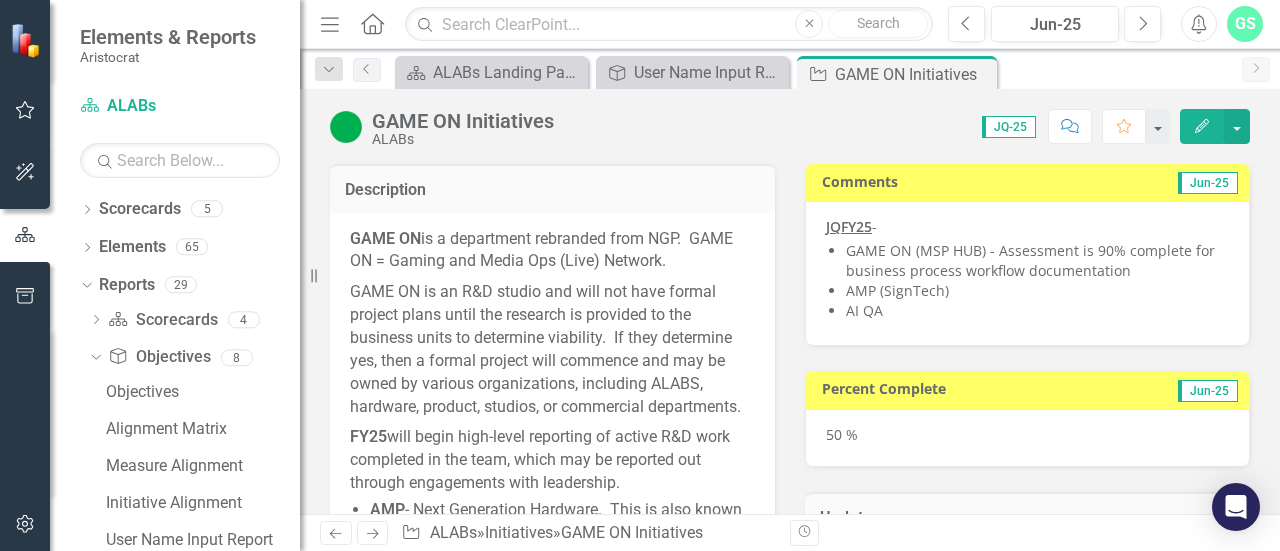 scroll, scrollTop: 0, scrollLeft: 0, axis: both 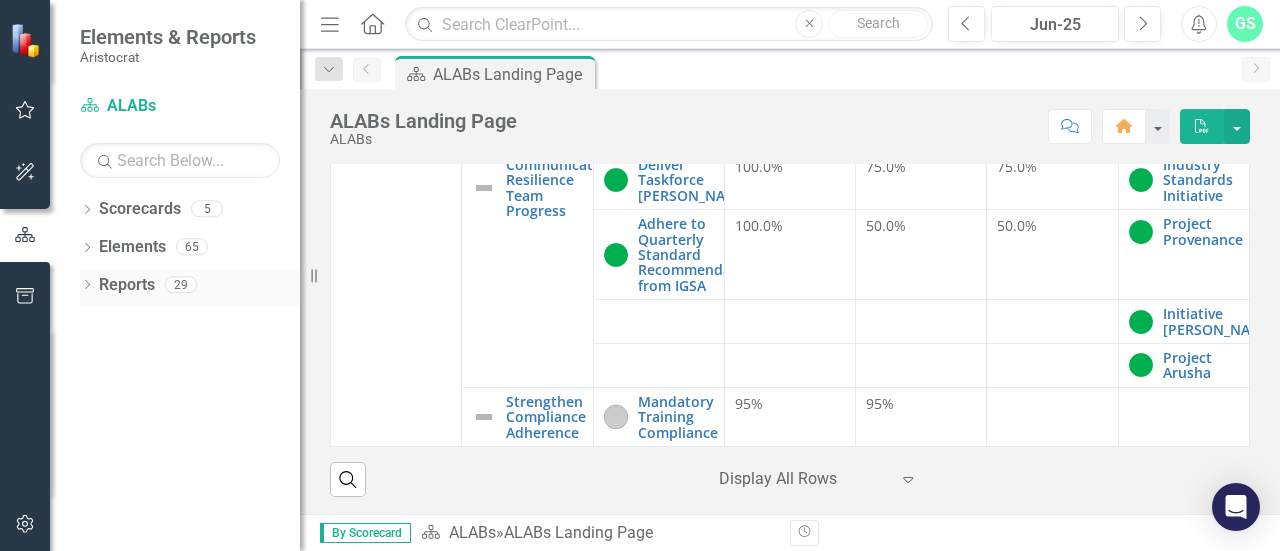 click on "Dropdown" at bounding box center (87, 287) 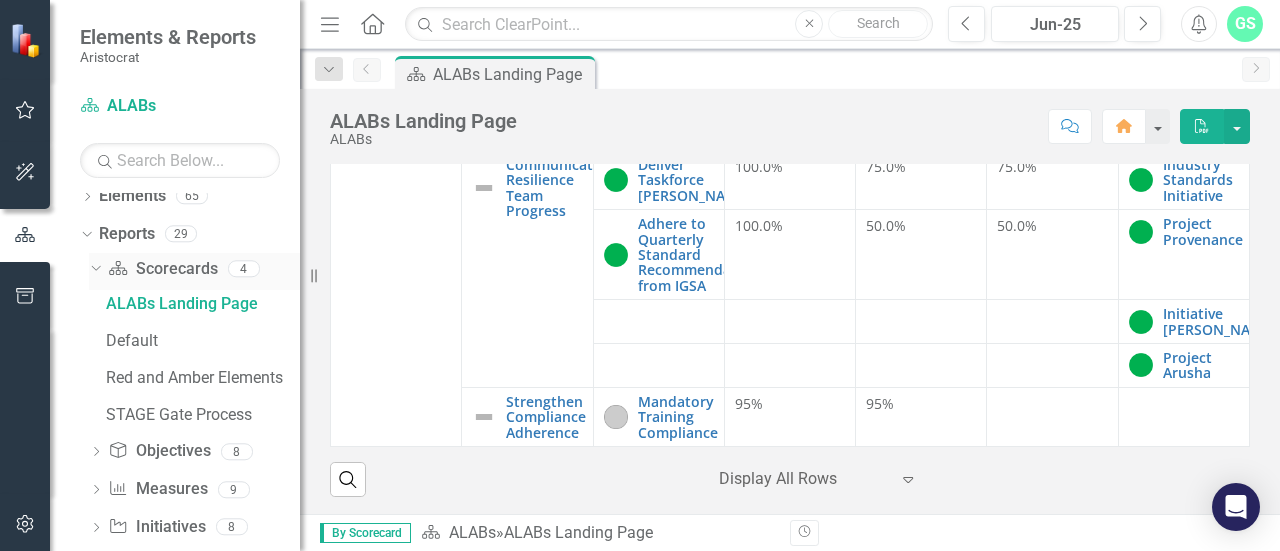scroll, scrollTop: 78, scrollLeft: 0, axis: vertical 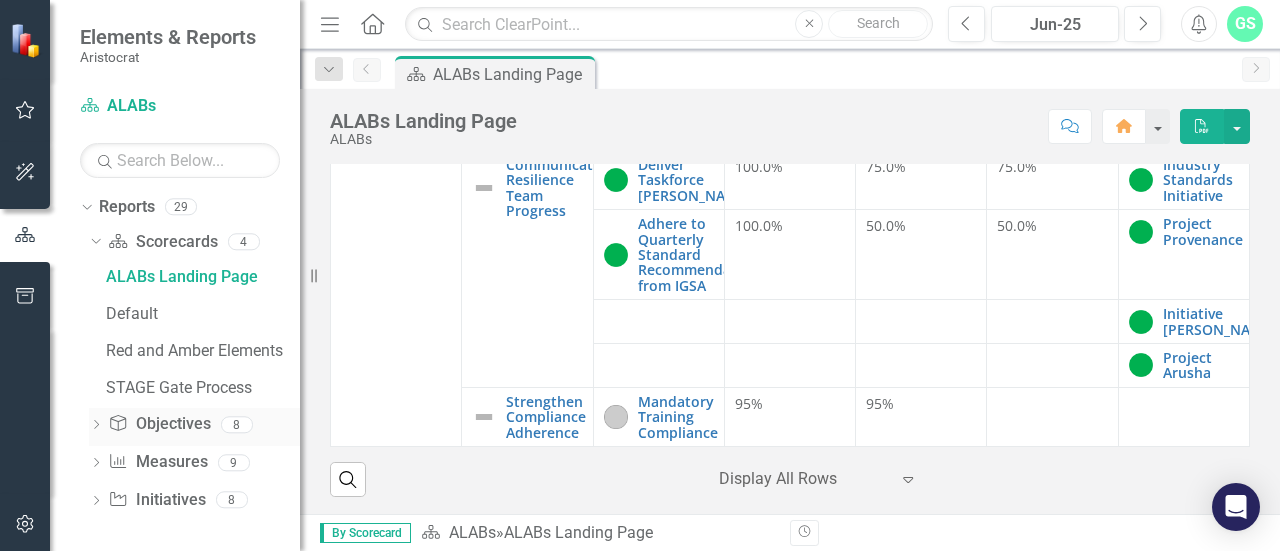 click on "Dropdown" 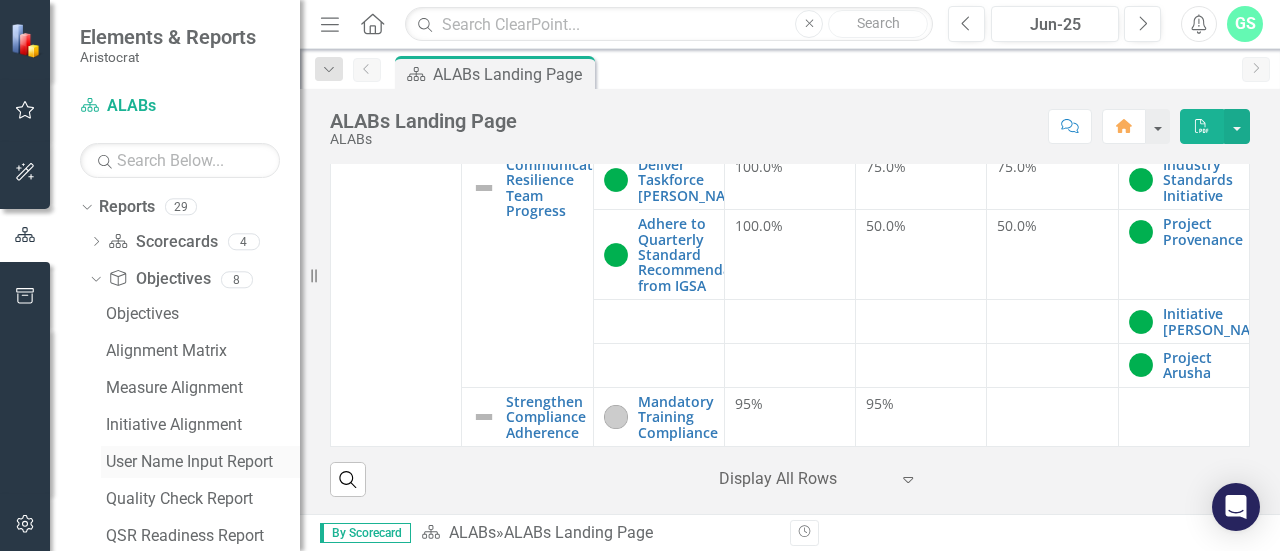 click on "User Name Input Report" at bounding box center [203, 462] 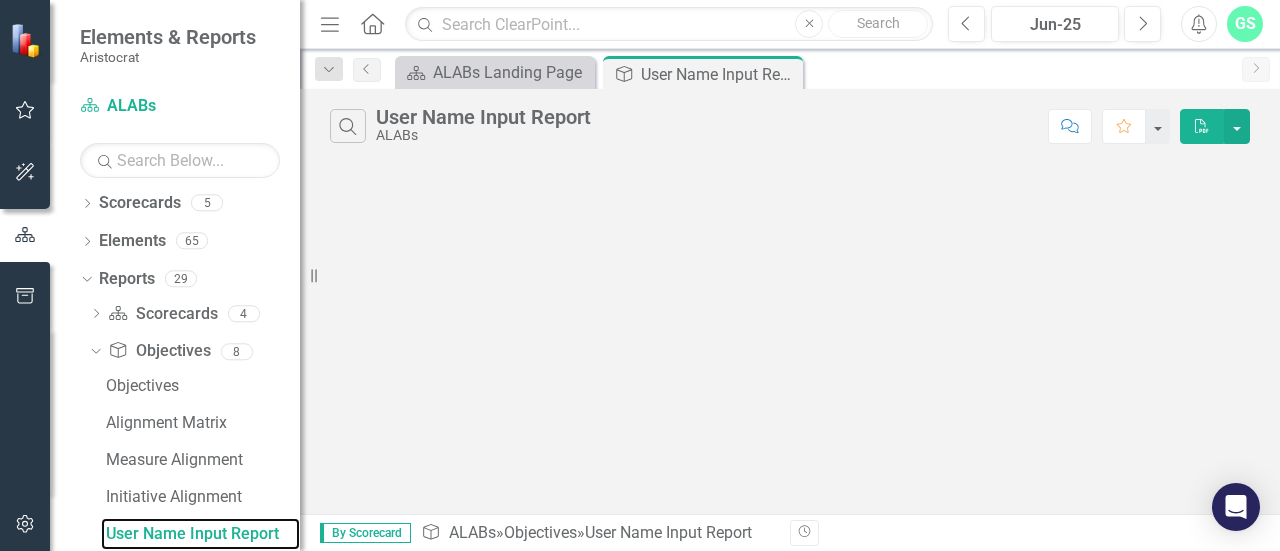 scroll, scrollTop: 4, scrollLeft: 0, axis: vertical 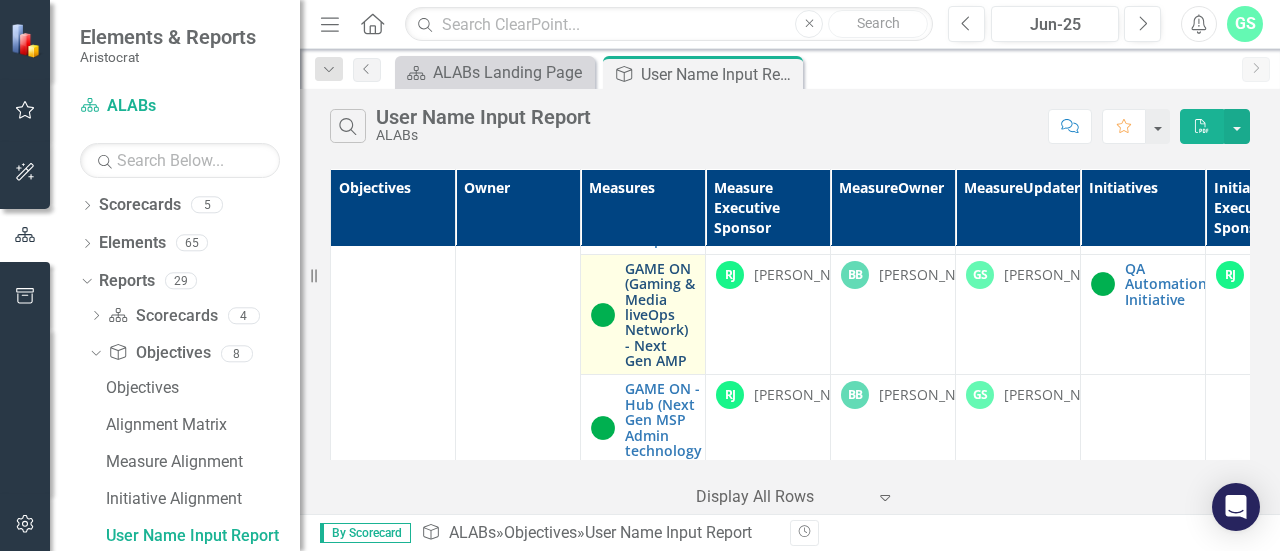 click on "GAME ON (Gaming & Media liveOps Network) - Next Gen AMP" at bounding box center (660, 315) 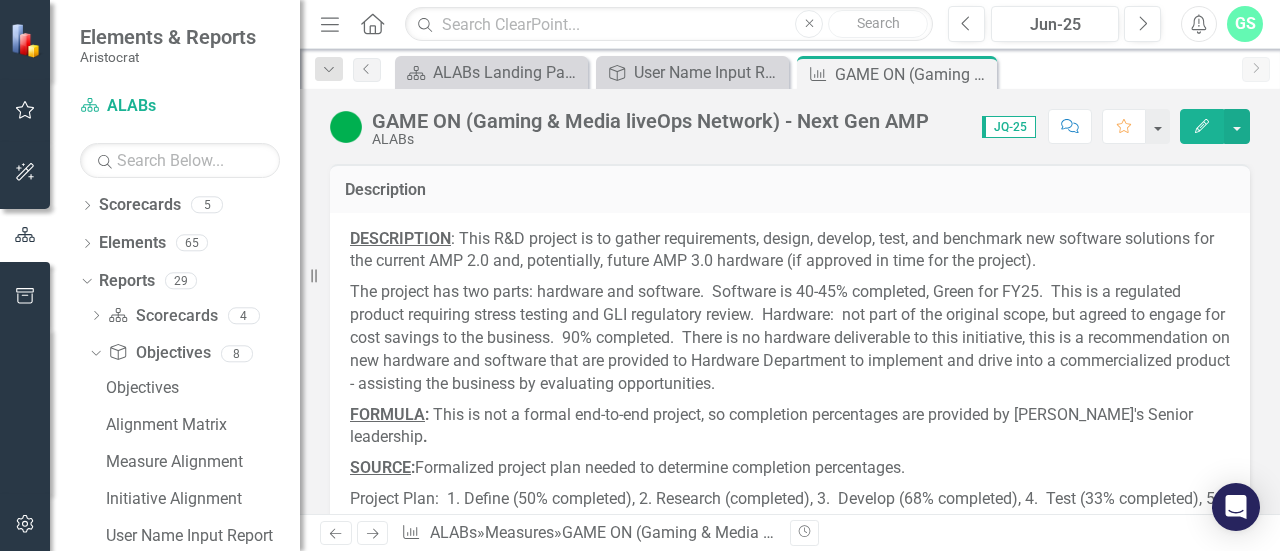 click on "DESCRIPTION : This R&D project is to gather requirements, design, develop, test, and benchmark new software solutions for the current AMP 2.0 and, potentially, future AMP 3.0 hardware (if approved in time for the project)." at bounding box center (790, 253) 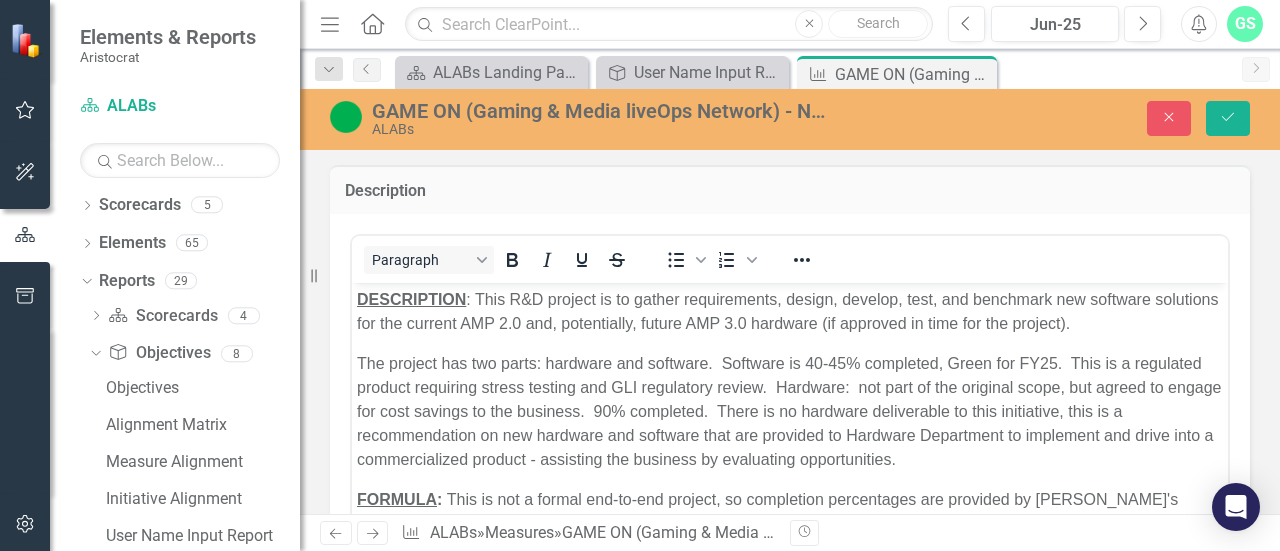 scroll, scrollTop: 0, scrollLeft: 0, axis: both 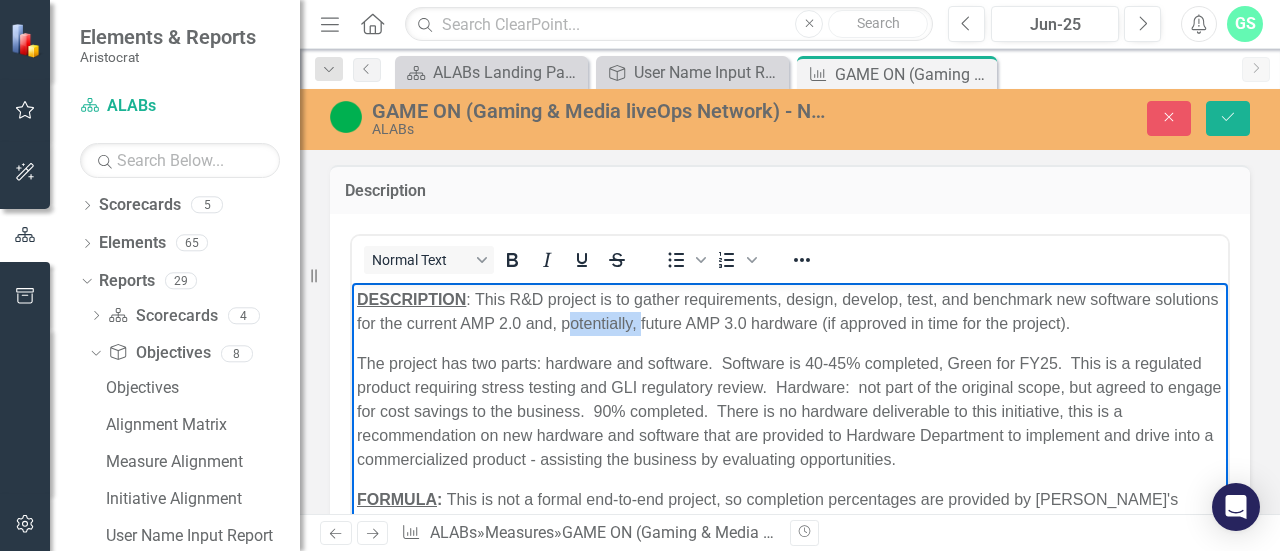 drag, startPoint x: 708, startPoint y: 325, endPoint x: 637, endPoint y: 329, distance: 71.11259 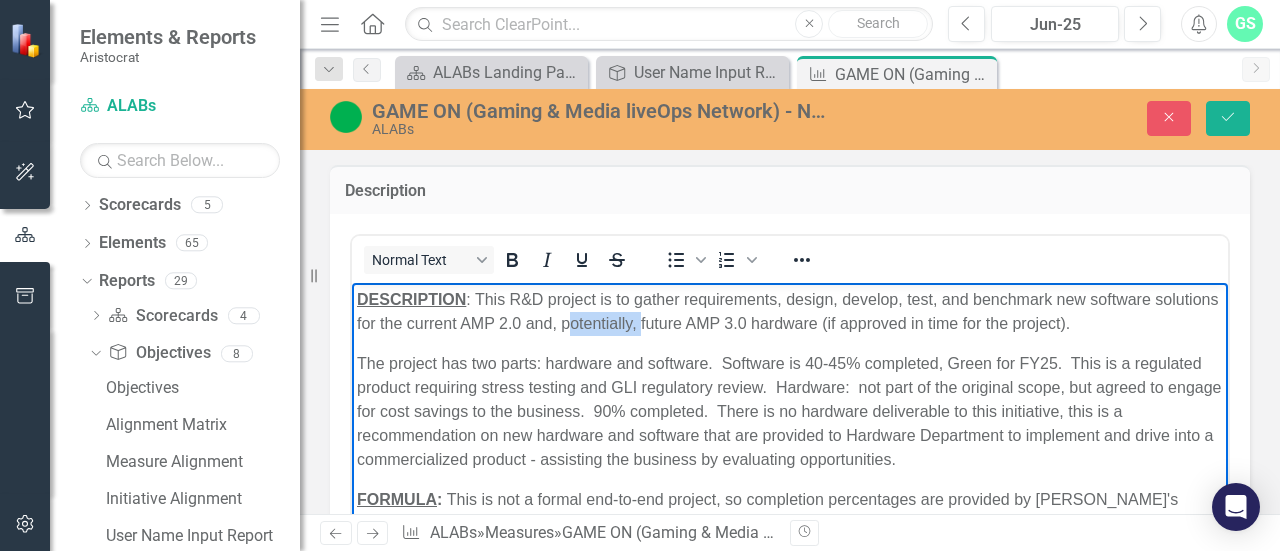 click on "DESCRIPTION : This R&D project is to gather requirements, design, develop, test, and benchmark new software solutions for the current AMP 2.0 and, potentially, future AMP 3.0 hardware (if approved in time for the project)." at bounding box center [790, 311] 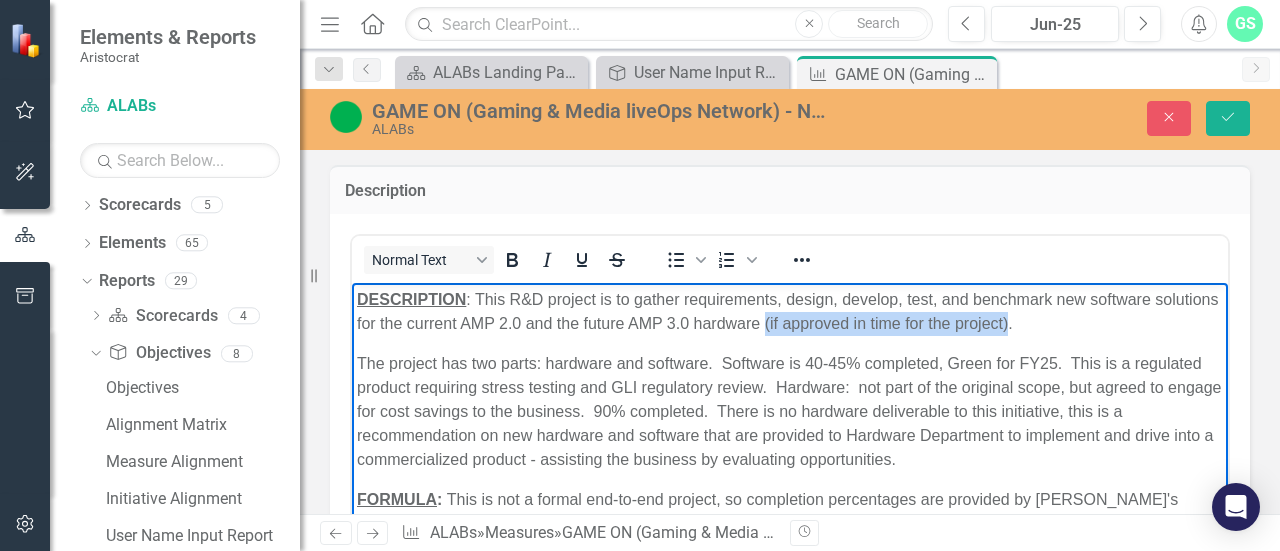 drag, startPoint x: 1075, startPoint y: 327, endPoint x: 834, endPoint y: 326, distance: 241.00208 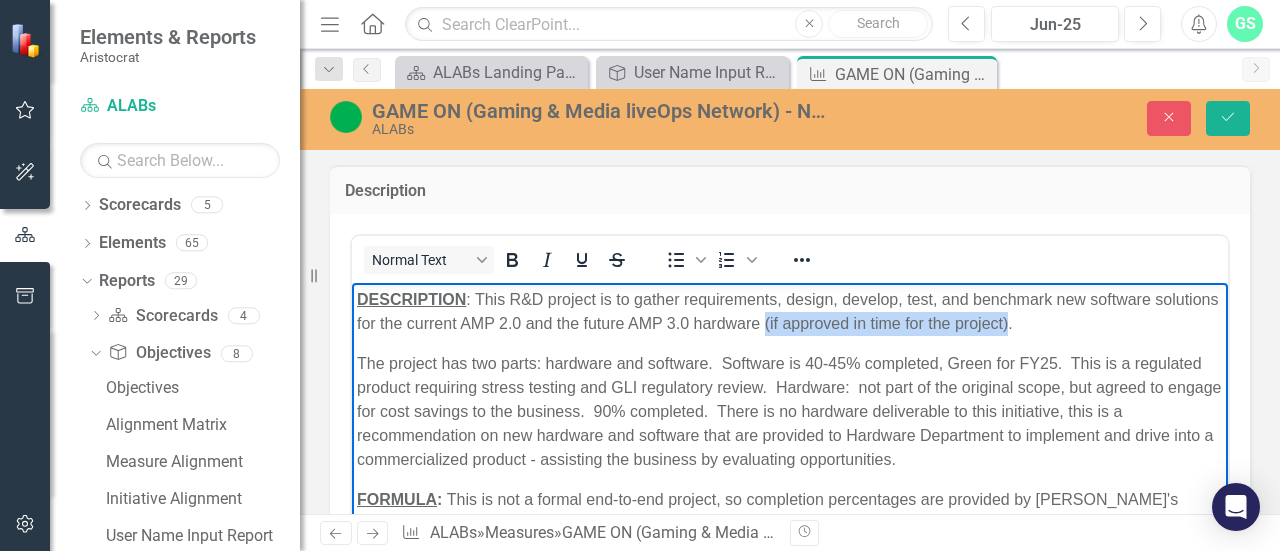 click on "DESCRIPTION : This R&D project is to gather requirements, design, develop, test, and benchmark new software solutions for the current AMP 2.0 and the future AMP 3.0 hardware (if approved in time for the project)." at bounding box center [790, 311] 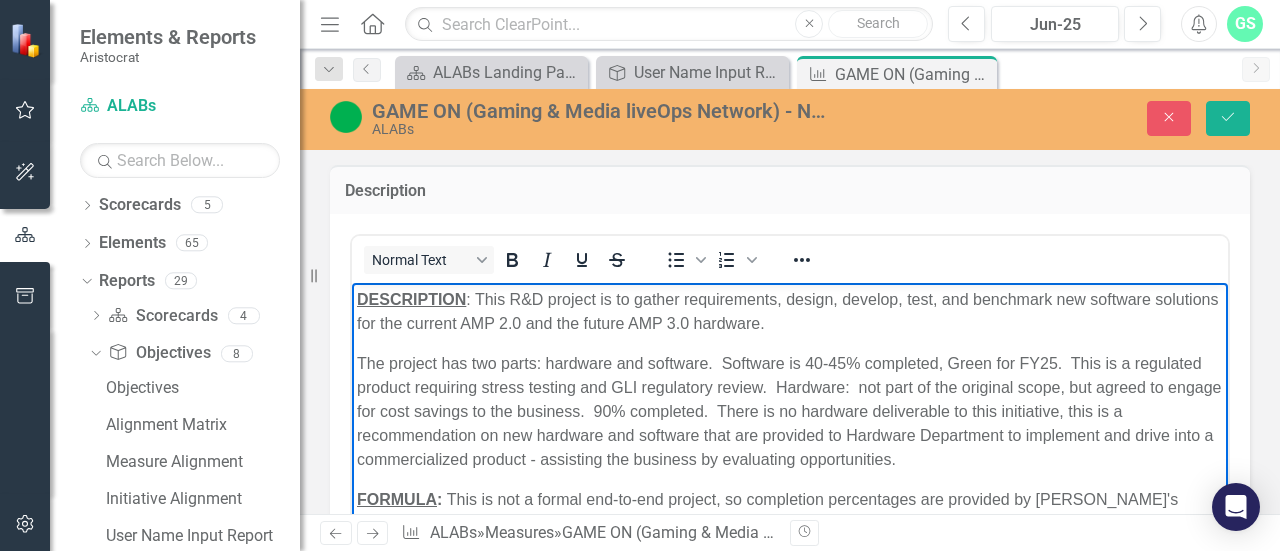 drag, startPoint x: 739, startPoint y: 351, endPoint x: 708, endPoint y: 332, distance: 36.359318 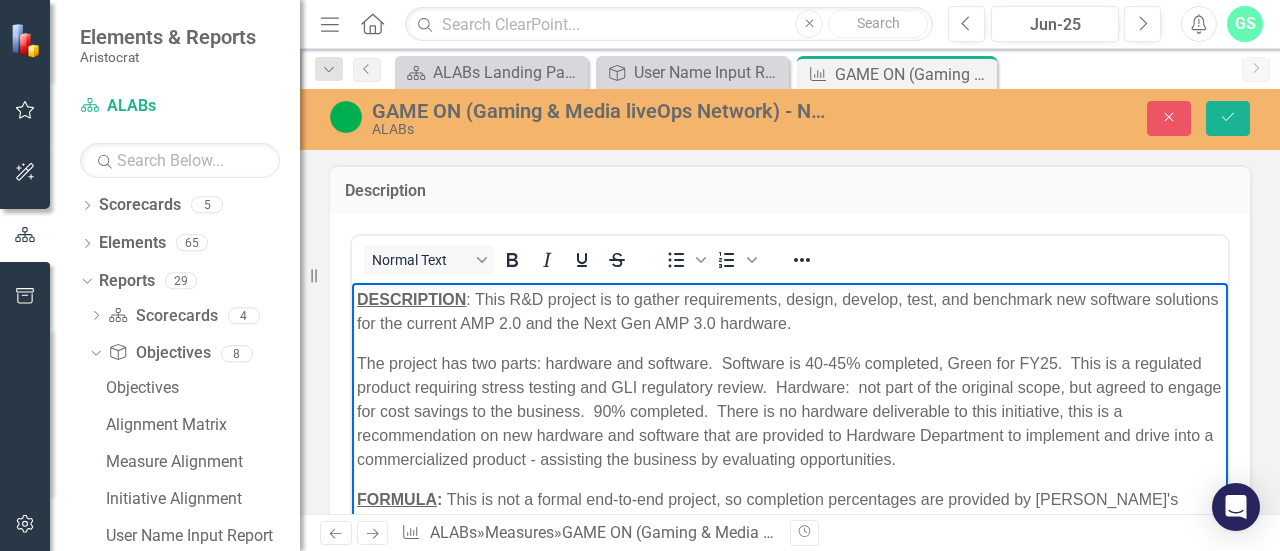 click on "DESCRIPTION : This R&D project is to gather requirements, design, develop, test, and benchmark new software solutions for the current AMP 2.0 and the Next Gen AMP 3.0 hardware. The project has two parts: hardware and software.  Software is 40-45% completed, Green for FY25.  This is a regulated product requiring stress testing and GLI regulatory review.  Hardware:  not part of the original scope, but agreed to engage for cost savings to the business.  90% completed.  There is no hardware deliverable to this initiative, this is a recommendation on new hardware and software that are provided to Hardware Department to implement and drive into a commercialized product - assisting the business by evaluating opportunities. FORMULA :   This is not a formal end-to-end project, so completion percentages are provided by ALABS's Senior leadership . SOURCE :   Formalized project plan needed to determine completion percentages." at bounding box center [790, 515] 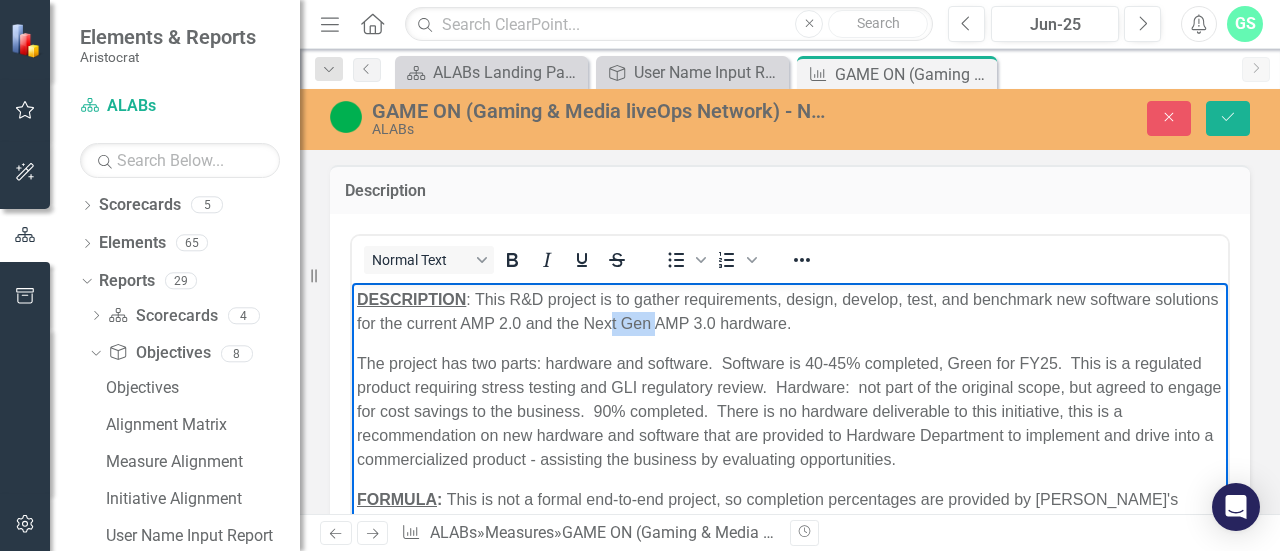 drag, startPoint x: 721, startPoint y: 322, endPoint x: 679, endPoint y: 323, distance: 42.0119 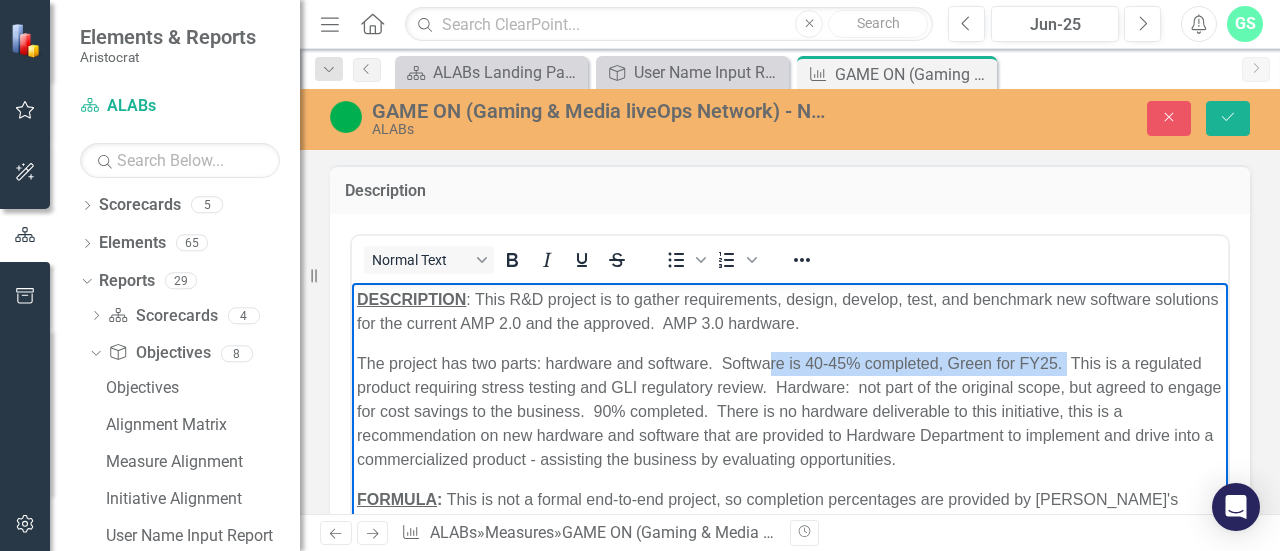 drag, startPoint x: 1066, startPoint y: 363, endPoint x: 768, endPoint y: 355, distance: 298.10736 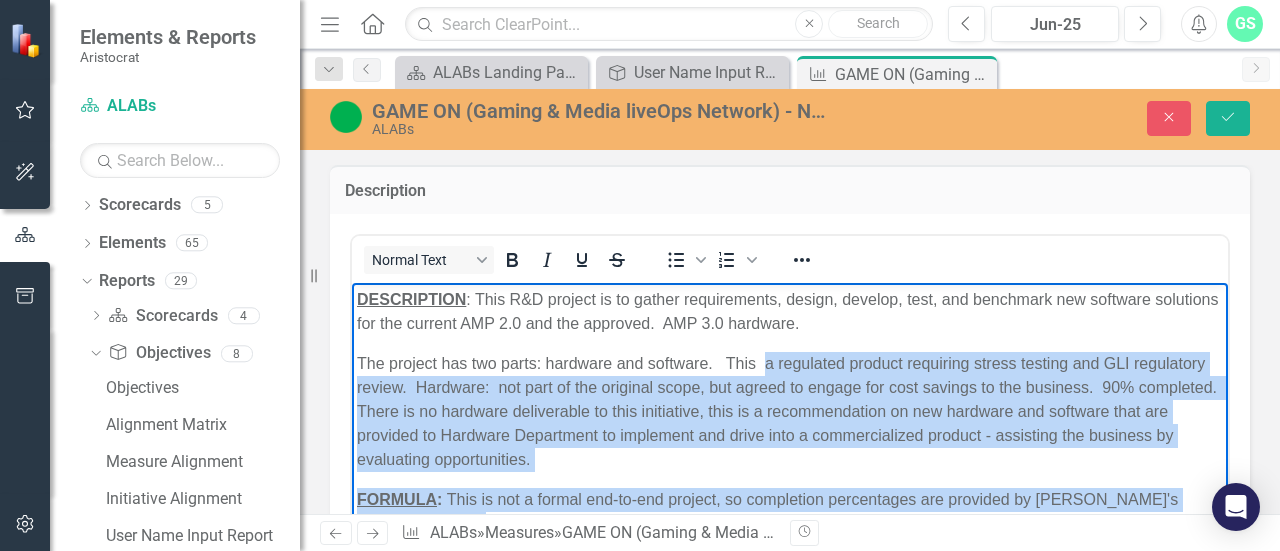 scroll, scrollTop: 116, scrollLeft: 0, axis: vertical 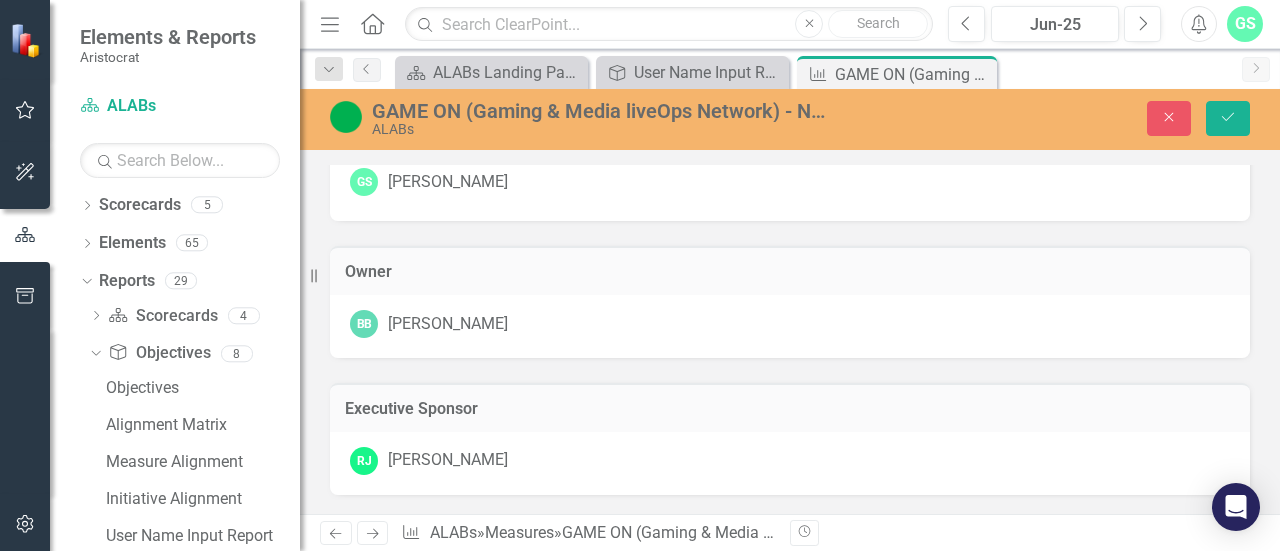 drag, startPoint x: 768, startPoint y: -1127, endPoint x: 1255, endPoint y: 571, distance: 1766.4578 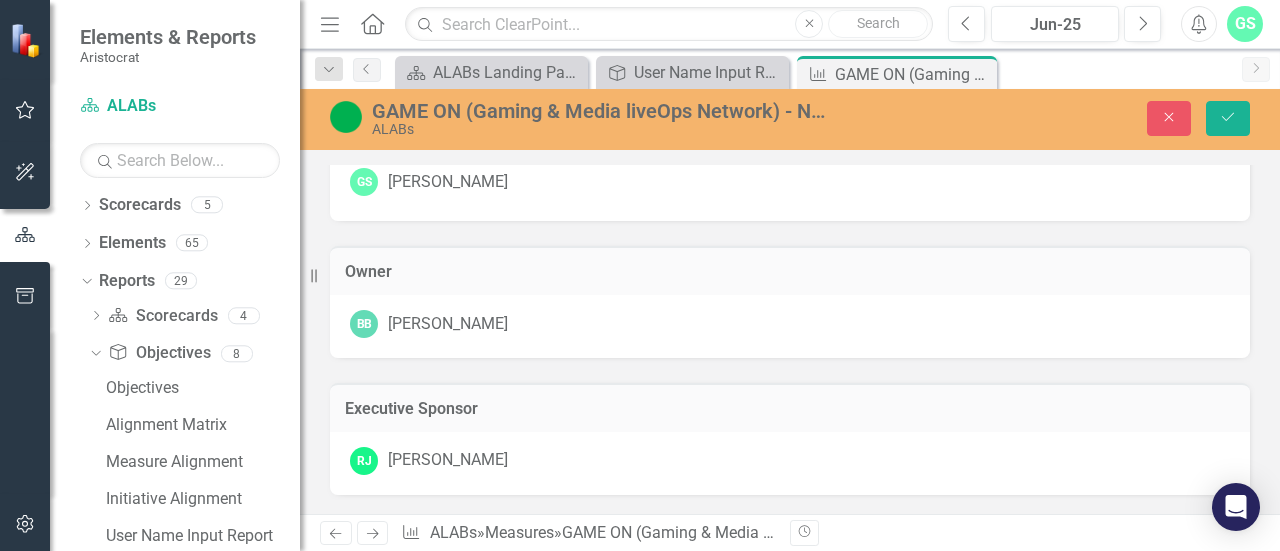 click on "DESCRIPTION : This R&D project is to gather requirements, design, develop, test, and benchmark new software solutions for the current AMP 2.0 and the approved.  AMP 3.0 hardware. The project has two parts: hardware and software.   This  a regulated product requiring stress testing and GLI regulatory review.  Hardware:  not part of the original scope, but agreed to engage for cost savings to the business.  90% completed.  There is no hardware deliverable to this initiative, this is a recommendation on new hardware and software that are provided to Hardware Department to implement and drive into a commercialized product - assisting the business by evaluating opportunities. FORMULA :   This is not a formal end-to-end project, so completion percentages are provided by ALABS's Senior leadership . SOURCE :   Formalized project plan needed to determine completion percentages." at bounding box center [790, -1083] 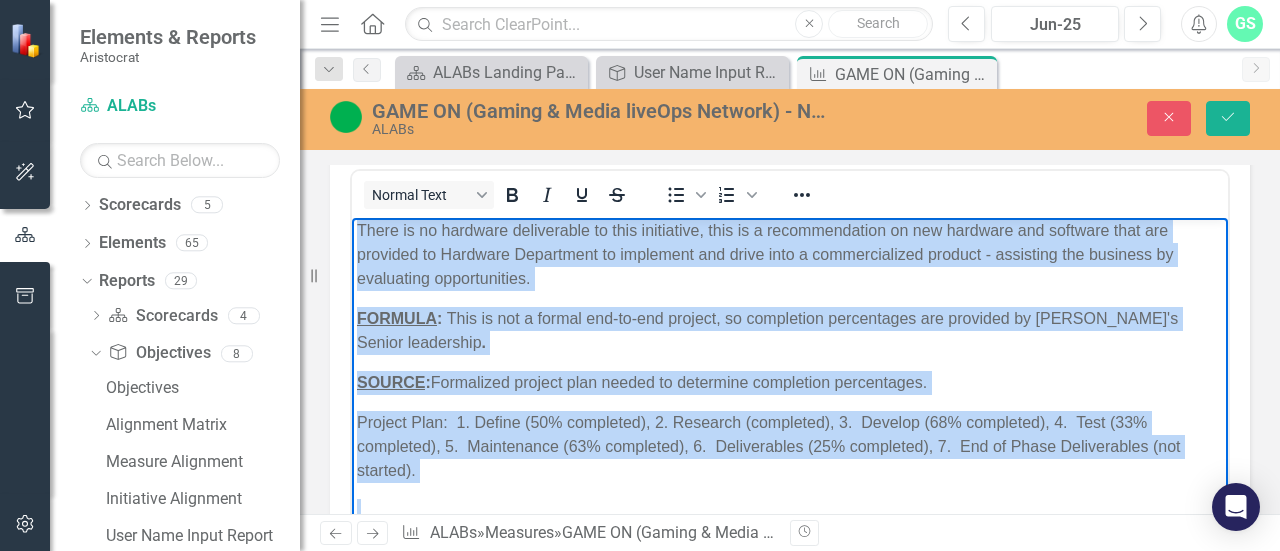 scroll, scrollTop: 0, scrollLeft: 0, axis: both 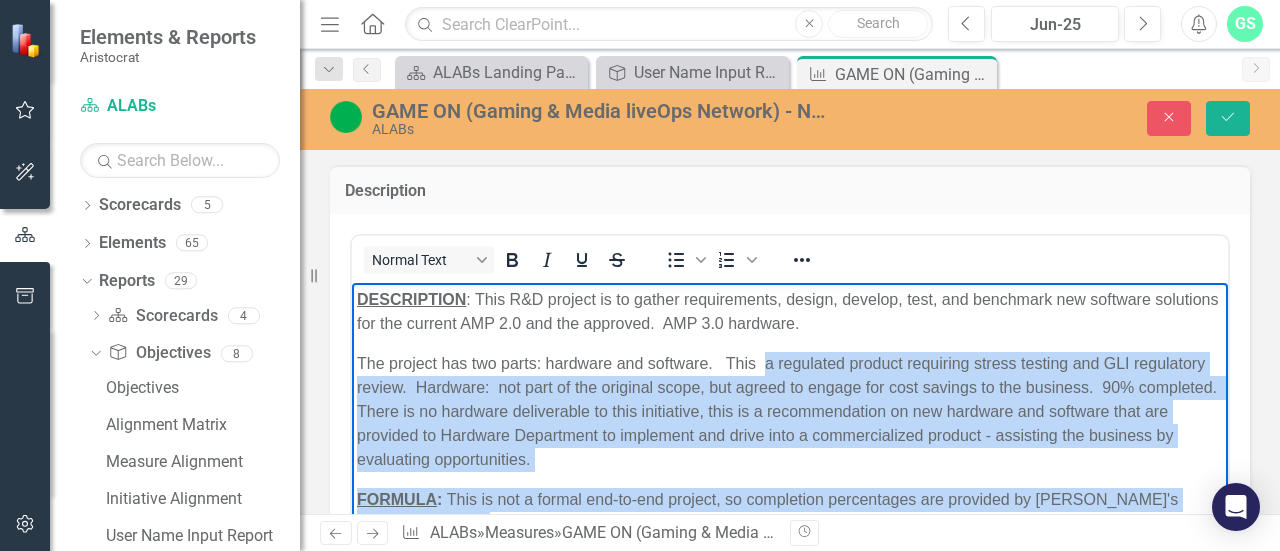 click on "The project has two parts: hardware and software.   This  a regulated product requiring stress testing and GLI regulatory review.  Hardware:  not part of the original scope, but agreed to engage for cost savings to the business.  90% completed.  There is no hardware deliverable to this initiative, this is a recommendation on new hardware and software that are provided to Hardware Department to implement and drive into a commercialized product - assisting the business by evaluating opportunities." at bounding box center (790, 411) 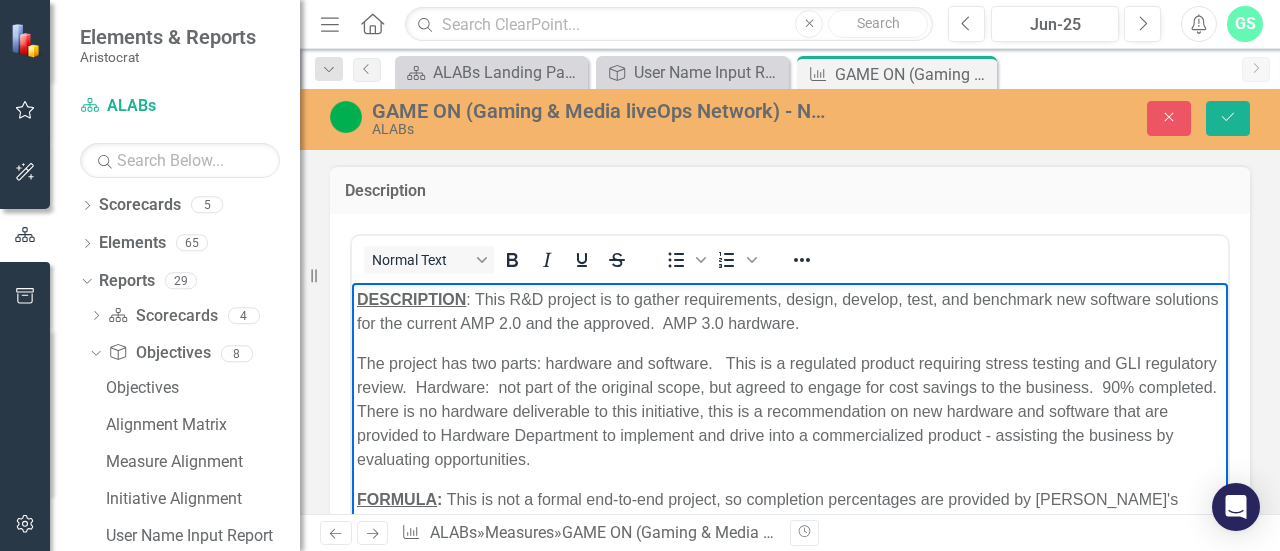 click on "The project has two parts: hardware and software.   This is a regulated product requiring stress testing and GLI regulatory review.  Hardware:  not part of the original scope, but agreed to engage for cost savings to the business.  90% completed.  There is no hardware deliverable to this initiative, this is a recommendation on new hardware and software that are provided to Hardware Department to implement and drive into a commercialized product - assisting the business by evaluating opportunities." at bounding box center (790, 411) 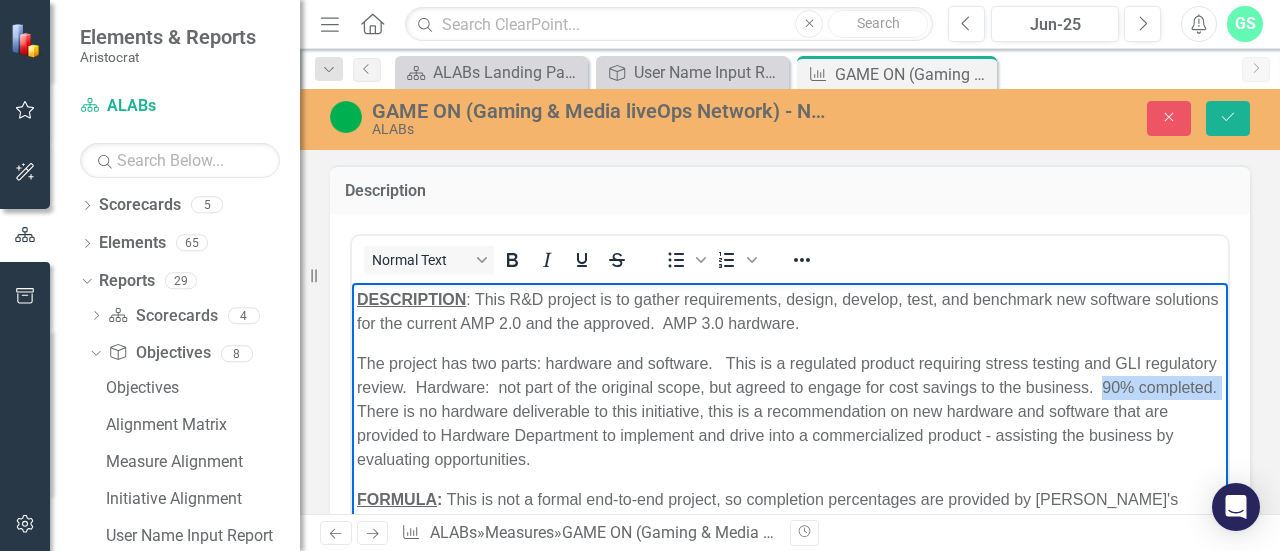 drag, startPoint x: 478, startPoint y: 410, endPoint x: 357, endPoint y: 412, distance: 121.016525 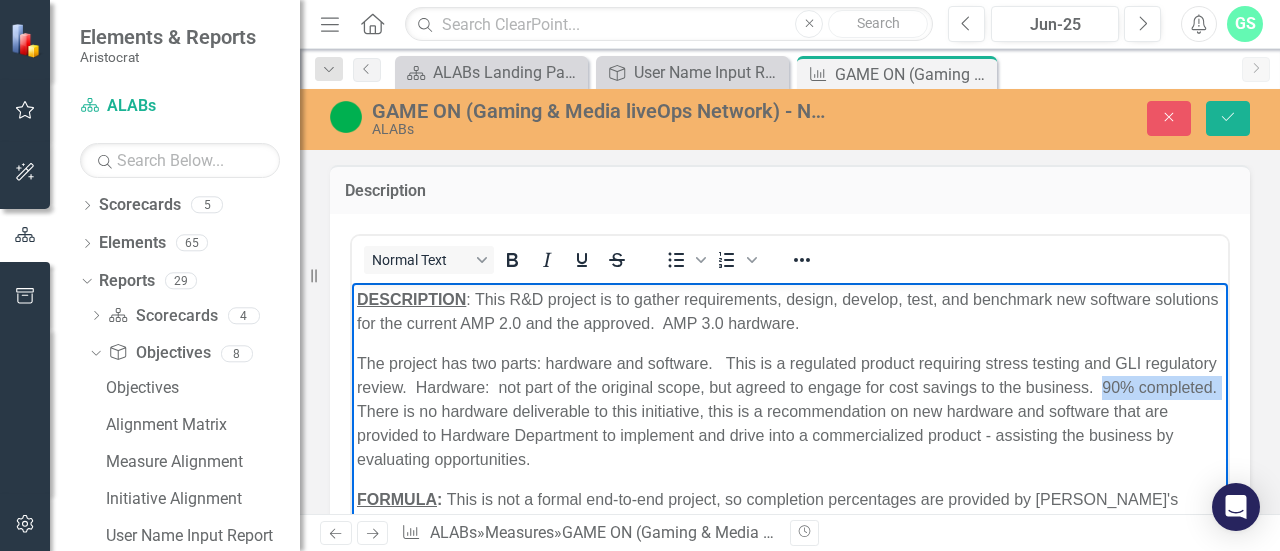 click on "The project has two parts: hardware and software.   This is a regulated product requiring stress testing and GLI regulatory review.  Hardware:  not part of the original scope, but agreed to engage for cost savings to the business.  90% completed.  There is no hardware deliverable to this initiative, this is a recommendation on new hardware and software that are provided to Hardware Department to implement and drive into a commercialized product - assisting the business by evaluating opportunities." at bounding box center [790, 411] 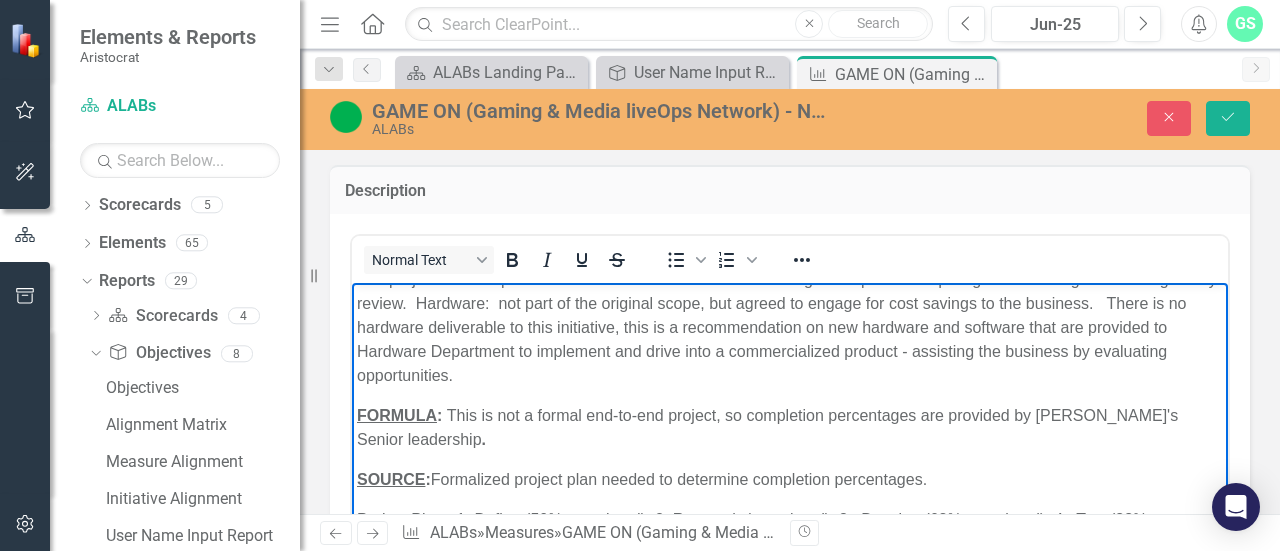scroll, scrollTop: 116, scrollLeft: 0, axis: vertical 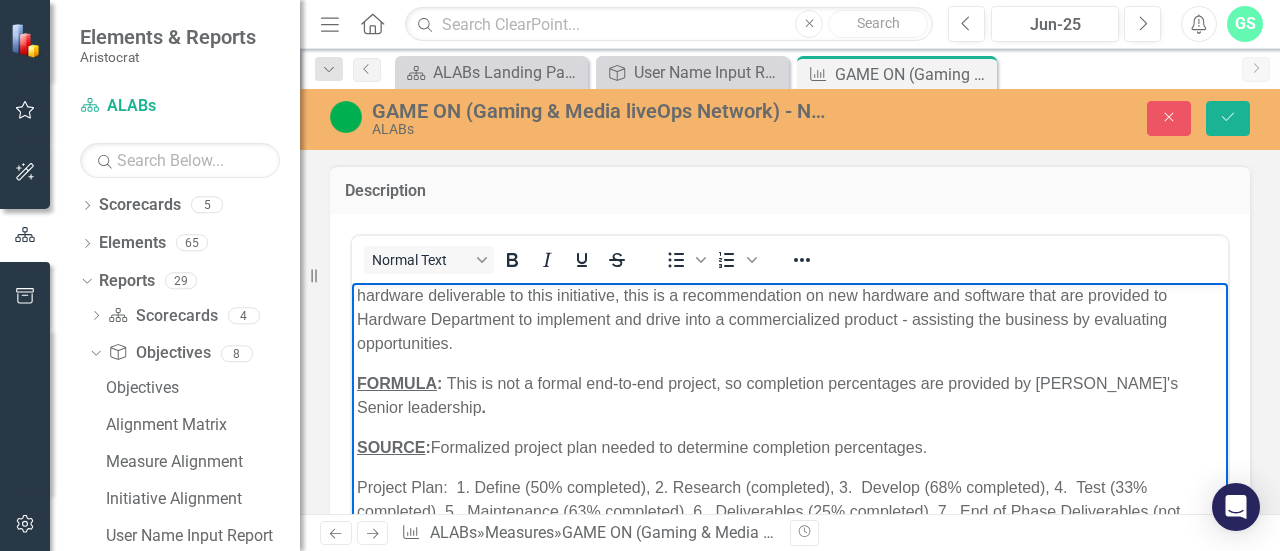 click on "SOURCE :   Formalized project plan needed to determine completion percentages." at bounding box center [790, 447] 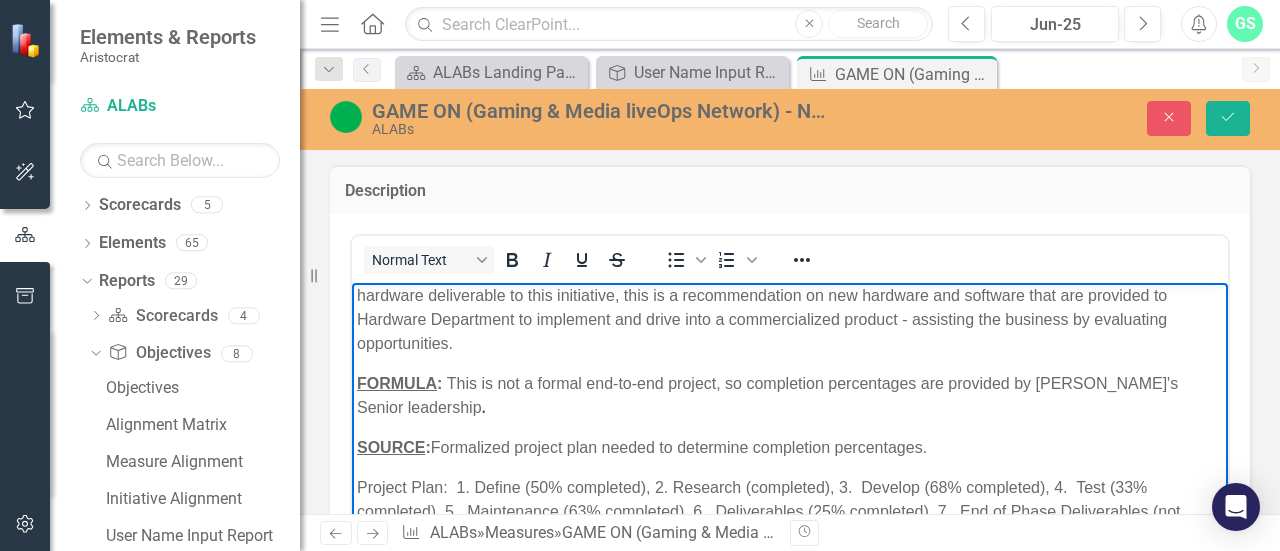 scroll, scrollTop: 400, scrollLeft: 0, axis: vertical 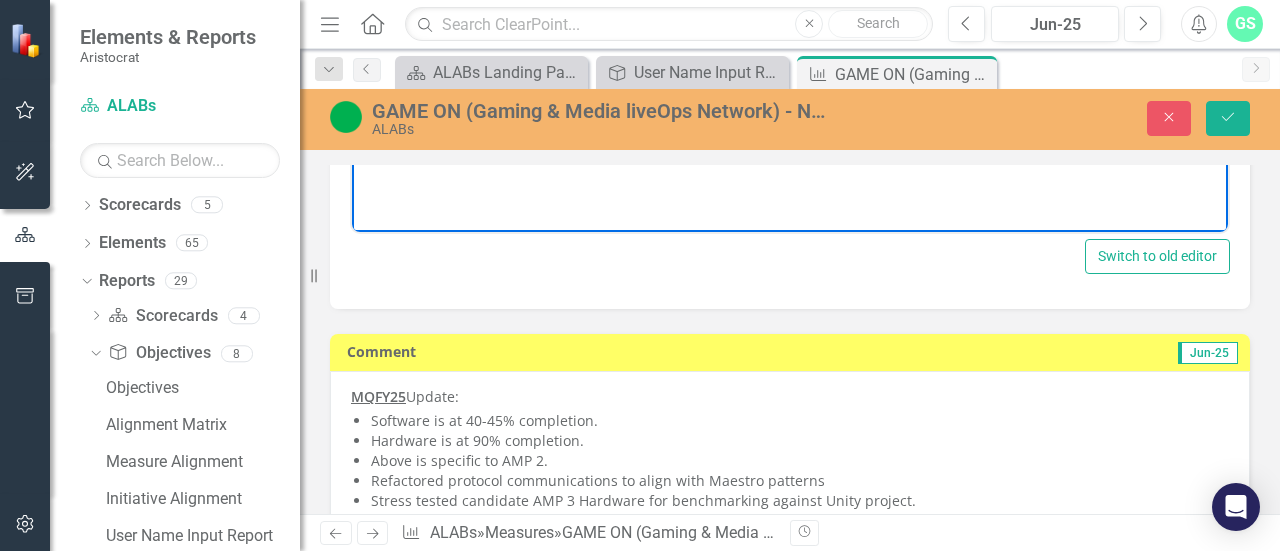 click on "MQFY25  Update:" at bounding box center (790, 397) 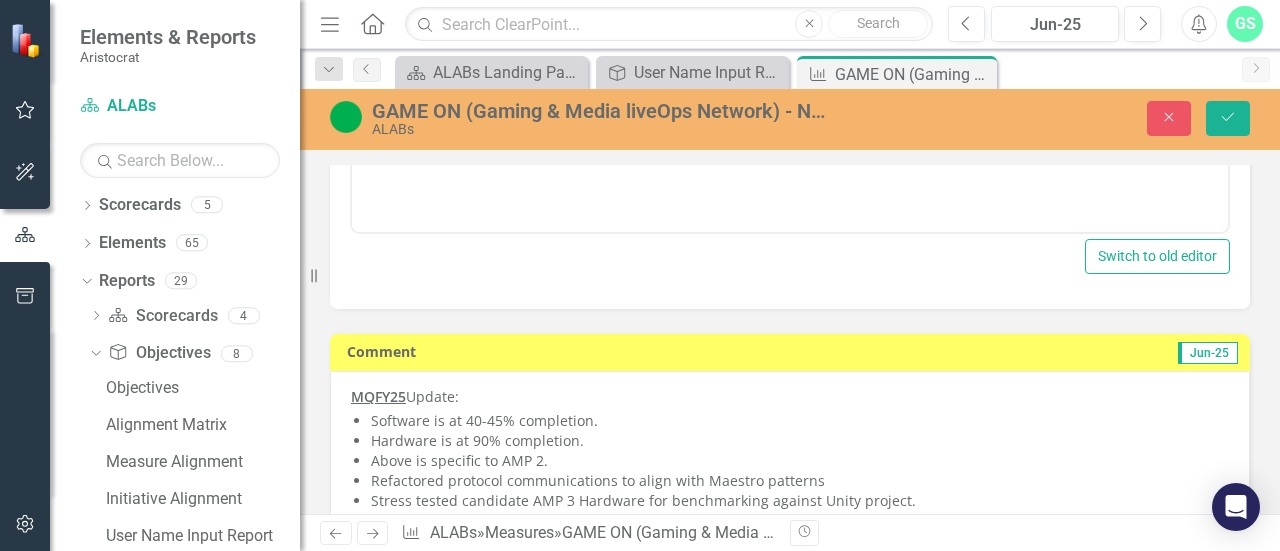 click on "MQFY25  Update:" at bounding box center [790, 397] 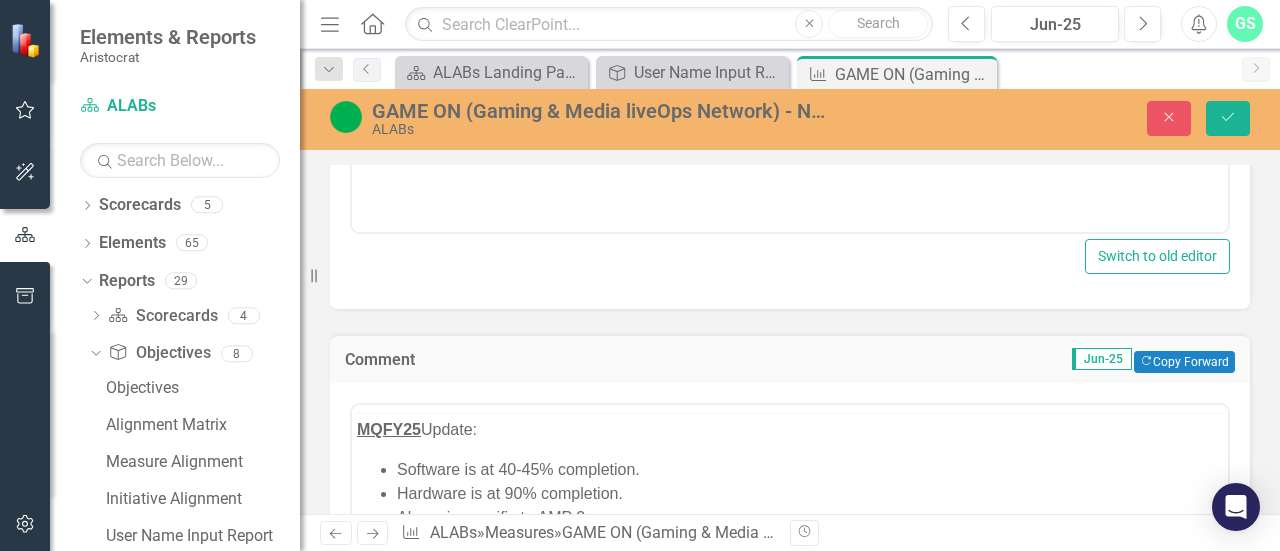 scroll, scrollTop: 0, scrollLeft: 0, axis: both 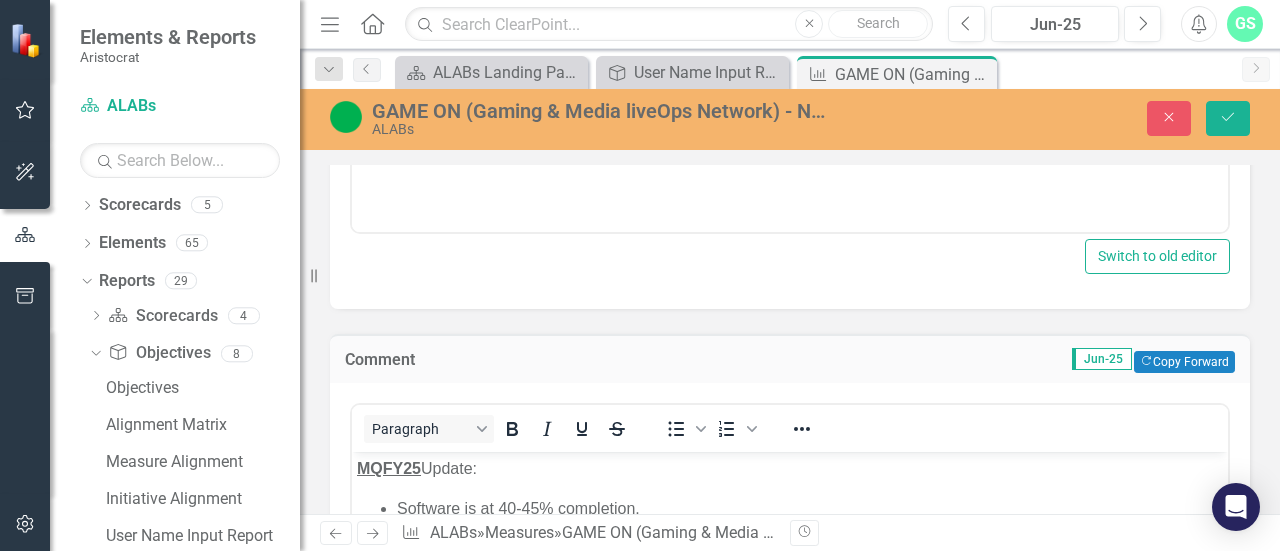 drag, startPoint x: 369, startPoint y: 470, endPoint x: 434, endPoint y: 481, distance: 65.9242 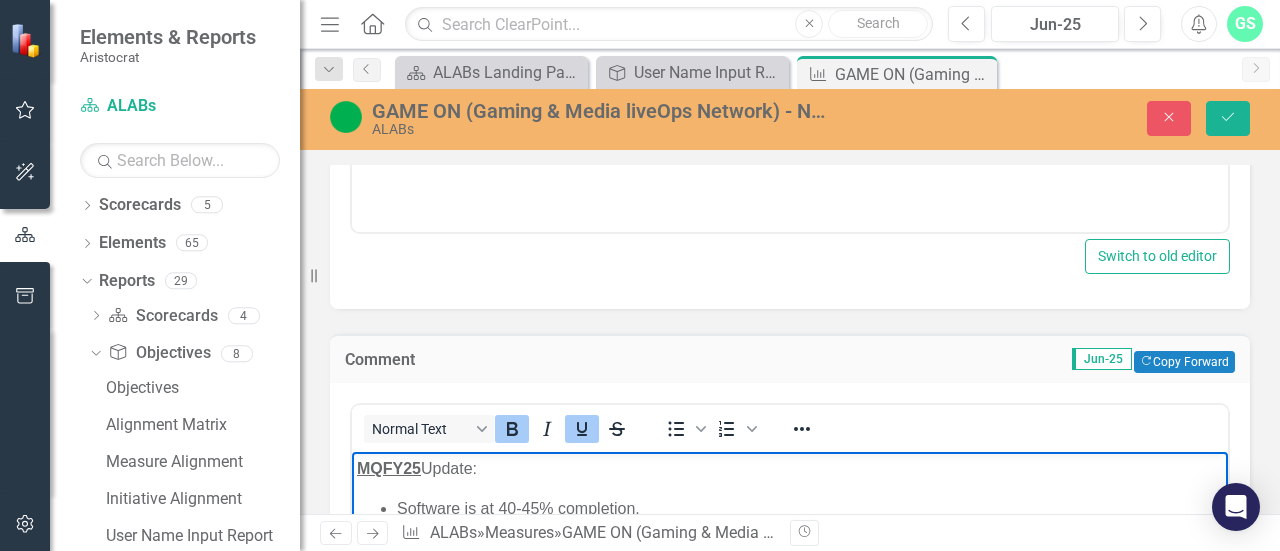 type 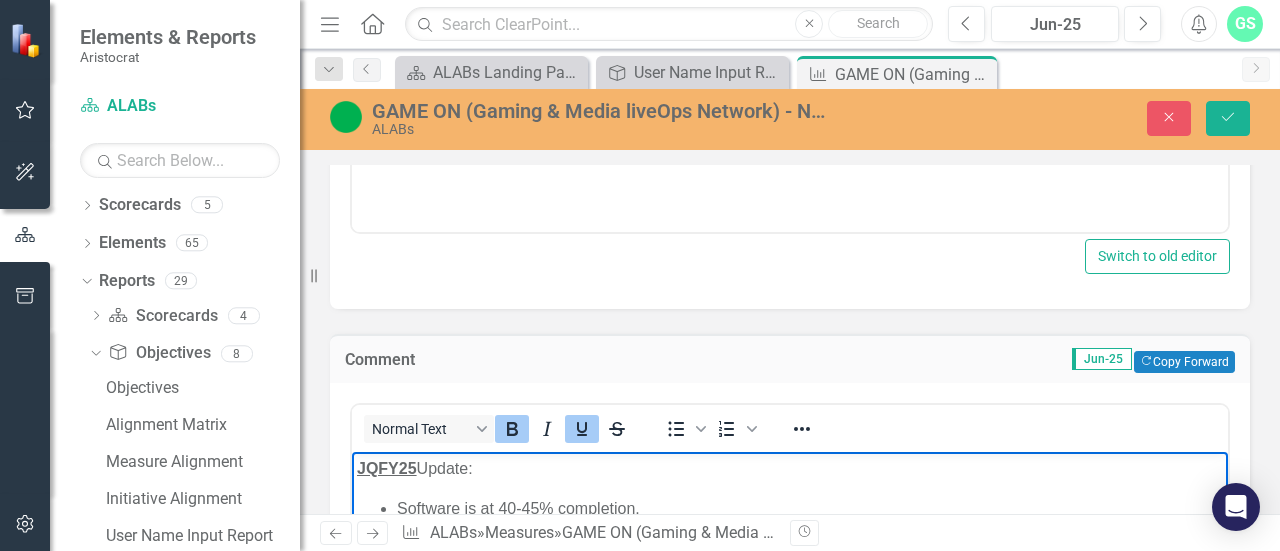 scroll, scrollTop: 800, scrollLeft: 0, axis: vertical 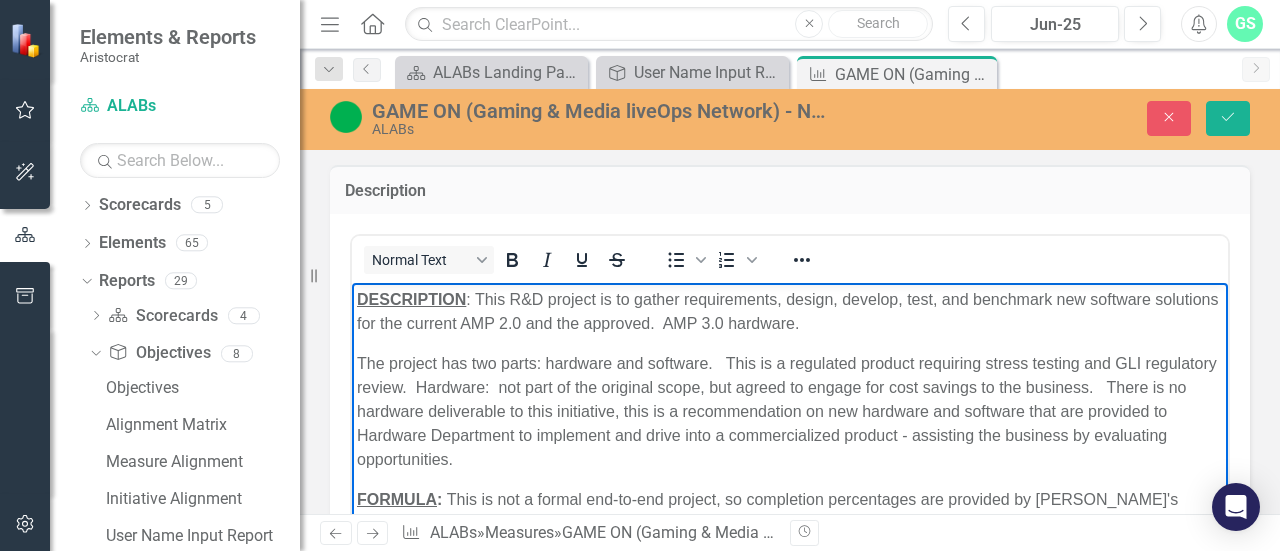 click on "The project has two parts: hardware and software.   This is a regulated product requiring stress testing and GLI regulatory review.  Hardware:  not part of the original scope, but agreed to engage for cost savings to the business.   There is no hardware deliverable to this initiative, this is a recommendation on new hardware and software that are provided to Hardware Department to implement and drive into a commercialized product - assisting the business by evaluating opportunities." at bounding box center (790, 411) 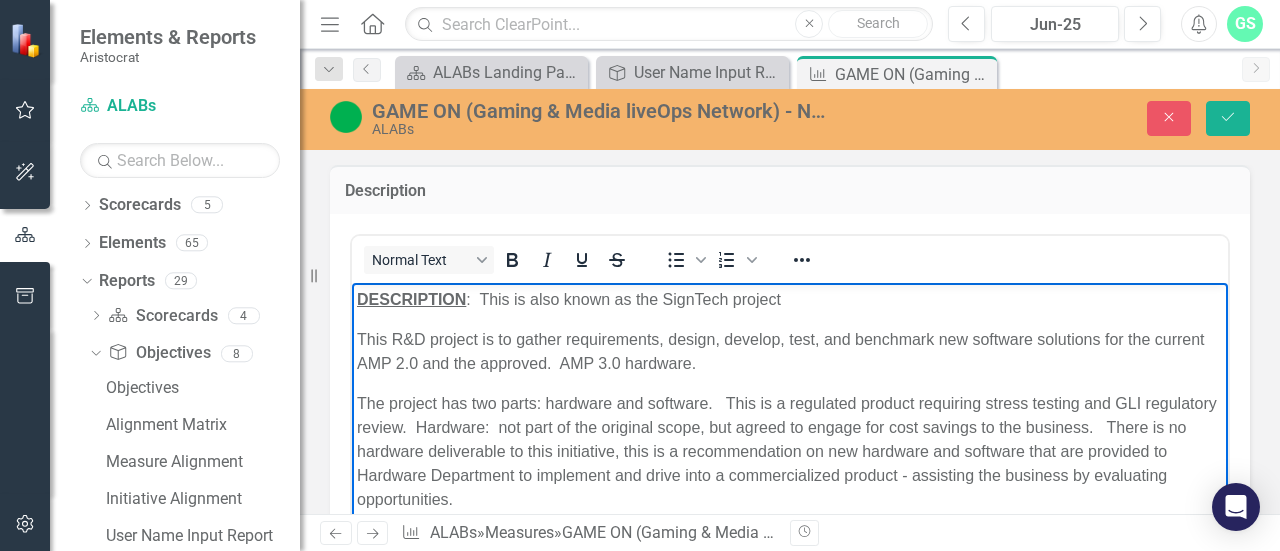 click on "The project has two parts: hardware and software.   This is a regulated product requiring stress testing and GLI regulatory review.  Hardware:  not part of the original scope, but agreed to engage for cost savings to the business.   There is no hardware deliverable to this initiative, this is a recommendation on new hardware and software that are provided to Hardware Department to implement and drive into a commercialized product - assisting the business by evaluating opportunities." at bounding box center (790, 451) 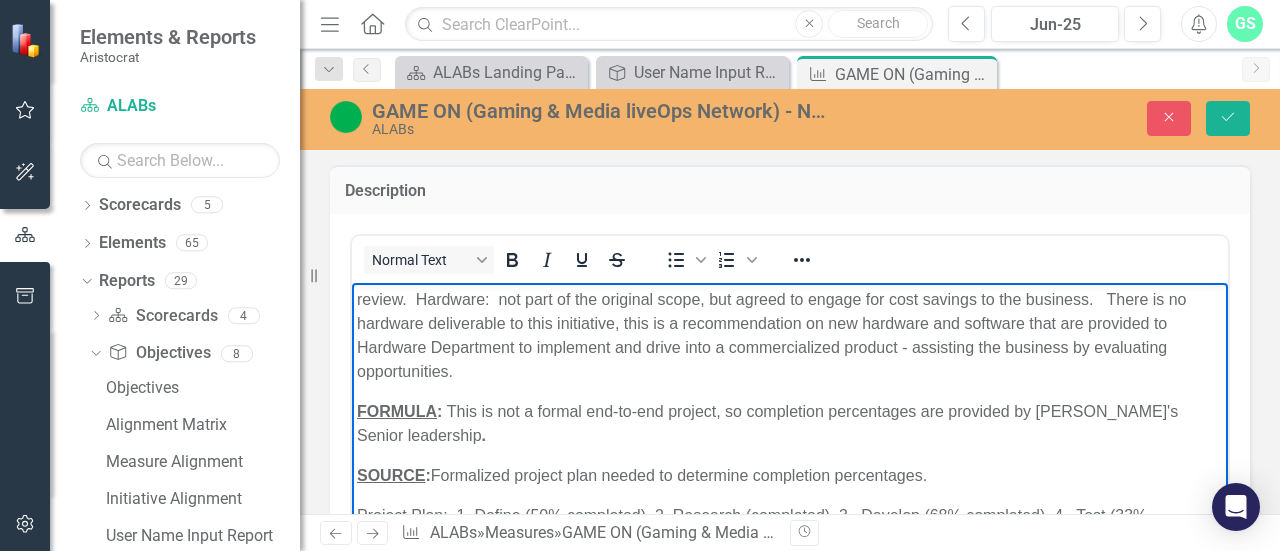 scroll, scrollTop: 156, scrollLeft: 0, axis: vertical 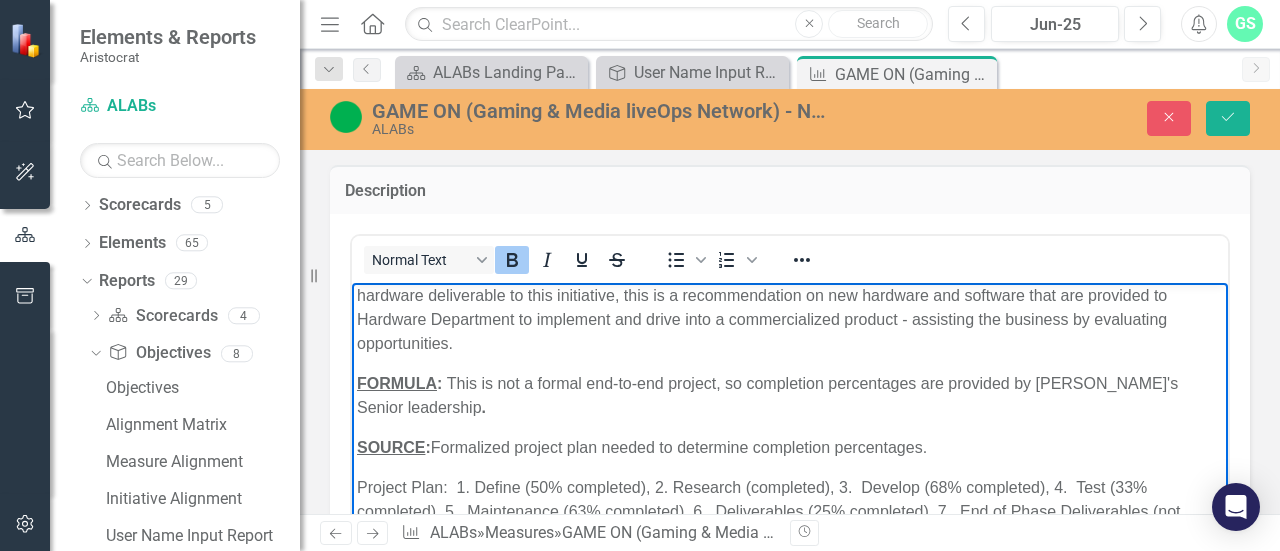 click on "FORMULA :   This is not a formal end-to-end project, so completion percentages are provided by ALABS's Senior leadership ." at bounding box center [790, 395] 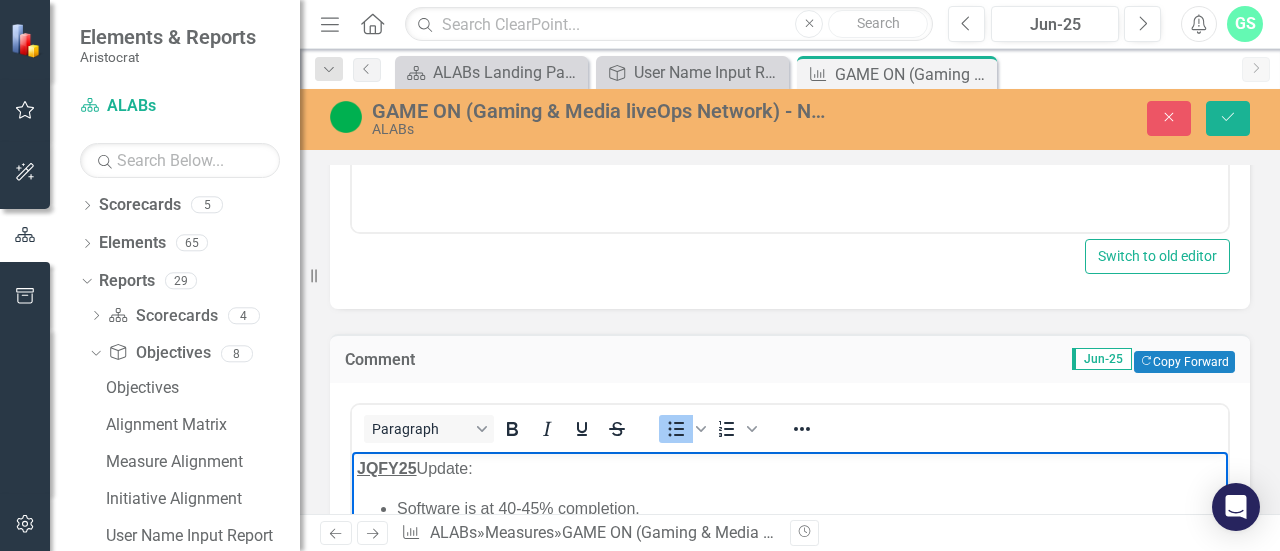 click on "Software is at 40-45% completion." at bounding box center (810, 508) 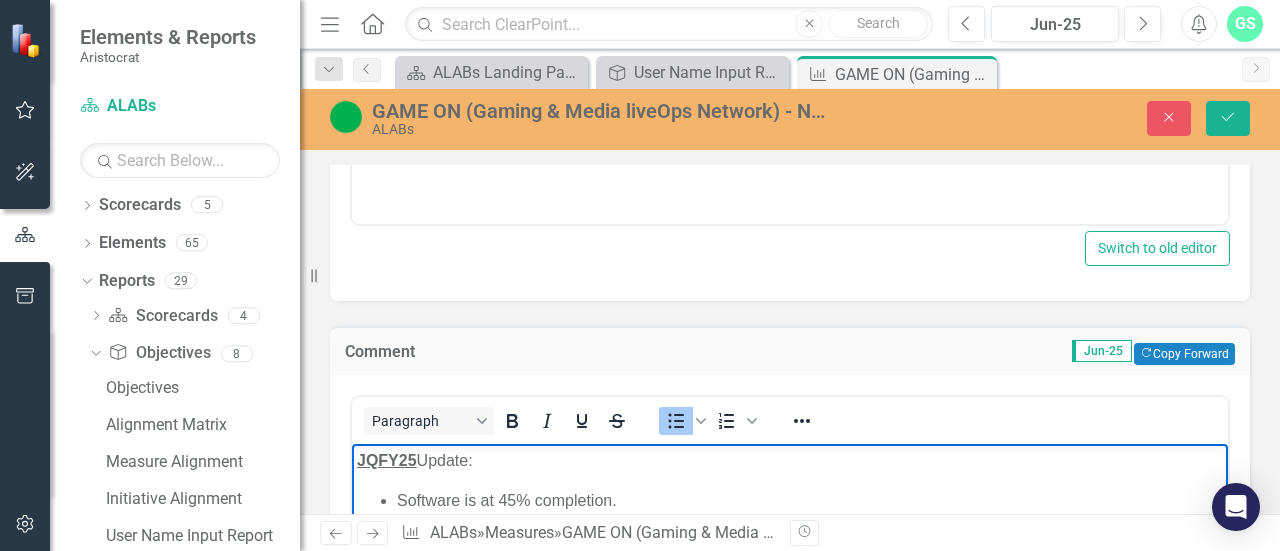scroll, scrollTop: 808, scrollLeft: 0, axis: vertical 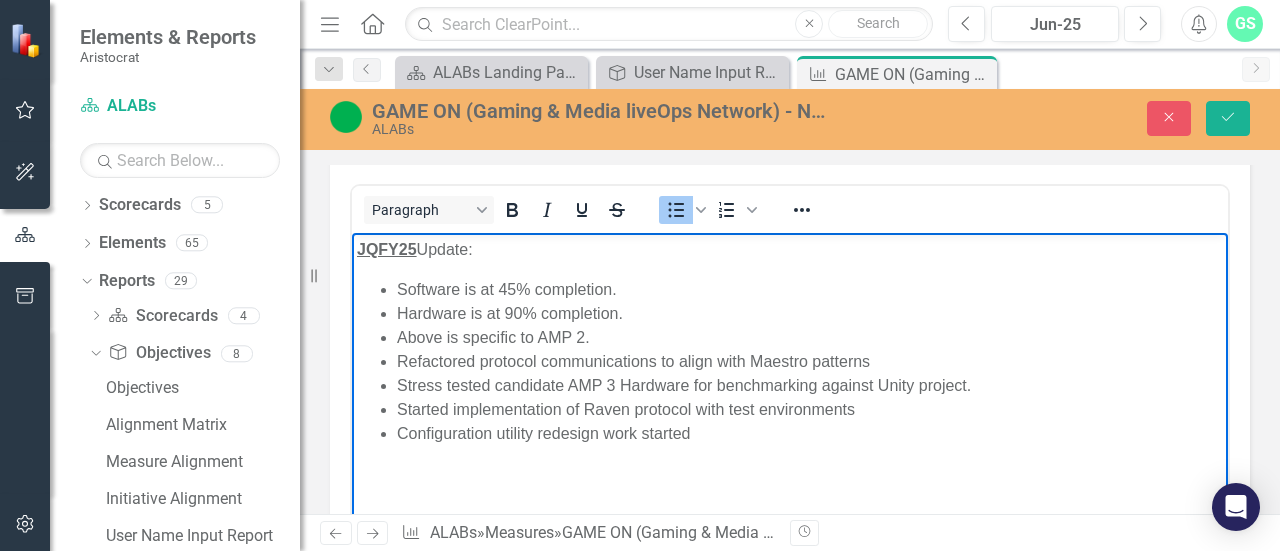 drag, startPoint x: 1276, startPoint y: 325, endPoint x: 570, endPoint y: 60, distance: 754.0961 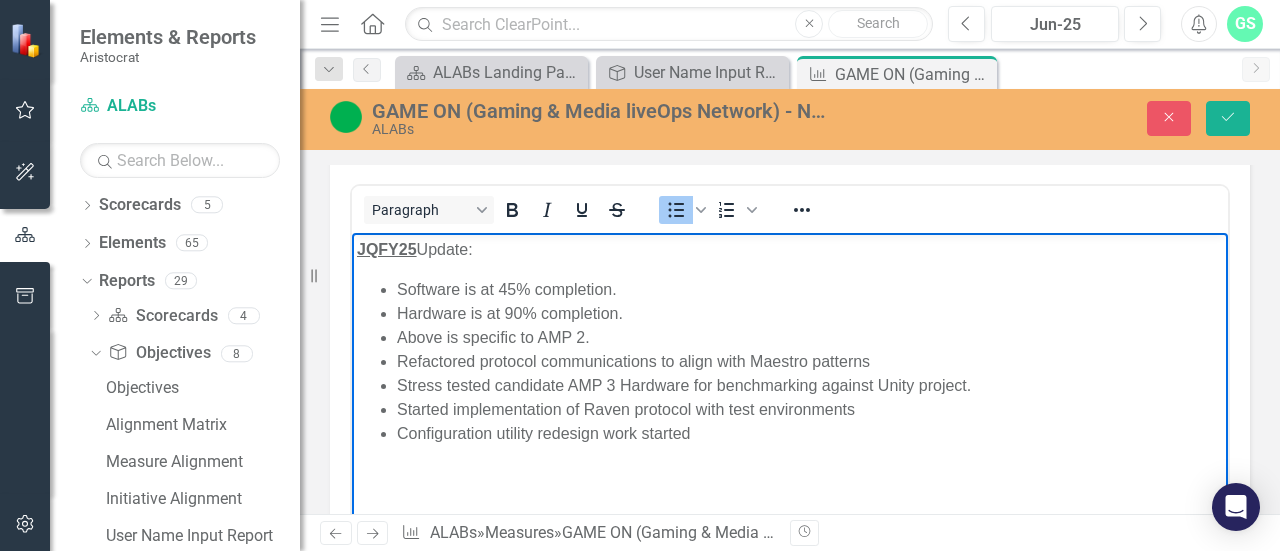 drag, startPoint x: 668, startPoint y: 323, endPoint x: 566, endPoint y: 322, distance: 102.0049 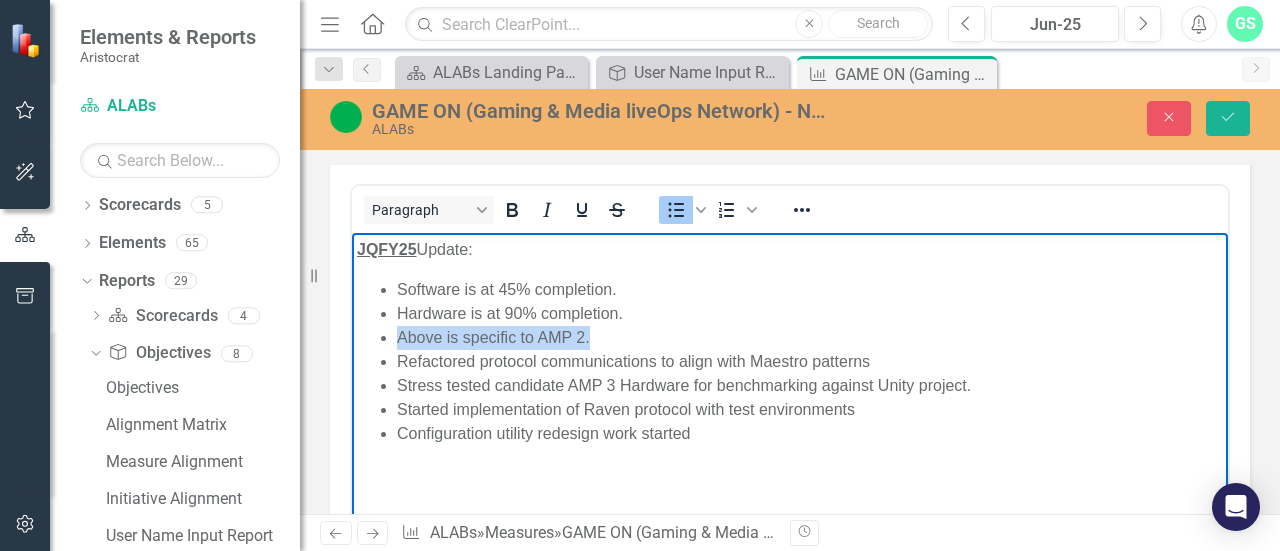 drag, startPoint x: 601, startPoint y: 341, endPoint x: 369, endPoint y: 331, distance: 232.21542 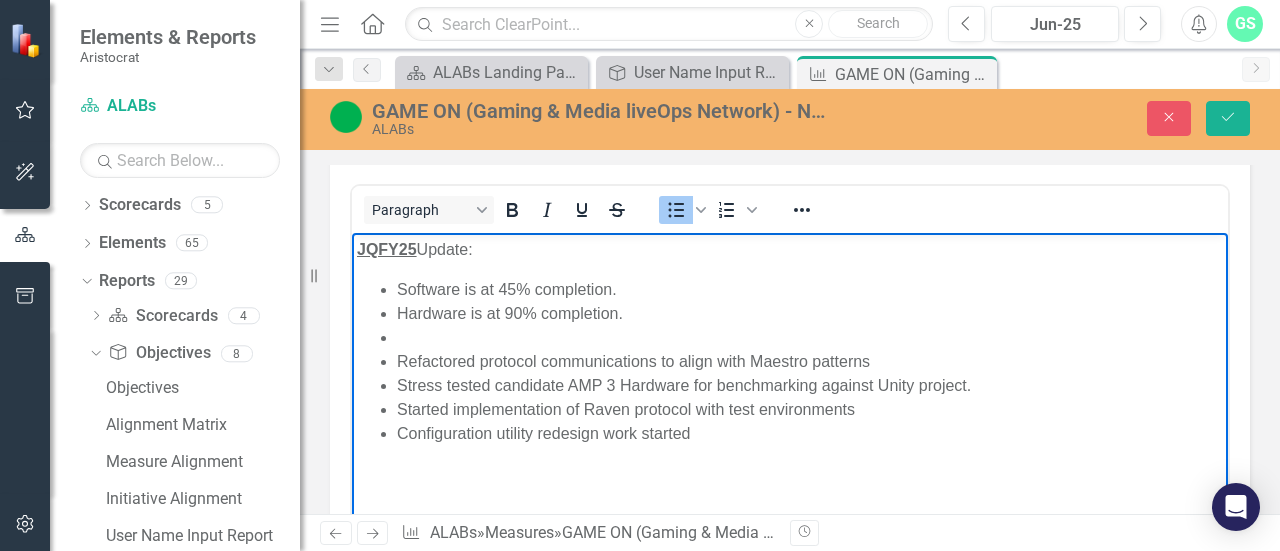click on "Software is at 45% completion." at bounding box center [810, 289] 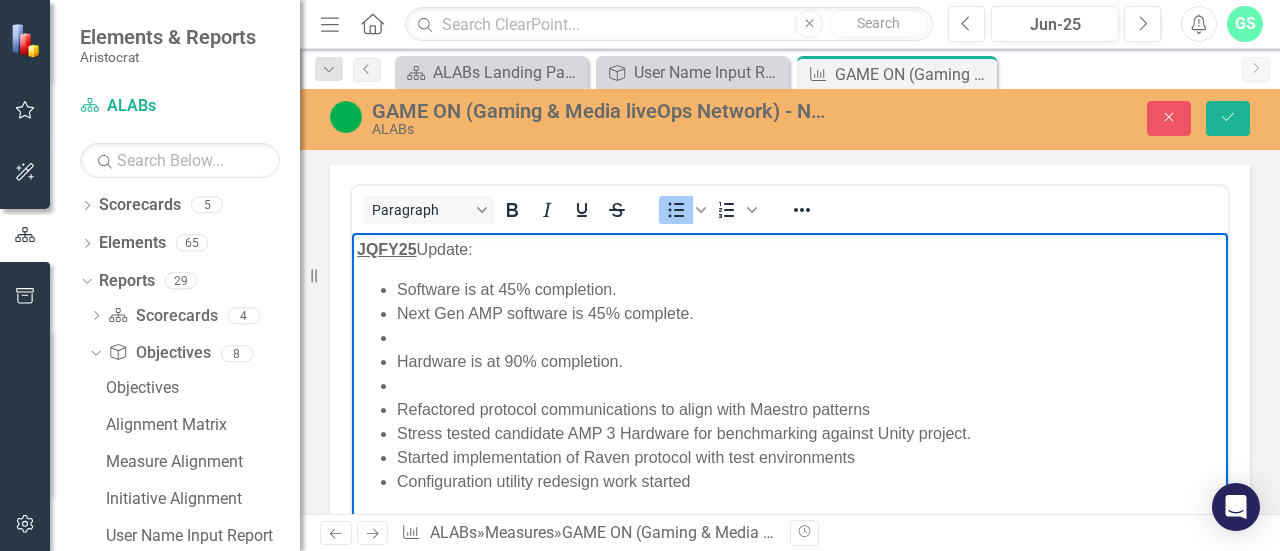 click on "Next Gen AMP software is 45% complete." at bounding box center [810, 313] 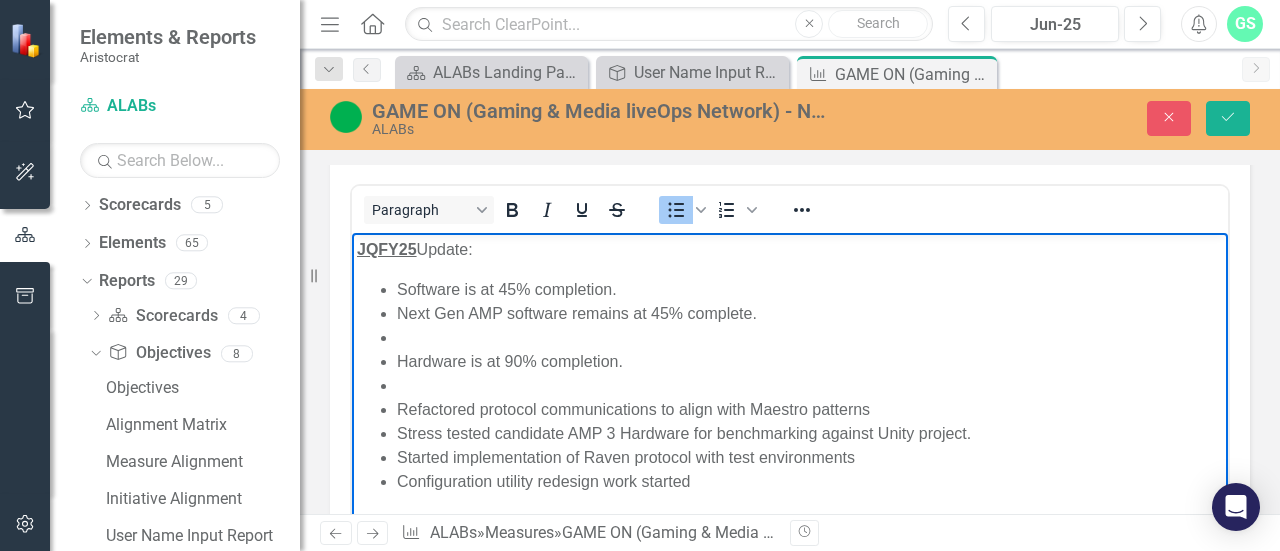 click on "Software is at 45% completion. Next Gen AMP software remains at 45% complete. Hardware is at 90% completion. Refactored protocol communications to align with Maestro patterns Stress tested candidate AMP 3 Hardware for benchmarking against Unity project. Started implementation of Raven protocol with test environments Configuration utility redesign work started" at bounding box center (790, 385) 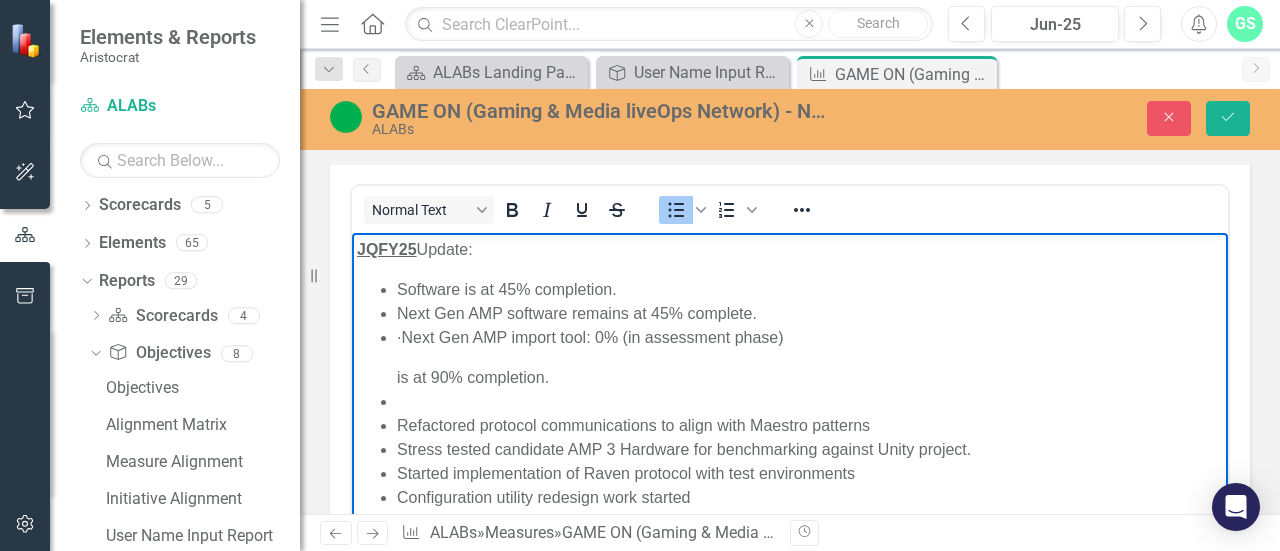 click on "·        Next Gen AMP import tool: 0% (in assessment phase)" at bounding box center (810, 337) 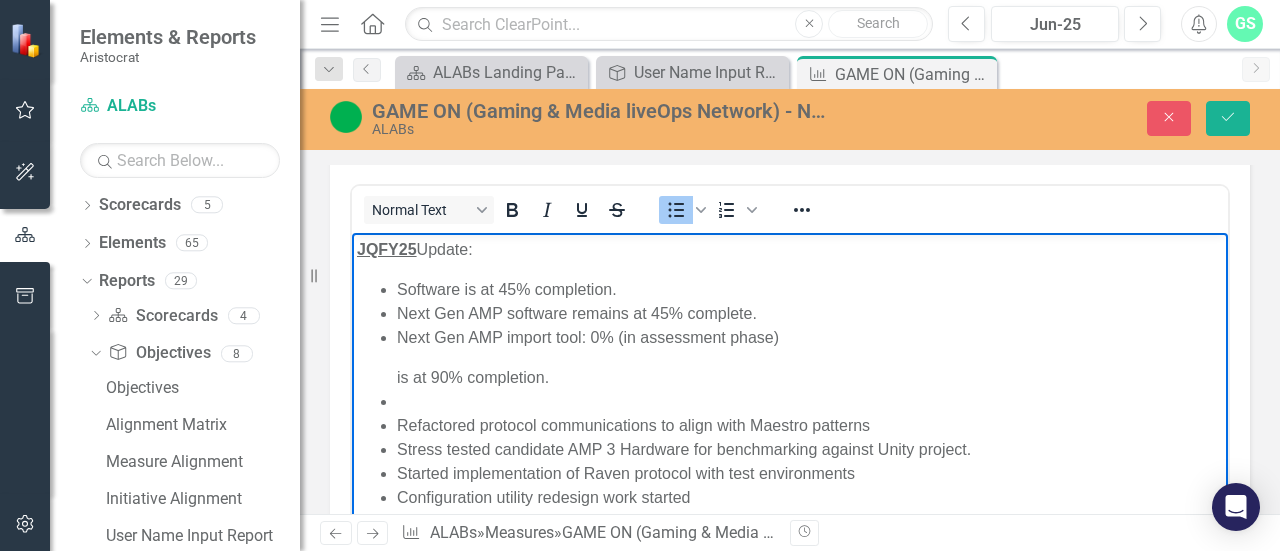 click on "Next Gen AMP import tool: 0% (in assessment phase)" at bounding box center [810, 337] 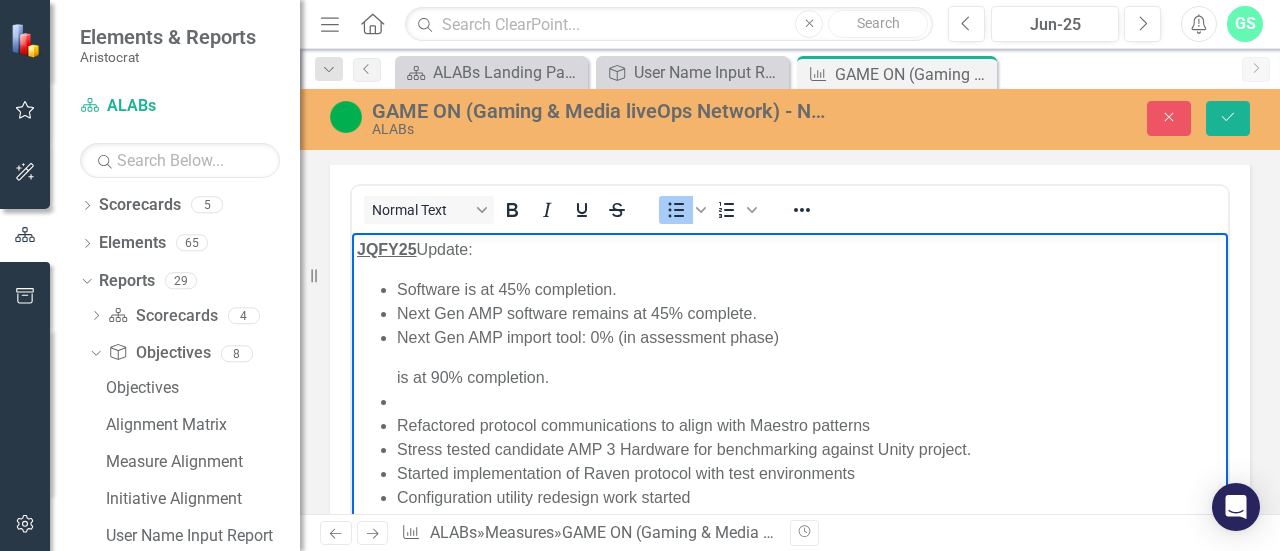 click on "Next Gen AMP import tool: 0% (in assessment phase)" at bounding box center (810, 337) 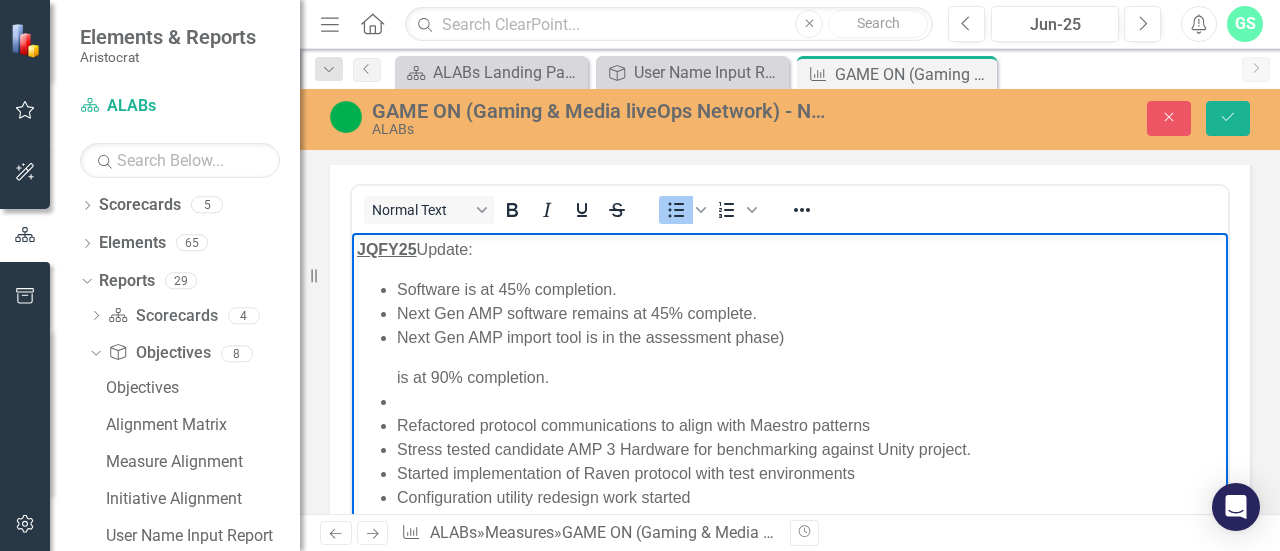 click on "Next Gen AMP import tool is in the assessment phase)" at bounding box center [810, 337] 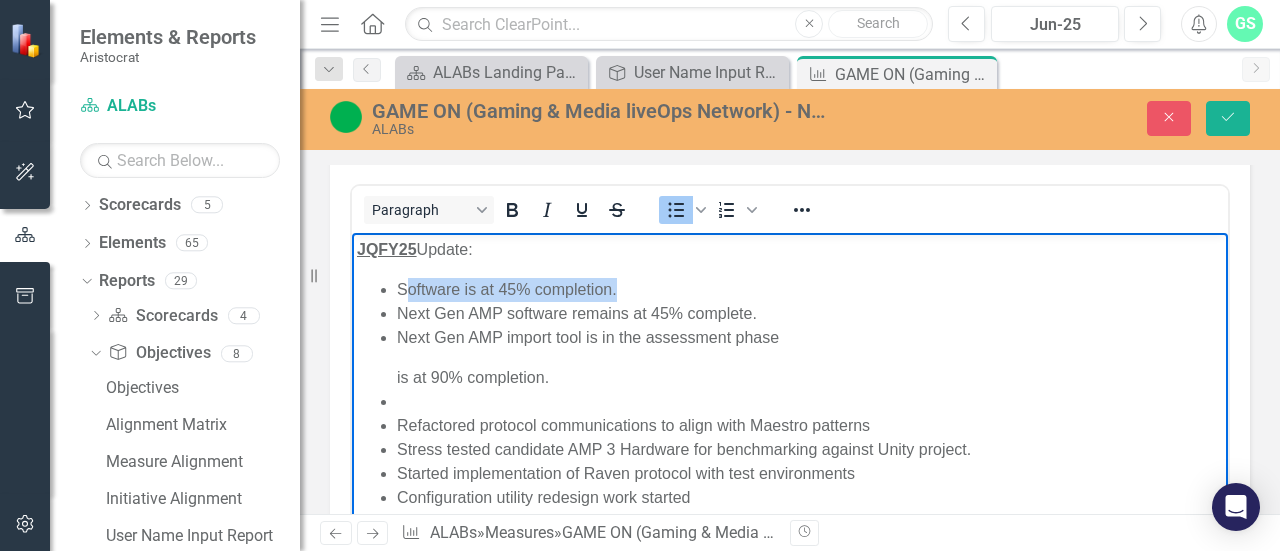 drag, startPoint x: 588, startPoint y: 287, endPoint x: 402, endPoint y: 268, distance: 186.96791 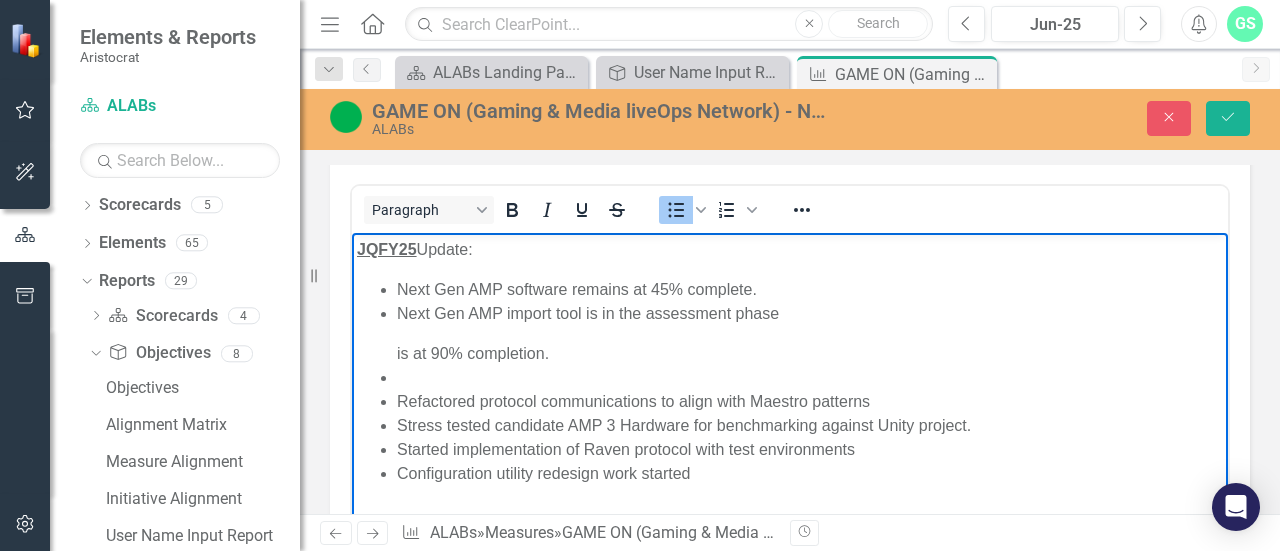 click on "Next Gen AMP import tool is in the assessment phase  is at 90% completion." at bounding box center [810, 333] 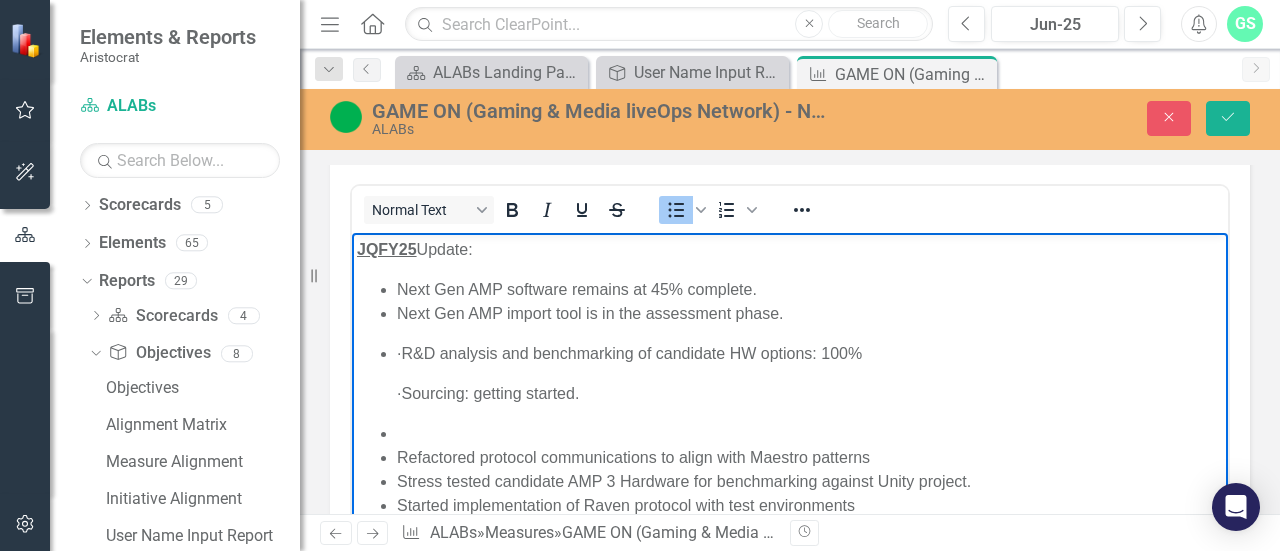 click on "·        R&D analysis and benchmarking of candidate HW options: 100%" at bounding box center (810, 353) 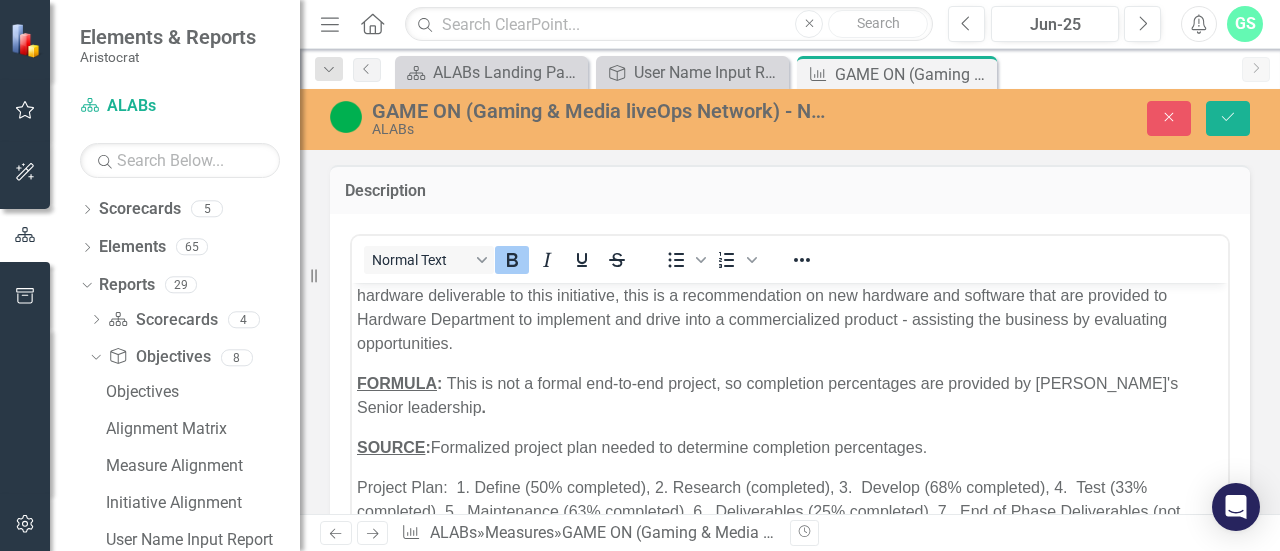 scroll, scrollTop: 0, scrollLeft: 0, axis: both 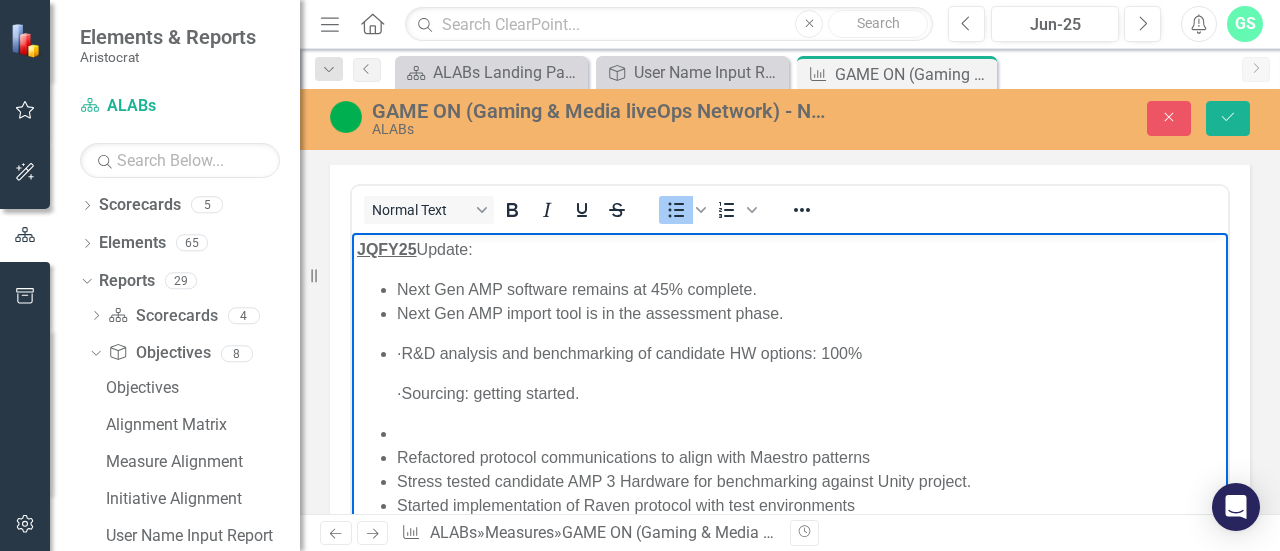 click on "Next Gen AMP software remains at 45% complete. Next Gen AMP import tool is in the assessment phase. · R&D analysis and benchmarking of candidate HW options: 100% ·        Sourcing: getting started. Refactored protocol communications to align with Maestro patterns Stress tested candidate AMP 3 Hardware for benchmarking against Unity project. Started implementation of Raven protocol with test environments Configuration utility redesign work started" at bounding box center [790, 410] 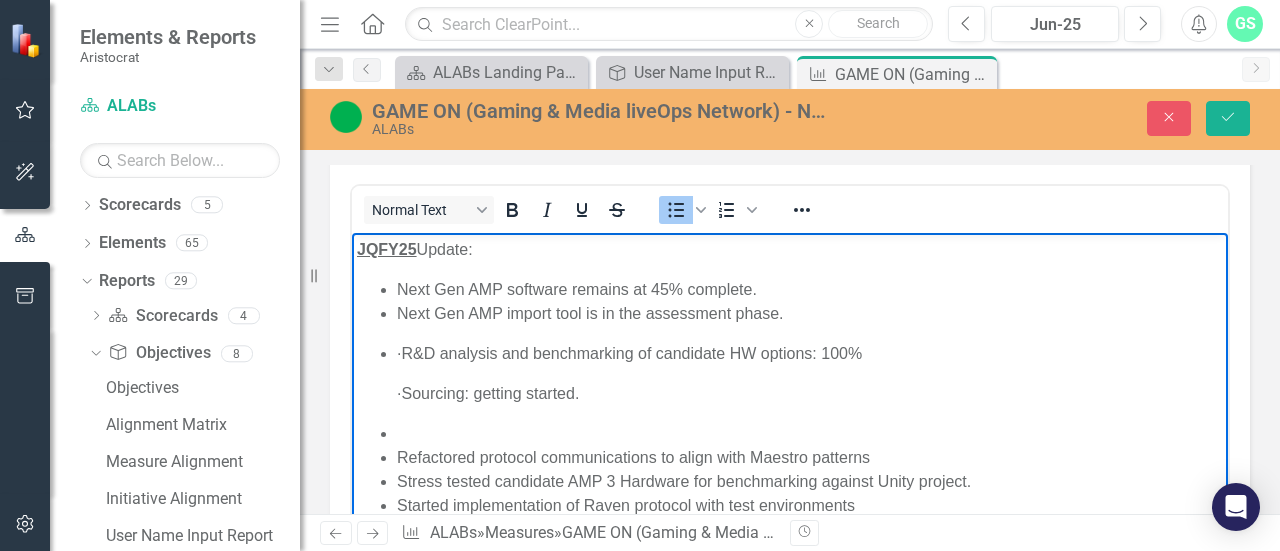 click on "· R&D analysis and benchmarking of candidate HW options: 100%" at bounding box center [810, 354] 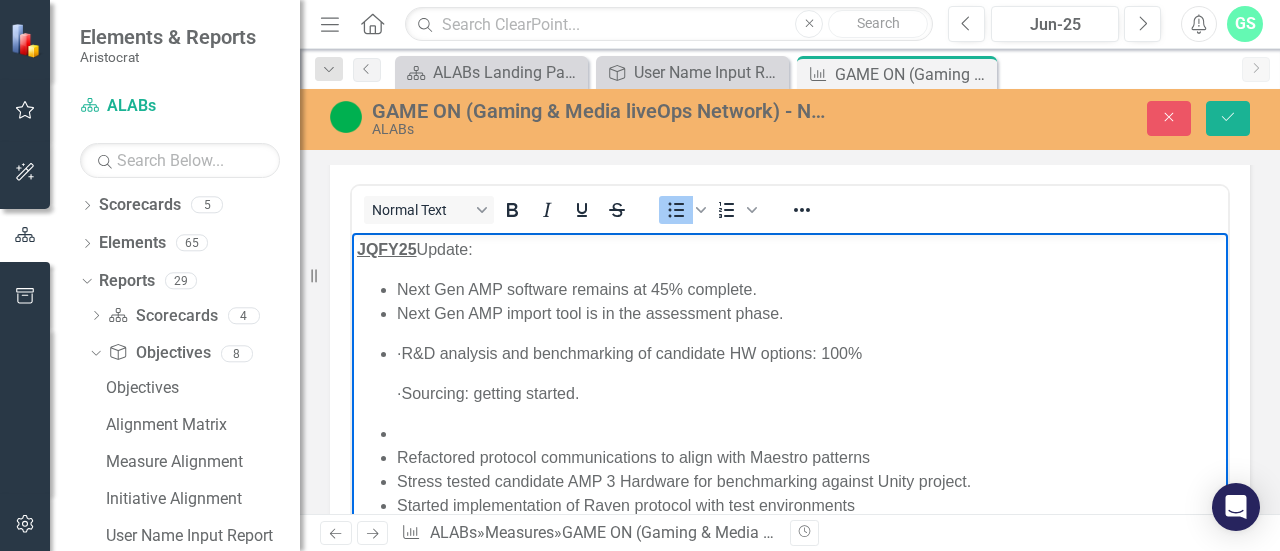 click on "· R&D analysis and benchmarking of candidate HW options: 100%" at bounding box center [810, 354] 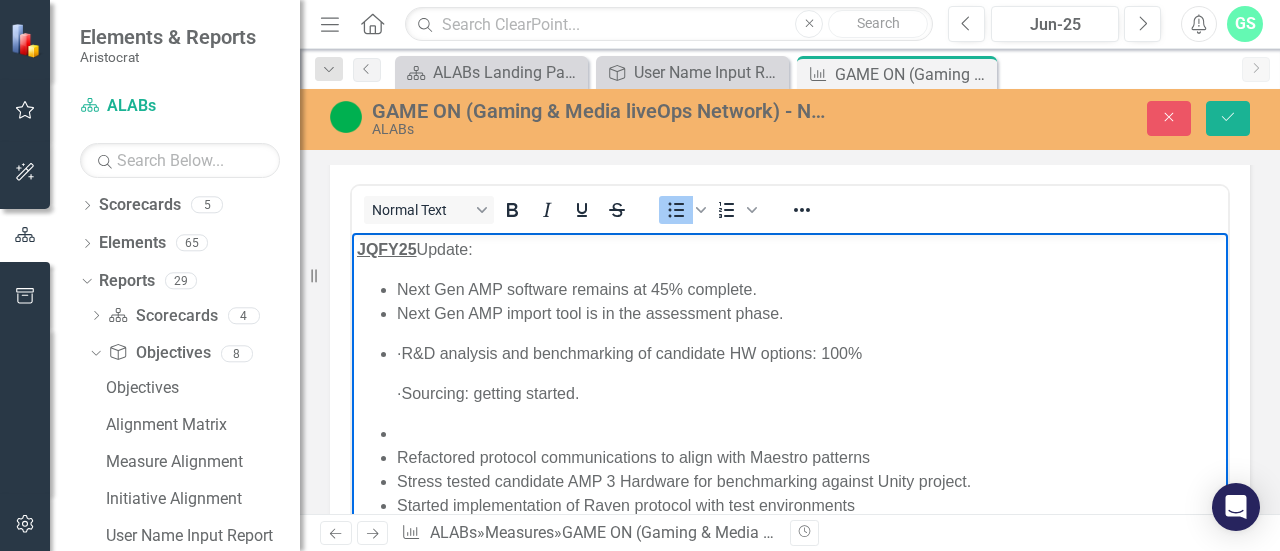 drag, startPoint x: 559, startPoint y: 398, endPoint x: 399, endPoint y: 406, distance: 160.19987 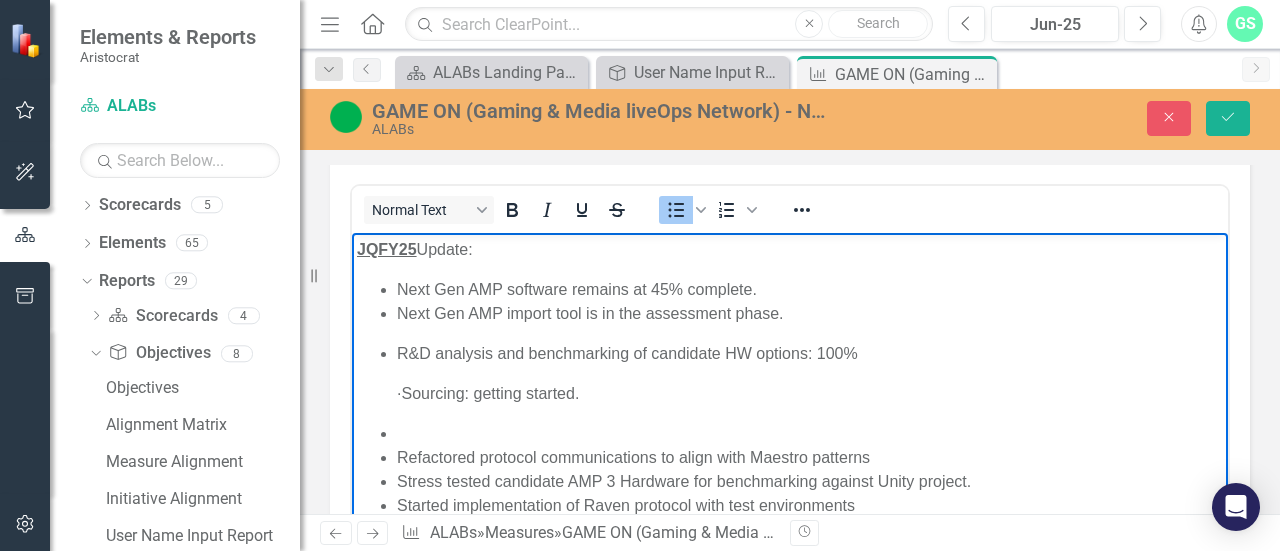 click on "Next Gen AMP software remains at 45% complete. Next Gen AMP import tool is in the assessment phase. R&D analysis and benchmarking of candidate HW options: 100% ·        Sourcing: getting started. Refactored protocol communications to align with Maestro patterns Stress tested candidate AMP 3 Hardware for benchmarking against Unity project. Started implementation of Raven protocol with test environments Configuration utility redesign work started" at bounding box center [790, 410] 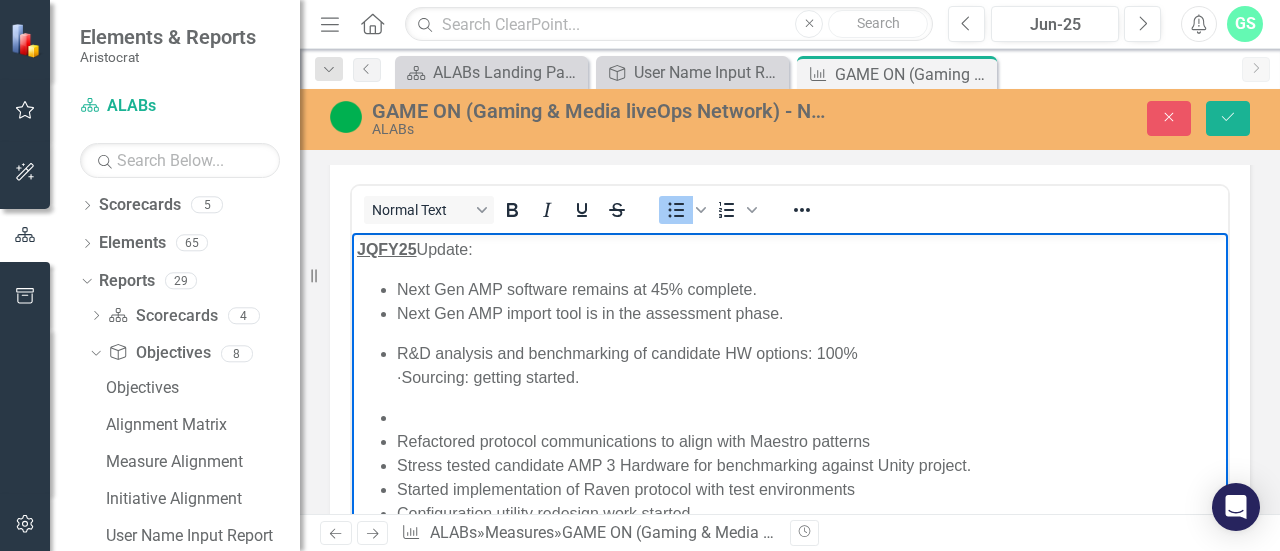 click on "Next Gen AMP software remains at 45% complete. Next Gen AMP import tool is in the assessment phase. R&D analysis and benchmarking of candidate HW options: 100% ·        Sourcing: getting started. Refactored protocol communications to align with Maestro patterns Stress tested candidate AMP 3 Hardware for benchmarking against Unity project. Started implementation of Raven protocol with test environments Configuration utility redesign work started" at bounding box center (790, 402) 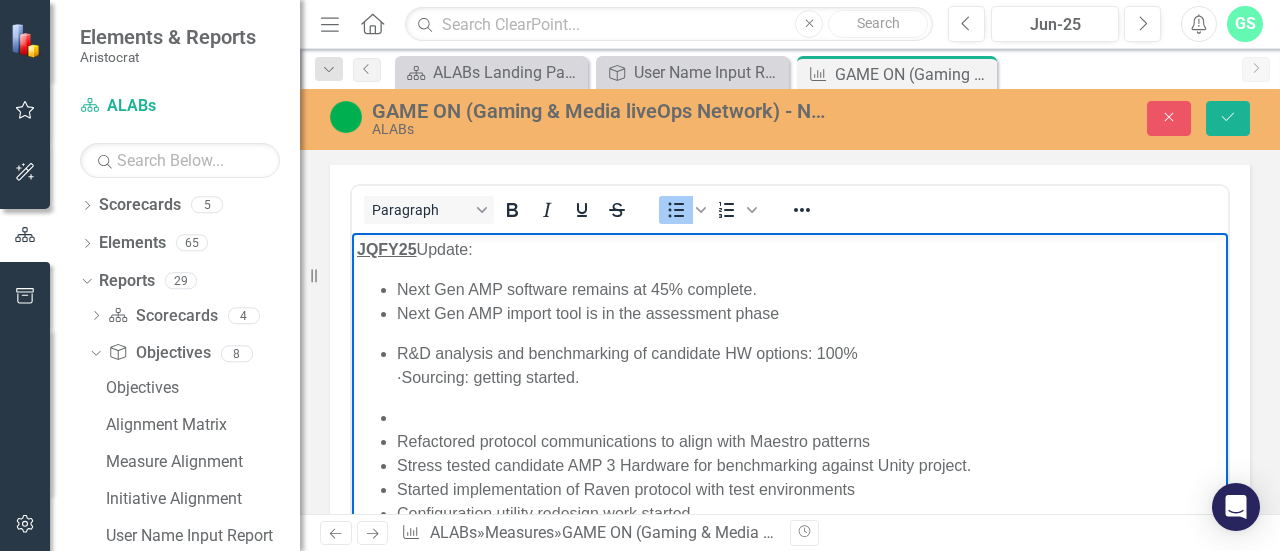 click on "Refactored protocol communications to align with Maestro patterns" at bounding box center (810, 442) 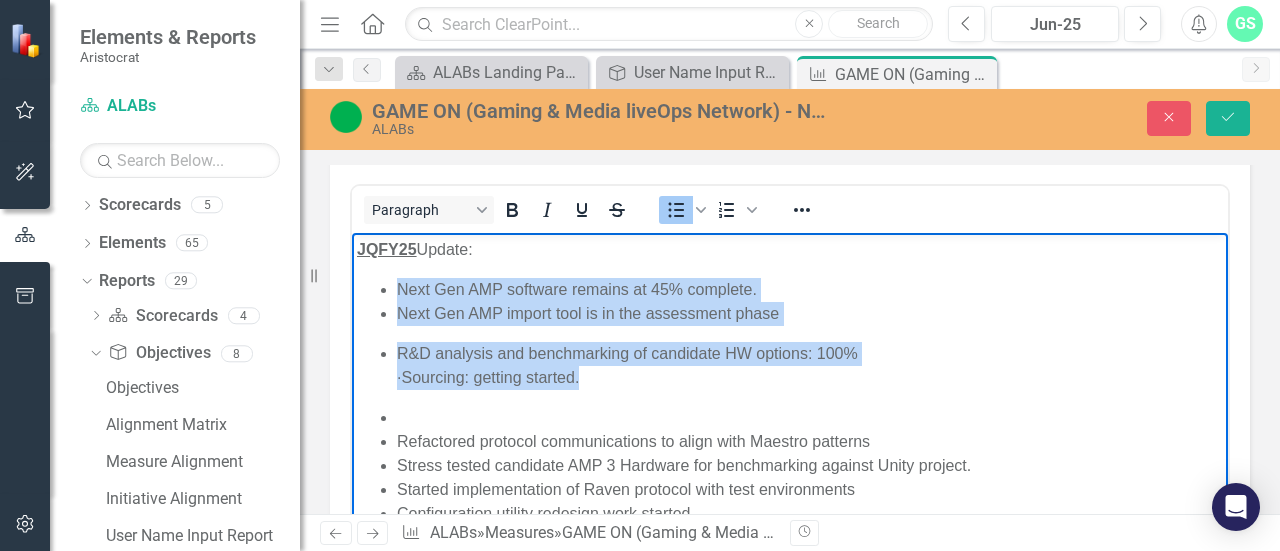 drag, startPoint x: 638, startPoint y: 382, endPoint x: 398, endPoint y: 294, distance: 255.62473 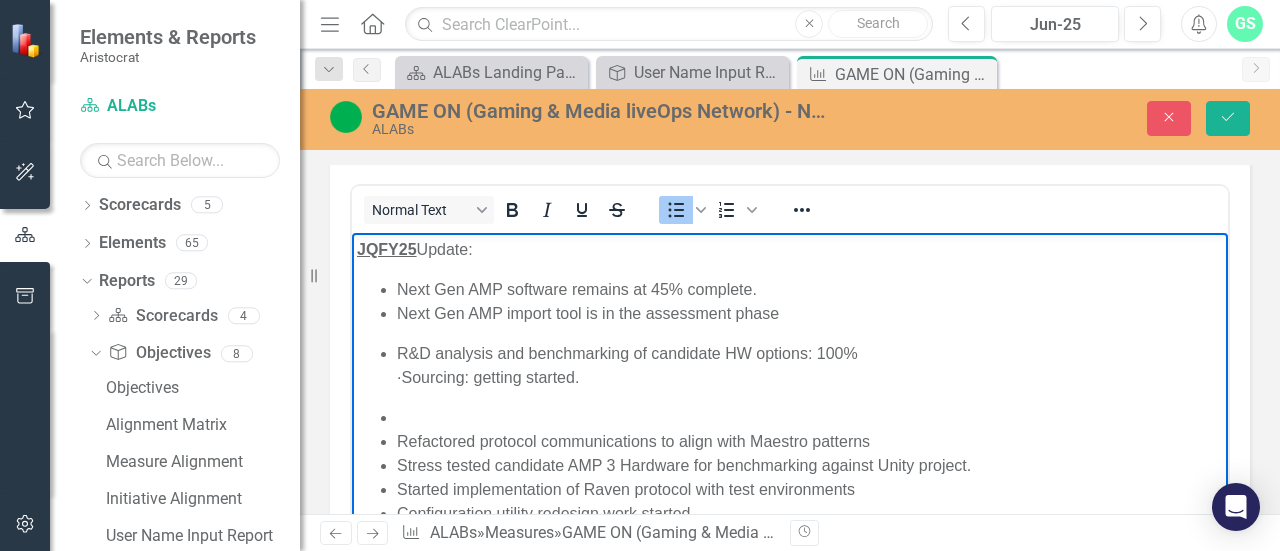 click on "Next Gen AMP software remains at 45% complete. Next Gen AMP import tool is in the assessment phase R&D analysis and benchmarking of candidate HW options: 100% ·        Sourcing: getting started. Refactored protocol communications to align with Maestro patterns Stress tested candidate AMP 3 Hardware for benchmarking against Unity project. Started implementation of Raven protocol with test environments Configuration utility redesign work started" at bounding box center (790, 402) 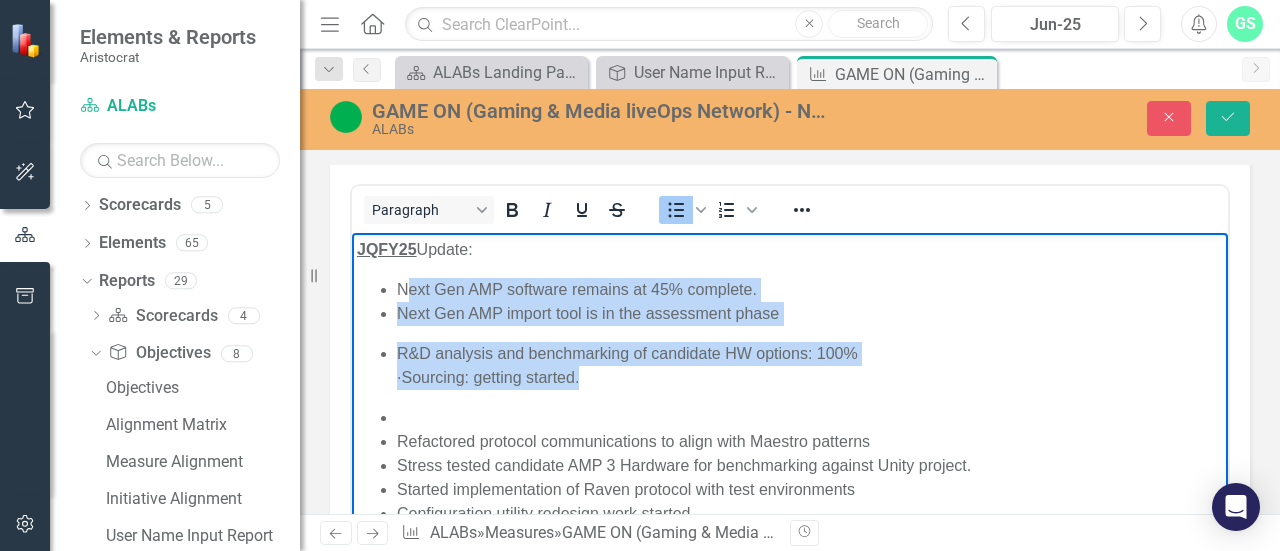 drag, startPoint x: 643, startPoint y: 379, endPoint x: 404, endPoint y: 294, distance: 253.66513 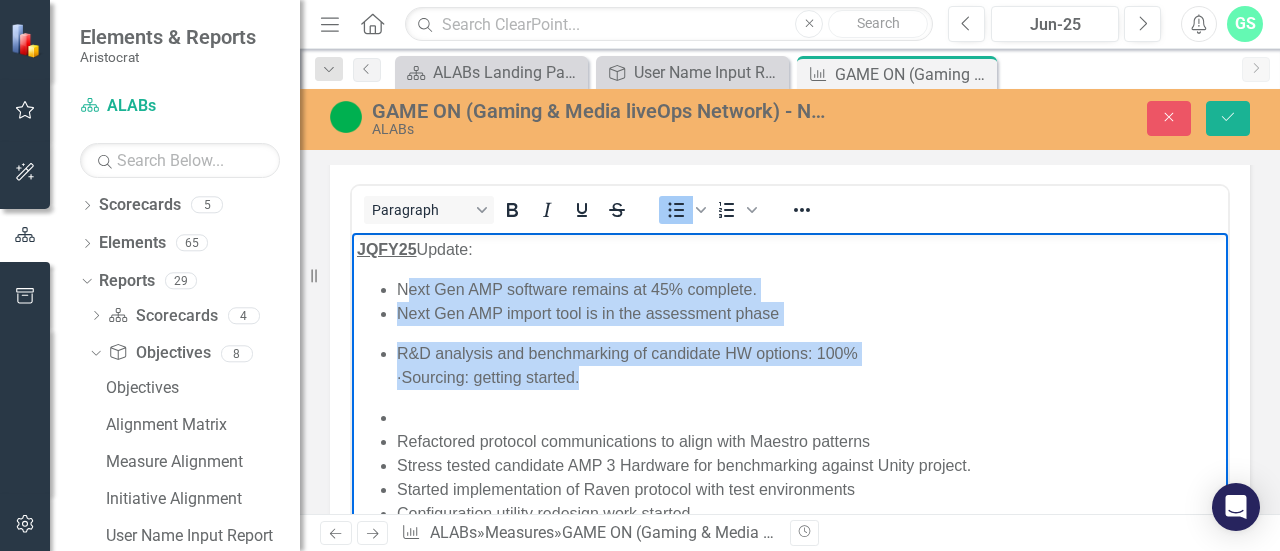 click on "Next Gen AMP software remains at 45% complete. Next Gen AMP import tool is in the assessment phase R&D analysis and benchmarking of candidate HW options: 100% ·        Sourcing: getting started. Refactored protocol communications to align with Maestro patterns Stress tested candidate AMP 3 Hardware for benchmarking against Unity project. Started implementation of Raven protocol with test environments Configuration utility redesign work started" at bounding box center [790, 402] 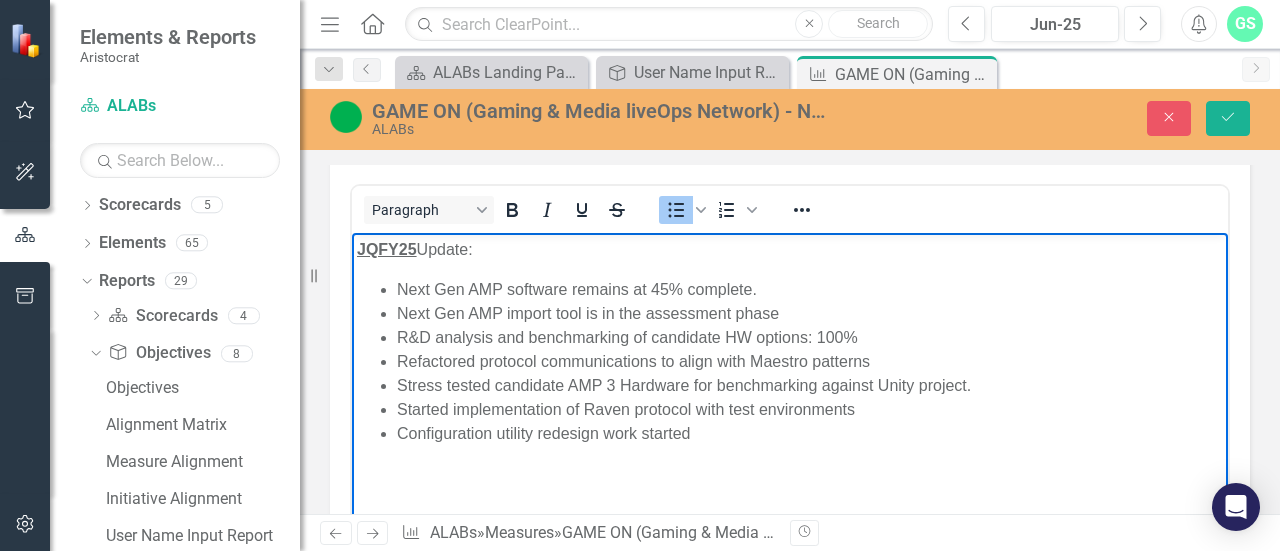 click on "Next Gen AMP import tool is in the assessment phase" at bounding box center [810, 314] 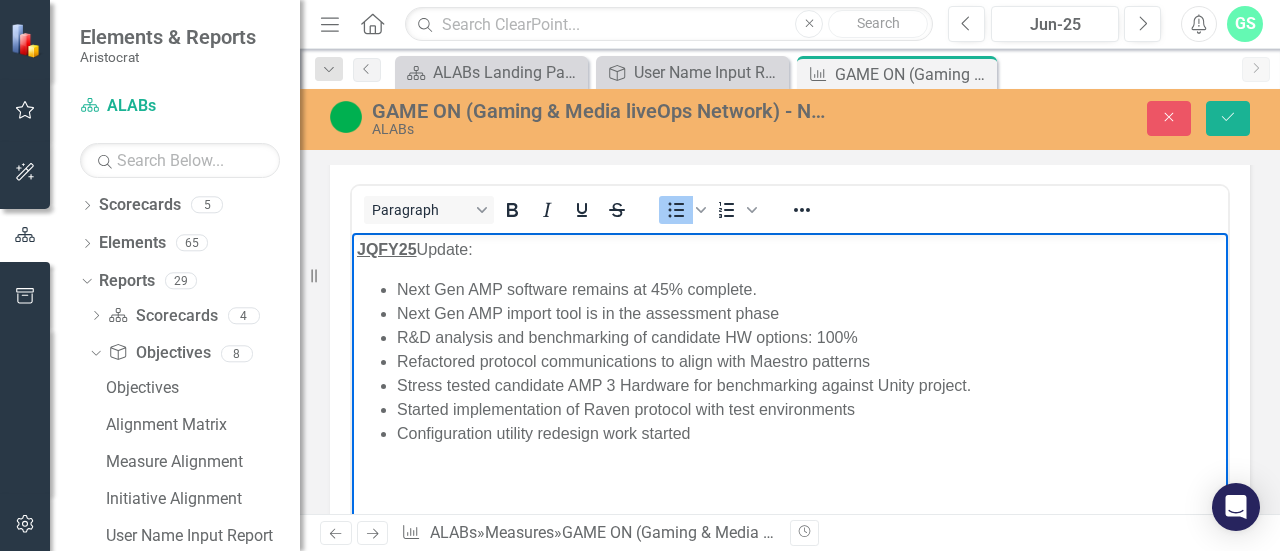click on "R&D analysis and benchmarking of candidate HW options: 100%" at bounding box center [810, 338] 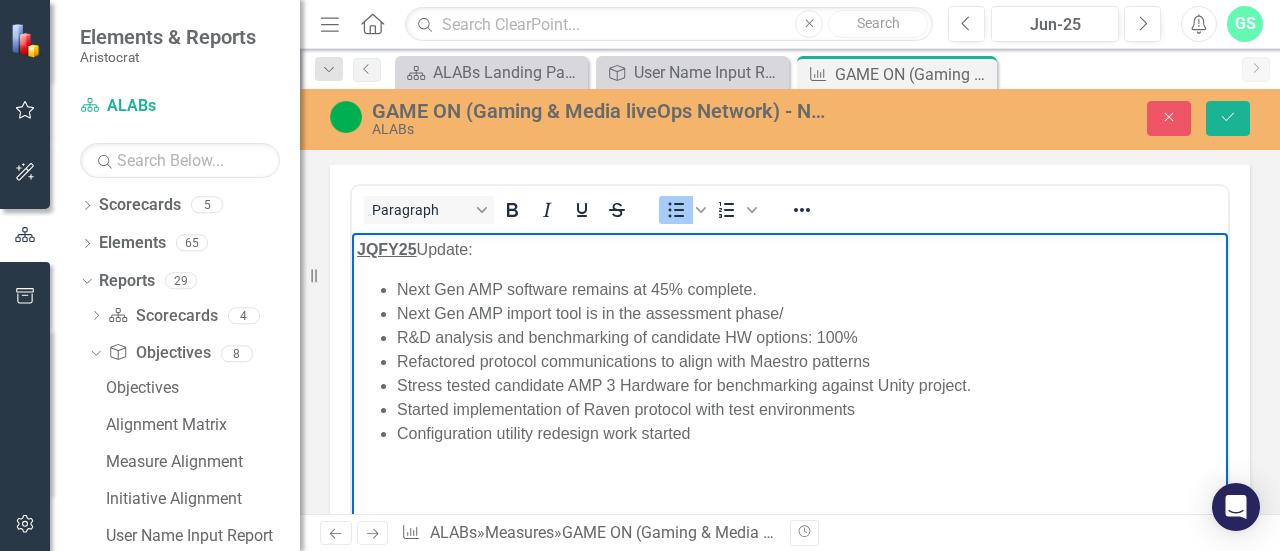 click on "R&D analysis and benchmarking of candidate HW options: 100%" at bounding box center (810, 338) 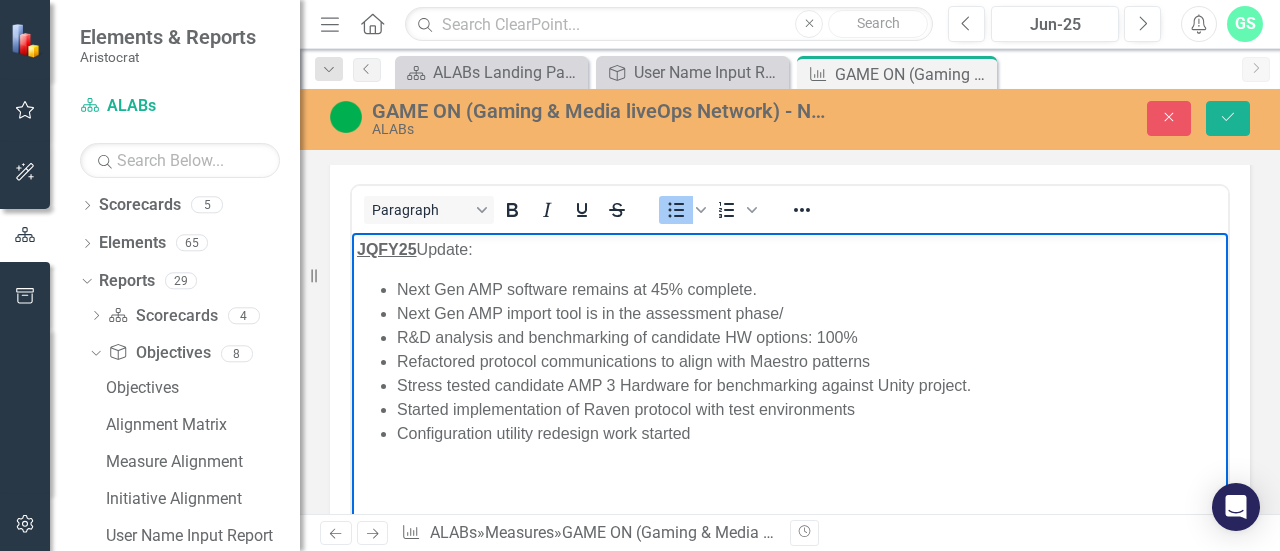 drag, startPoint x: 719, startPoint y: 334, endPoint x: 738, endPoint y: 338, distance: 19.416489 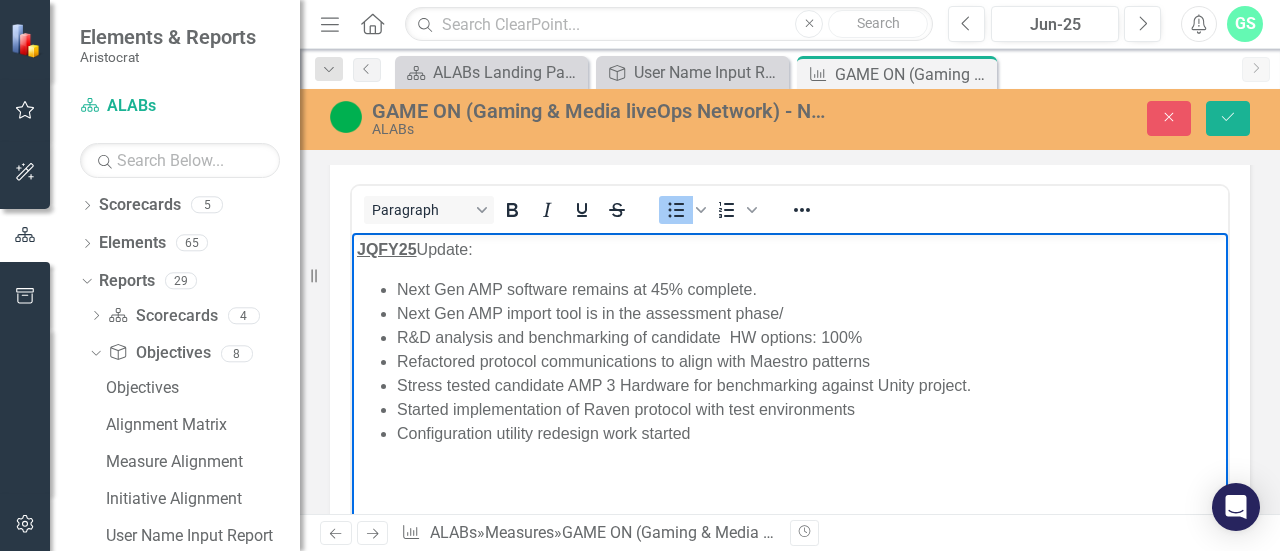 click on "R&D analysis and benchmarking of candidate  HW options: 100%" at bounding box center (810, 338) 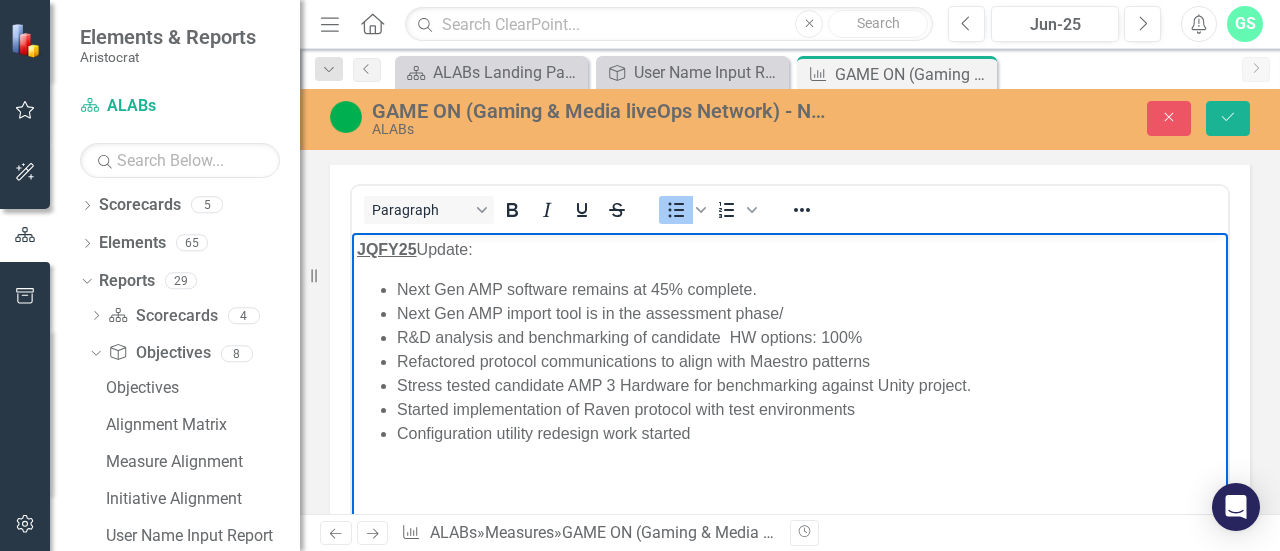 drag, startPoint x: 500, startPoint y: 334, endPoint x: 424, endPoint y: 346, distance: 76.941536 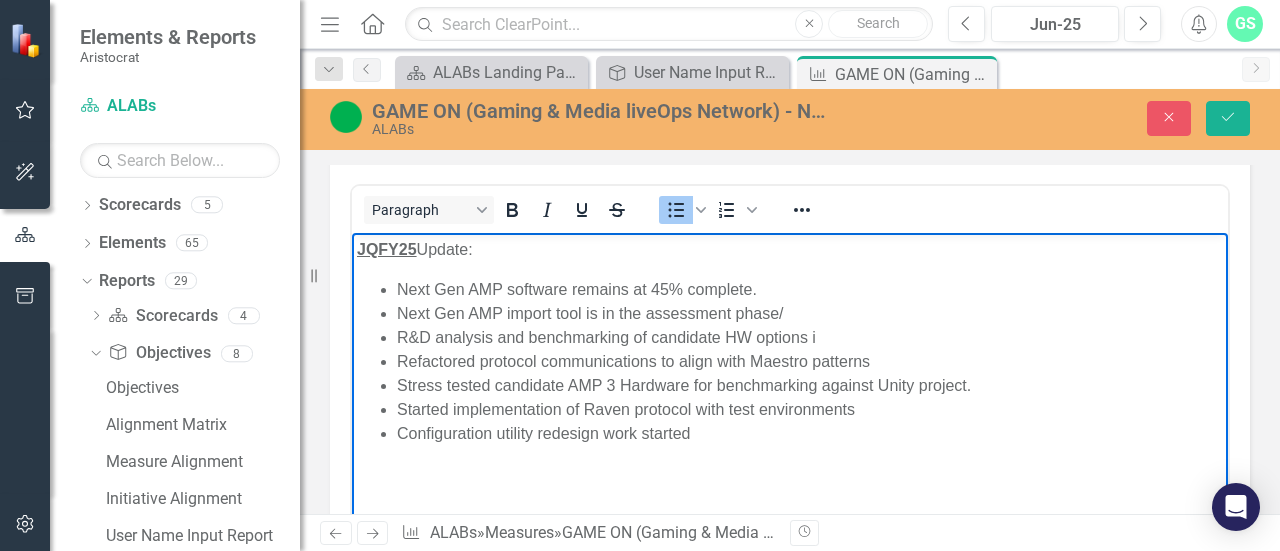 click on "Next Gen AMP software remains at 45% complete." at bounding box center (810, 290) 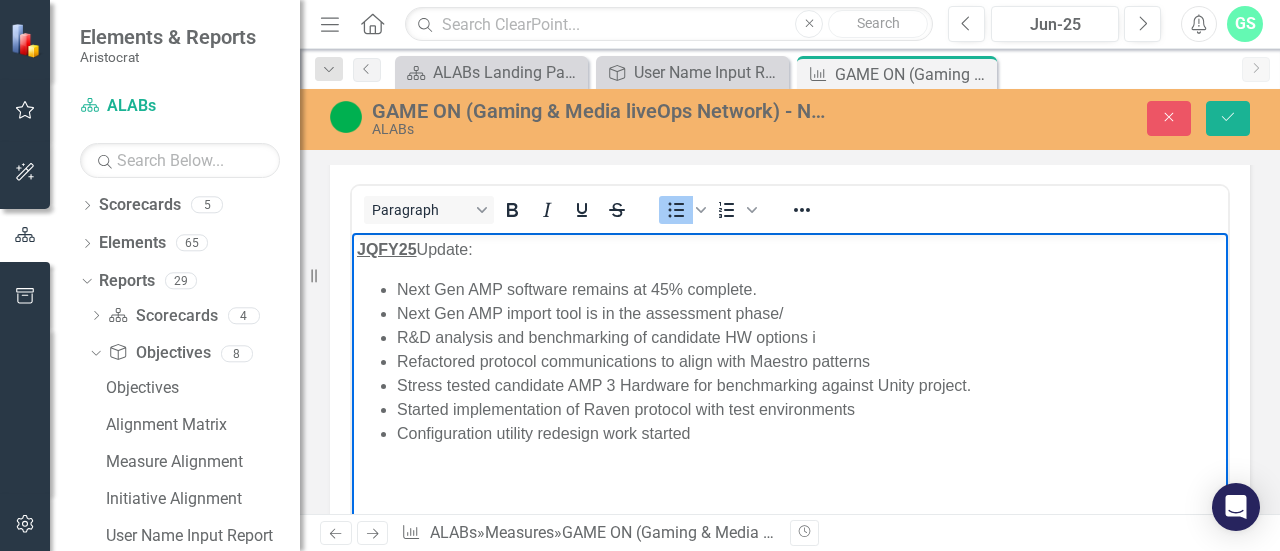 click on "Next Gen AMP import tool is in the assessment phase/" at bounding box center (810, 314) 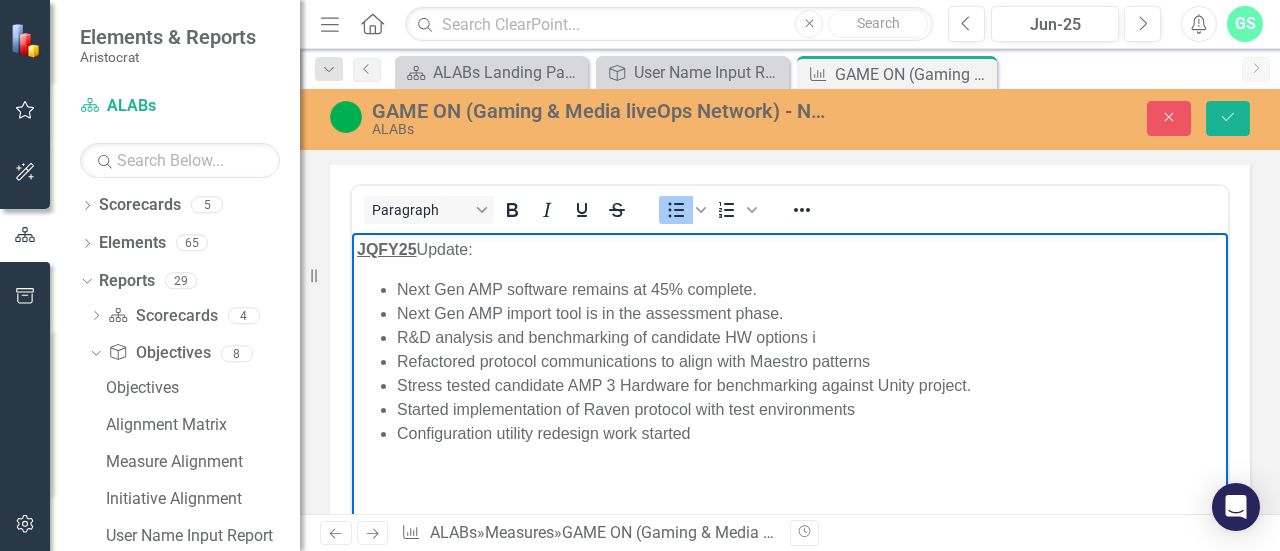 click on "R&D analysis and benchmarking of candidate HW options i" at bounding box center [810, 338] 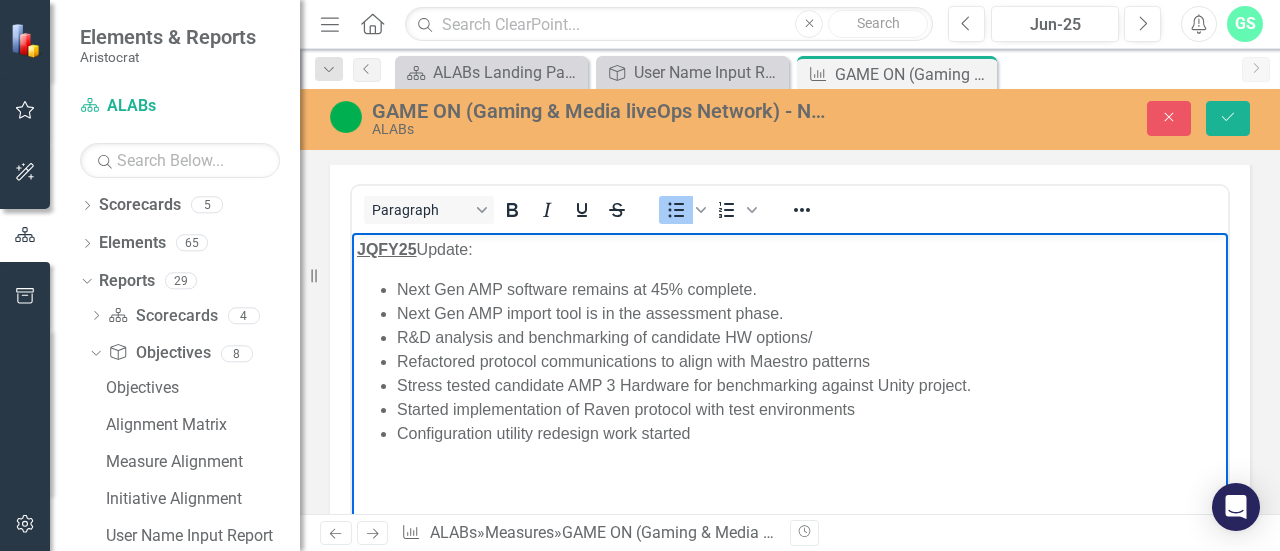 click on "R&D analysis and benchmarking of candidate HW options/" at bounding box center (810, 338) 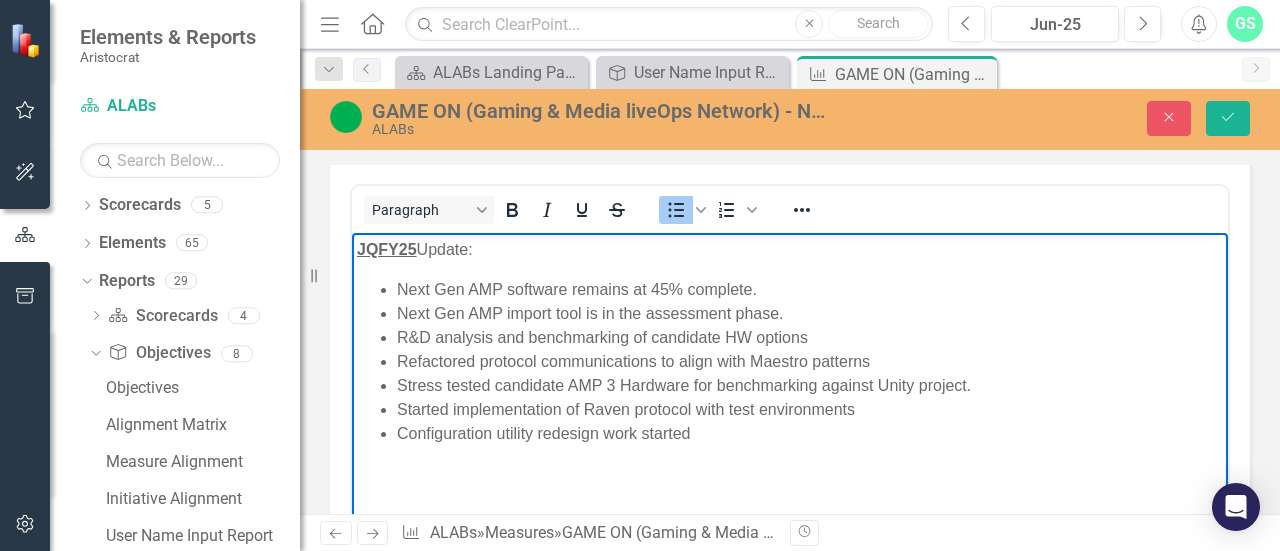 drag, startPoint x: 651, startPoint y: 348, endPoint x: 469, endPoint y: 338, distance: 182.27452 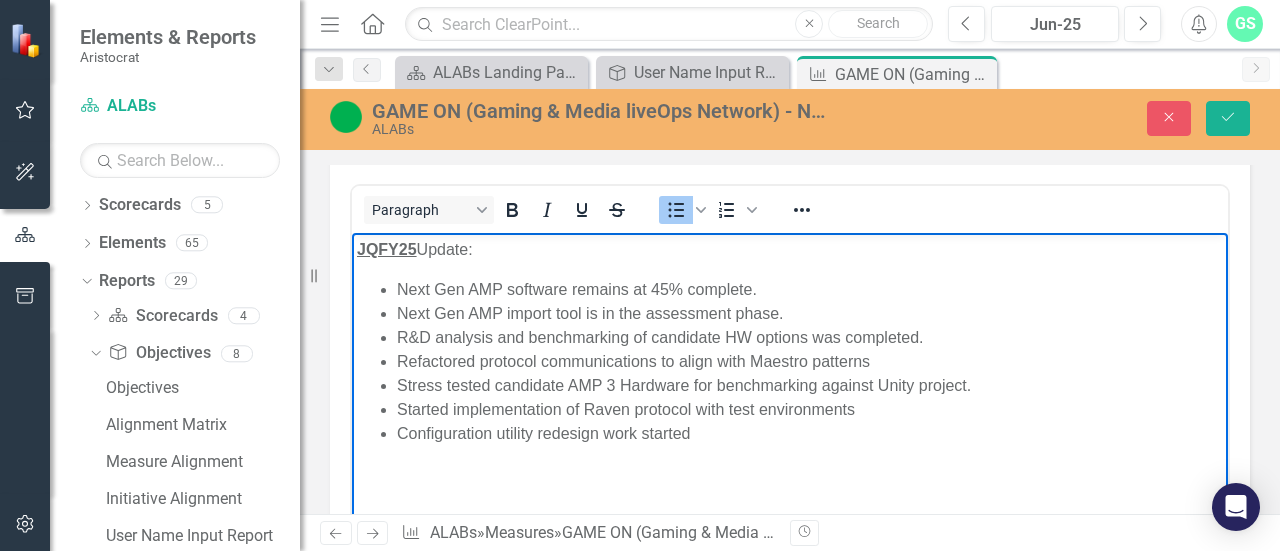 scroll, scrollTop: 219, scrollLeft: 0, axis: vertical 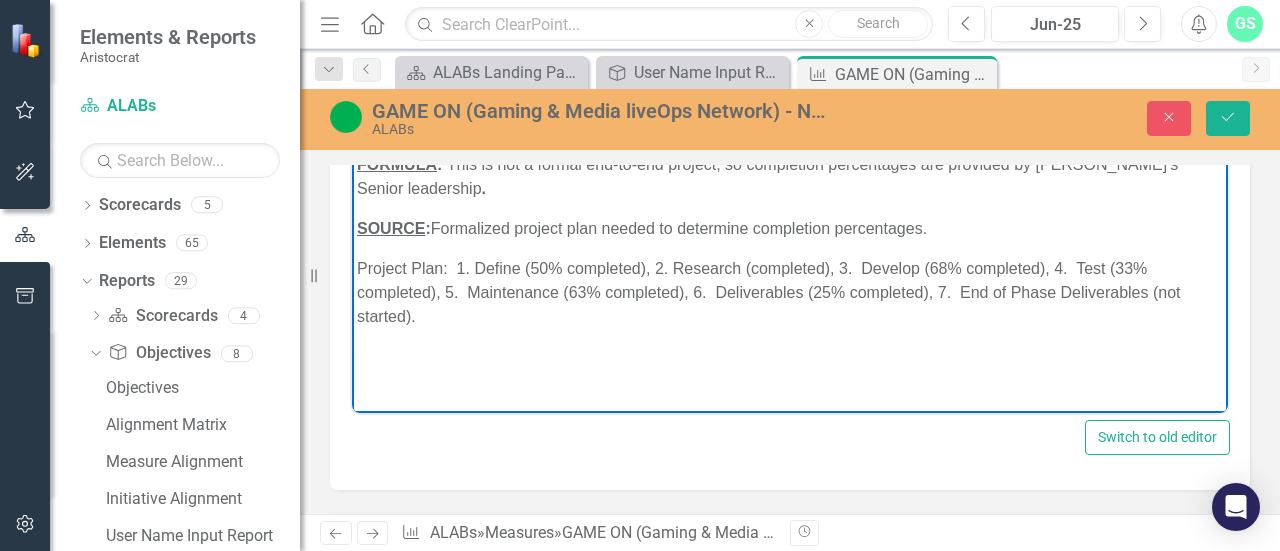 click on "Project Plan:  1. Define (50% completed), 2. Research (completed), 3.  Develop (68% completed), 4.  Test (33% completed), 5.  Maintenance (63% completed), 6.  Deliverables (25% completed), 7.  End of Phase Deliverables (not started)." at bounding box center (790, 292) 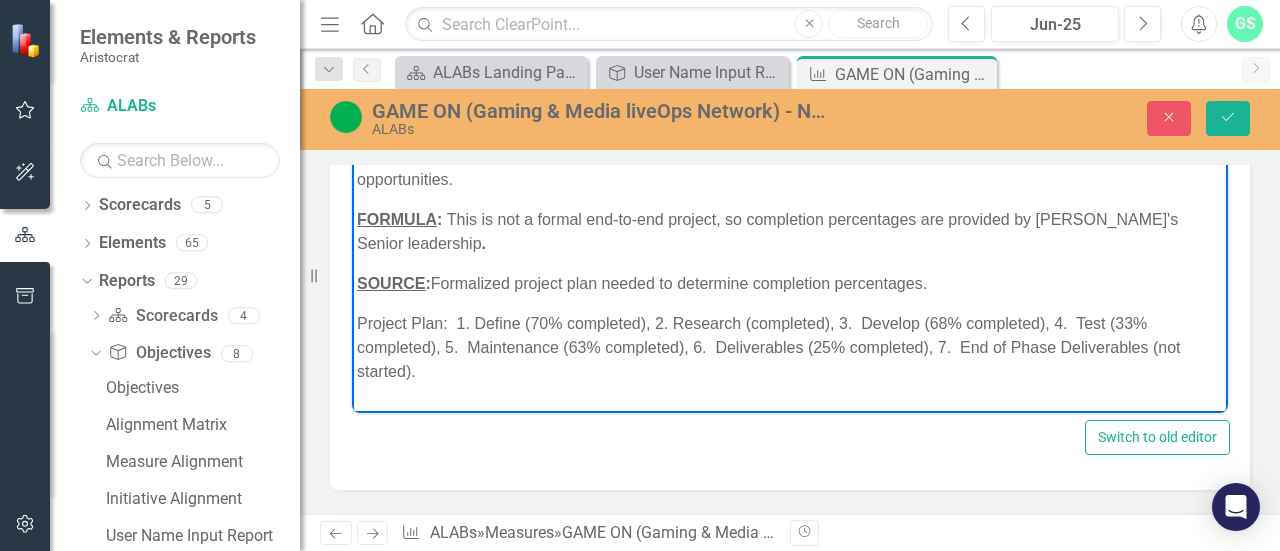 scroll, scrollTop: 0, scrollLeft: 0, axis: both 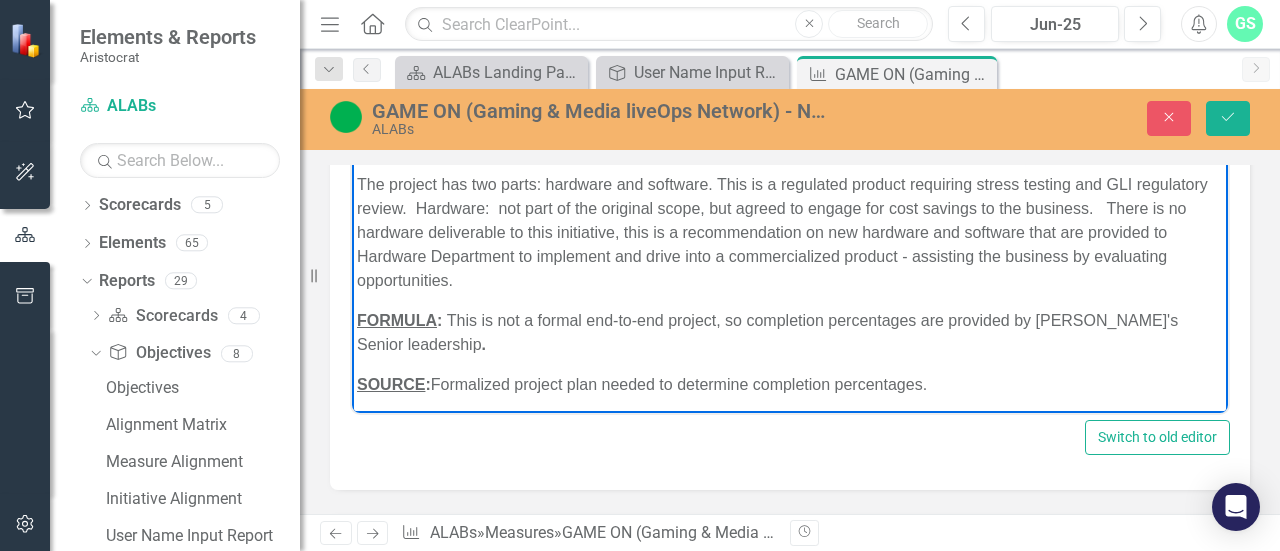 click on "This is not a formal end-to-end project, so completion percentages are provided by [PERSON_NAME]'s Senior leadership" at bounding box center (767, 331) 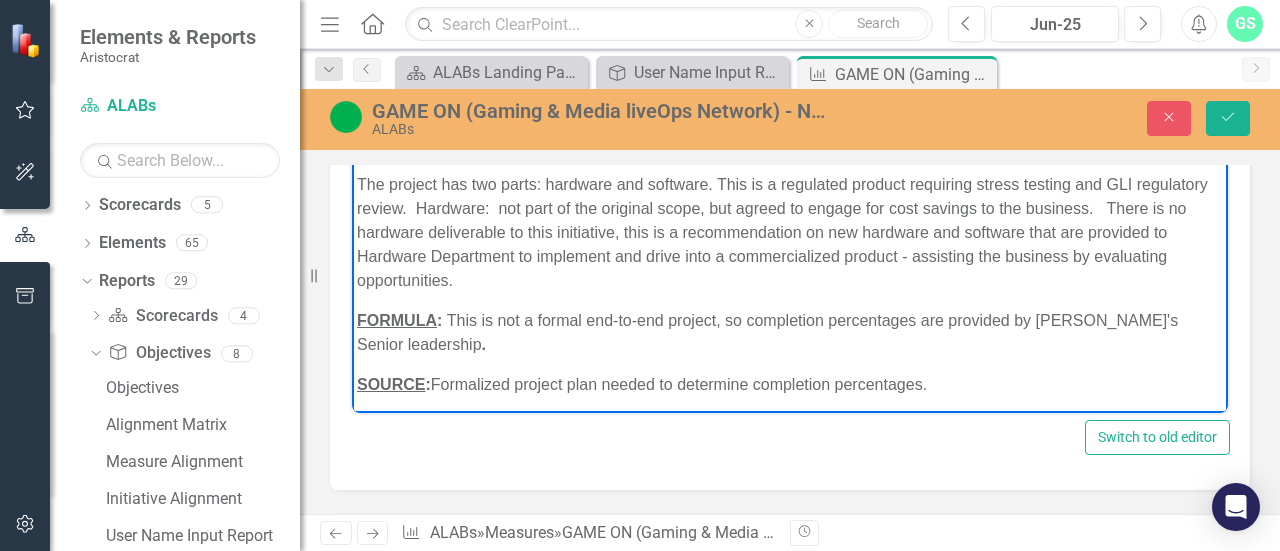 scroll, scrollTop: 156, scrollLeft: 0, axis: vertical 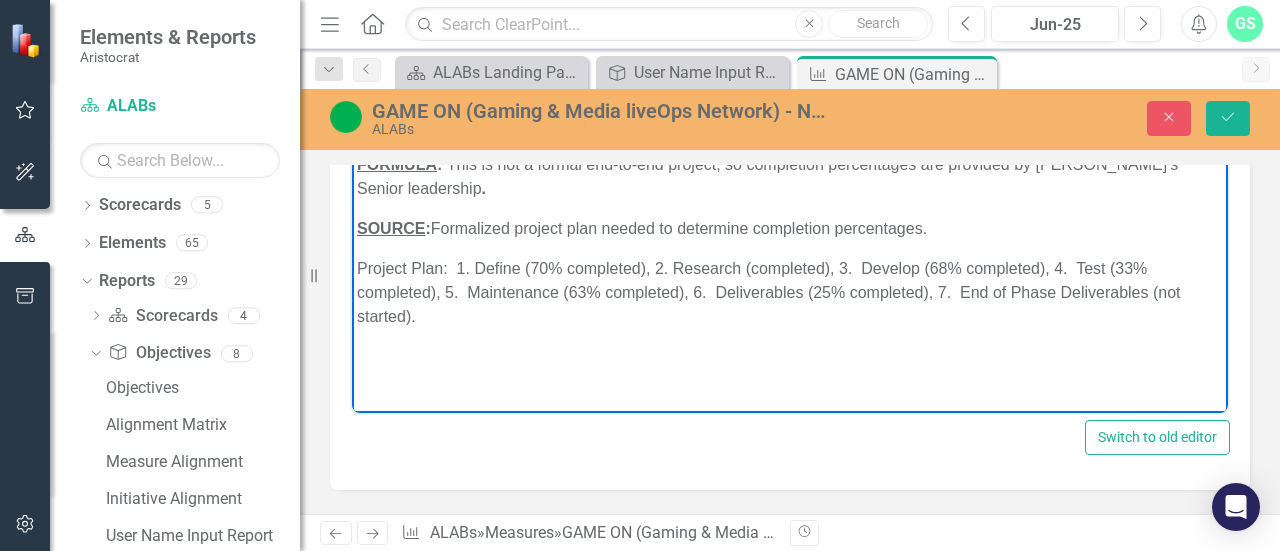 click on "Project Plan:  1. Define (70% completed), 2. Research (completed), 3.  Develop (68% completed), 4.  Test (33% completed), 5.  Maintenance (63% completed), 6.  Deliverables (25% completed), 7.  End of Phase Deliverables (not started)." at bounding box center (790, 292) 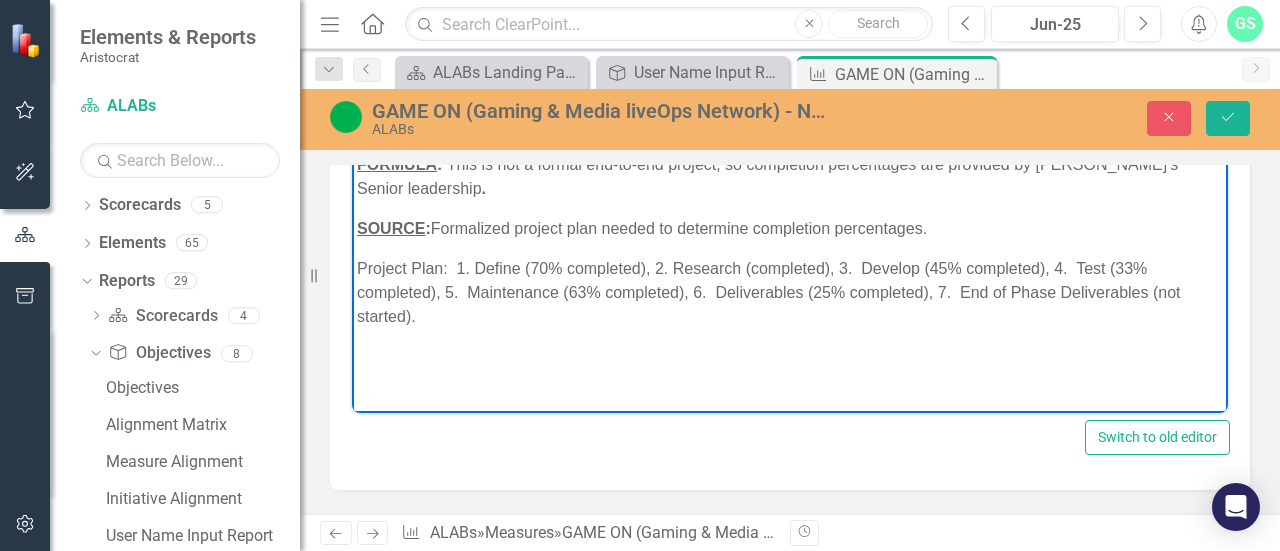 click on "DESCRIPTION :  This is also known as the SignTech project  This R&D project is to gather requirements, design, develop, test, and benchmark new software solutions for the current AMP 2.0 and the approved.  AMP 3.0 hardware. The project has two parts: hardware and software. This is a regulated product requiring stress testing and GLI regulatory review.  Hardware:  not part of the original scope, but agreed to engage for cost savings to the business.   There is no hardware deliverable to this initiative, this is a recommendation on new hardware and software that are provided to Hardware Department to implement and drive into a commercialized product - assisting the business by evaluating opportunities. FORMULA :   This is not a formal end-to-end project, so completion percentages are provided by ALABS's Senior leadership . SOURCE :   Formalized project plan needed to determine completion percentages." at bounding box center (790, 160) 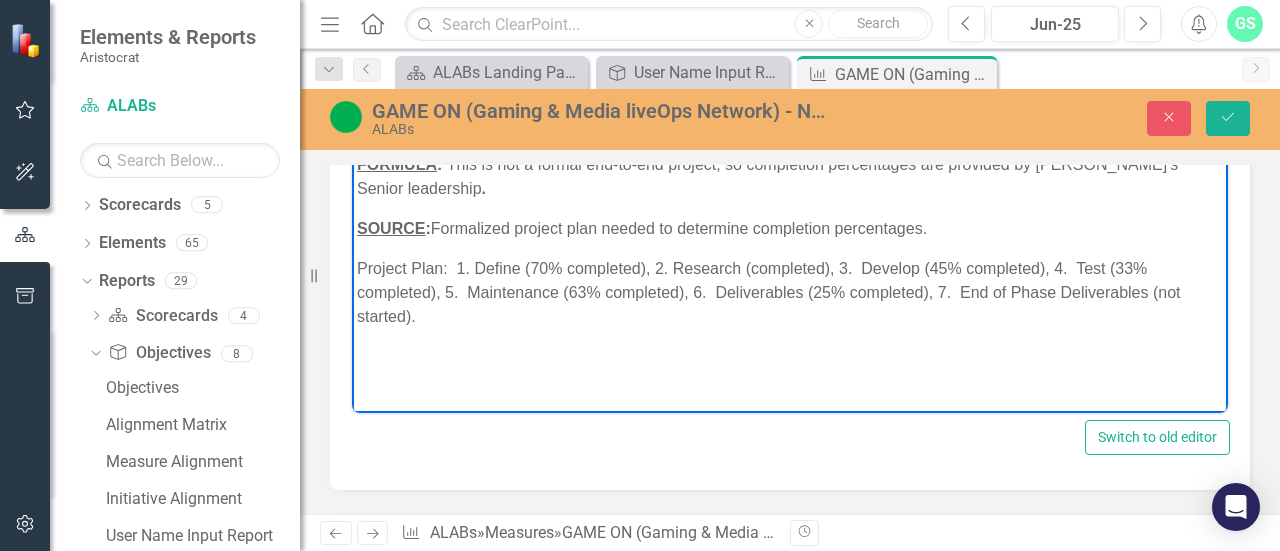 click at bounding box center (790, 368) 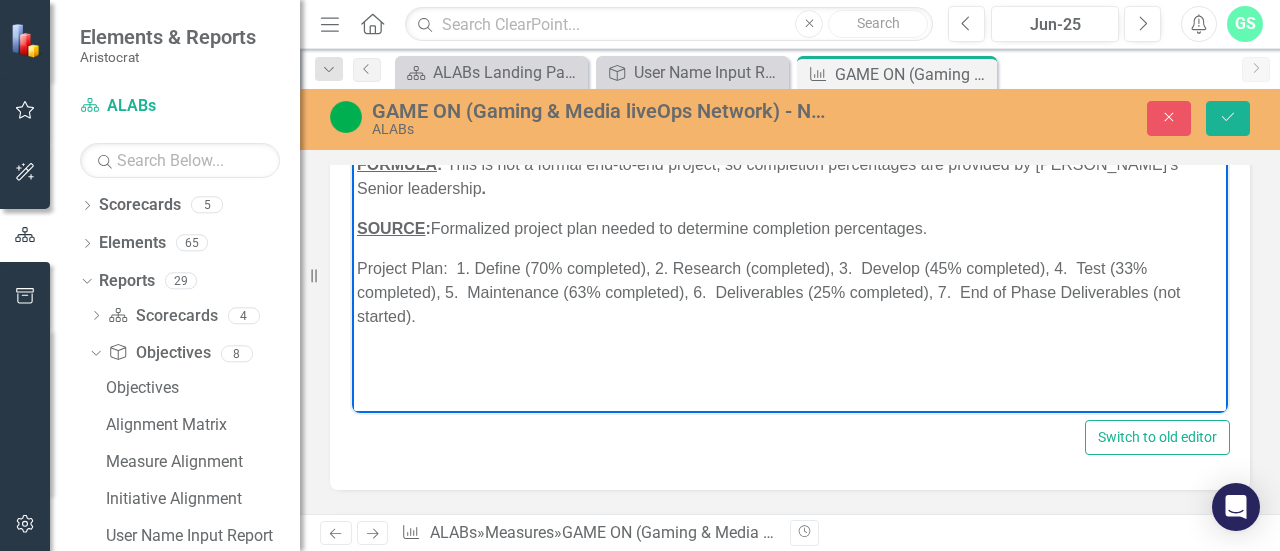click on "Project Plan:  1. Define (70% completed), 2. Research (completed), 3.  Develop (45% completed), 4.  Test (33% completed), 5.  Maintenance (63% completed), 6.  Deliverables (25% completed), 7.  End of Phase Deliverables (not started)." at bounding box center (790, 292) 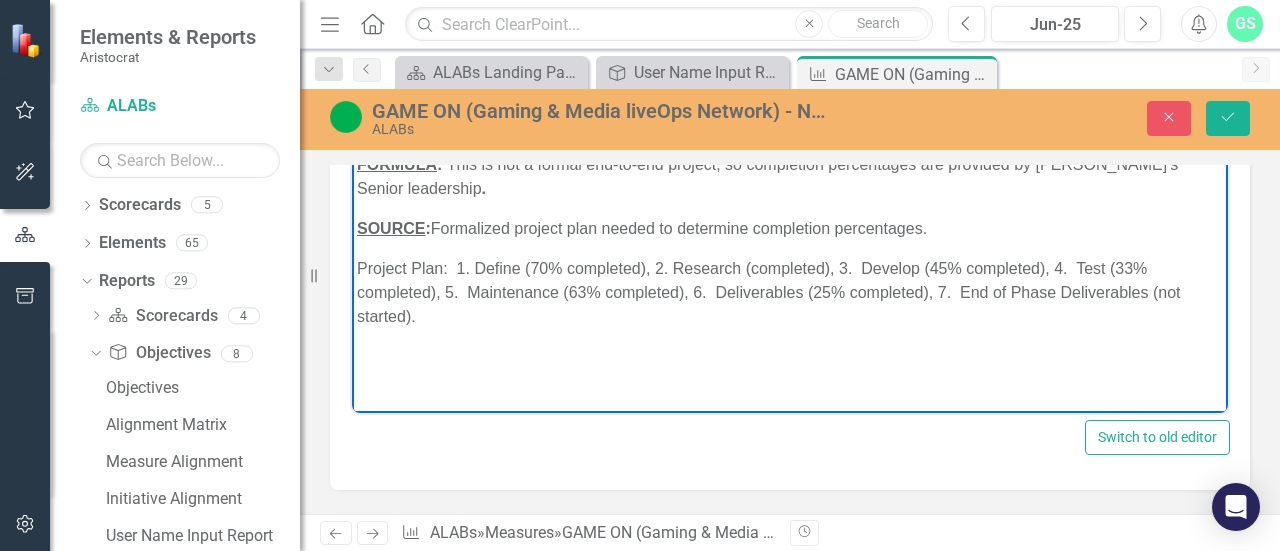 click on "Project Plan:  1. Define (70% completed), 2. Research (completed), 3.  Develop (45% completed), 4.  Test (33% completed), 5.  Maintenance (63% completed), 6.  Deliverables (25% completed), 7.  End of Phase Deliverables (not started)." at bounding box center (790, 292) 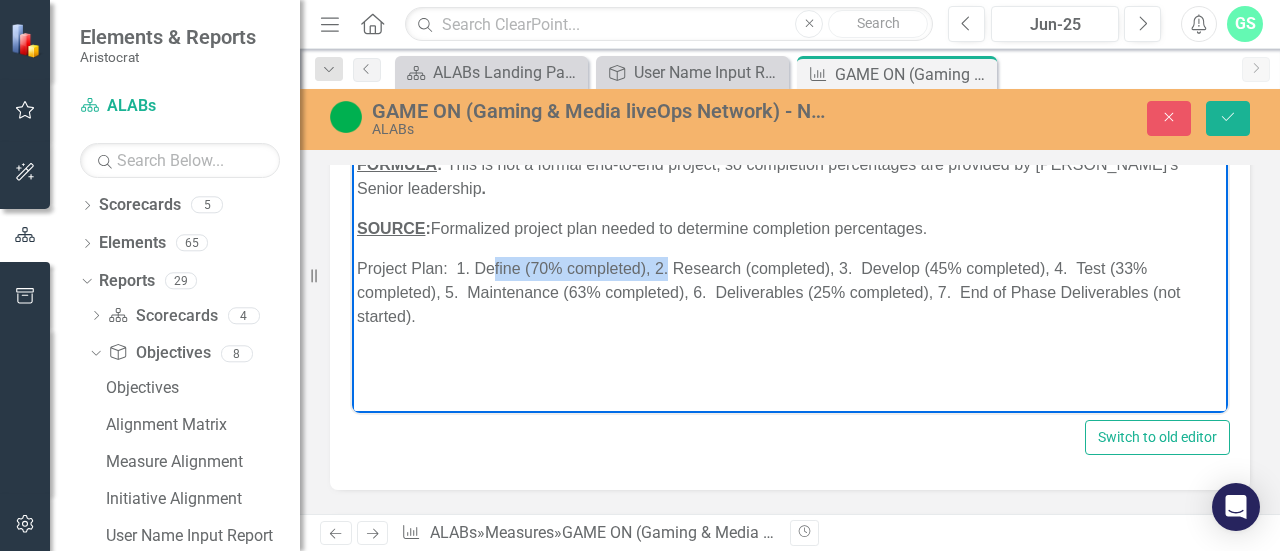 drag, startPoint x: 666, startPoint y: 270, endPoint x: 499, endPoint y: 266, distance: 167.0479 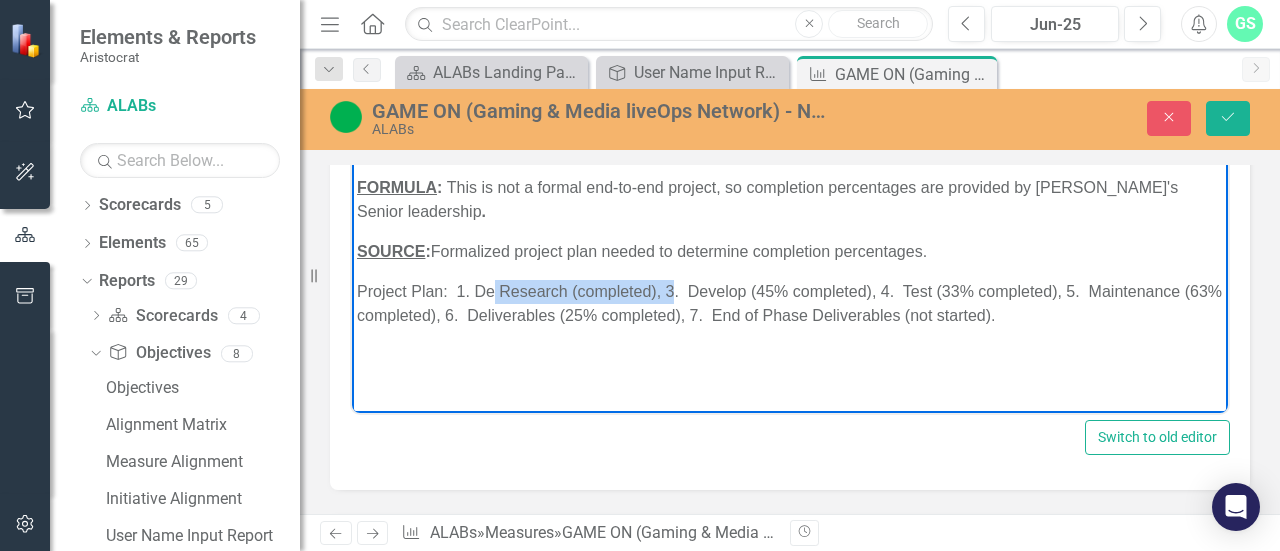 scroll, scrollTop: 132, scrollLeft: 0, axis: vertical 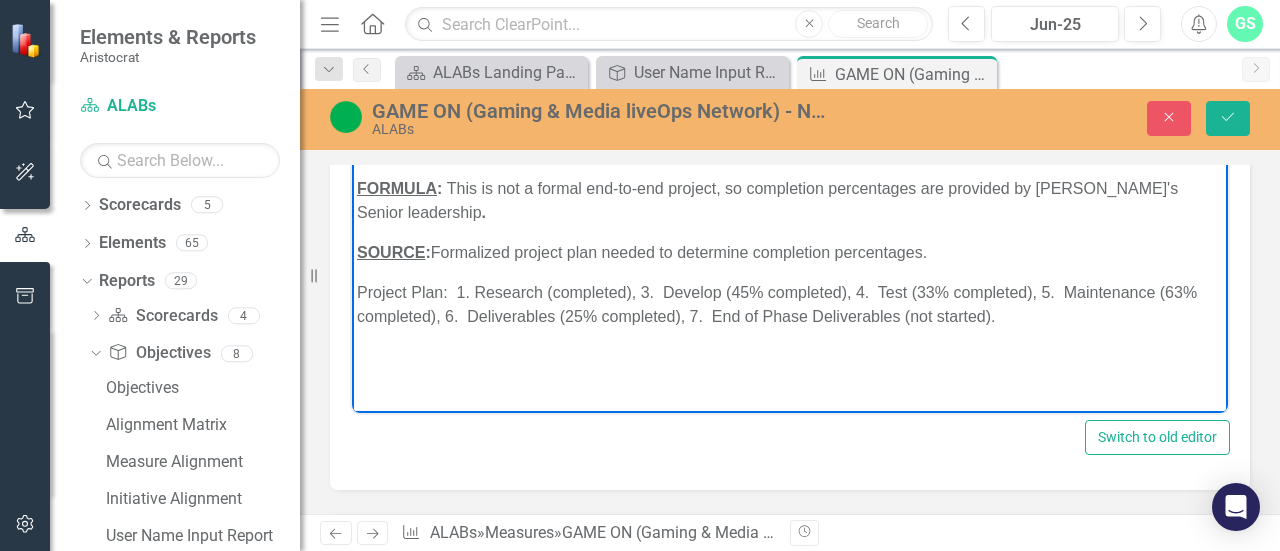 click on "Project Plan:  1. Research (completed), 3.  Develop (45% completed), 4.  Test (33% completed), 5.  Maintenance (63% completed), 6.  Deliverables (25% completed), 7.  End of Phase Deliverables (not started)." at bounding box center (790, 304) 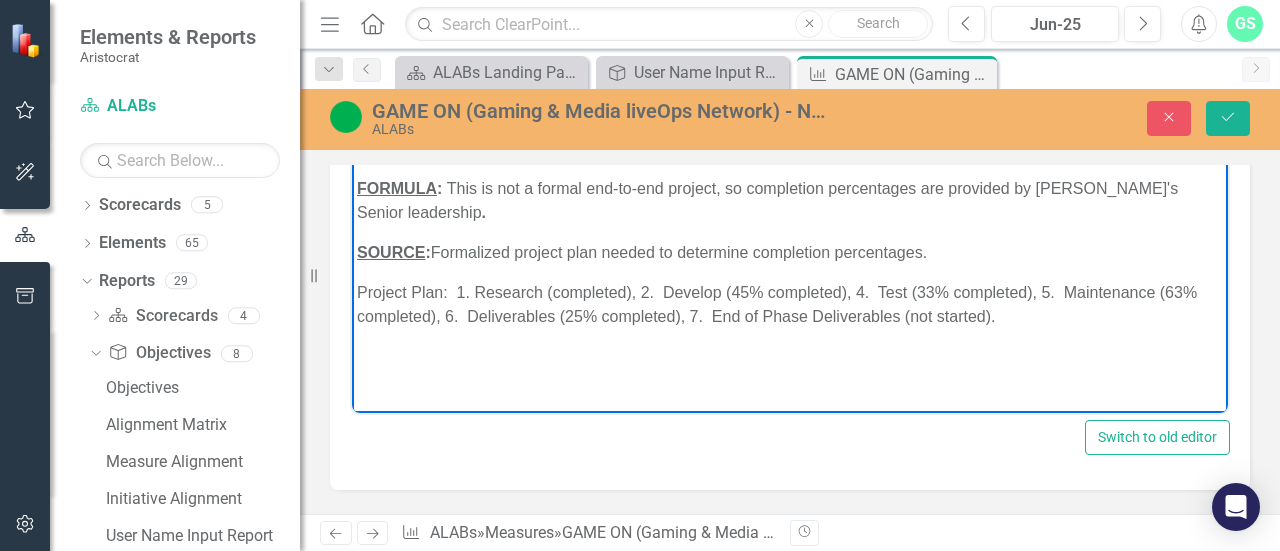 click on "Project Plan:  1. Research (completed), 2.  Develop (45% completed), 4.  Test (33% completed), 5.  Maintenance (63% completed), 6.  Deliverables (25% completed), 7.  End of Phase Deliverables (not started)." at bounding box center [790, 304] 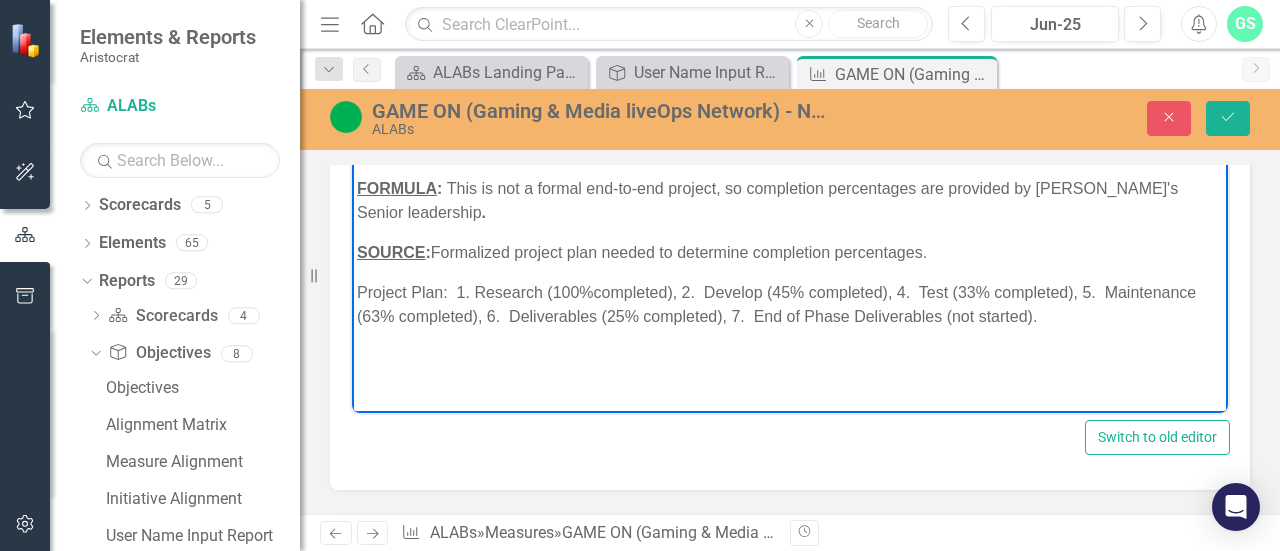 click on "Project Plan:  1. Research (100%completed), 2.  Develop (45% completed), 4.  Test (33% completed), 5.  Maintenance (63% completed), 6.  Deliverables (25% completed), 7.  End of Phase Deliverables (not started)." at bounding box center (790, 304) 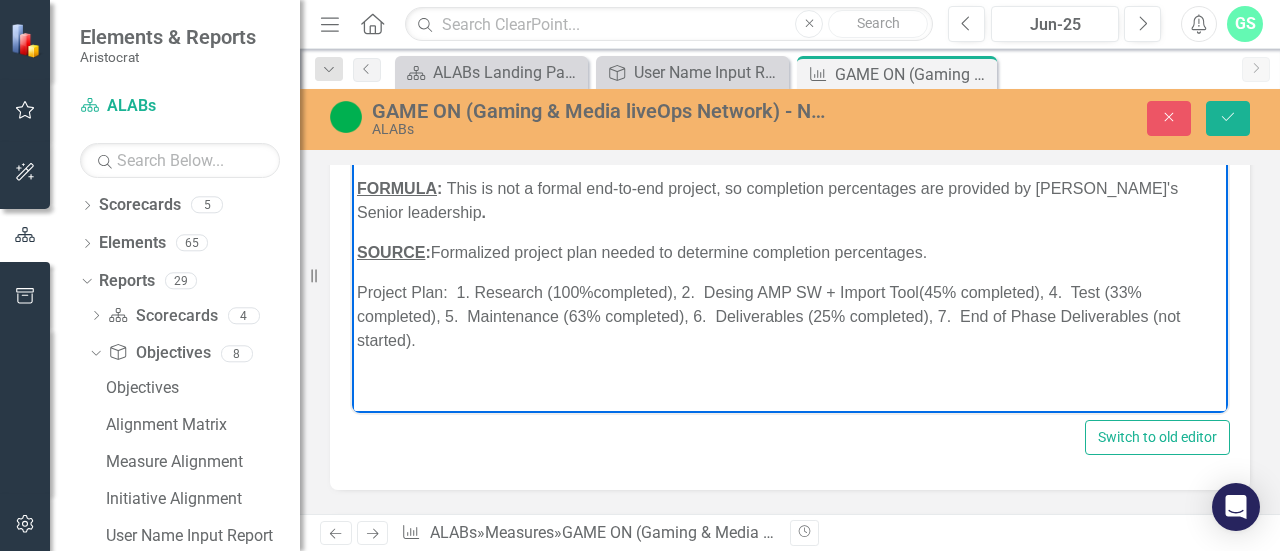 scroll, scrollTop: 156, scrollLeft: 0, axis: vertical 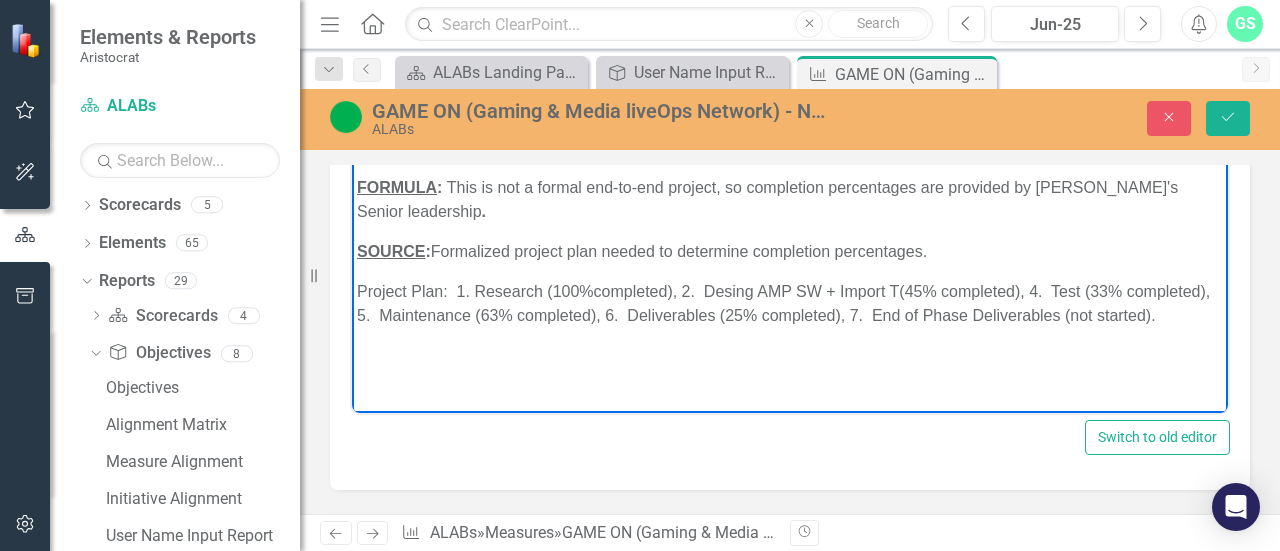 click on "Project Plan:  1. Research (100%completed), 2.  Desing AMP SW + Import T(45% completed), 4.  Test (33% completed), 5.  Maintenance (63% completed), 6.  Deliverables (25% completed), 7.  End of Phase Deliverables (not started)." at bounding box center (790, 303) 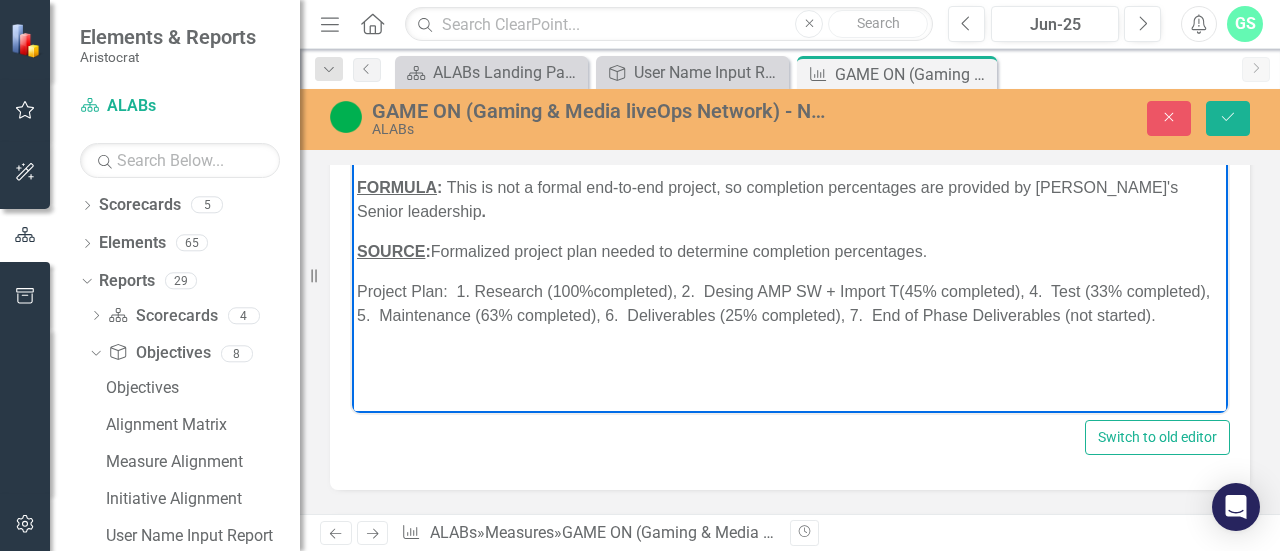 click on "Project Plan:  1. Research (100%completed), 2.  Desing AMP SW + Import T(45% completed), 4.  Test (33% completed), 5.  Maintenance (63% completed), 6.  Deliverables (25% completed), 7.  End of Phase Deliverables (not started)." at bounding box center [790, 303] 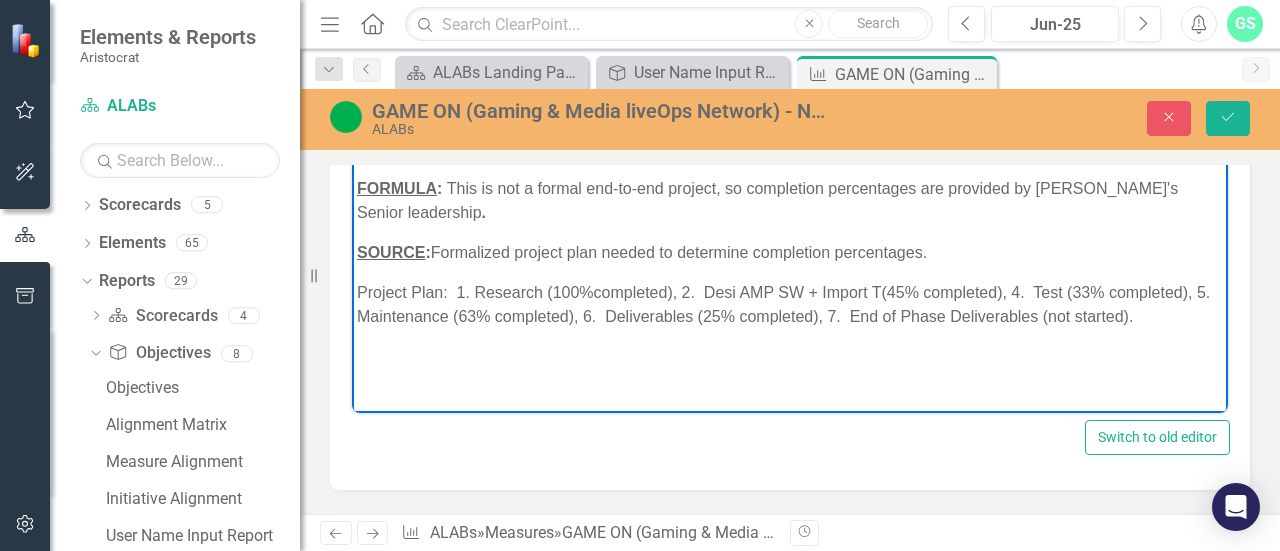 scroll, scrollTop: 156, scrollLeft: 0, axis: vertical 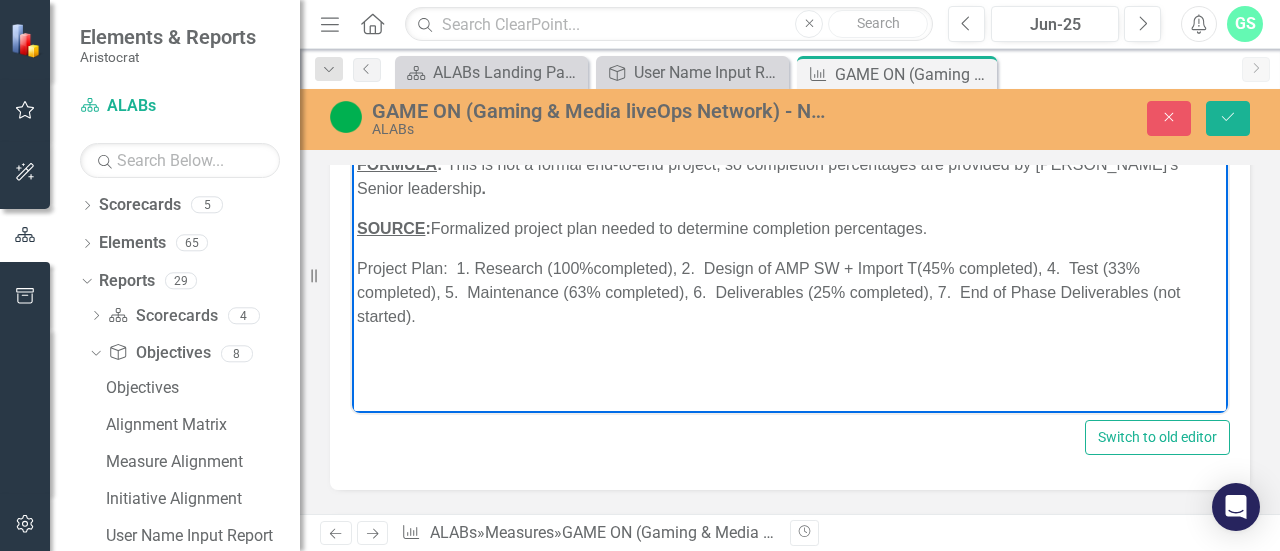 click on "Project Plan:  1. Research (100%completed), 2.  Design of AMP SW + Import T(45% completed), 4.  Test (33% completed), 5.  Maintenance (63% completed), 6.  Deliverables (25% completed), 7.  End of Phase Deliverables (not started)." at bounding box center (790, 292) 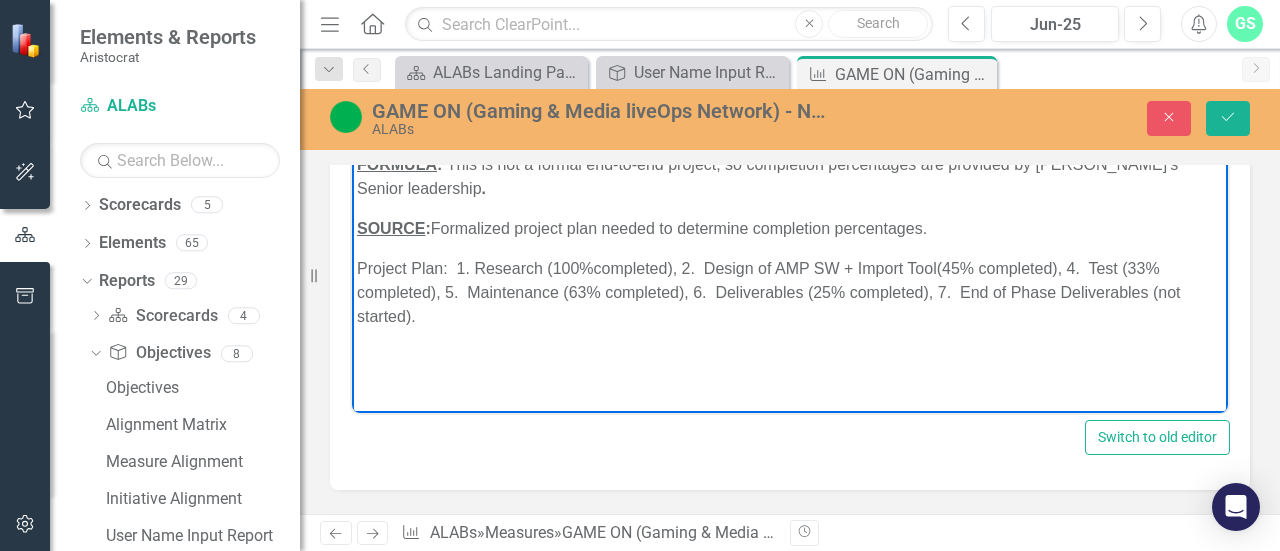 click at bounding box center [790, 368] 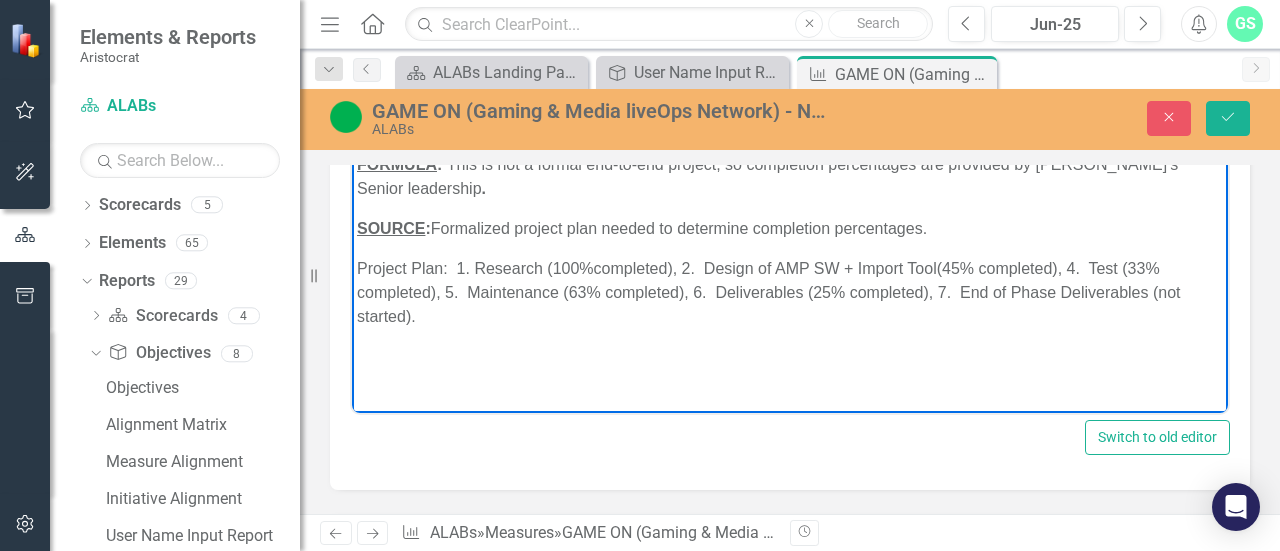drag, startPoint x: 667, startPoint y: 315, endPoint x: 716, endPoint y: 244, distance: 86.26703 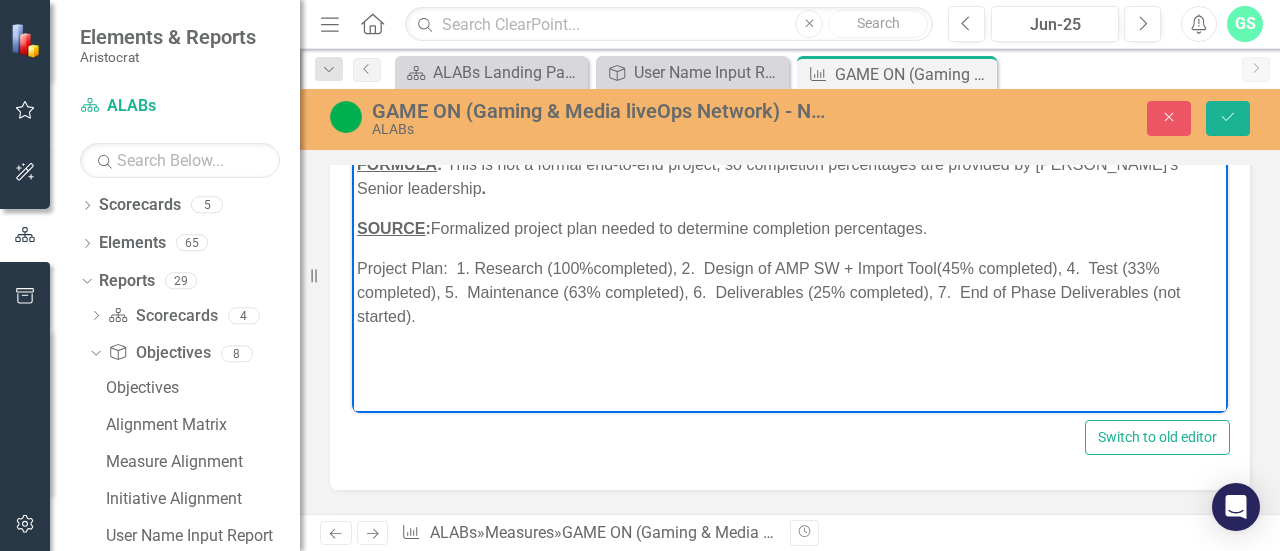 click on "Project Plan:  1. Research (100%completed), 2.  Design of AMP SW + Import Tool(45% completed), 4.  Test (33% completed), 5.  Maintenance (63% completed), 6.  Deliverables (25% completed), 7.  End of Phase Deliverables (not started)." at bounding box center (790, 292) 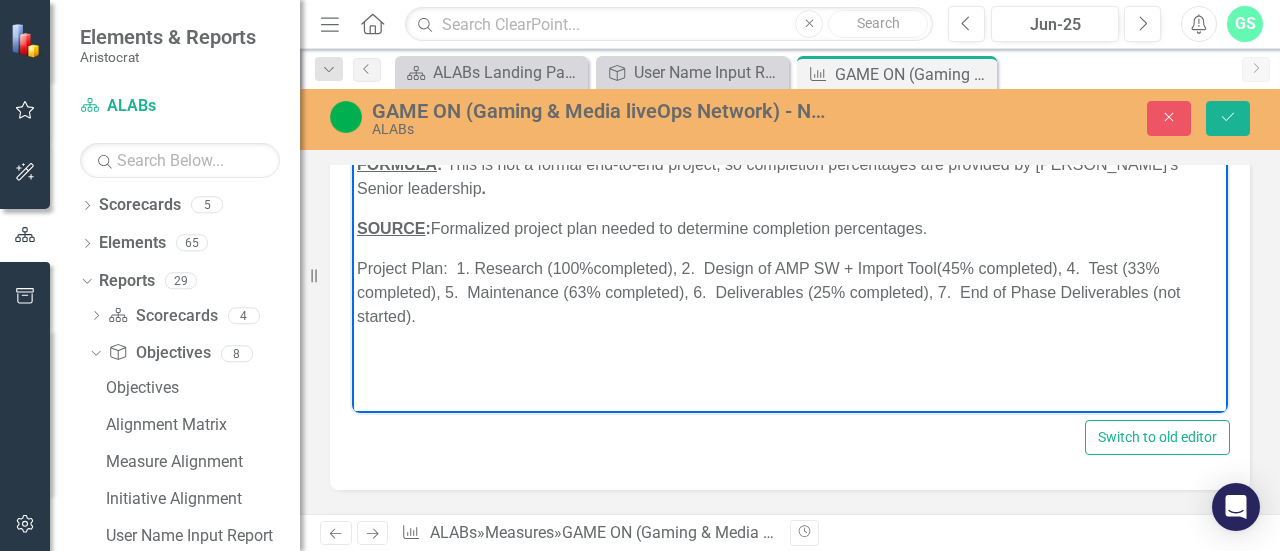 click on "Project Plan:  1. Research (100%completed), 2.  Design of AMP SW + Import Tool(45% completed), 4.  Test (33% completed), 5.  Maintenance (63% completed), 6.  Deliverables (25% completed), 7.  End of Phase Deliverables (not started)." at bounding box center [790, 292] 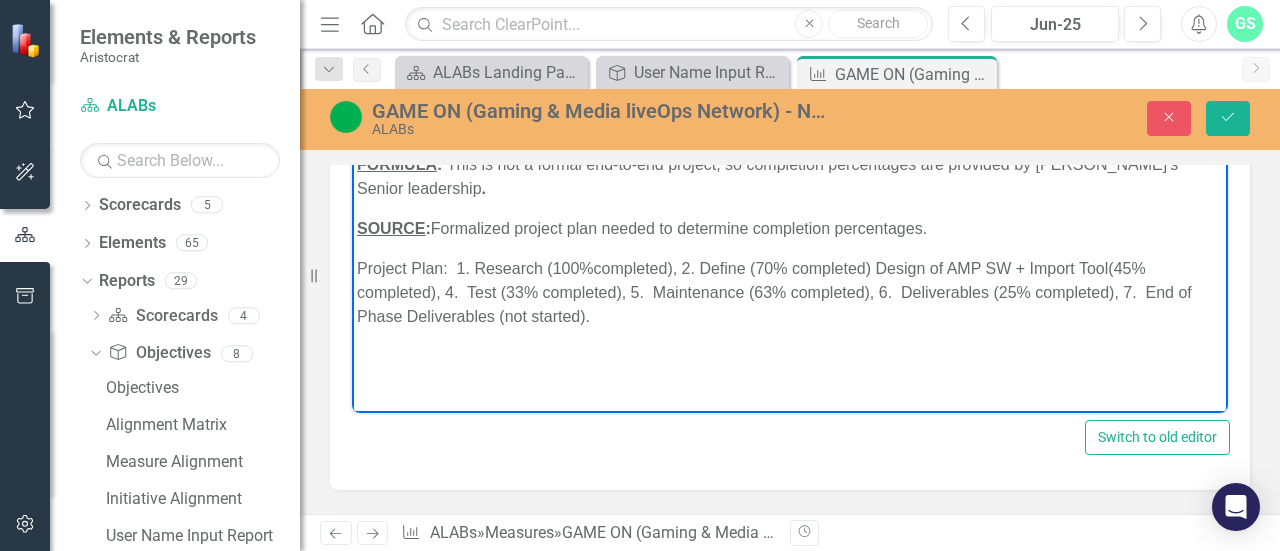 click on "Project Plan:  1. Research (100%completed), 2. Define (70% completed) Design of AMP SW + Import Tool(45% completed), 4.  Test (33% completed), 5.  Maintenance (63% completed), 6.  Deliverables (25% completed), 7.  End of Phase Deliverables (not started)." at bounding box center [790, 292] 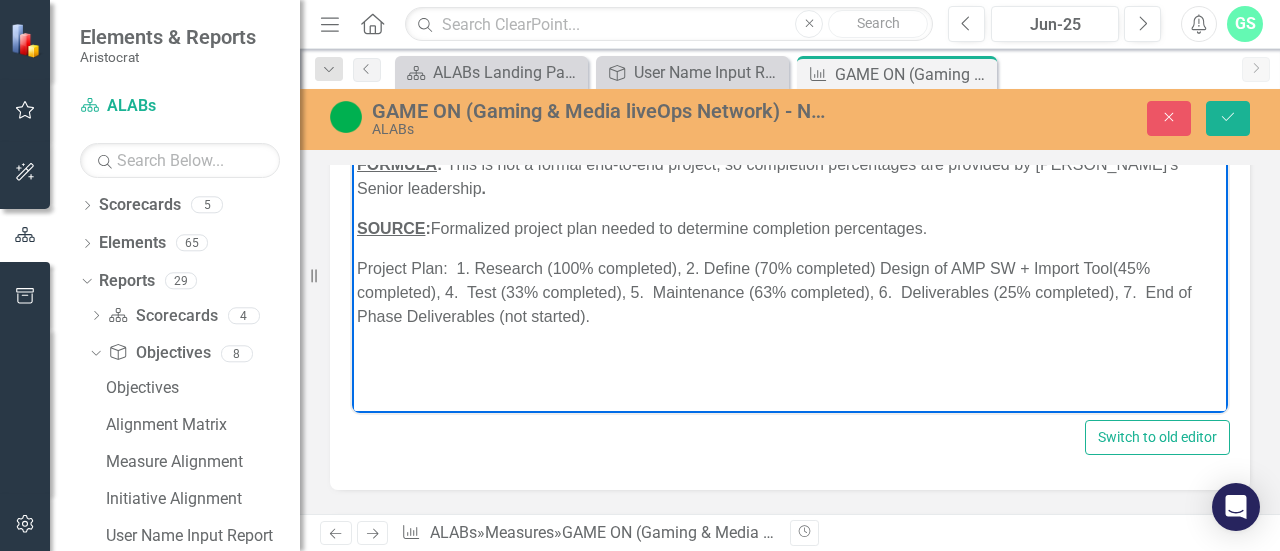 click on "Project Plan:  1. Research (100% completed), 2. Define (70% completed) Design of AMP SW + Import Tool(45% completed), 4.  Test (33% completed), 5.  Maintenance (63% completed), 6.  Deliverables (25% completed), 7.  End of Phase Deliverables (not started)." at bounding box center [790, 292] 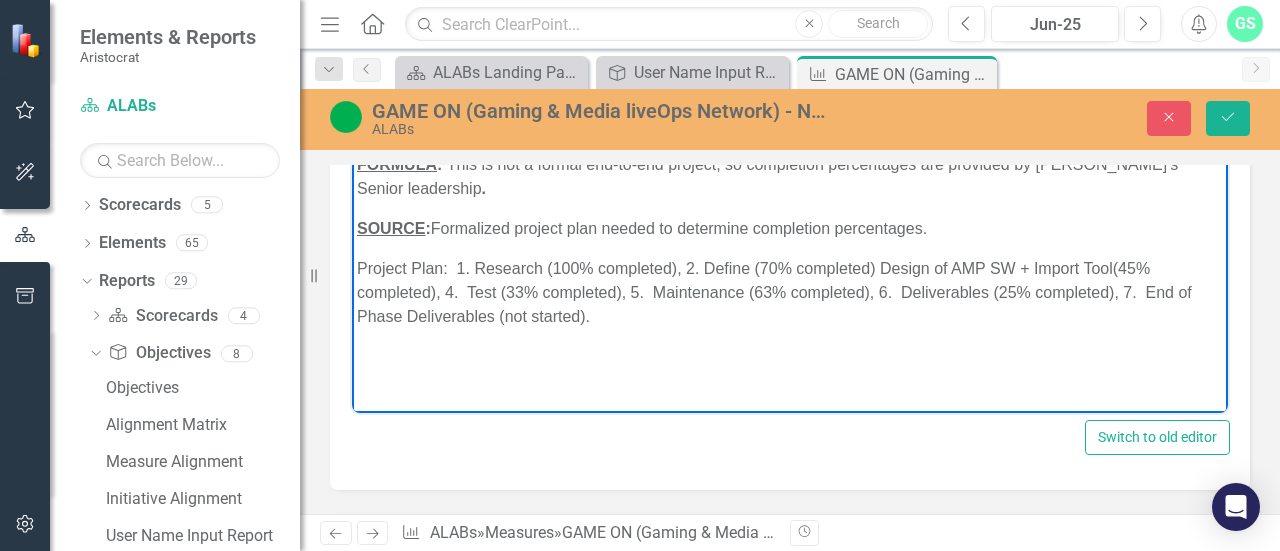 click on "Project Plan:  1. Research (100% completed), 2. Define (70% completed) Design of AMP SW + Import Tool(45% completed), 4.  Test (33% completed), 5.  Maintenance (63% completed), 6.  Deliverables (25% completed), 7.  End of Phase Deliverables (not started)." at bounding box center (790, 292) 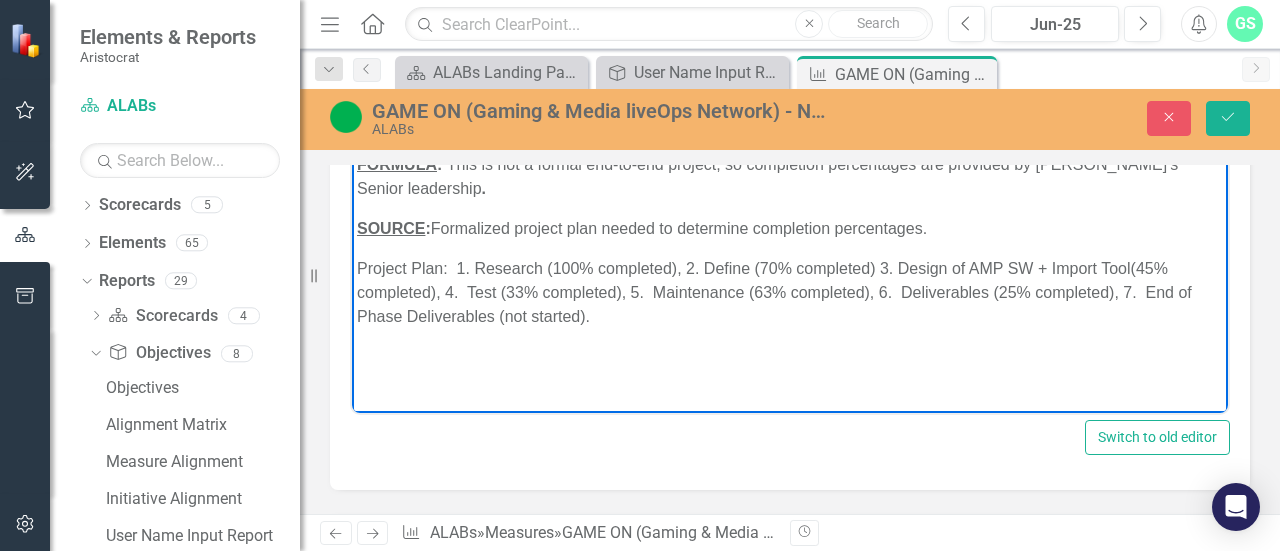 click on "Project Plan:  1. Research (100% completed), 2. Define (70% completed) 3. Design of AMP SW + Import Tool(45% completed), 4.  Test (33% completed), 5.  Maintenance (63% completed), 6.  Deliverables (25% completed), 7.  End of Phase Deliverables (not started)." at bounding box center [790, 292] 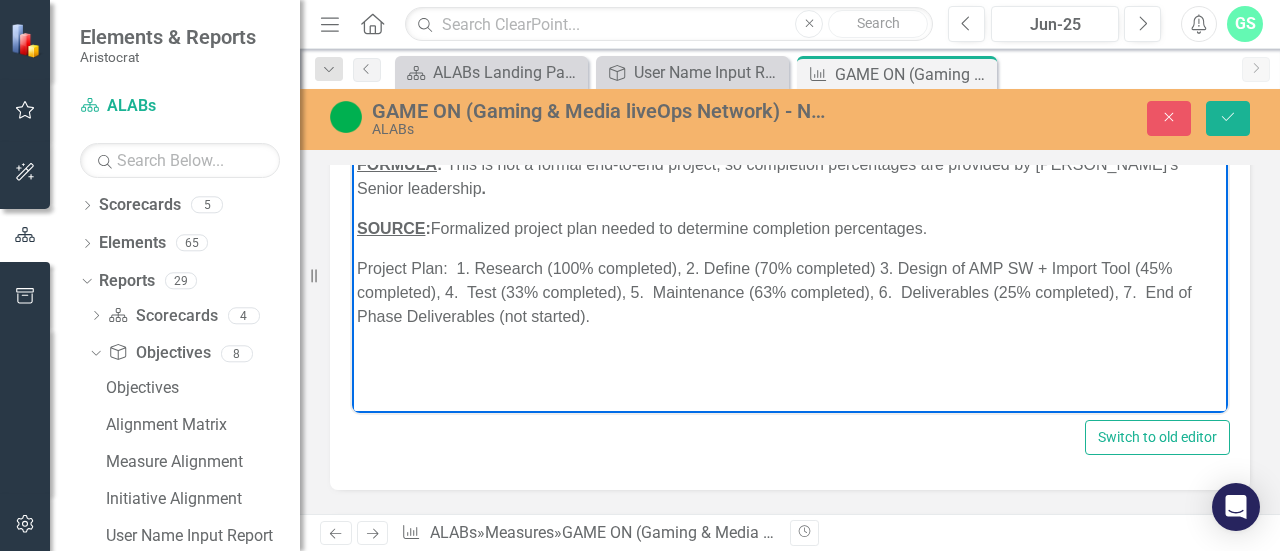 click on "Project Plan:  1. Research (100% completed), 2. Define (70% completed) 3. Design of AMP SW + Import Tool (45% completed), 4.  Test (33% completed), 5.  Maintenance (63% completed), 6.  Deliverables (25% completed), 7.  End of Phase Deliverables (not started)." at bounding box center (790, 292) 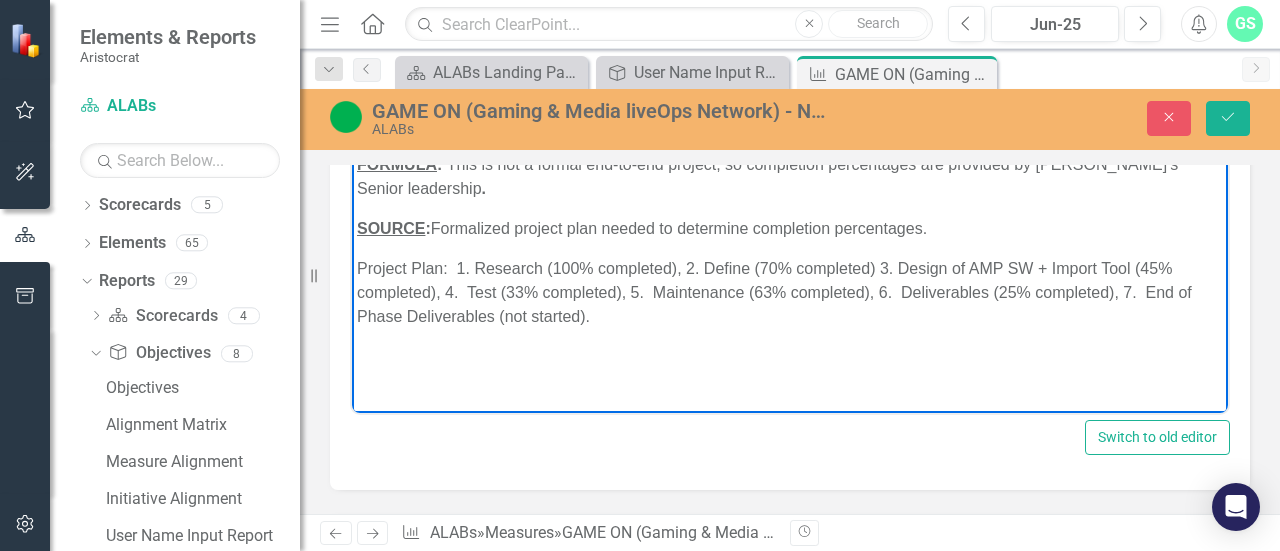 click on "Project Plan:  1. Research (100% completed), 2. Define (70% completed) 3. Design of AMP SW + Import Tool (45% completed), 4.  Test (33% completed), 5.  Maintenance (63% completed), 6.  Deliverables (25% completed), 7.  End of Phase Deliverables (not started)." at bounding box center (790, 292) 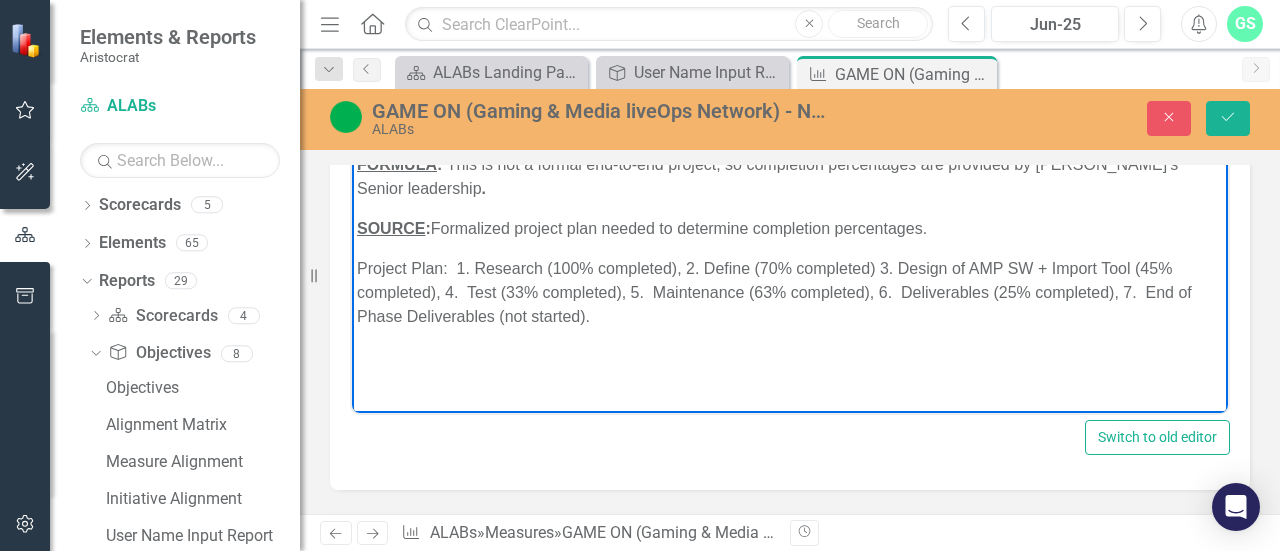 click on "Project Plan:  1. Research (100% completed), 2. Define (70% completed) 3. Design of AMP SW + Import Tool (45% completed), 4.  Test (33% completed), 5.  Maintenance (63% completed), 6.  Deliverables (25% completed), 7.  End of Phase Deliverables (not started)." at bounding box center (790, 292) 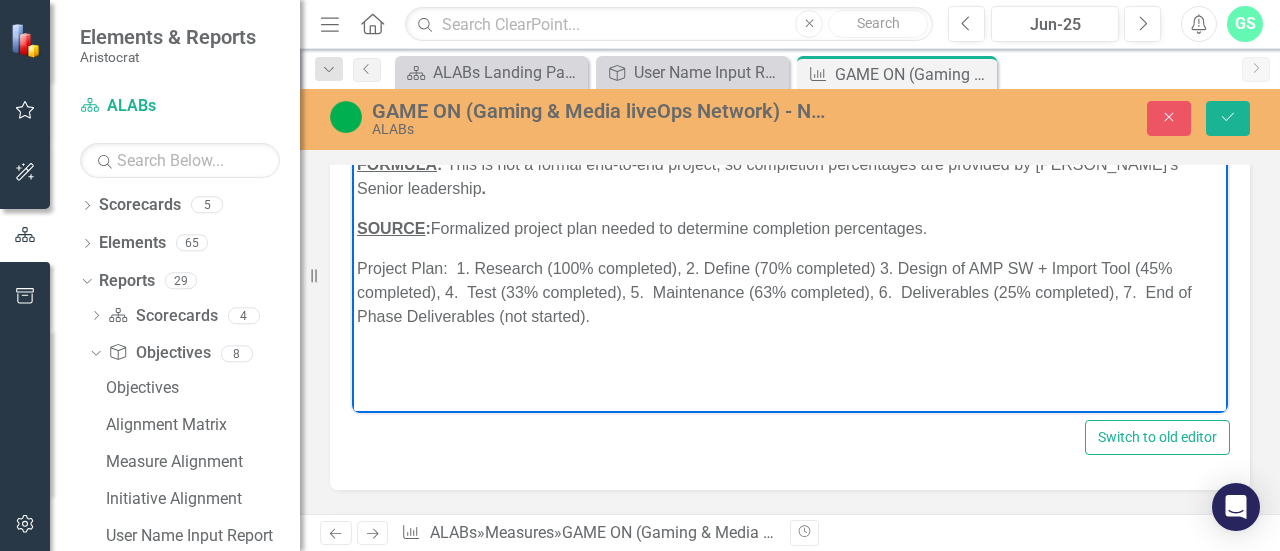 click on "Project Plan:  1. Research (100% completed), 2. Define (70% completed) 3. Design of AMP SW + Import Tool (45% completed), 4.  Test (33% completed), 5.  Maintenance (63% completed), 6.  Deliverables (25% completed), 7.  End of Phase Deliverables (not started)." at bounding box center [790, 292] 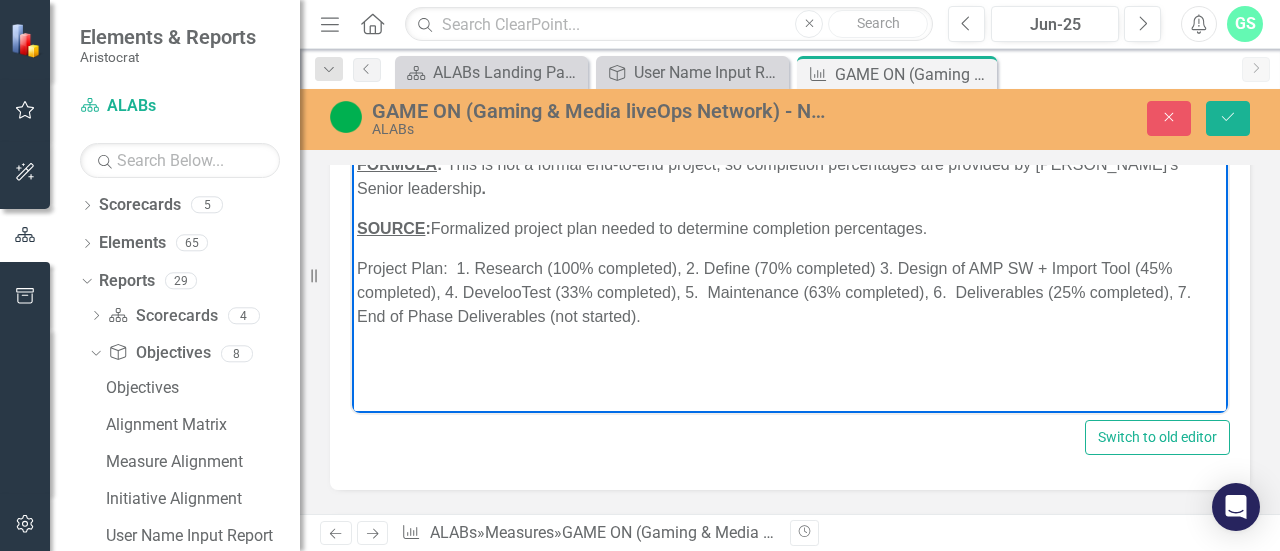 drag, startPoint x: 1160, startPoint y: 264, endPoint x: 1567, endPoint y: 361, distance: 418.39932 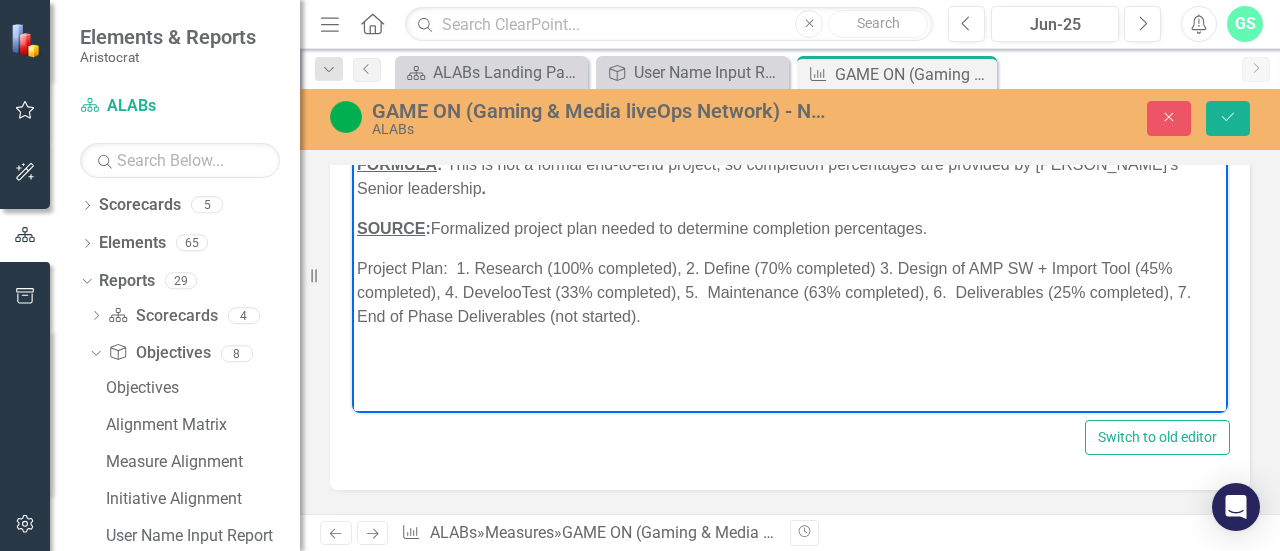 click on "Project Plan:  1. Research (100% completed), 2. Define (70% completed) 3. Design of AMP SW + Import Tool (45% completed), 4. DevelooTest (33% completed), 5.  Maintenance (63% completed), 6.  Deliverables (25% completed), 7.  End of Phase Deliverables (not started)." at bounding box center (790, 292) 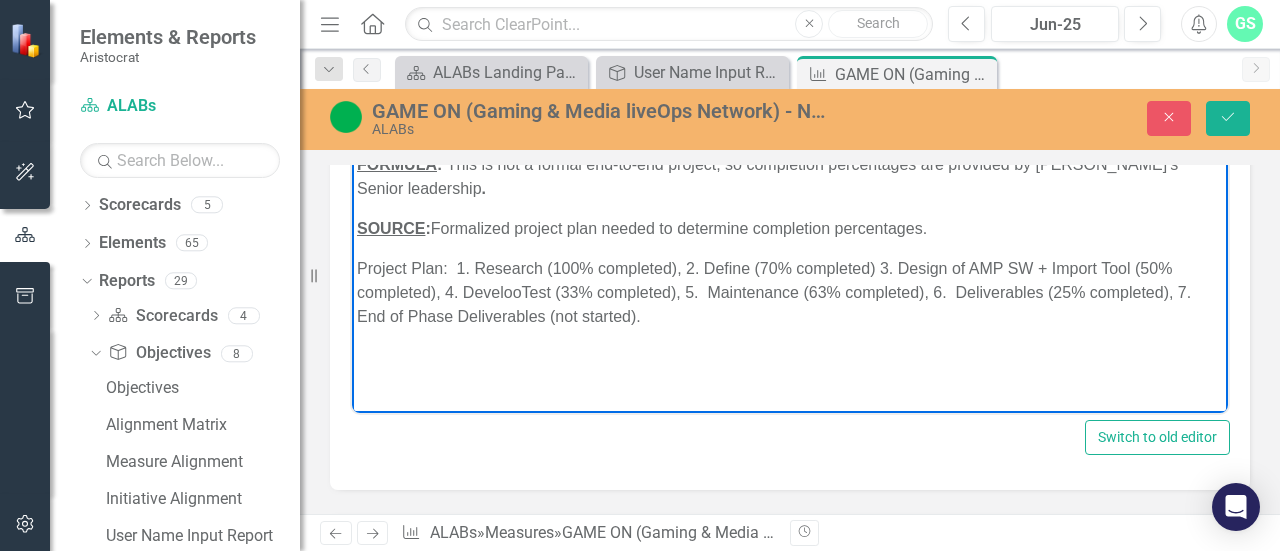 drag, startPoint x: 515, startPoint y: 290, endPoint x: 550, endPoint y: 302, distance: 37 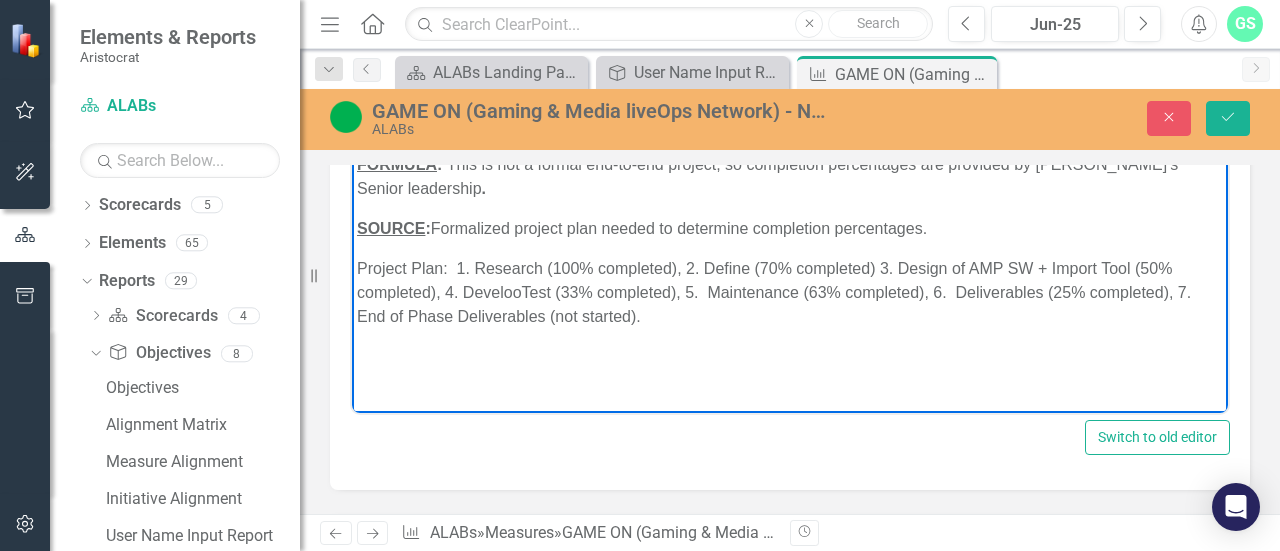 click on "Project Plan:  1. Research (100% completed), 2. Define (70% completed) 3. Design of AMP SW + Import Tool (50% completed), 4. DevelooTest (33% completed), 5.  Maintenance (63% completed), 6.  Deliverables (25% completed), 7.  End of Phase Deliverables (not started)." at bounding box center [790, 292] 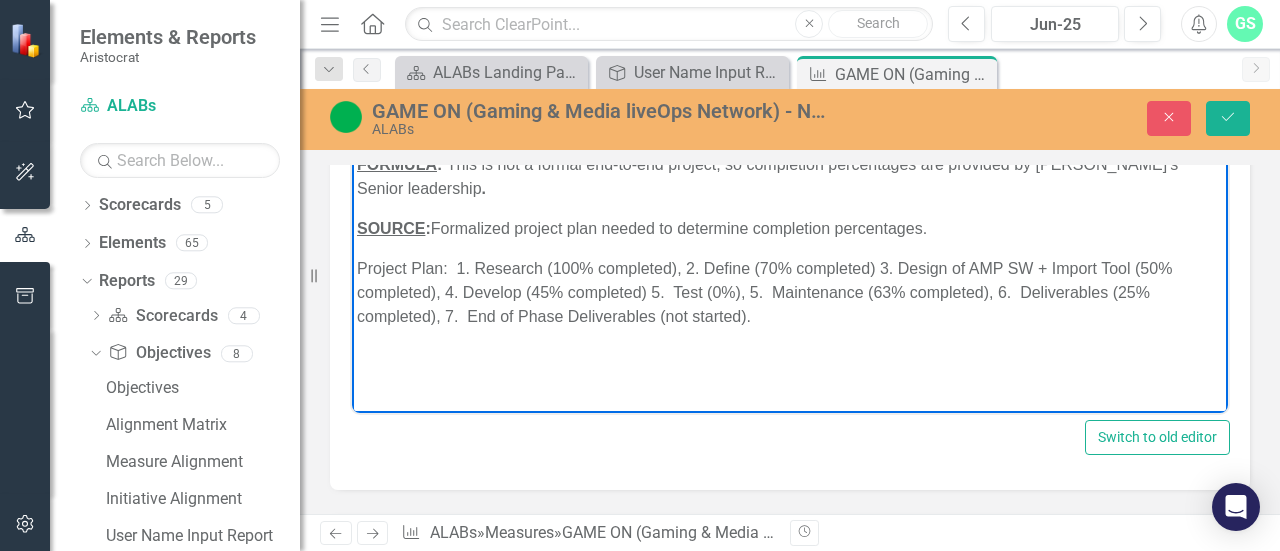 drag, startPoint x: 872, startPoint y: 293, endPoint x: 800, endPoint y: 280, distance: 73.1642 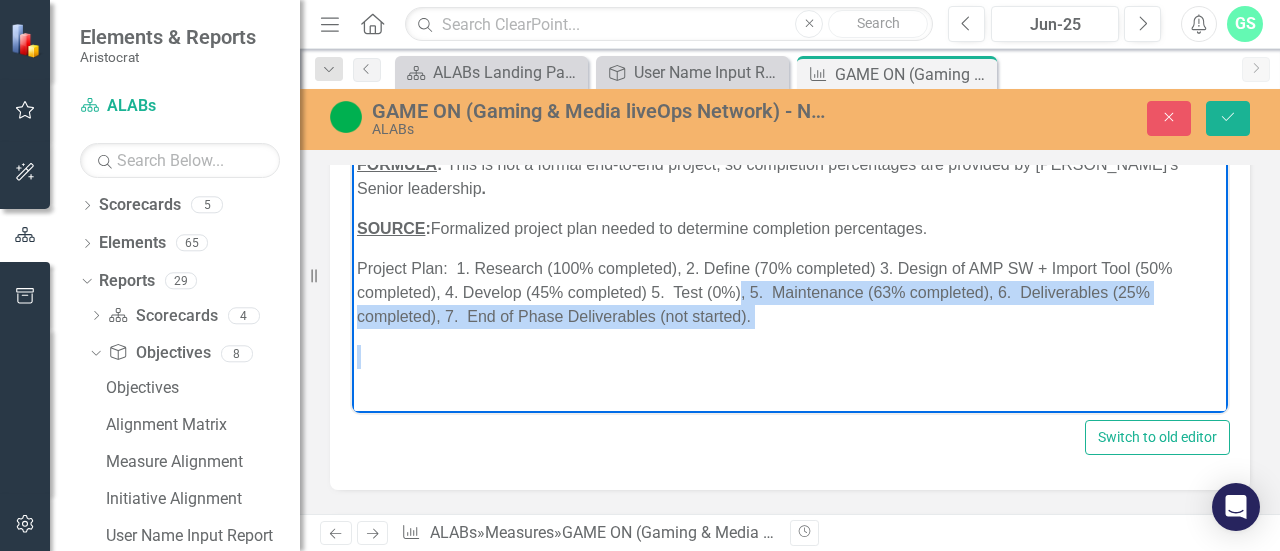 drag, startPoint x: 740, startPoint y: 288, endPoint x: 773, endPoint y: 329, distance: 52.63079 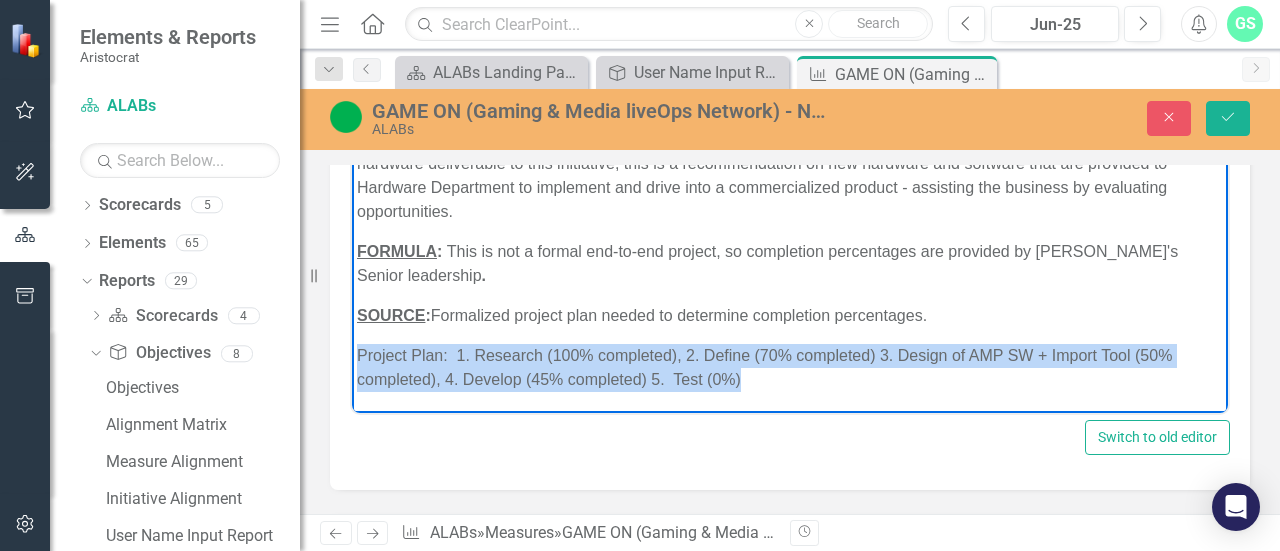 scroll, scrollTop: 68, scrollLeft: 0, axis: vertical 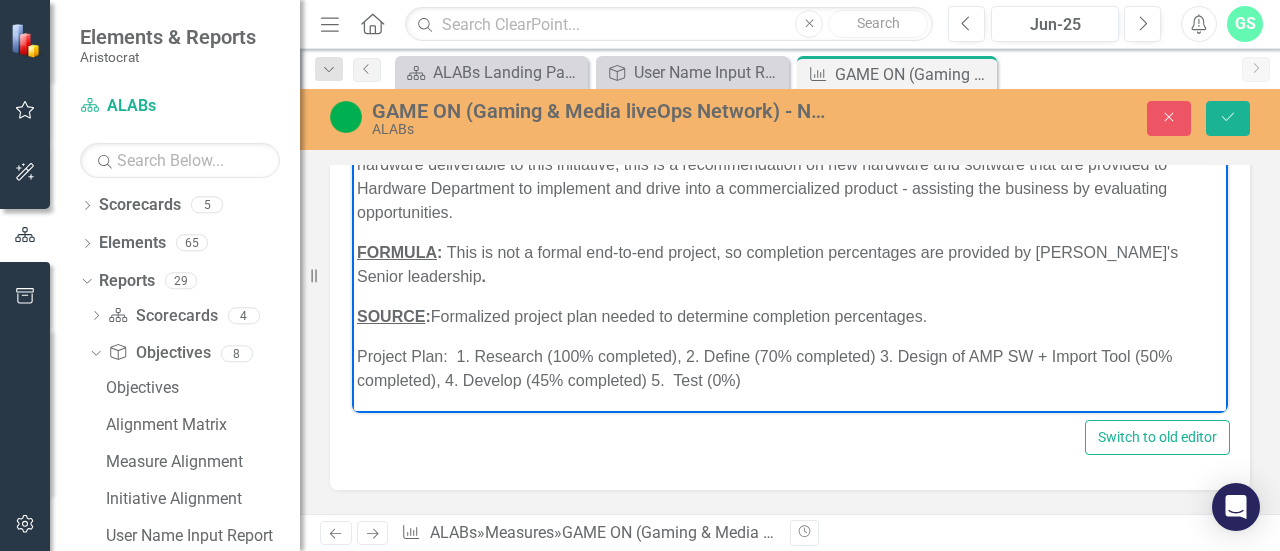 click on "Project Plan:  1. Research (100% completed), 2. Define (70% completed) 3. Design of AMP SW + Import Tool (50% completed), 4. Develop (45% completed) 5.  Test (0%)" at bounding box center (790, 368) 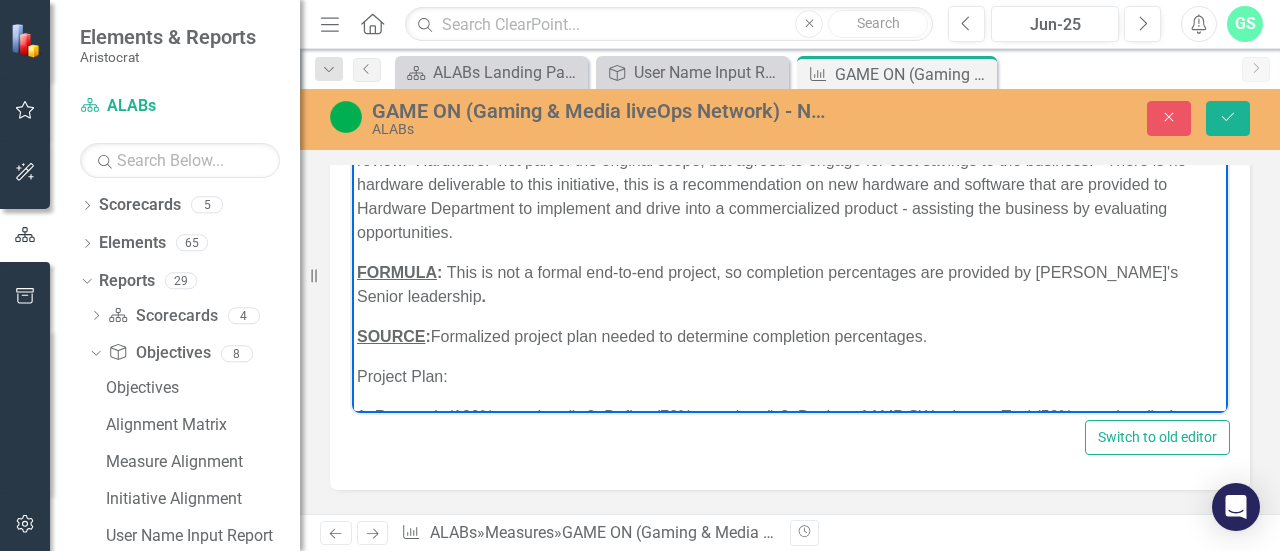 scroll, scrollTop: 0, scrollLeft: 0, axis: both 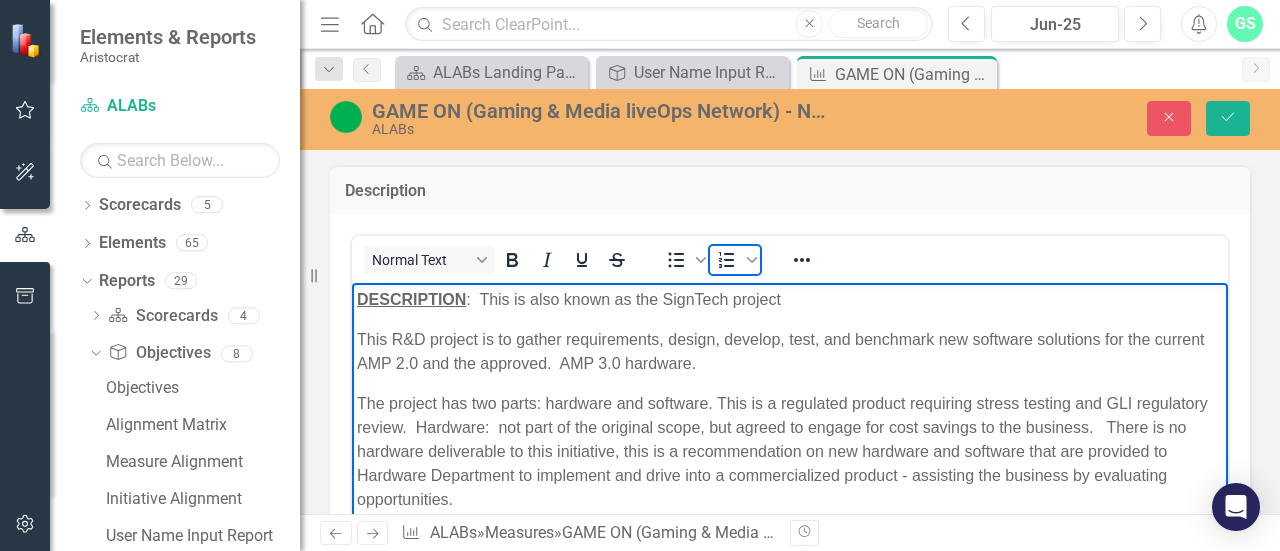 click 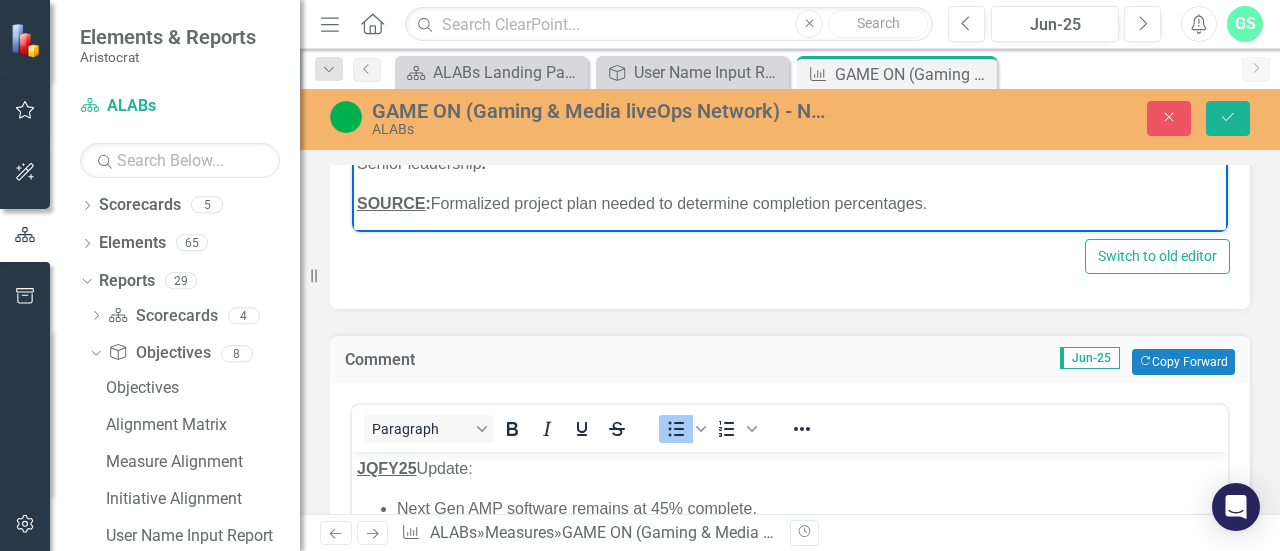 scroll, scrollTop: 0, scrollLeft: 0, axis: both 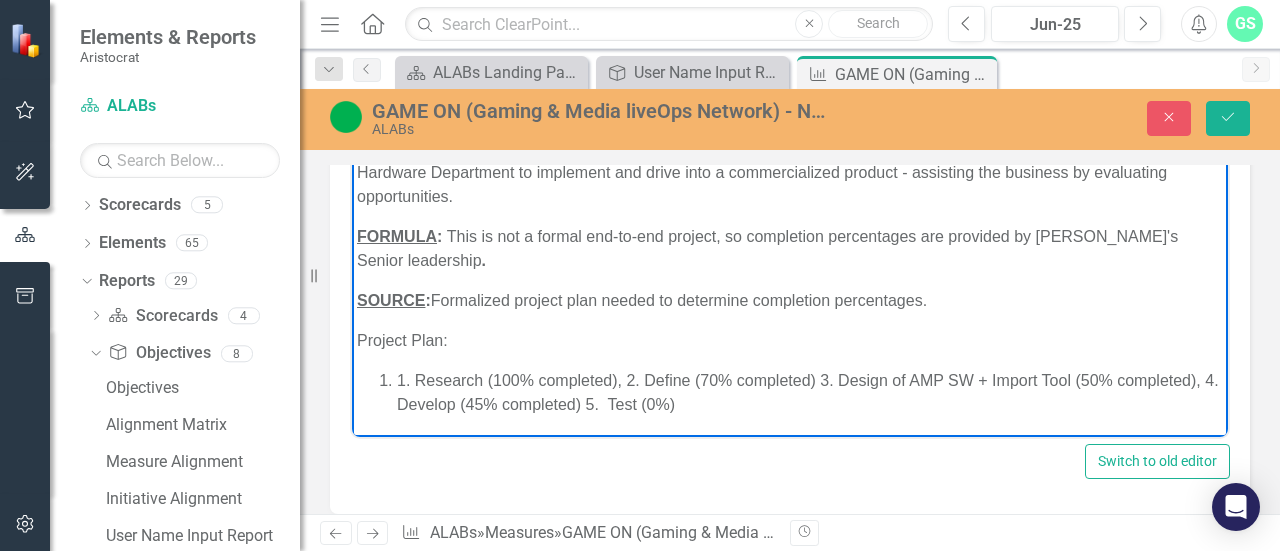 click on "1. Research (100% completed), 2. Define (70% completed) 3. Design of AMP SW + Import Tool (50% completed), 4. Develop (45% completed) 5.  Test (0%)" at bounding box center (810, 392) 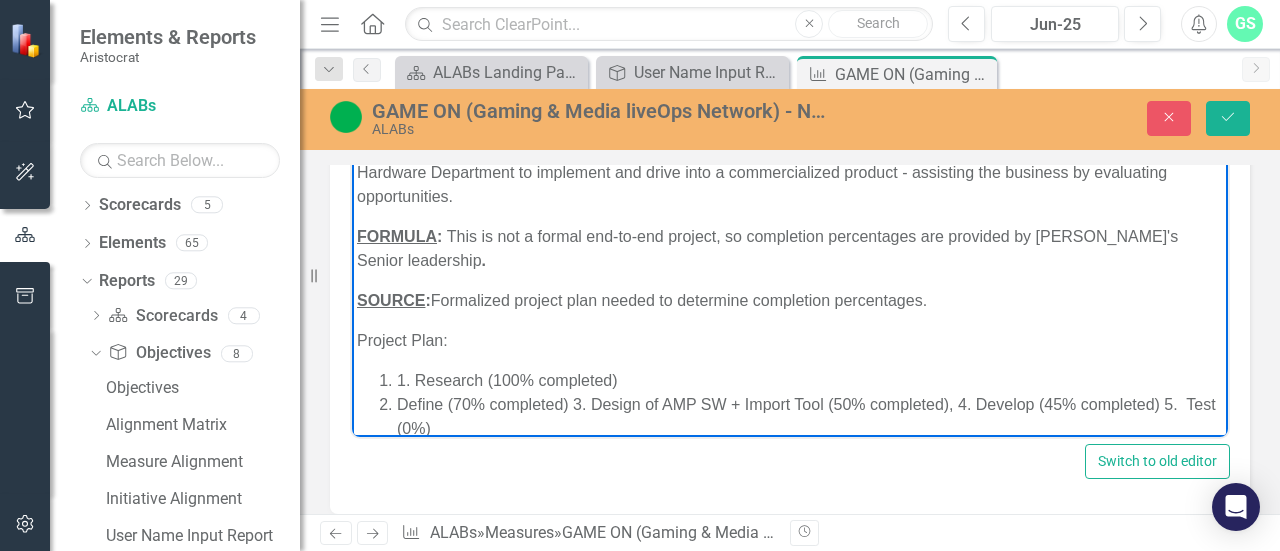 click on "1. Research (100% completed)" at bounding box center (810, 380) 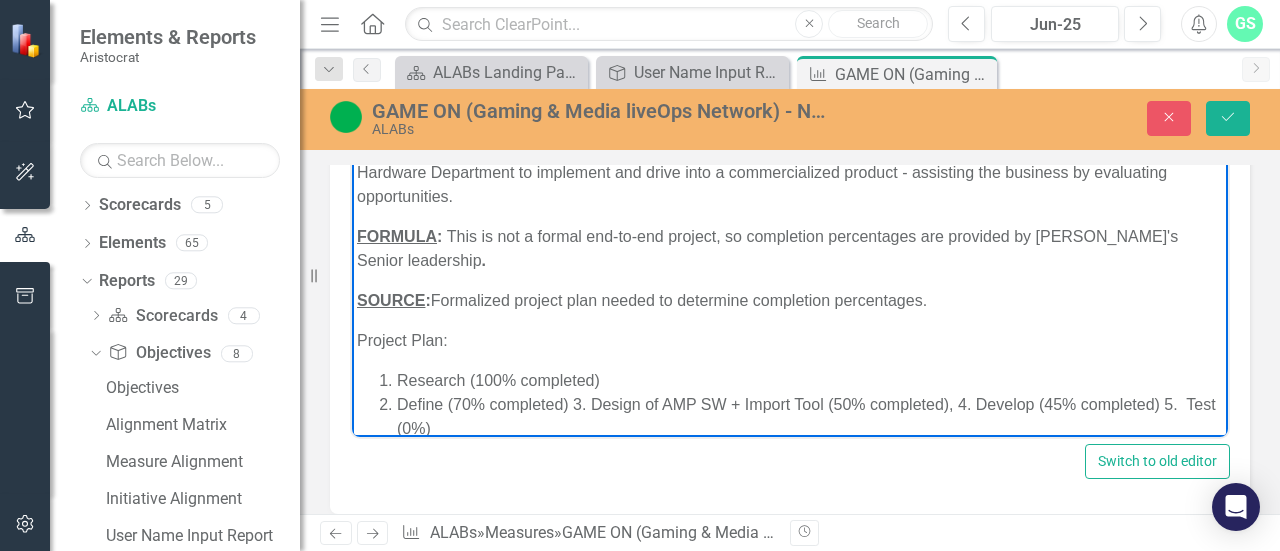 click on "Define (70% completed) 3. Design of AMP SW + Import Tool (50% completed), 4. Develop (45% completed) 5.  Test (0%)" at bounding box center [810, 416] 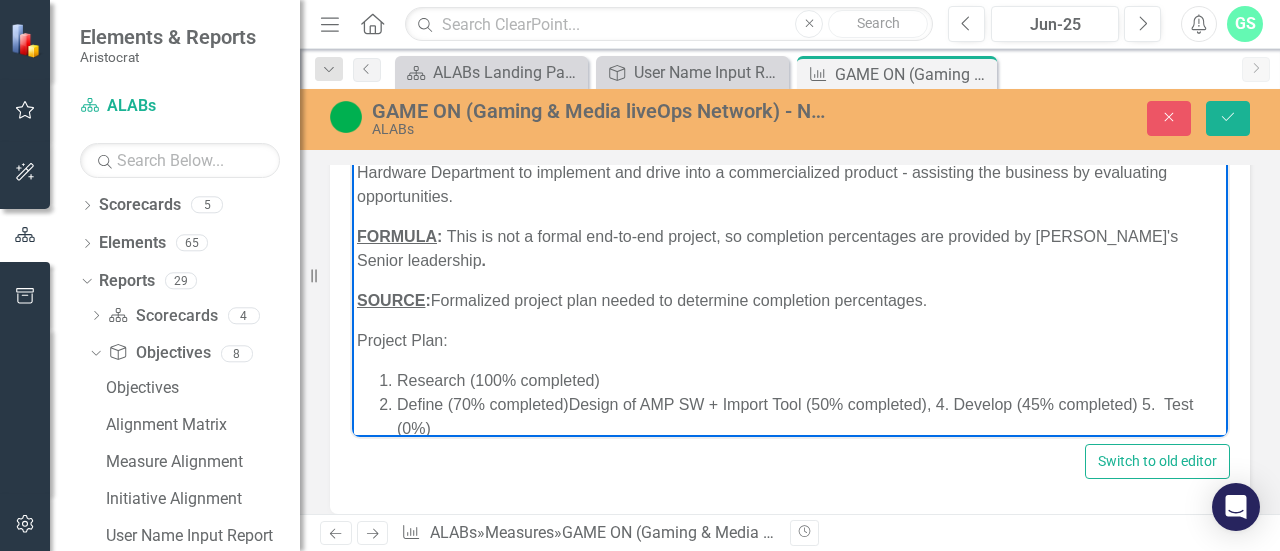 scroll, scrollTop: 112, scrollLeft: 0, axis: vertical 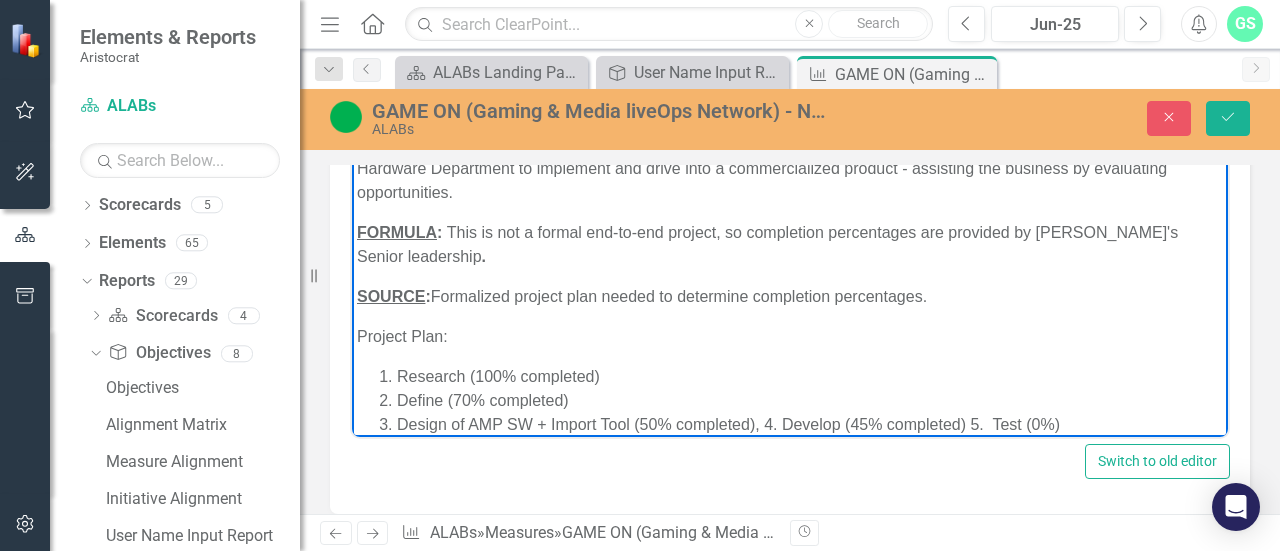 click on "Design of AMP SW + Import Tool (50% completed), 4. Develop (45% completed) 5.  Test (0%)" at bounding box center (810, 424) 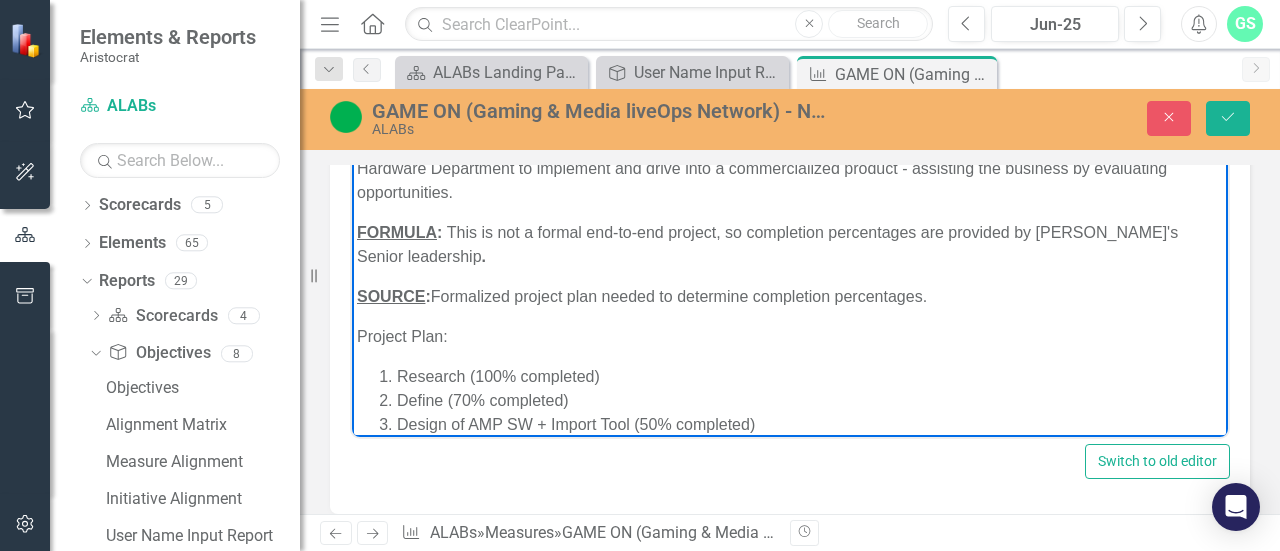 scroll, scrollTop: 136, scrollLeft: 0, axis: vertical 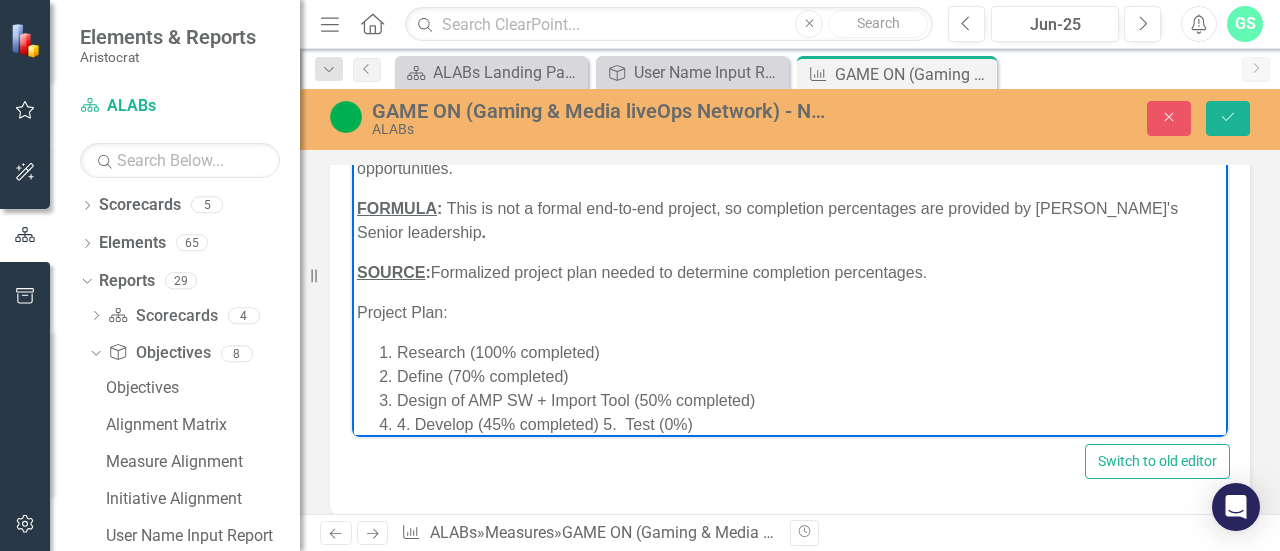 click on "4. Develop (45% completed) 5.  Test (0%)" at bounding box center (810, 424) 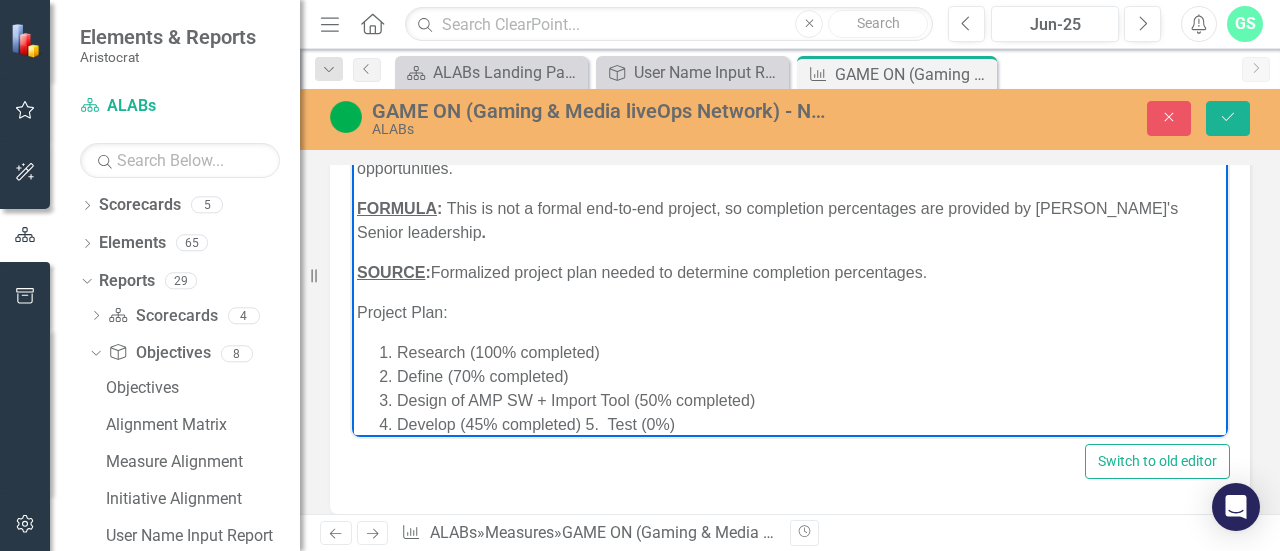 click on "Develop (45% completed) 5.  Test (0%)" at bounding box center [810, 424] 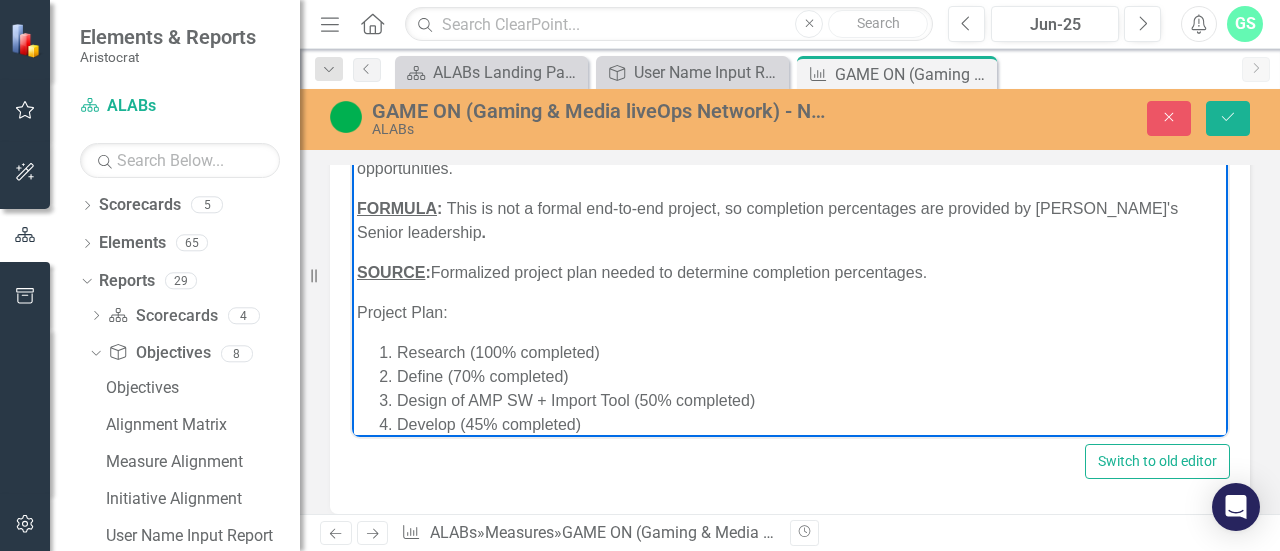 scroll, scrollTop: 160, scrollLeft: 0, axis: vertical 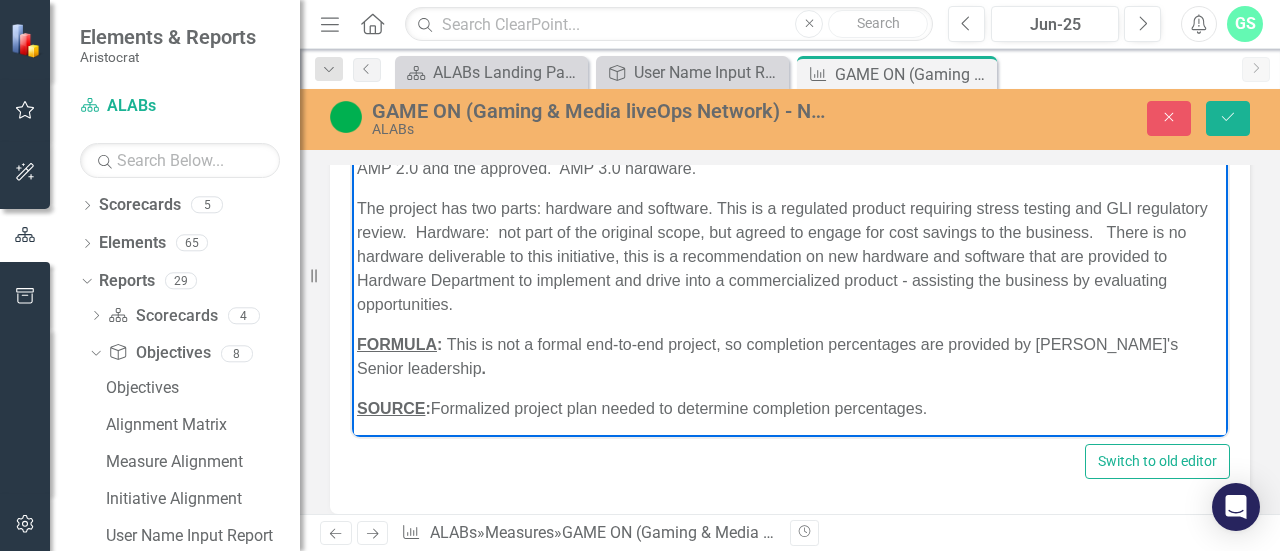 click on "The project has two parts: hardware and software. This is a regulated product requiring stress testing and GLI regulatory review.  Hardware:  not part of the original scope, but agreed to engage for cost savings to the business.   There is no hardware deliverable to this initiative, this is a recommendation on new hardware and software that are provided to Hardware Department to implement and drive into a commercialized product - assisting the business by evaluating opportunities." at bounding box center (790, 256) 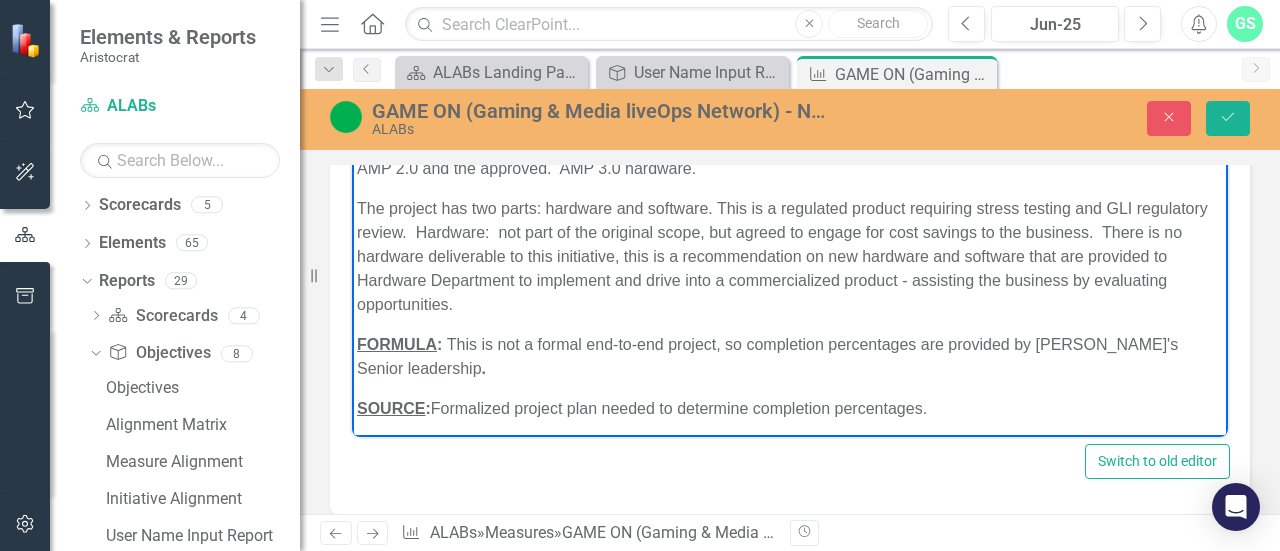 scroll, scrollTop: 0, scrollLeft: 0, axis: both 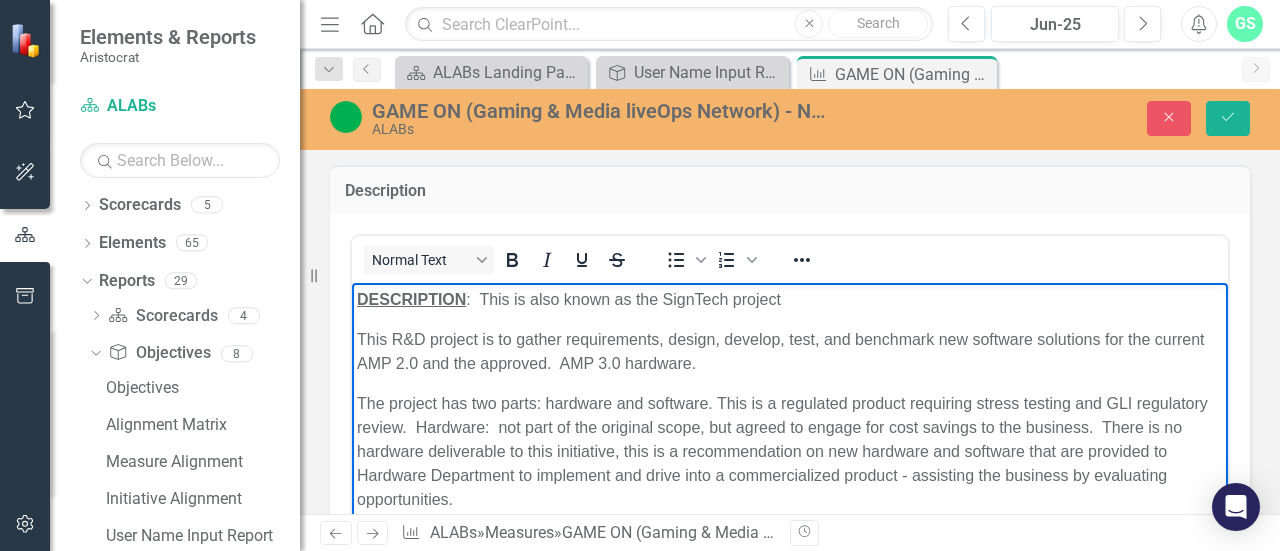 click on "The project has two parts: hardware and software. This is a regulated product requiring stress testing and GLI regulatory review.  Hardware:  not part of the original scope, but agreed to engage for cost savings to the business.  There is no hardware deliverable to this initiative, this is a recommendation on new hardware and software that are provided to Hardware Department to implement and drive into a commercialized product - assisting the business by evaluating opportunities." at bounding box center (790, 451) 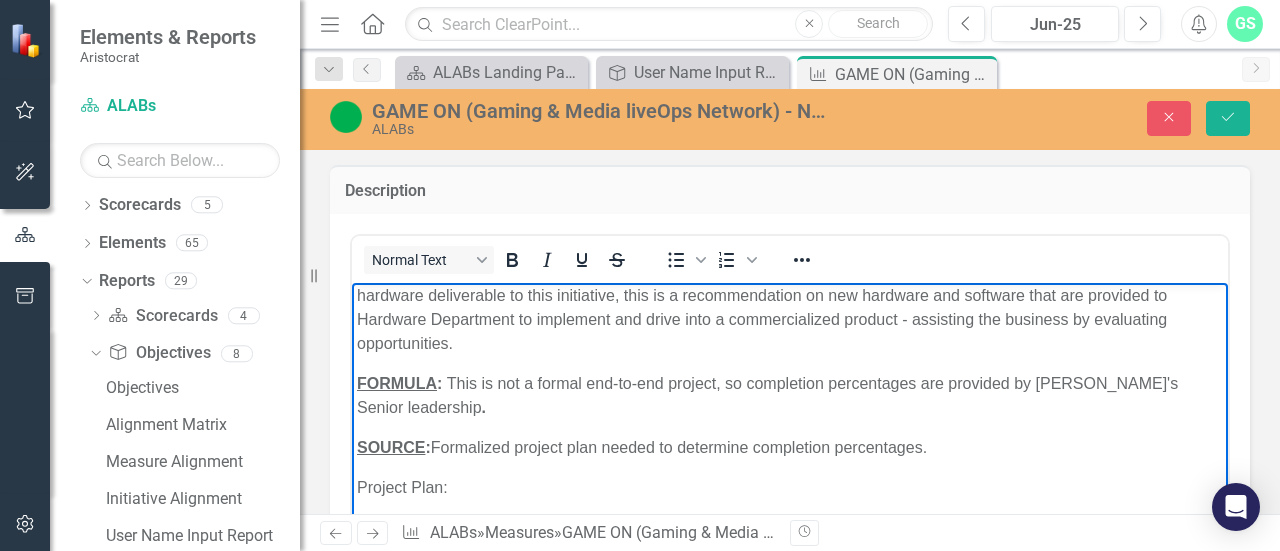 scroll, scrollTop: 180, scrollLeft: 0, axis: vertical 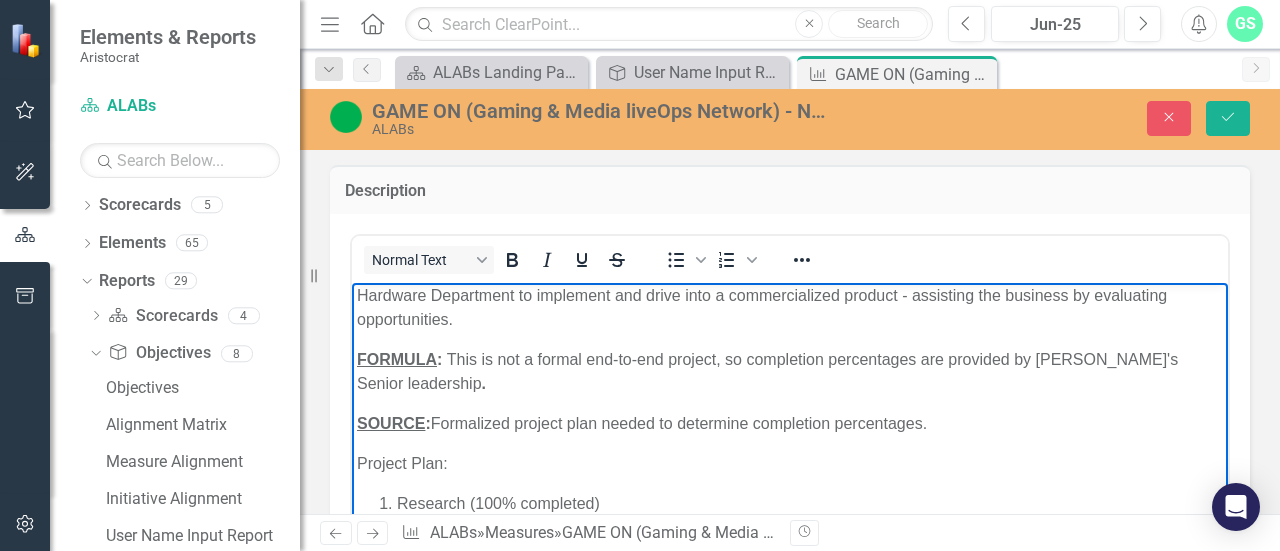 click on "Project Plan:" at bounding box center (790, 463) 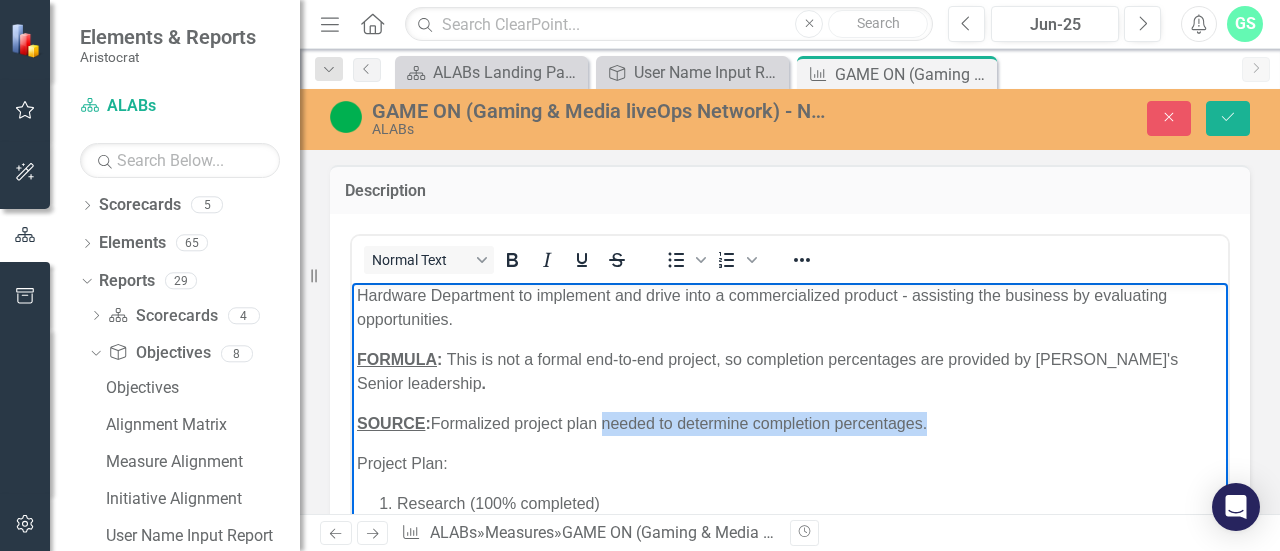 drag, startPoint x: 939, startPoint y: 419, endPoint x: 613, endPoint y: 423, distance: 326.02454 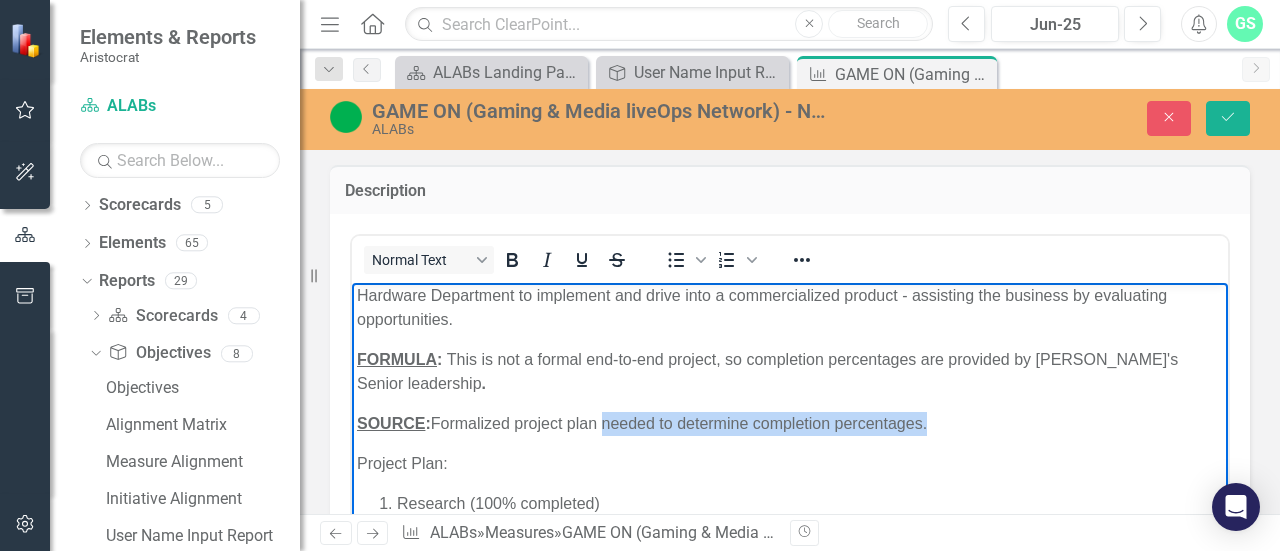 click on "SOURCE :   Formalized project plan needed to determine completion percentages." at bounding box center [790, 423] 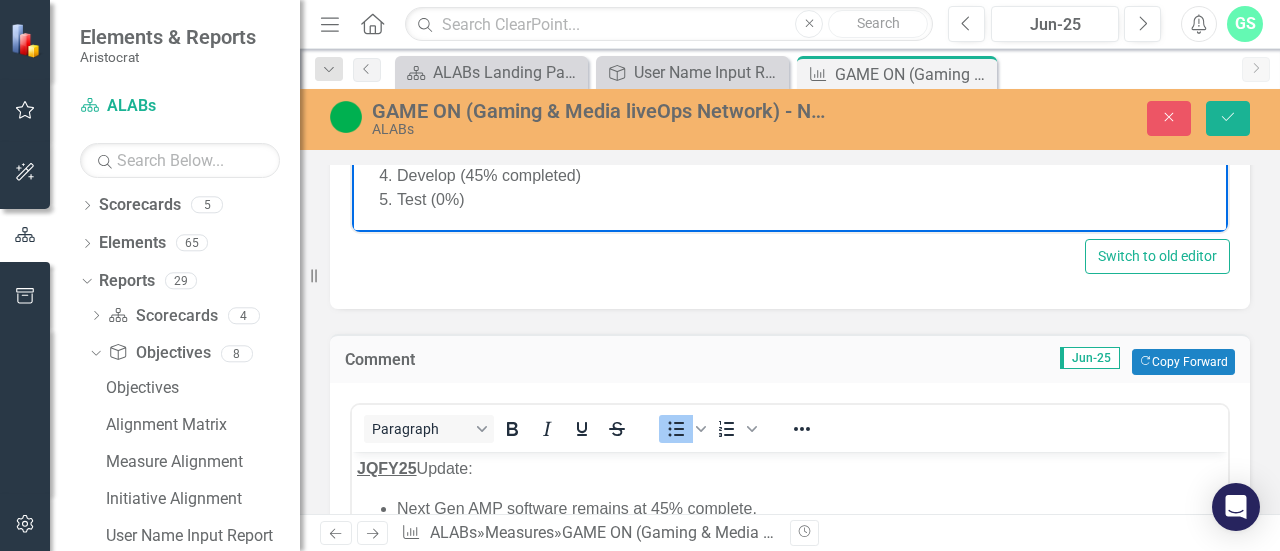 scroll, scrollTop: 0, scrollLeft: 0, axis: both 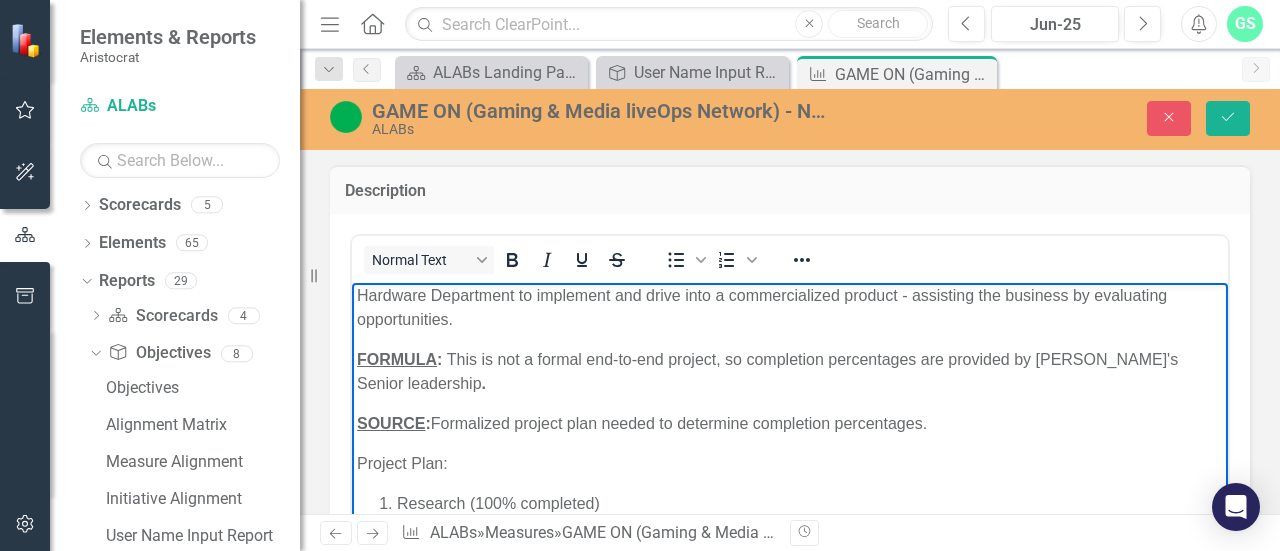 click on "DESCRIPTION :  This is also known as the SignTech project  This R&D project is to gather requirements, design, develop, test, and benchmark new software solutions for the current AMP 2.0 and the approved.  AMP 3.0 hardware. The project has two parts: hardware and software. This is a regulated product requiring stress testing and GLI regulatory review.  Hardware:  not part of the original scope, but agreed to engage for cost savings to the business.  There is no hardware deliverable to this initiative, this is a recommendation on new hardware and software that are provided to Hardware Department to implement and drive into a commercialized product - assisting the business by evaluating opportunities. FORMULA :   This is not a formal end-to-end project, so completion percentages are provided by ALABS's Senior leadership . SOURCE :   Formalized project plan needed to determine completion percentages. Project Plan:   Research (100% completed) Define (70% completed) Develop (45% completed) Test (0%)" at bounding box center [790, 367] 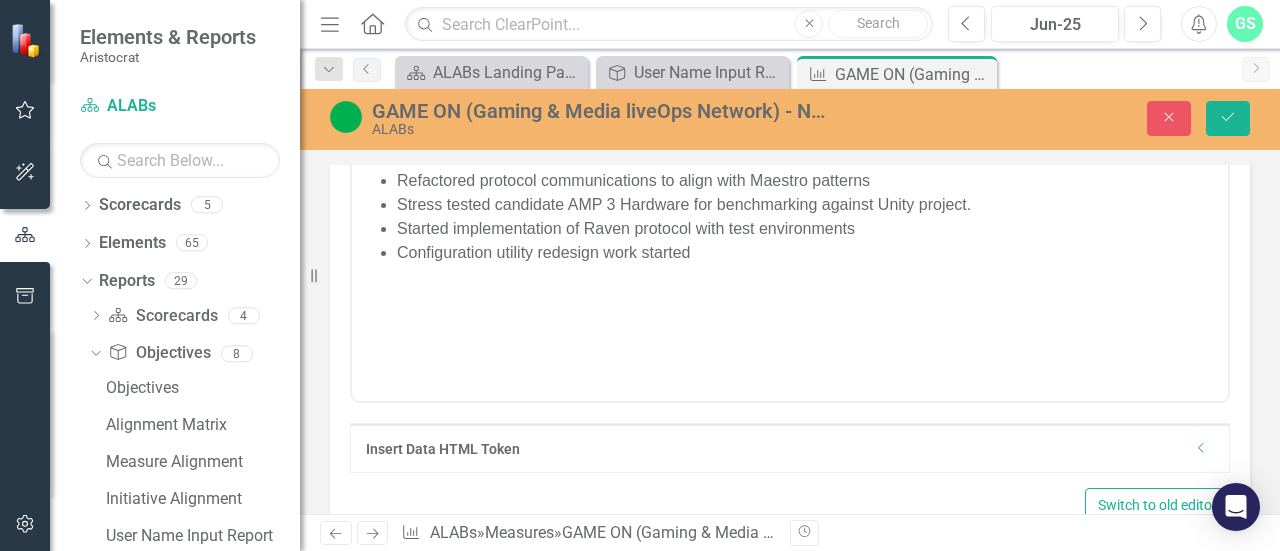 scroll, scrollTop: 400, scrollLeft: 0, axis: vertical 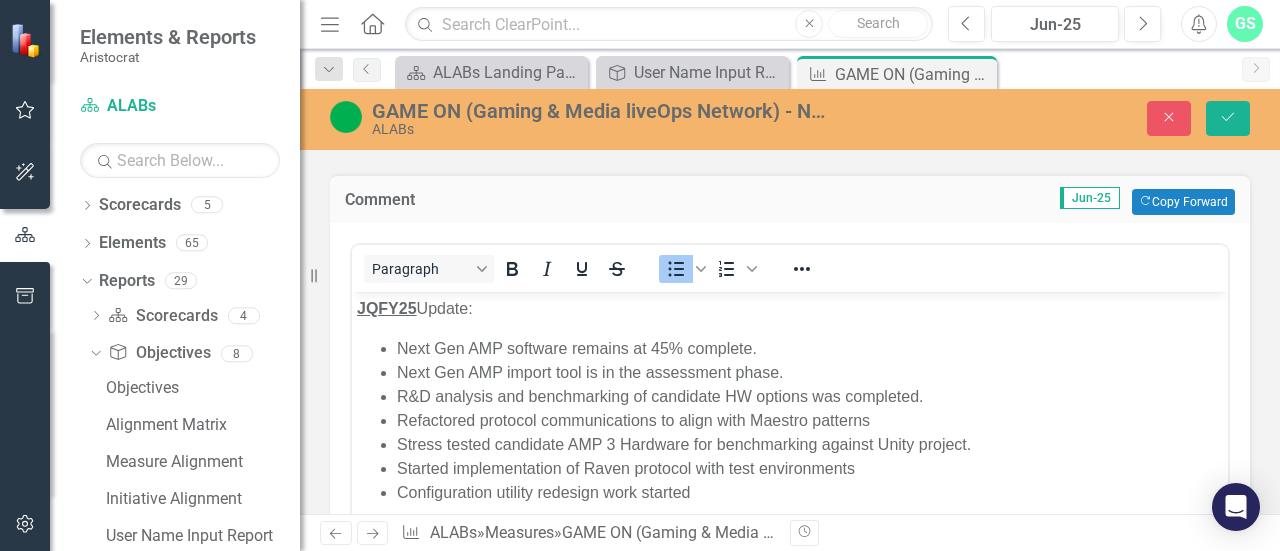 click on "R&D analysis and benchmarking of candidate HW options was completed." at bounding box center [810, 397] 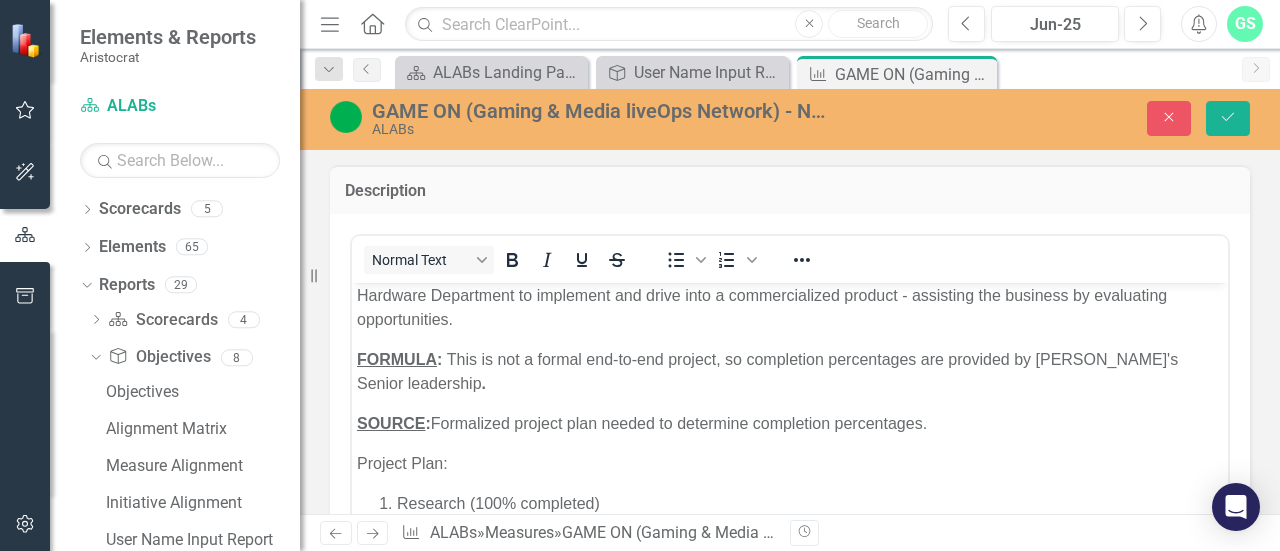 scroll, scrollTop: 0, scrollLeft: 0, axis: both 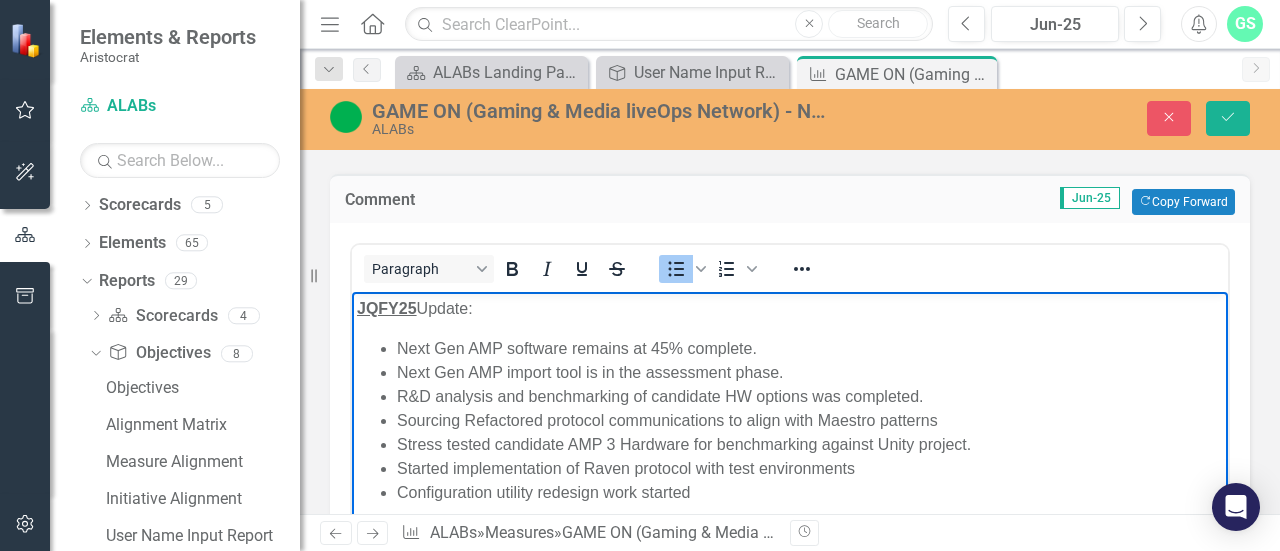 drag, startPoint x: 1039, startPoint y: 494, endPoint x: 1028, endPoint y: 484, distance: 14.866069 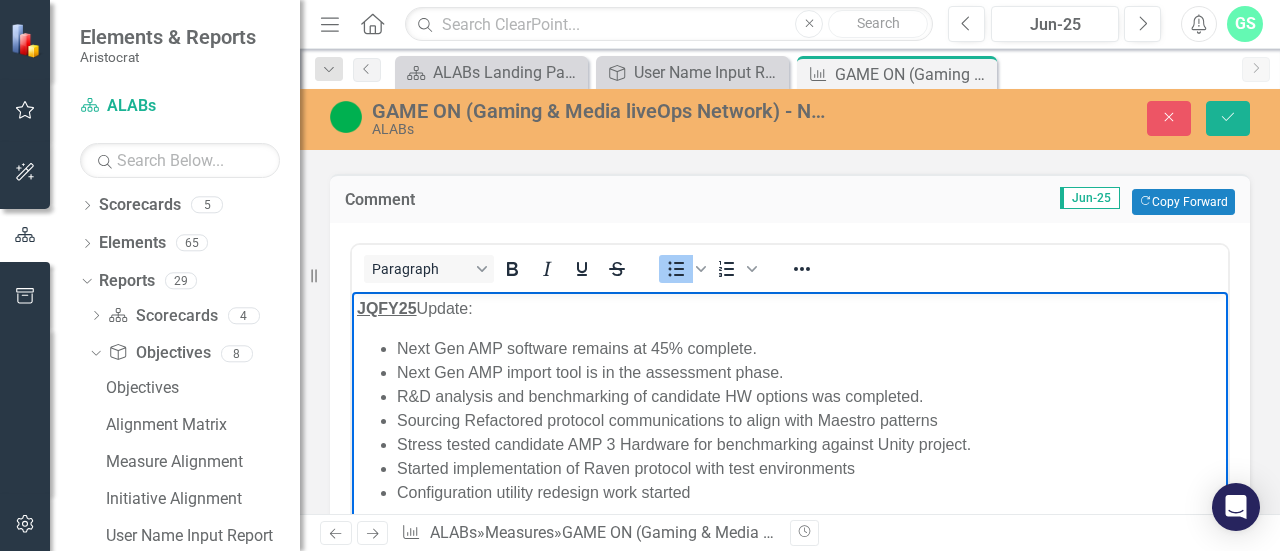 click on "Configuration utility redesign work started" at bounding box center (810, 493) 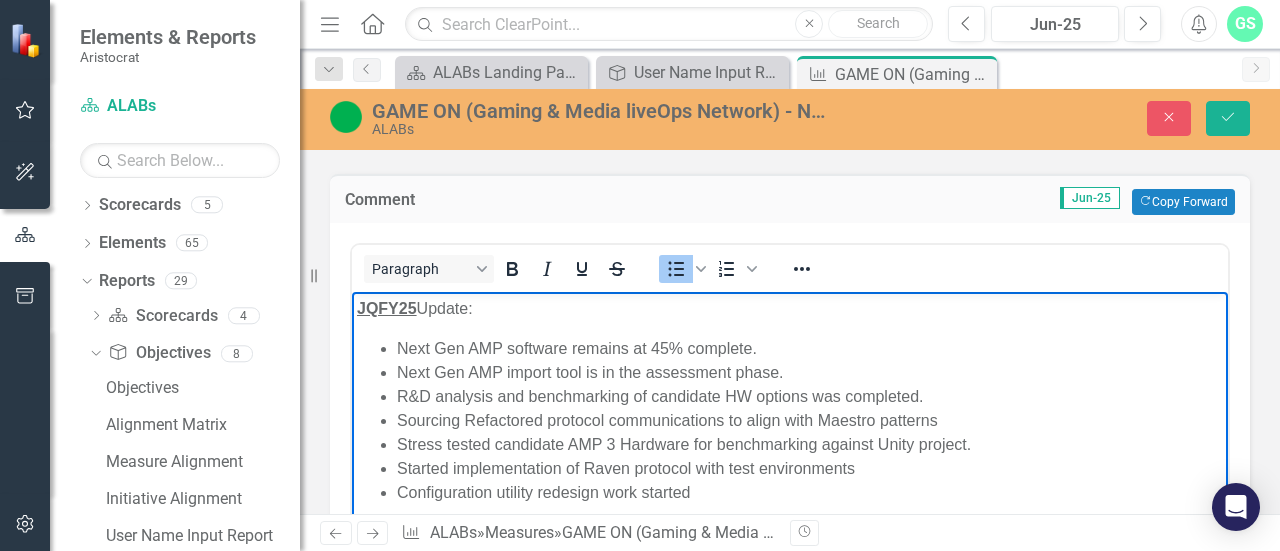 click on "Started implementation of Raven protocol with test environments" at bounding box center [810, 469] 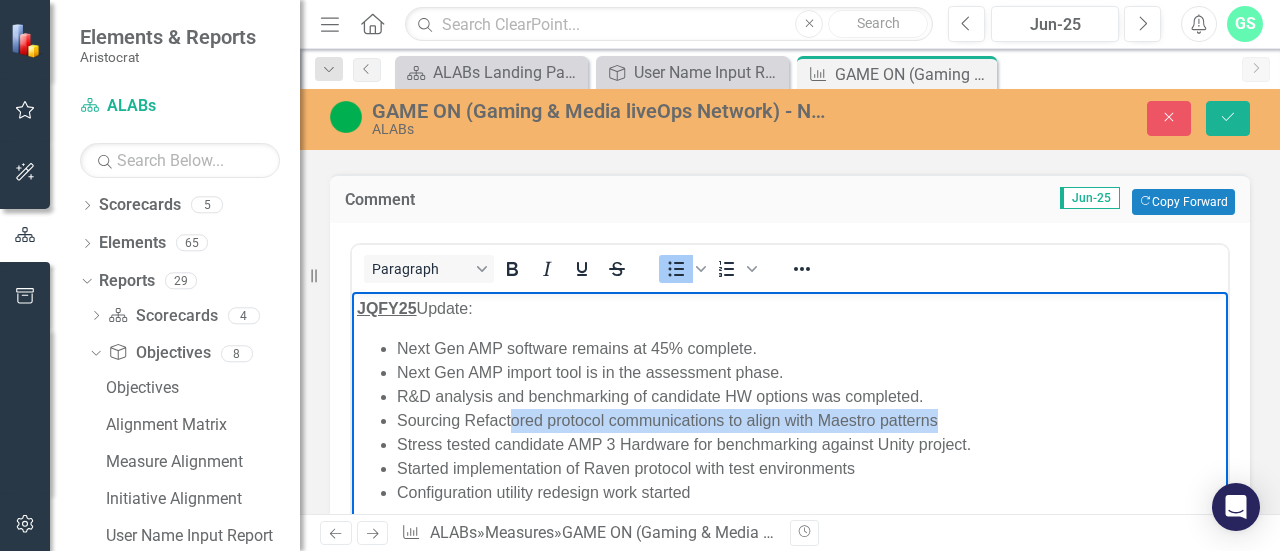 drag, startPoint x: 946, startPoint y: 421, endPoint x: 518, endPoint y: 420, distance: 428.00116 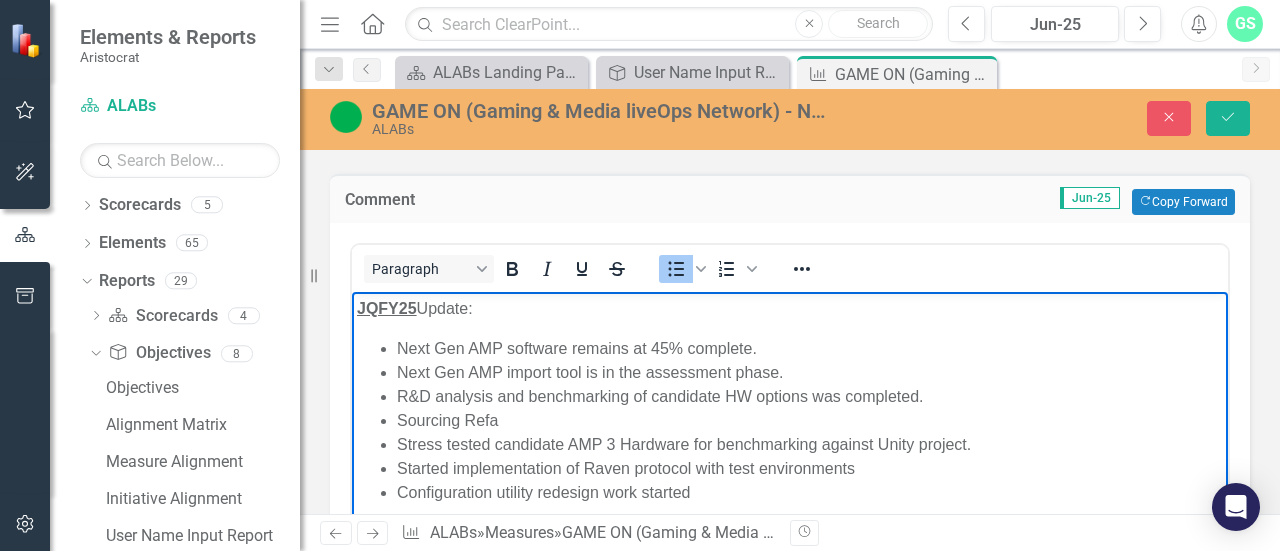 click on "Sourcing Refa" at bounding box center [810, 421] 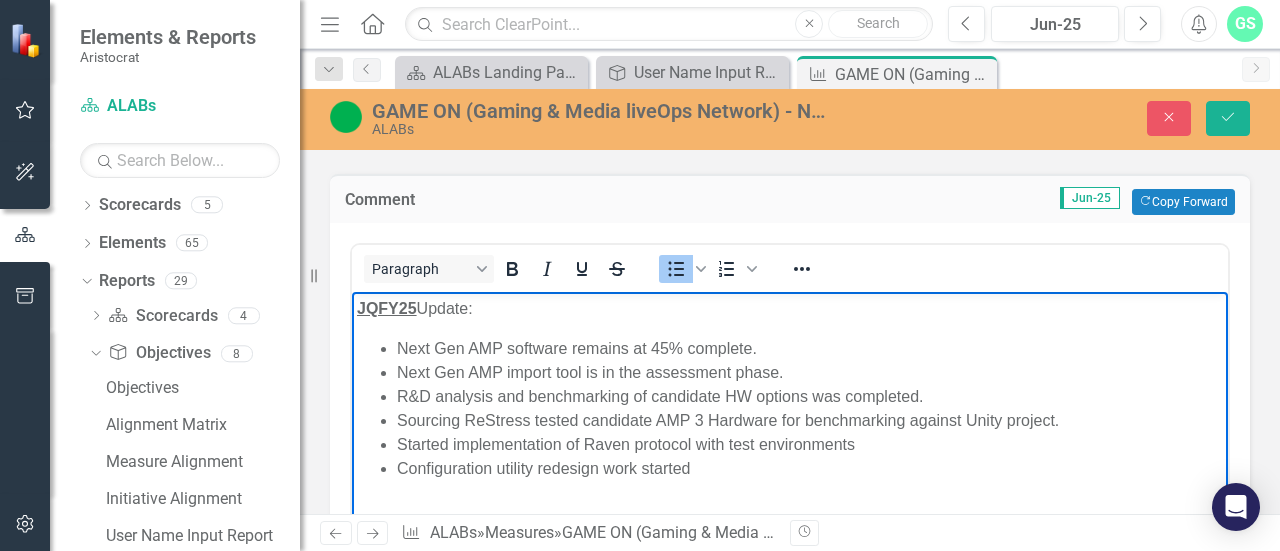 click on "Sourcing Re Stress tested candidate AMP 3 Hardware for benchmarking against Unity project." at bounding box center (810, 421) 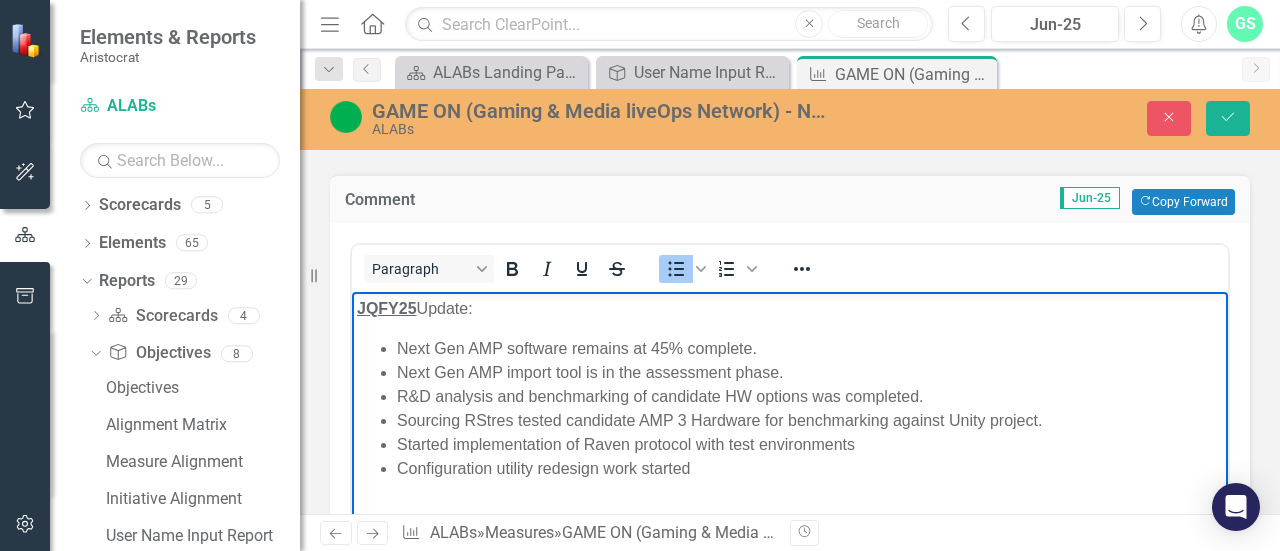click on "Sourcing R Stres tested candidate AMP 3 Hardware for benchmarking against Unity project." at bounding box center (810, 421) 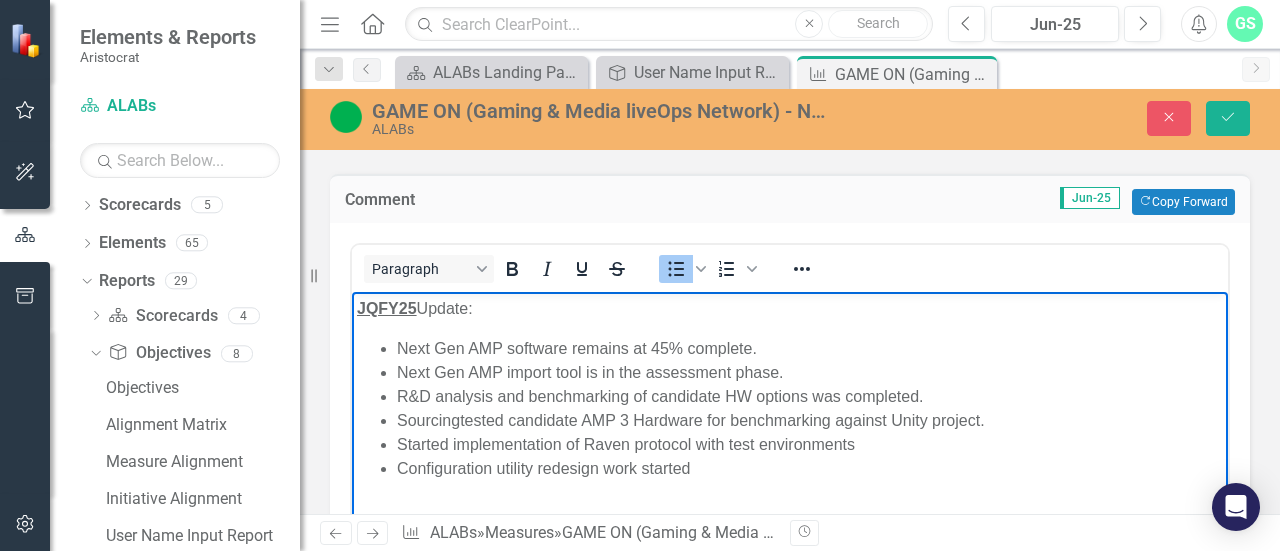 click on "Sourcing  tested candidate AMP 3 Hardware for benchmarking against Unity project." at bounding box center [810, 421] 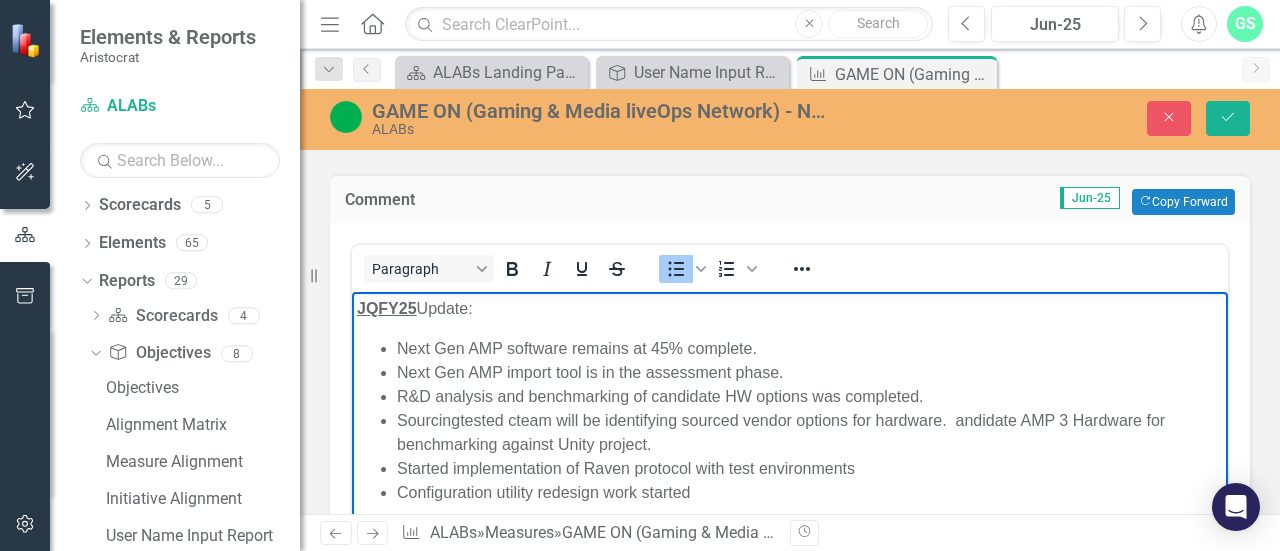drag, startPoint x: 922, startPoint y: 433, endPoint x: 601, endPoint y: 423, distance: 321.15573 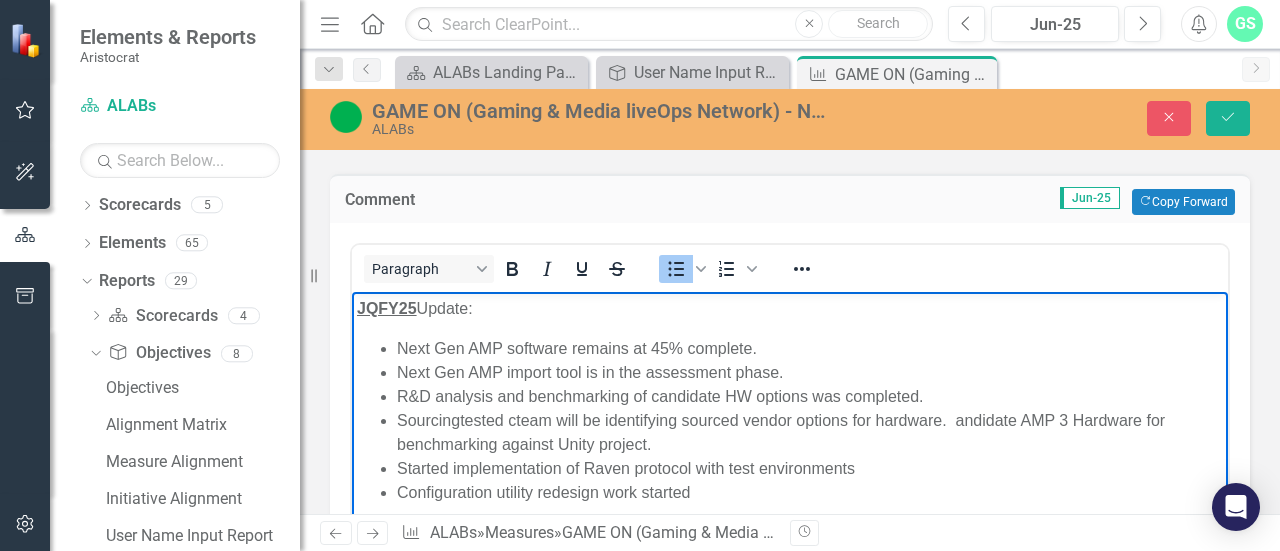 click on "Sourcing  tested cteam will be identifying sourced vendor options for hardware.  andidate AMP 3 Hardware for benchmarking against Unity project." at bounding box center (810, 433) 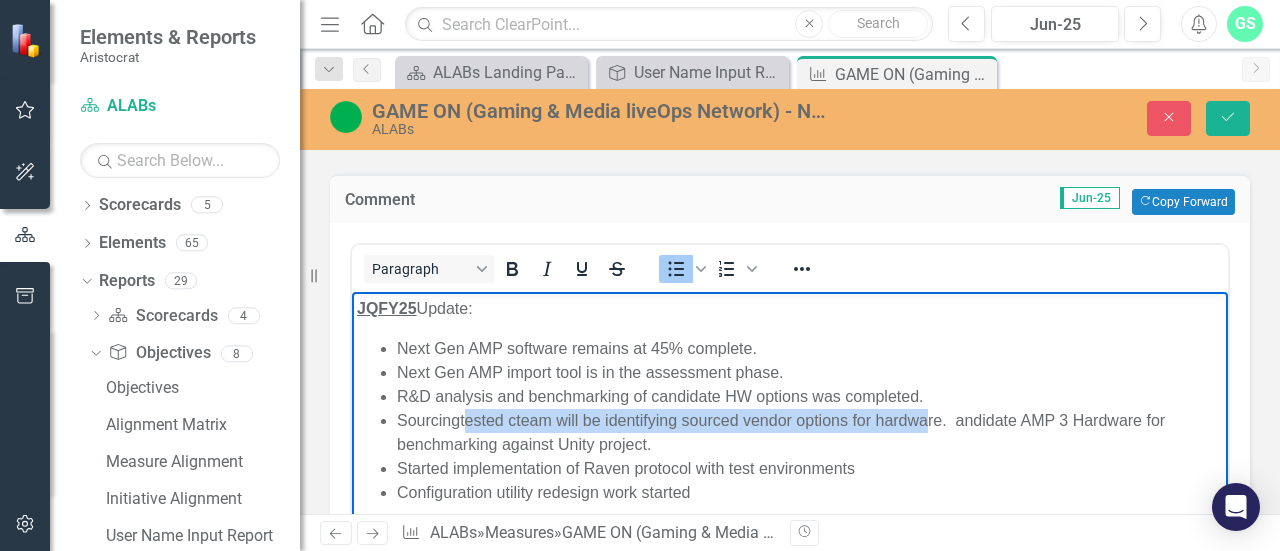 drag, startPoint x: 466, startPoint y: 421, endPoint x: 920, endPoint y: 411, distance: 454.1101 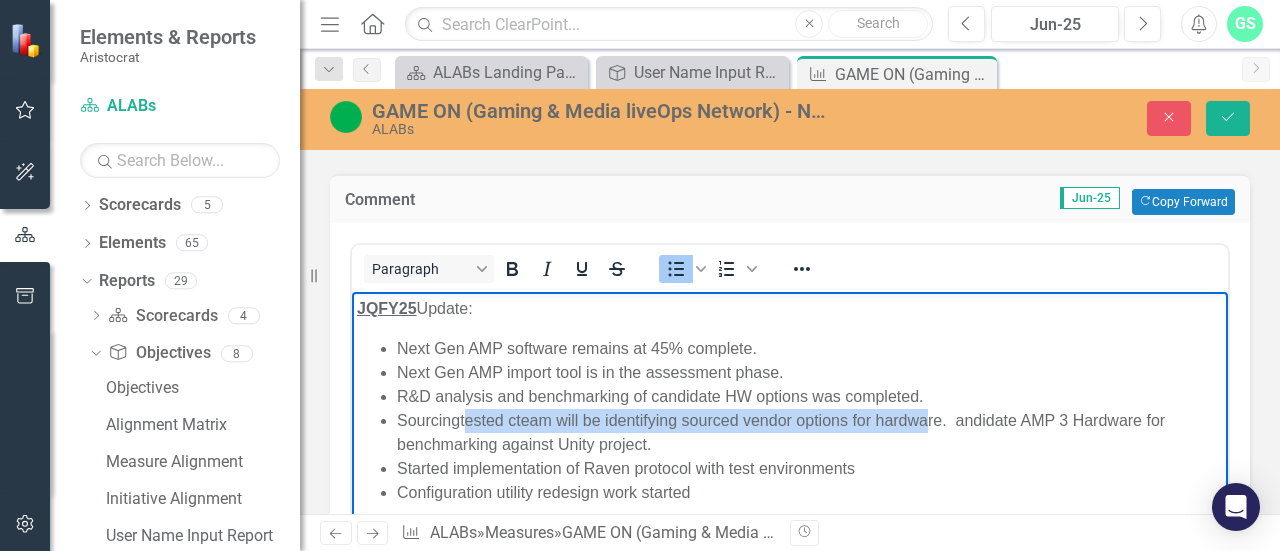click on "Sourcing  tested cteam will be identifying sourced vendor options for hardware.  andidate AMP 3 Hardware for benchmarking against Unity project." at bounding box center (810, 433) 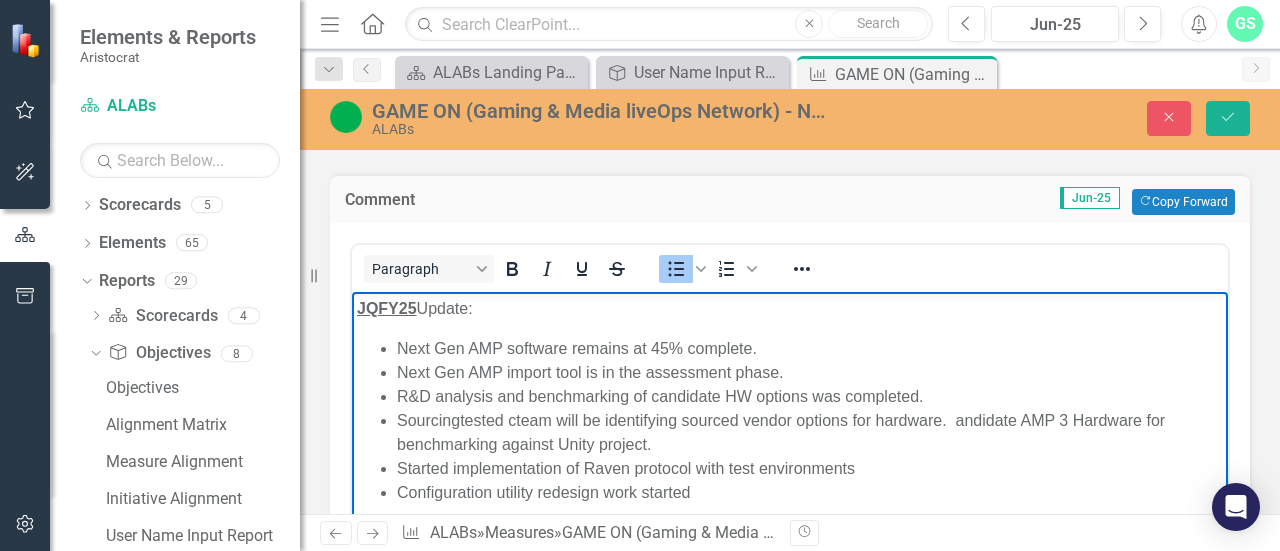 click on "Sourcing  tested cteam will be identifying sourced vendor options for hardware.  andidate AMP 3 Hardware for benchmarking against Unity project." at bounding box center (810, 433) 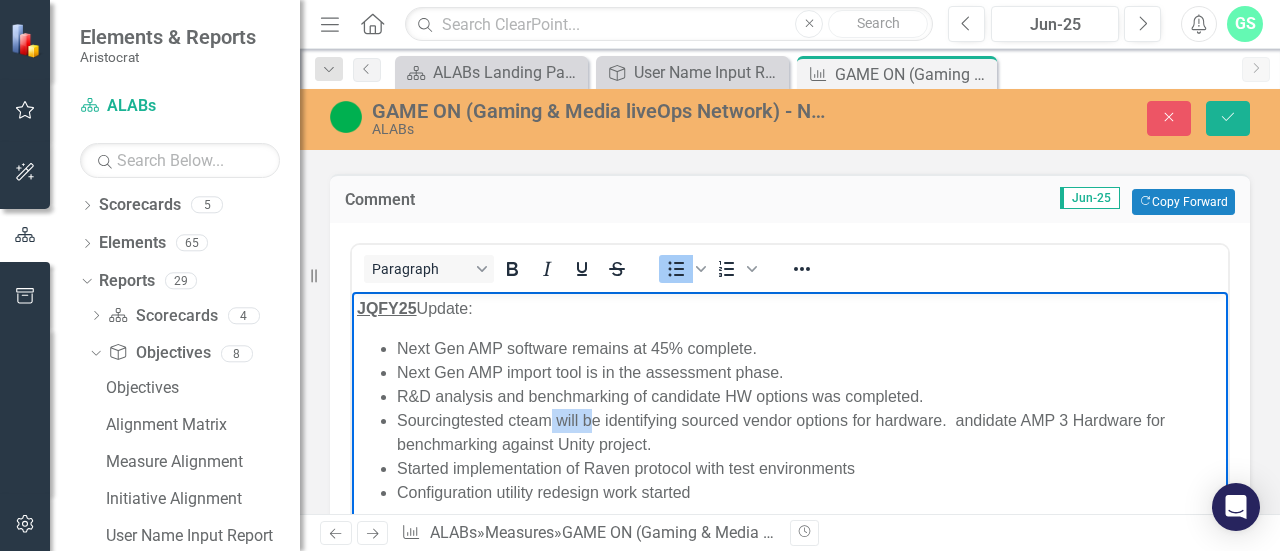 drag, startPoint x: 587, startPoint y: 422, endPoint x: 615, endPoint y: 422, distance: 28 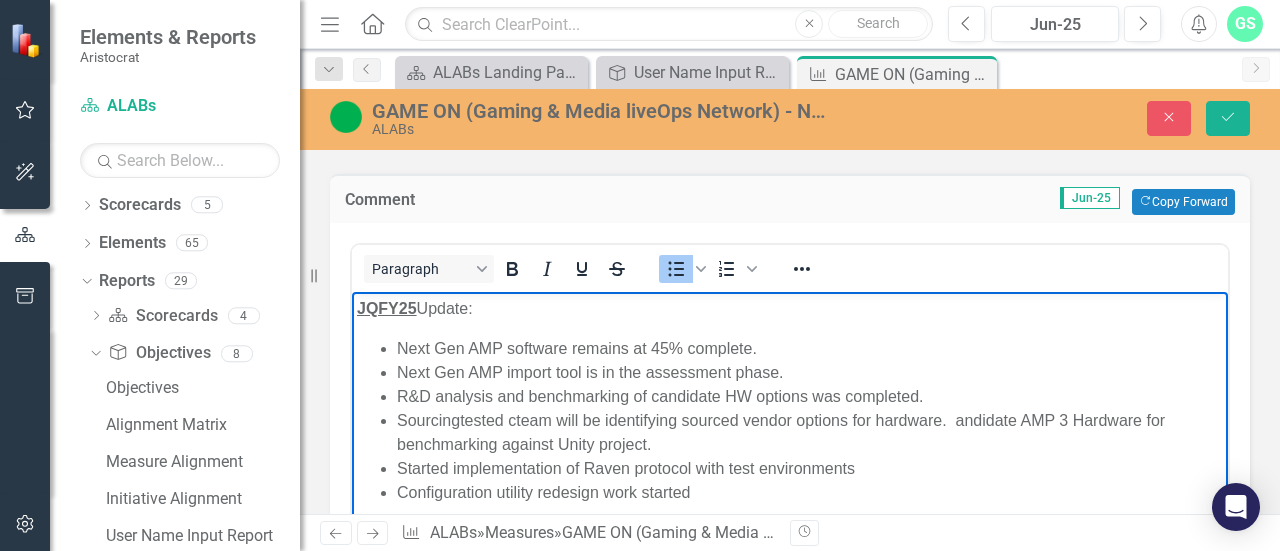 click on "Sourcing  tested cteam will be identifying sourced vendor options for hardware.  andidate AMP 3 Hardware for benchmarking against Unity project." at bounding box center (810, 433) 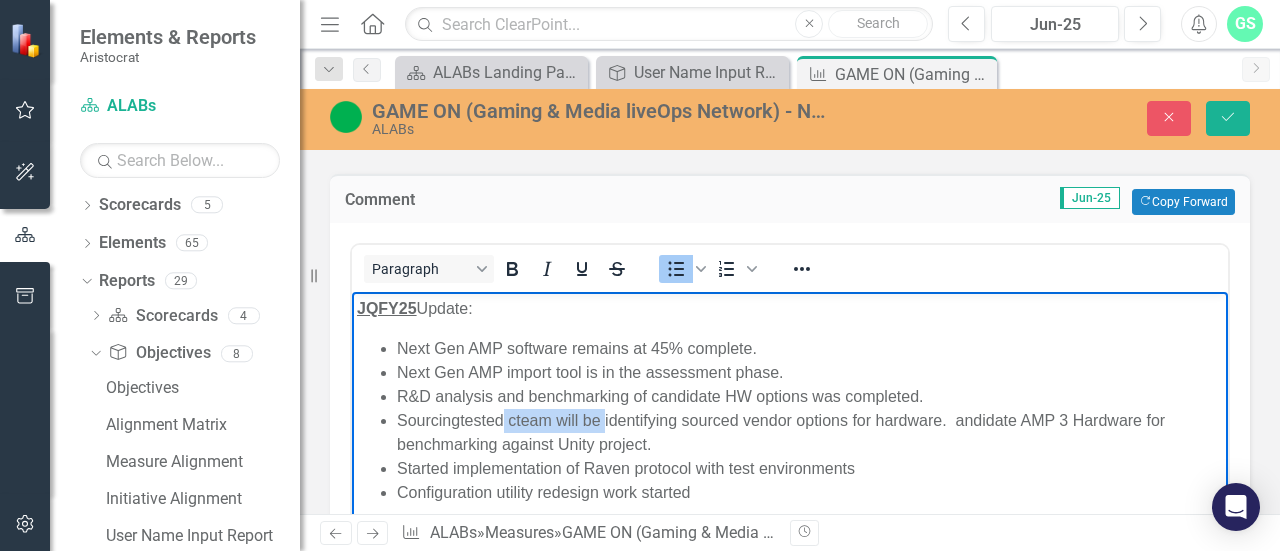 drag, startPoint x: 606, startPoint y: 423, endPoint x: 503, endPoint y: 413, distance: 103.4843 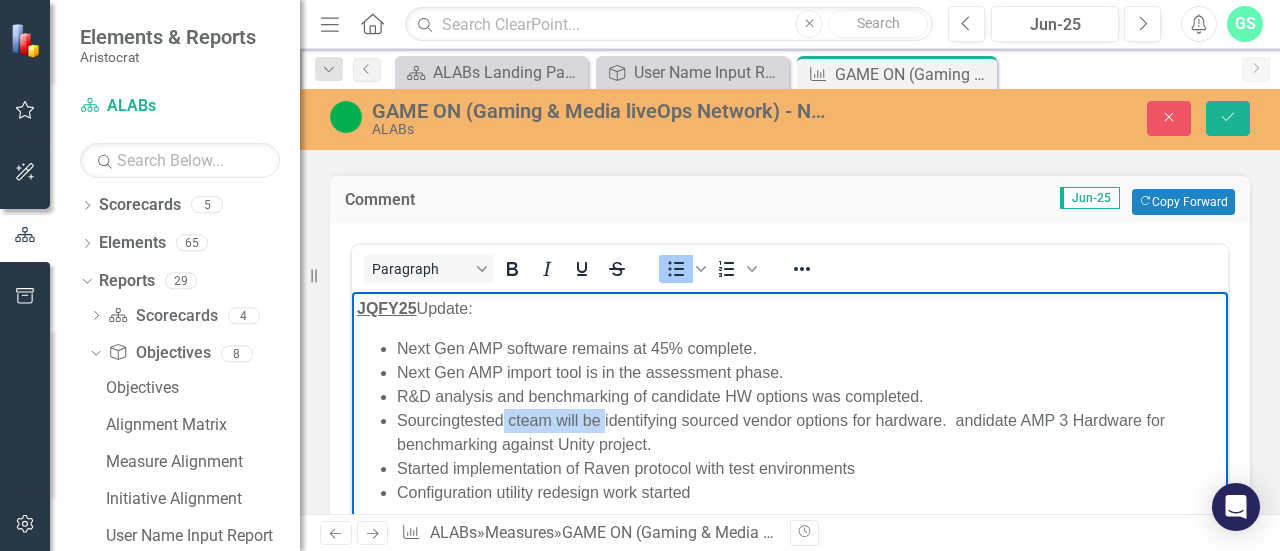 click on "Sourcing  tested cteam will be identifying sourced vendor options for hardware.  andidate AMP 3 Hardware for benchmarking against Unity project." at bounding box center [810, 433] 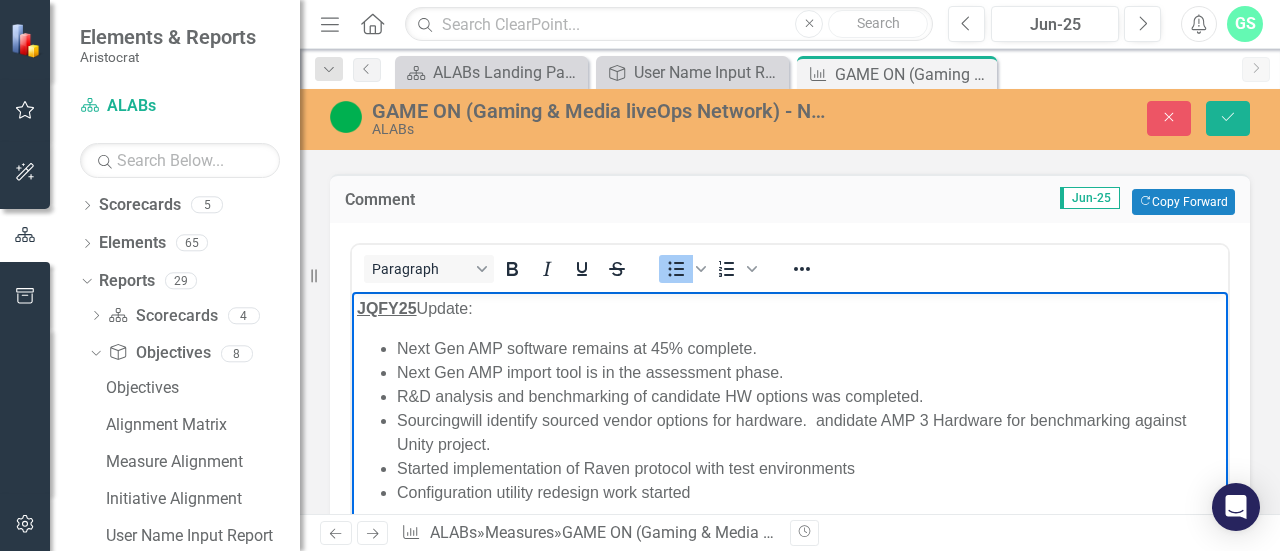 click on "Sourcing  will identify sourced vendor options for hardware.  andidate AMP 3 Hardware for benchmarking against Unity project." at bounding box center [810, 433] 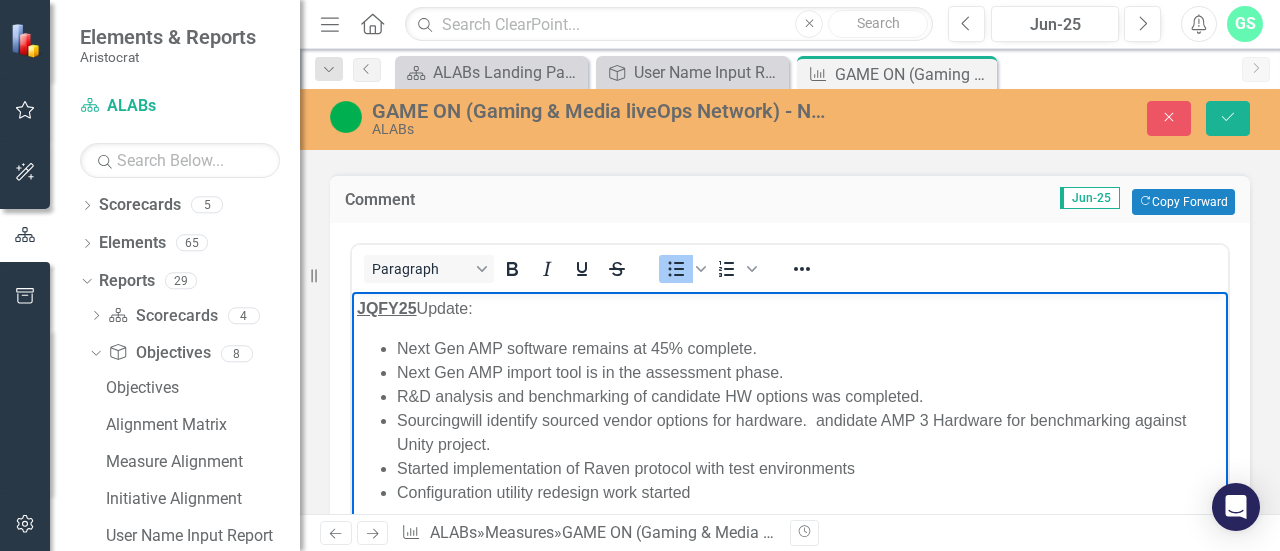 click on "Sourcing  will identify sourced vendor options for hardware.  andidate AMP 3 Hardware for benchmarking against Unity project." at bounding box center [810, 433] 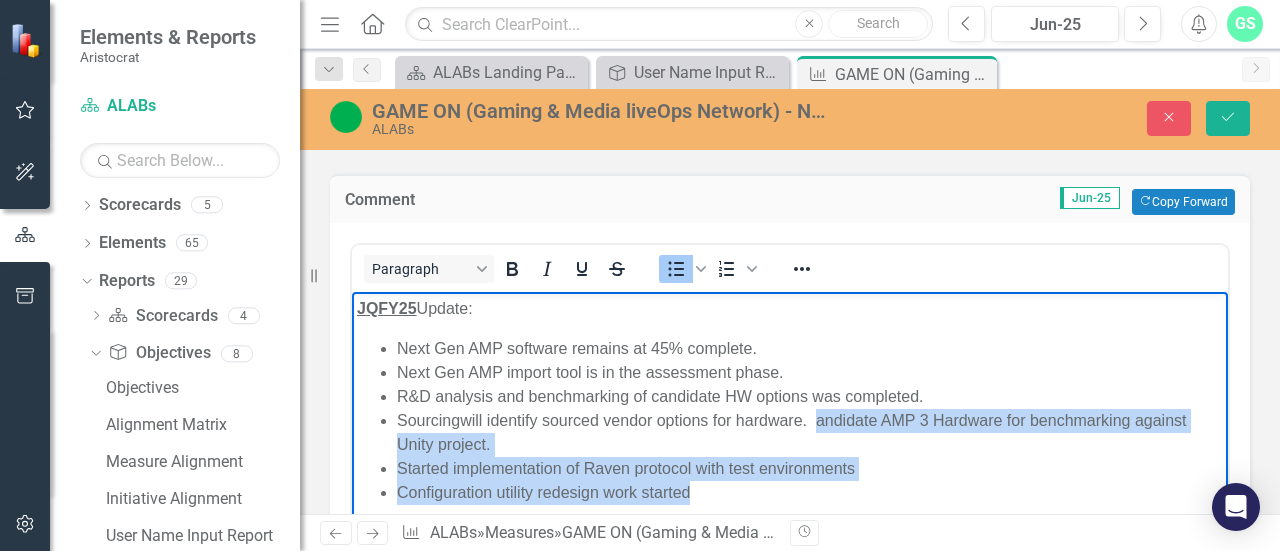 drag, startPoint x: 823, startPoint y: 422, endPoint x: 860, endPoint y: 506, distance: 91.787796 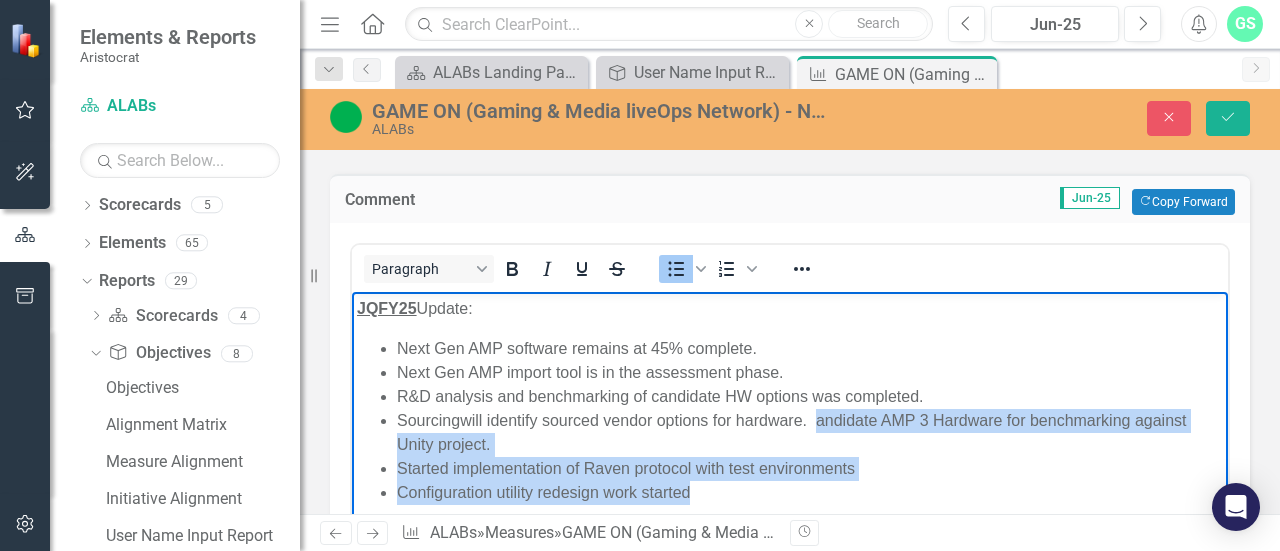 click on "JQFY25  Update: Next Gen AMP software remains at 45% complete. Next Gen AMP import tool is in the assessment phase.  R&D analysis and benchmarking of candidate HW options was completed. Sourcing  will identify sourced vendor options for hardware.  andidate AMP 3 Hardware for benchmarking against Unity project. Started implementation of Raven protocol with test environments Configuration utility redesign work started" at bounding box center (790, 442) 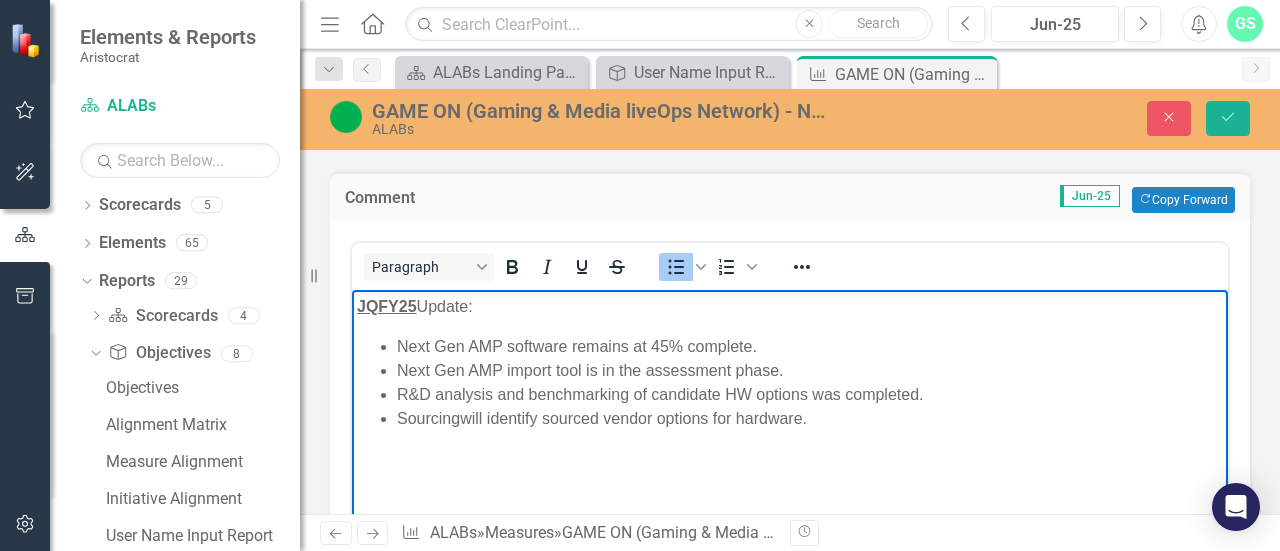 scroll, scrollTop: 162, scrollLeft: 0, axis: vertical 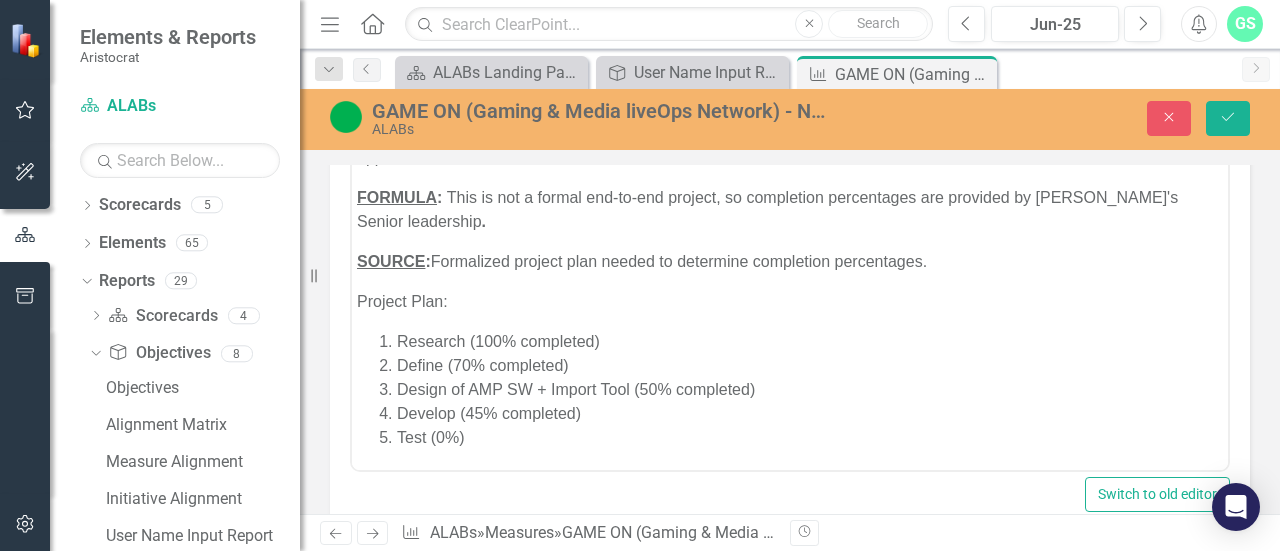 click on "SOURCE :   Formalized project plan needed to determine completion percentages." at bounding box center (790, 261) 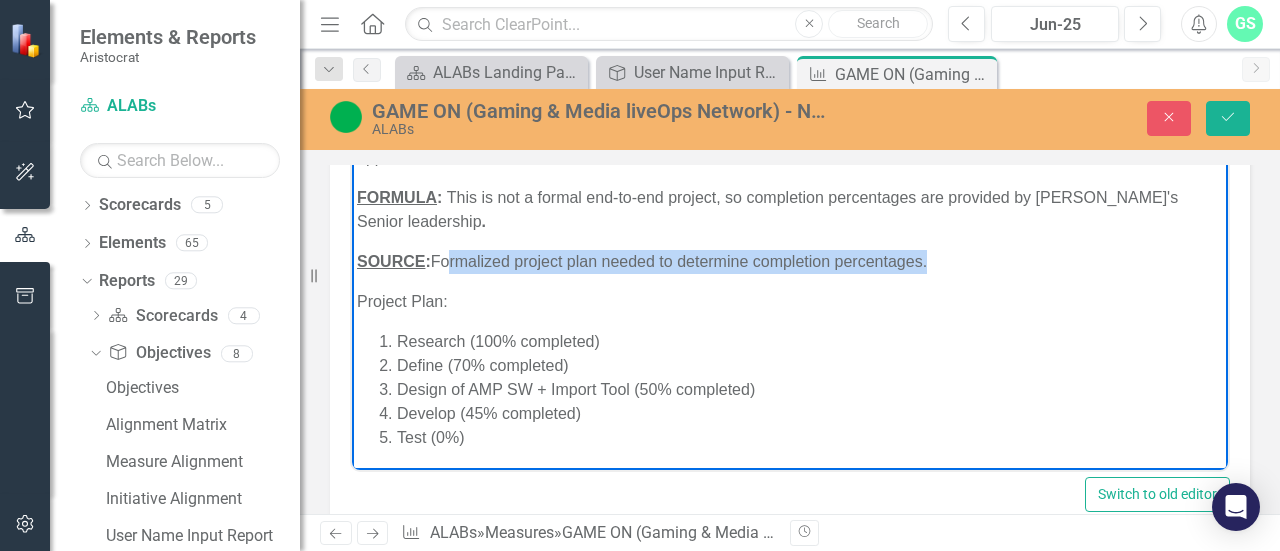 drag, startPoint x: 944, startPoint y: 261, endPoint x: 455, endPoint y: 253, distance: 489.06543 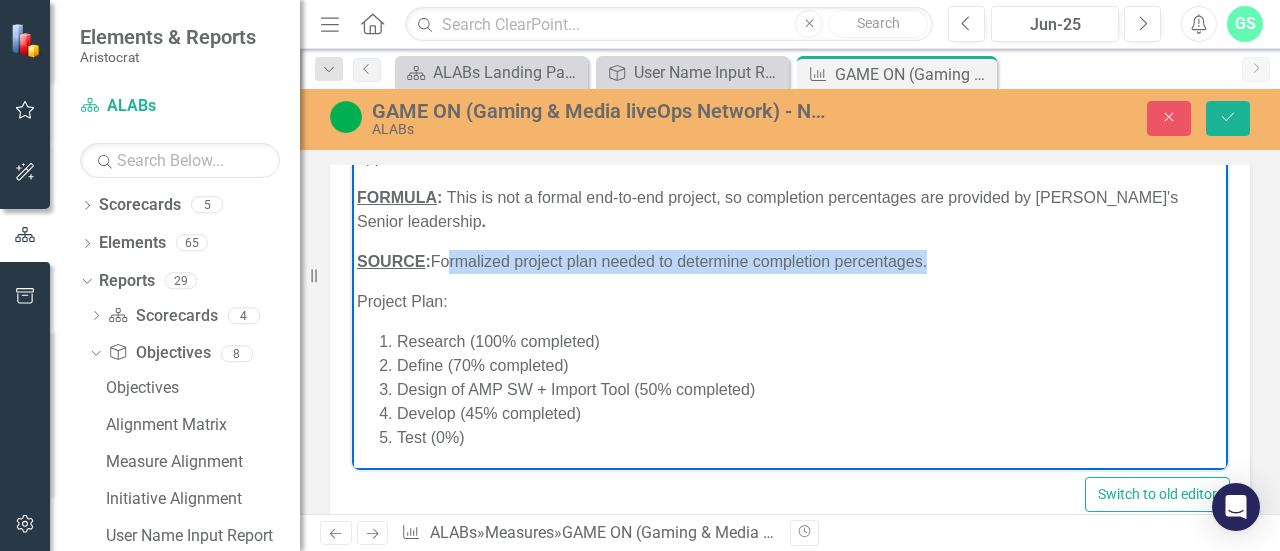 click on "SOURCE :   Formalized project plan needed to determine completion percentages." at bounding box center [790, 261] 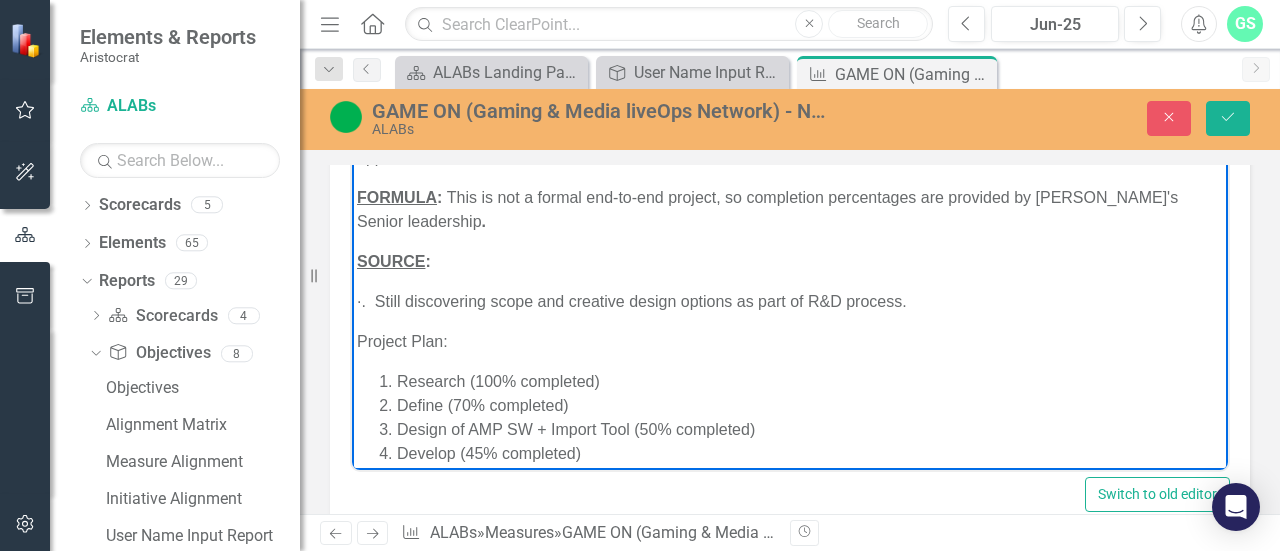 click on "·        .  Still discovering scope and creative design options as part of R&D process." at bounding box center [790, 301] 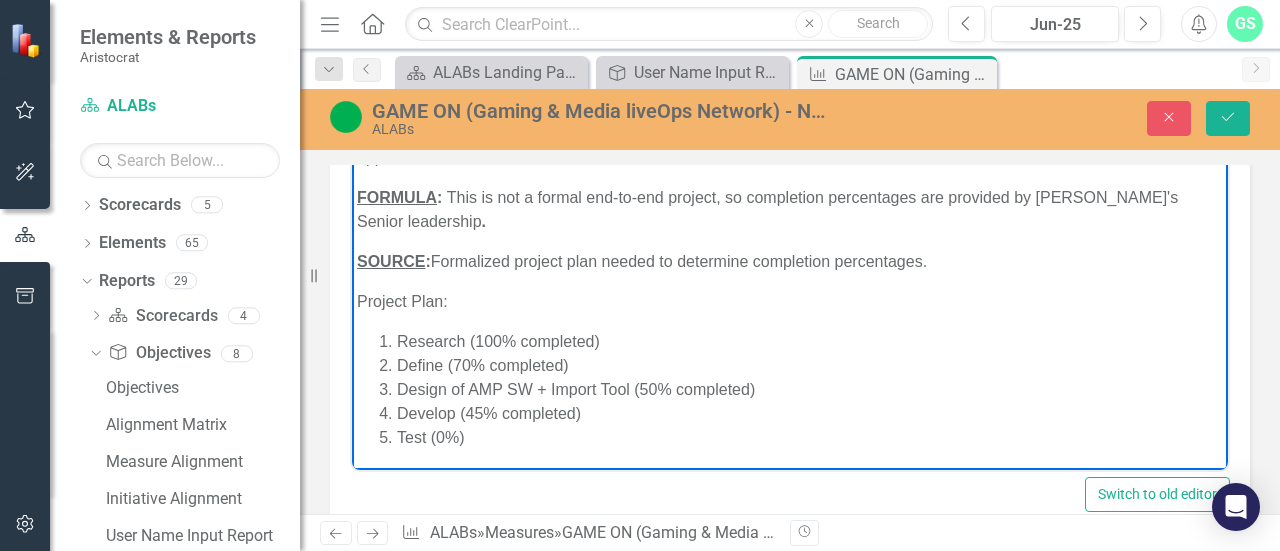 click on "DESCRIPTION :  This is also known as the SignTech project  This R&D project is to gather requirements, design, develop, test, and benchmark new software solutions for the current AMP 2.0 and the approved.  AMP 3.0 hardware. The project has two parts: hardware and software. This is a regulated product requiring stress testing and GLI regulatory review.  Hardware:  not part of the original scope, but agreed to engage for cost savings to the business.  There is no hardware deliverable to this initiative, this is a recommendation on new hardware and software that are provided to Hardware Department to implement and drive into a commercialized product - assisting the business by evaluating opportunities. FORMULA :   This is not a formal end-to-end project, so completion percentages are provided by ALABS's Senior leadership . SOURCE :   Formalized project plan needed to determine completion percentages. Project Plan:   Research (100% completed) Define (70% completed) Develop (45% completed) Test (0%)" at bounding box center [790, 205] 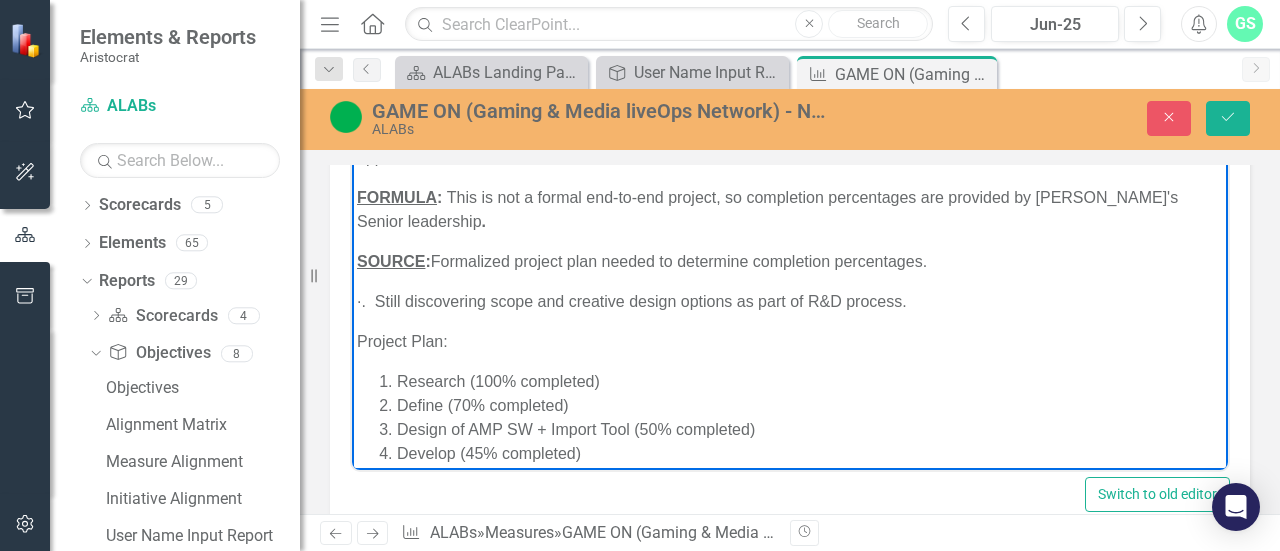 click on "·        .  Still discovering scope and creative design options as part of R&D process." at bounding box center (790, 301) 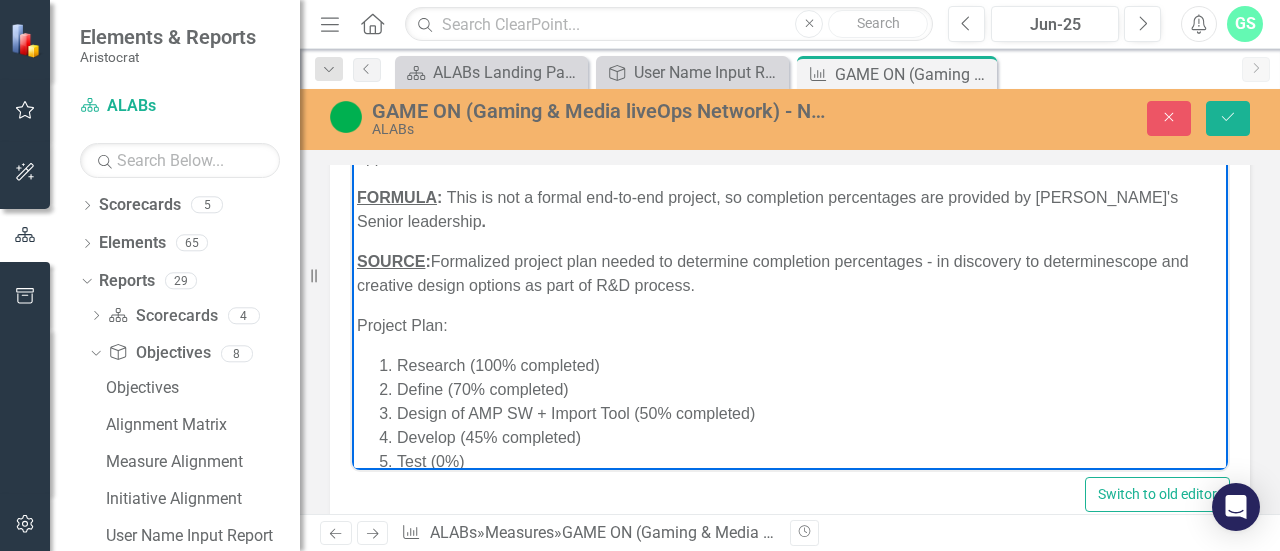 scroll, scrollTop: 204, scrollLeft: 0, axis: vertical 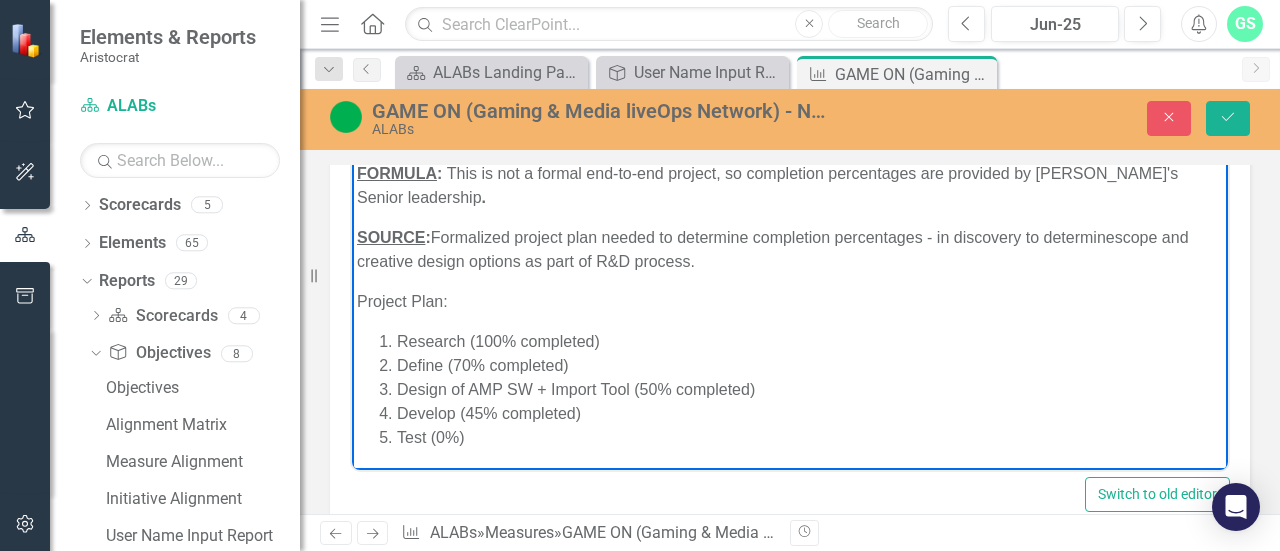 click on "SOURCE :   Formalized project plan needed to determine completion percentages - in discovery to determine  scope and creative design options as part of R&D process." at bounding box center [790, 249] 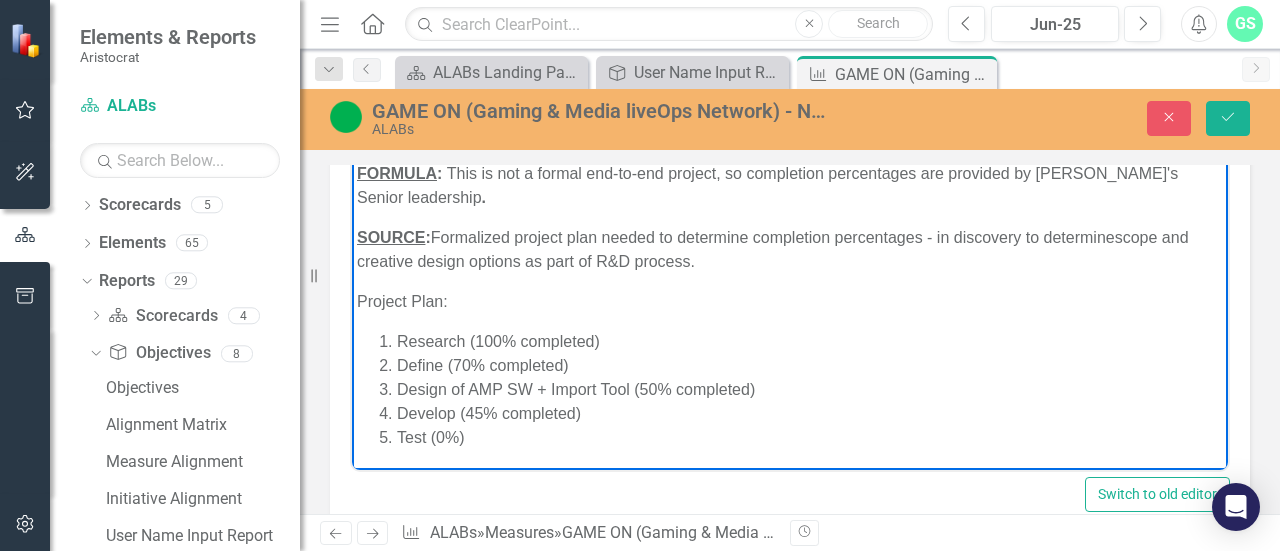 scroll, scrollTop: 562, scrollLeft: 0, axis: vertical 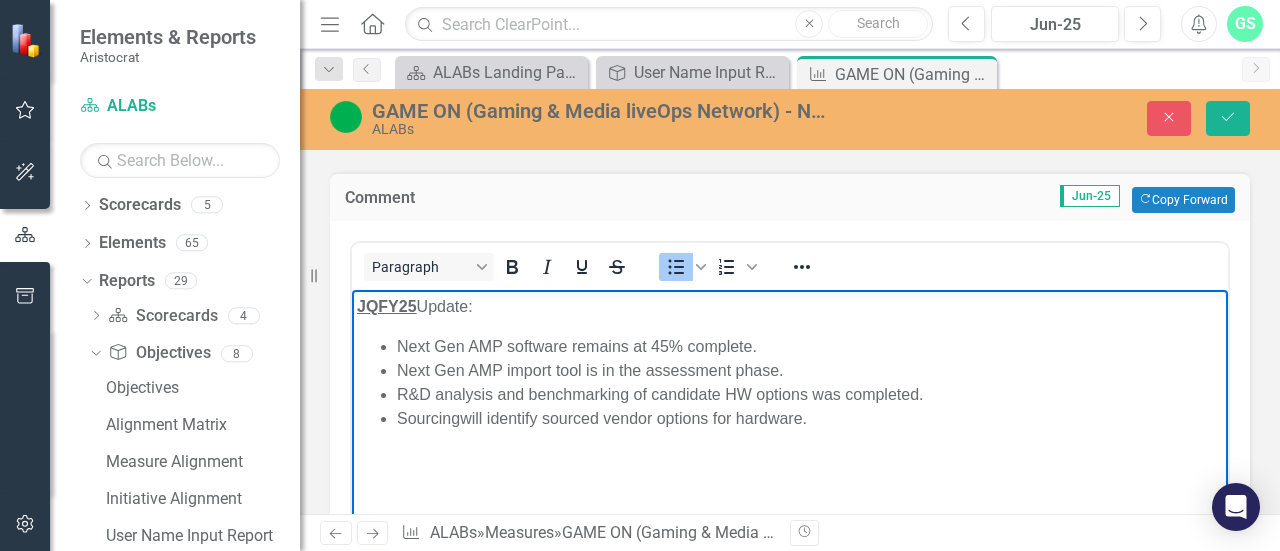 click on "Next Gen AMP software remains at 45% complete." at bounding box center [810, 347] 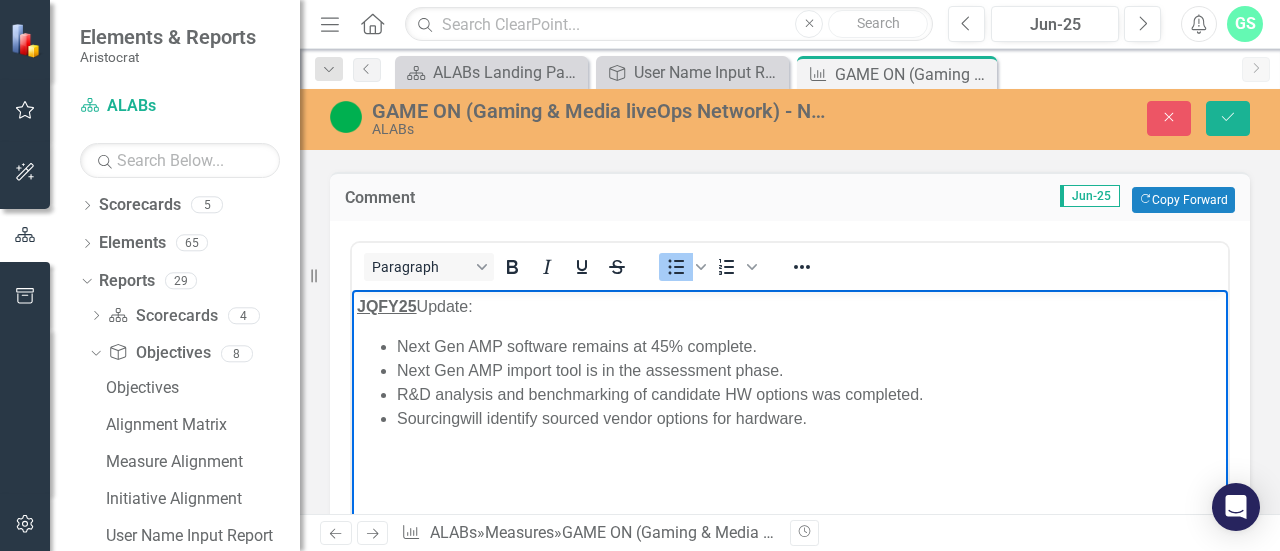 click on "Next Gen AMP software remains at 45% complete." at bounding box center [810, 347] 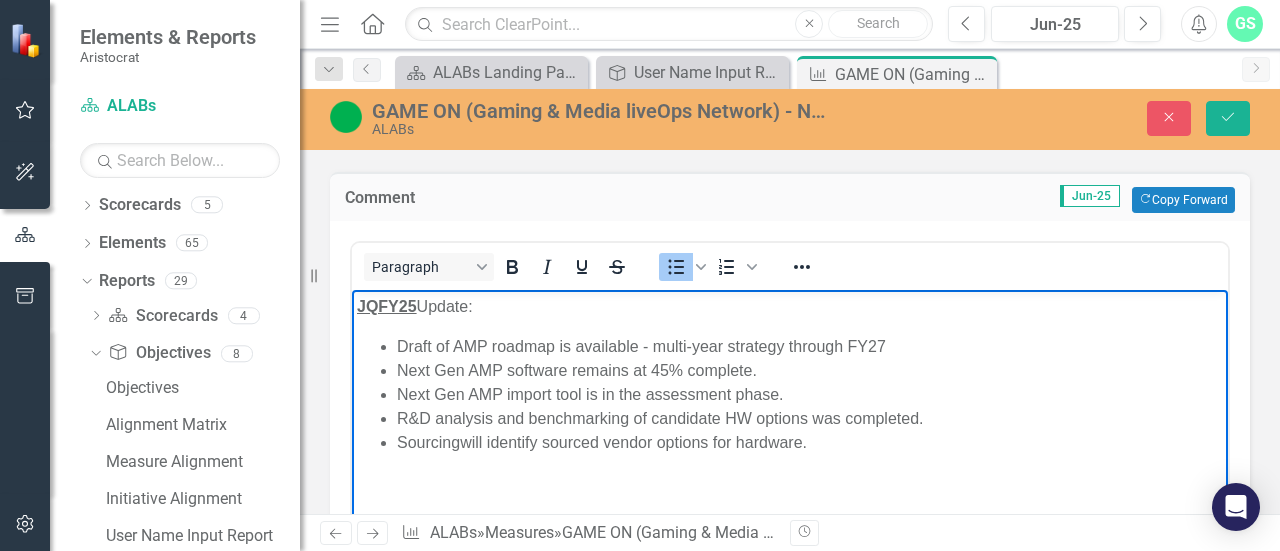 scroll, scrollTop: 1362, scrollLeft: 0, axis: vertical 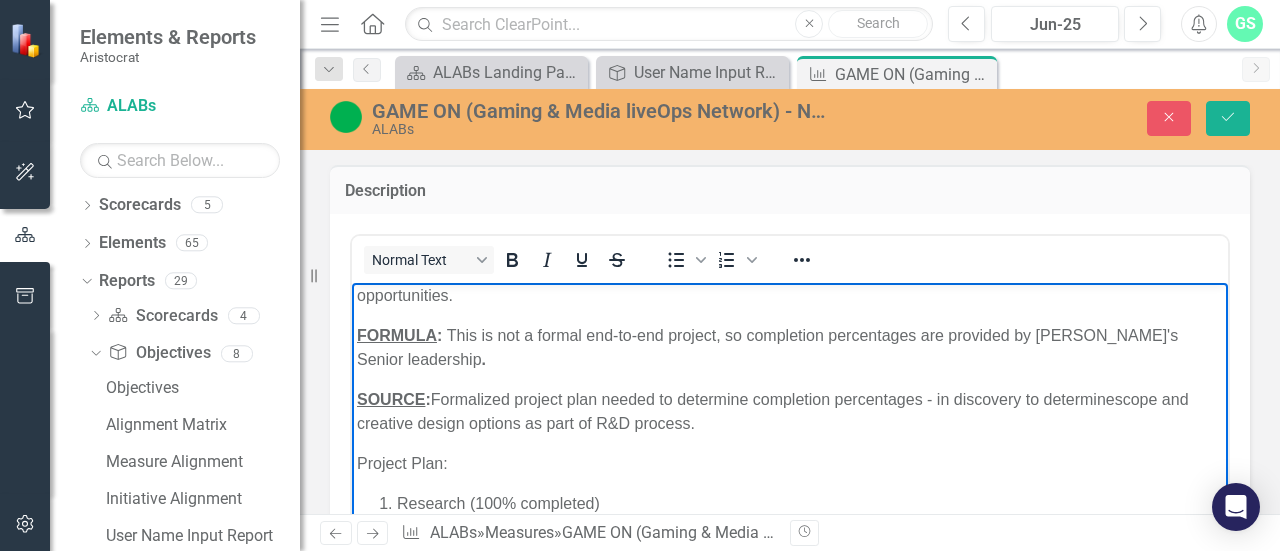 click on "SOURCE :   Formalized project plan needed to determine completion percentages - in discovery to determine  scope and creative design options as part of R&D process." at bounding box center [790, 411] 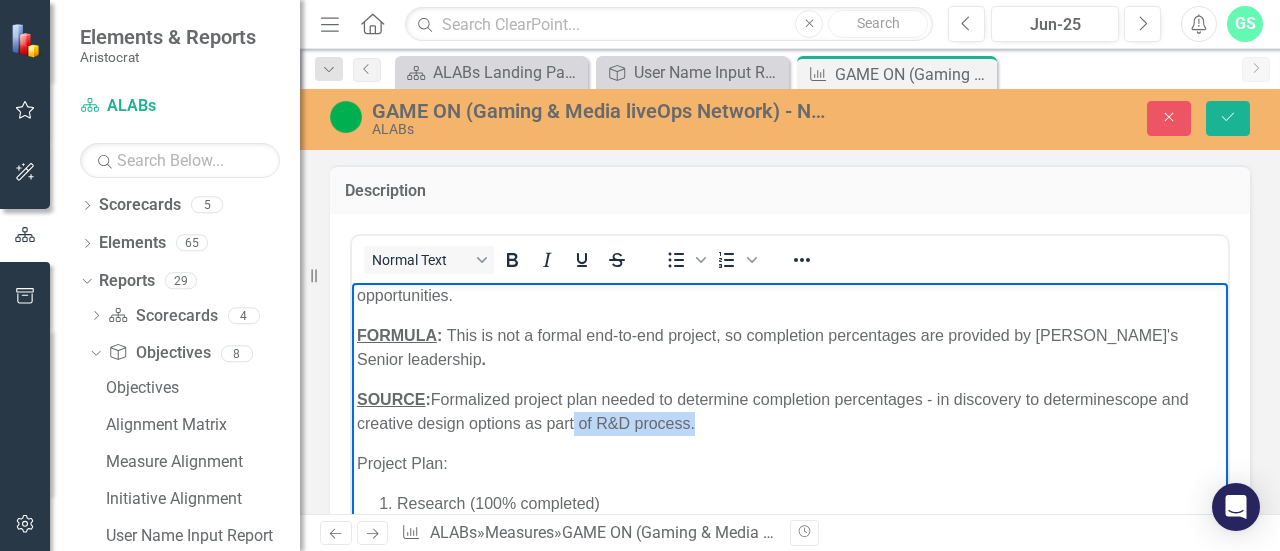 drag, startPoint x: 743, startPoint y: 427, endPoint x: 604, endPoint y: 429, distance: 139.01439 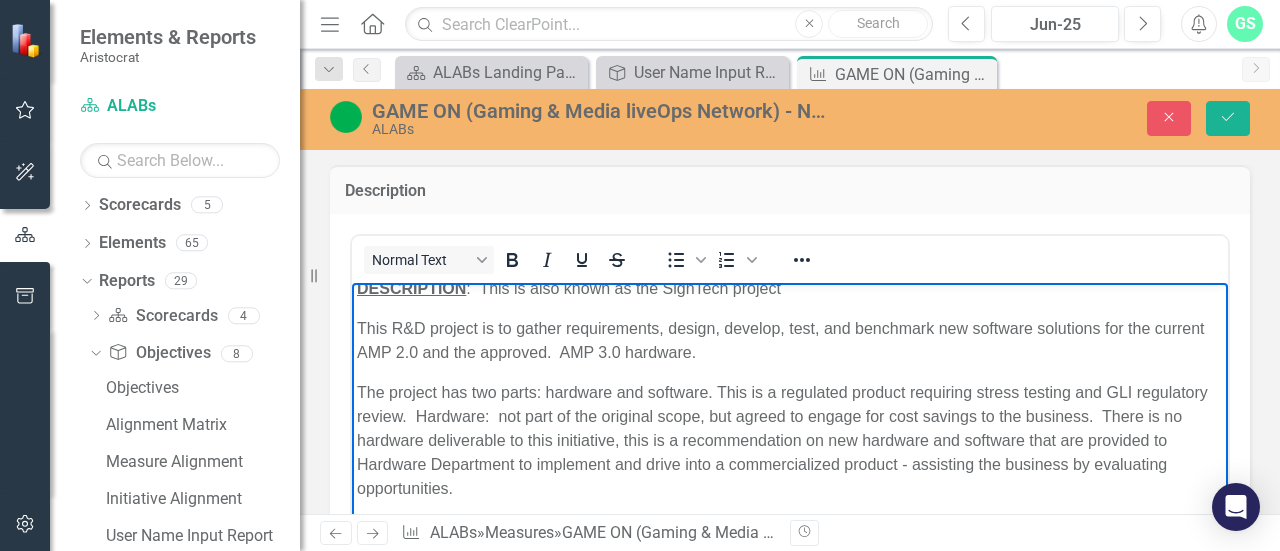 scroll, scrollTop: 0, scrollLeft: 0, axis: both 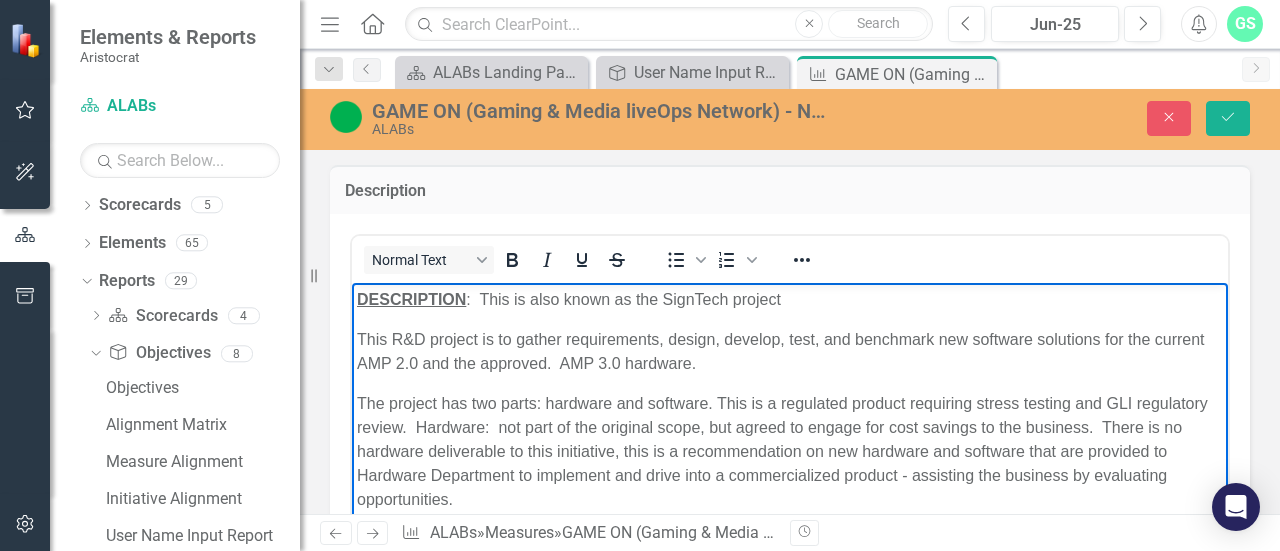 click on "This R&D project is to gather requirements, design, develop, test, and benchmark new software solutions for the current AMP 2.0 and the approved.  AMP 3.0 hardware." at bounding box center [790, 351] 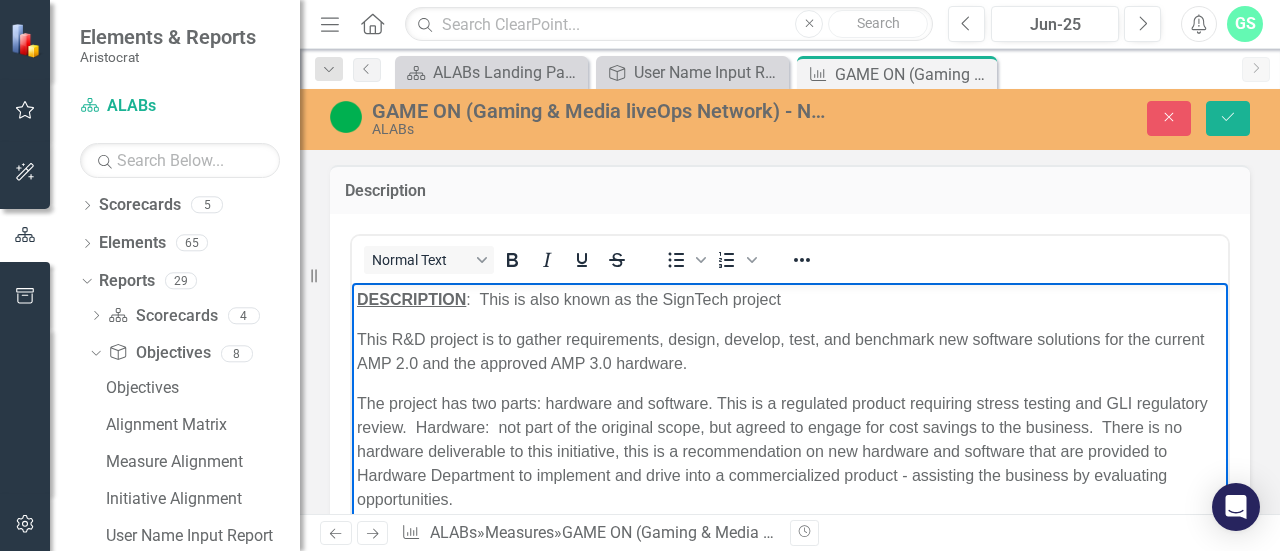 click on "The project has two parts: hardware and software. This is a regulated product requiring stress testing and GLI regulatory review.  Hardware:  not part of the original scope, but agreed to engage for cost savings to the business.  There is no hardware deliverable to this initiative, this is a recommendation on new hardware and software that are provided to Hardware Department to implement and drive into a commercialized product - assisting the business by evaluating opportunities." at bounding box center [790, 451] 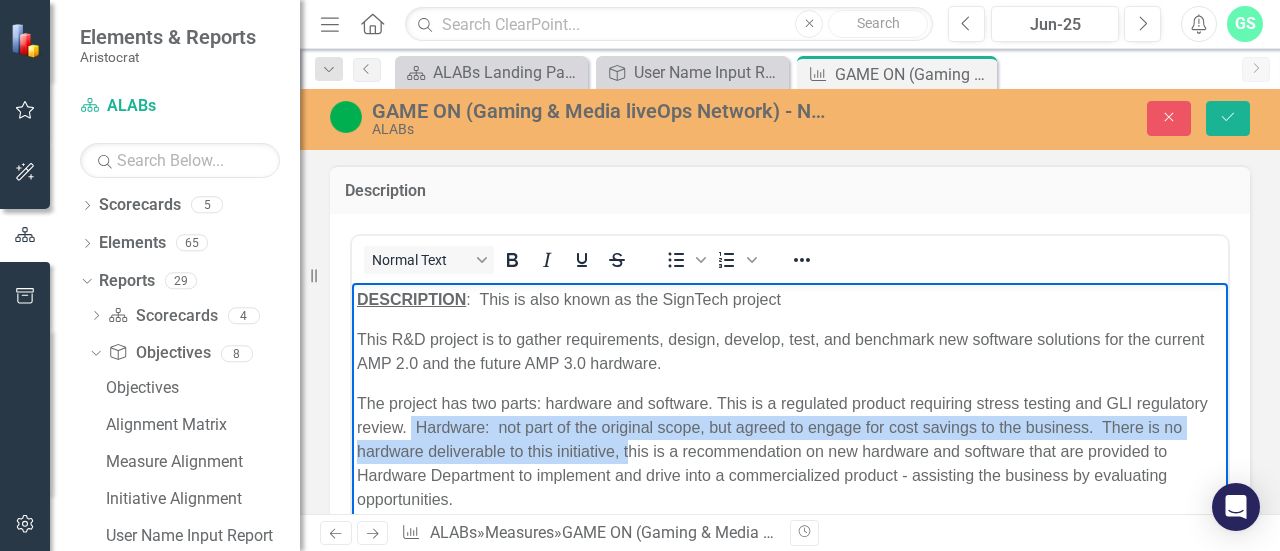 drag, startPoint x: 487, startPoint y: 427, endPoint x: 710, endPoint y: 446, distance: 223.80795 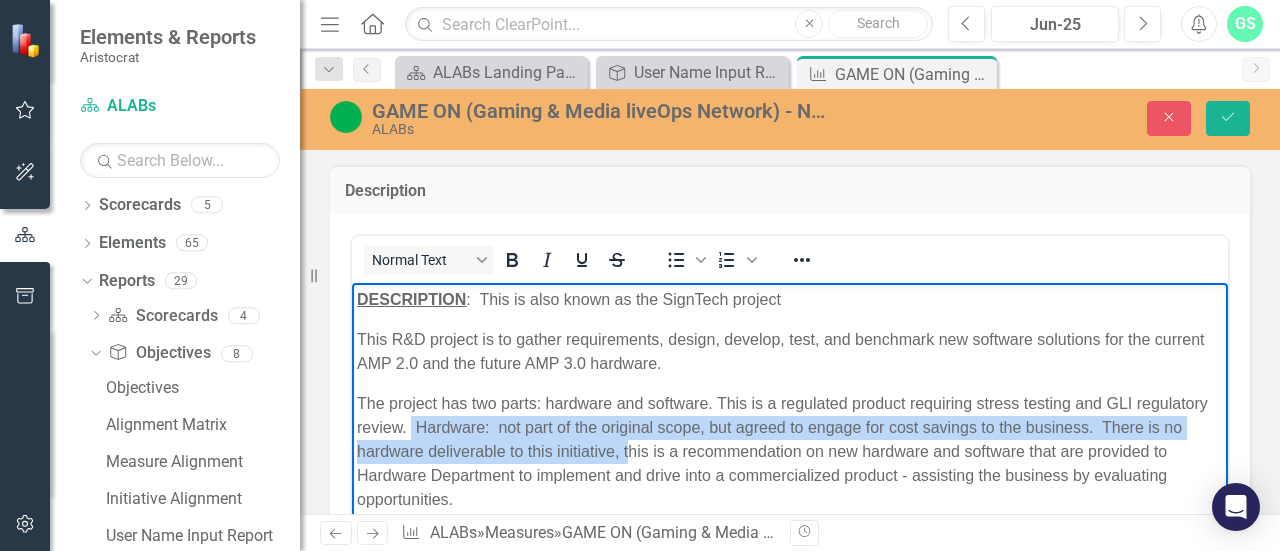 click on "The project has two parts: hardware and software. This is a regulated product requiring stress testing and GLI regulatory review.  Hardware:  not part of the original scope, but agreed to engage for cost savings to the business.  There is no hardware deliverable to this initiative, this is a recommendation on new hardware and software that are provided to Hardware Department to implement and drive into a commercialized product - assisting the business by evaluating opportunities." at bounding box center [790, 451] 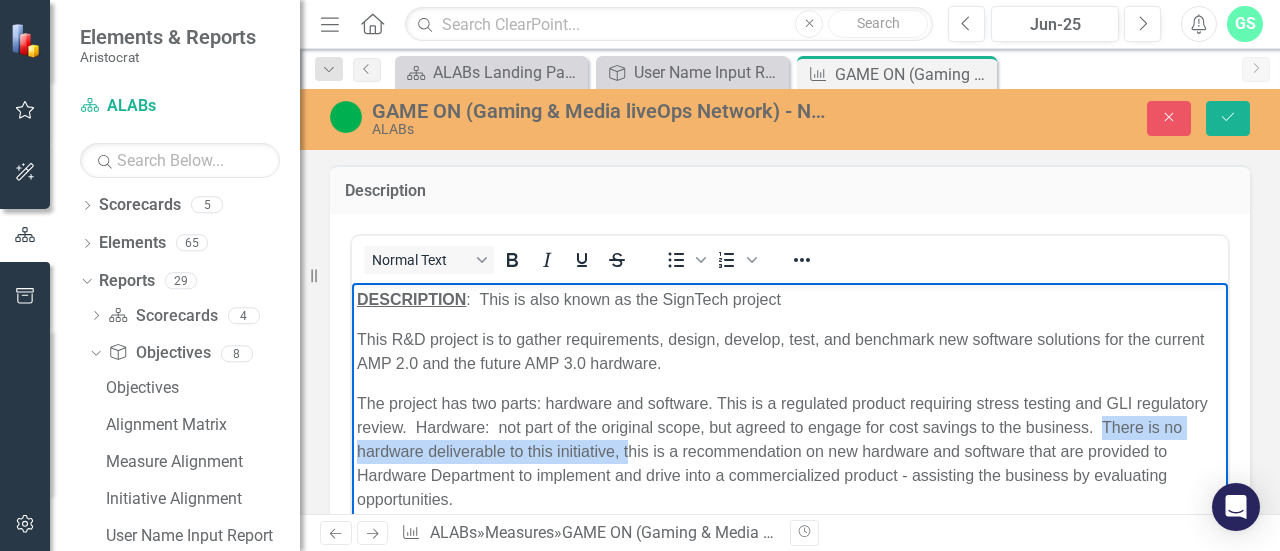 drag, startPoint x: 710, startPoint y: 446, endPoint x: 702, endPoint y: 721, distance: 275.11633 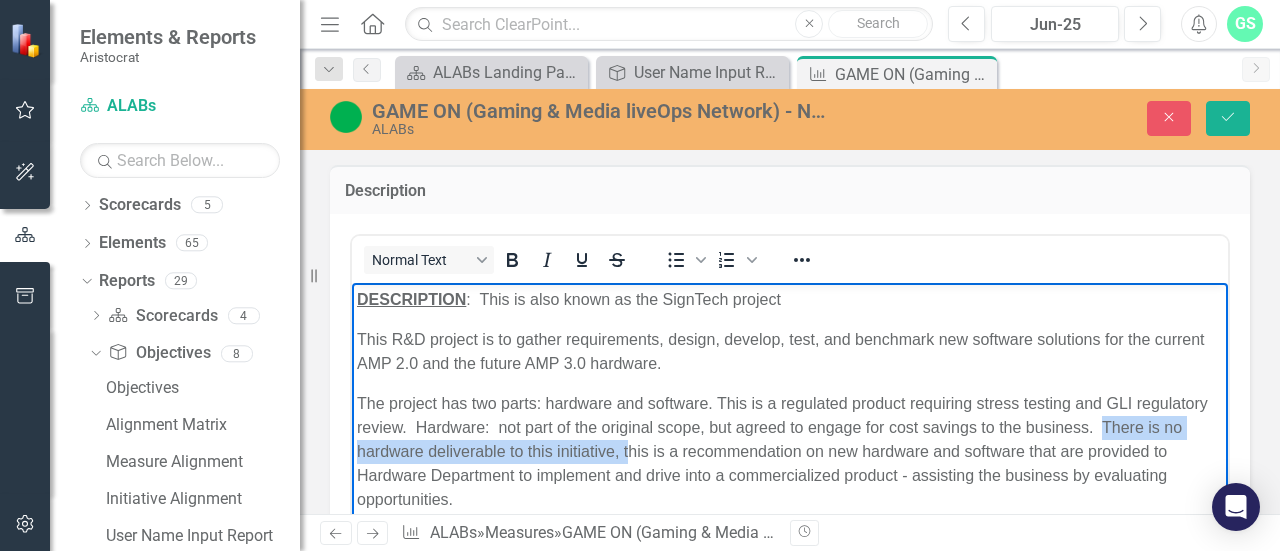 click on "DESCRIPTION :  This is also known as the SignTech project  This R&D project is to gather requirements, design, develop, test, and benchmark new software solutions for the current AMP 2.0 and the future AMP 3.0 hardware. The project has two parts: hardware and software. This is a regulated product requiring stress testing and GLI regulatory review.  Hardware:  not part of the original scope, but agreed to engage for cost savings to the business.  There is no hardware deliverable to this initiative, this is a recommendation on new hardware and software that are provided to Hardware Department to implement and drive into a commercialized product - assisting the business by evaluating opportunities. FORMULA :   This is not a formal end-to-end project, so completion percentages are provided by [PERSON_NAME]'s Senior leadership . SOURCE :   Formalized project plan needed to determine completion percentages - in discovery to determine  scope and creative design options. Project Plan: Research (100% completed)" at bounding box center [790, 559] 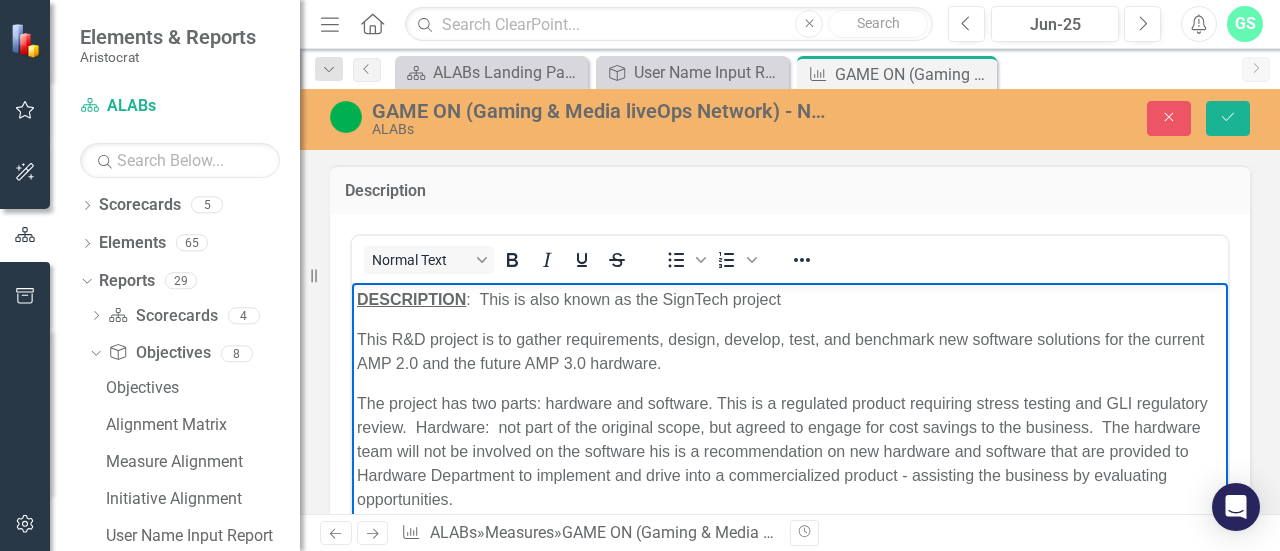 click on "The project has two parts: hardware and software. This is a regulated product requiring stress testing and GLI regulatory review.  Hardware:  not part of the original scope, but agreed to engage for cost savings to the business.  The hardware team will not be involved on the software his is a recommendation on new hardware and software that are provided to Hardware Department to implement and drive into a commercialized product - assisting the business by evaluating opportunities." at bounding box center [790, 451] 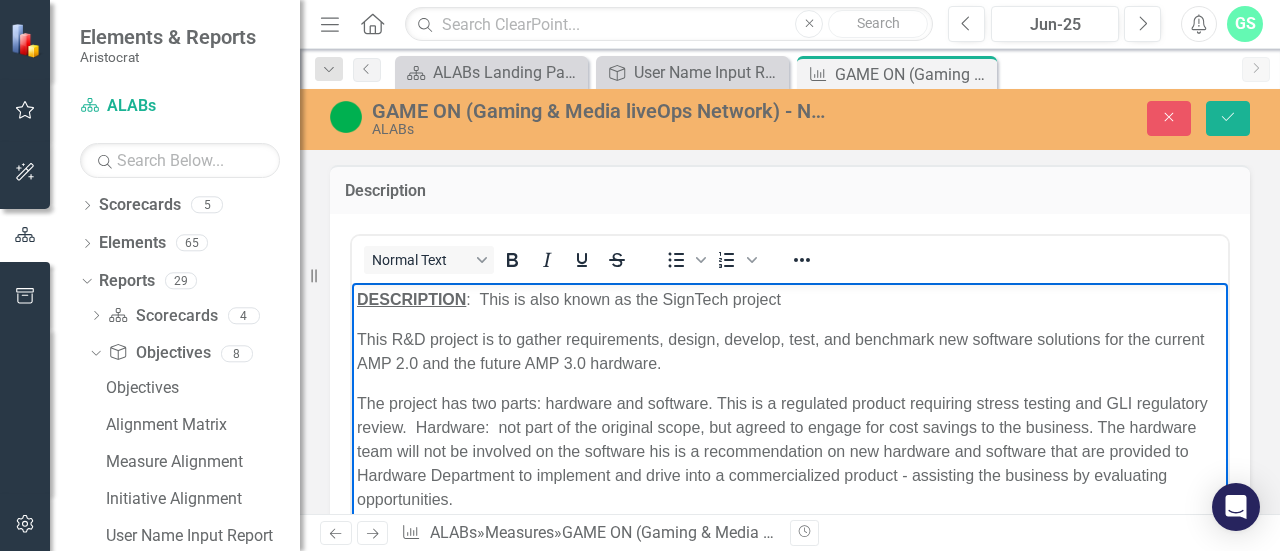 click on "The project has two parts: hardware and software. This is a regulated product requiring stress testing and GLI regulatory review.  Hardware:  not part of the original scope, but agreed to engage for cost savings to the business. The hardware team will not be involved on the software his is a recommendation on new hardware and software that are provided to Hardware Department to implement and drive into a commercialized product - assisting the business by evaluating opportunities." at bounding box center [790, 451] 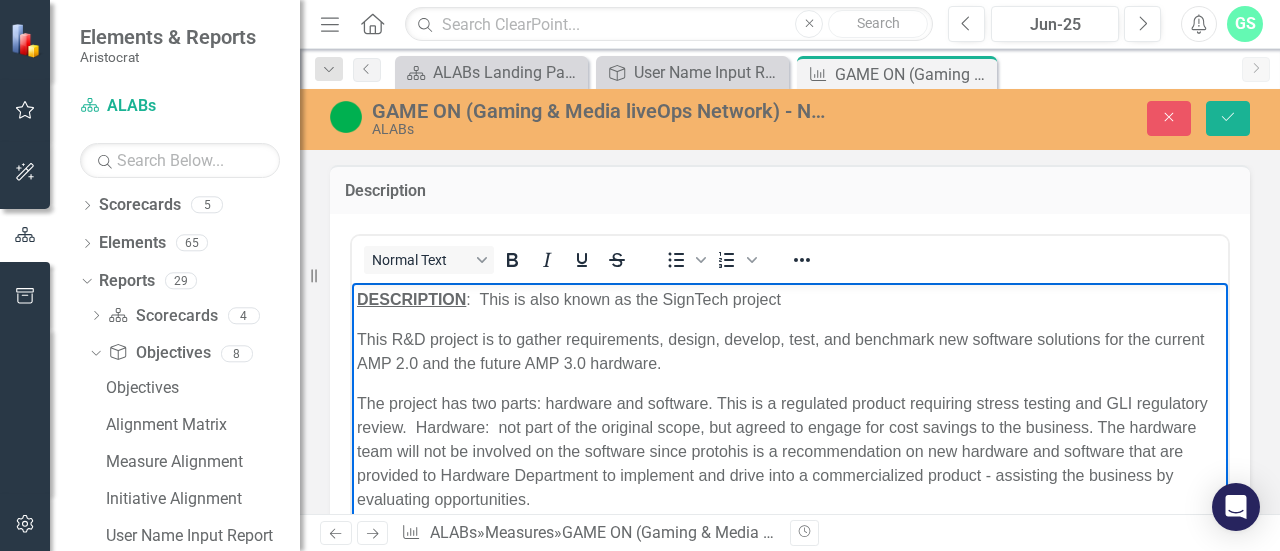 click on "The project has two parts: hardware and software. This is a regulated product requiring stress testing and GLI regulatory review.  Hardware:  not part of the original scope, but agreed to engage for cost savings to the business. The hardware team will not be involved on the software since protohis is a recommendation on new hardware and software that are provided to Hardware Department to implement and drive into a commercialized product - assisting the business by evaluating opportunities." at bounding box center (790, 451) 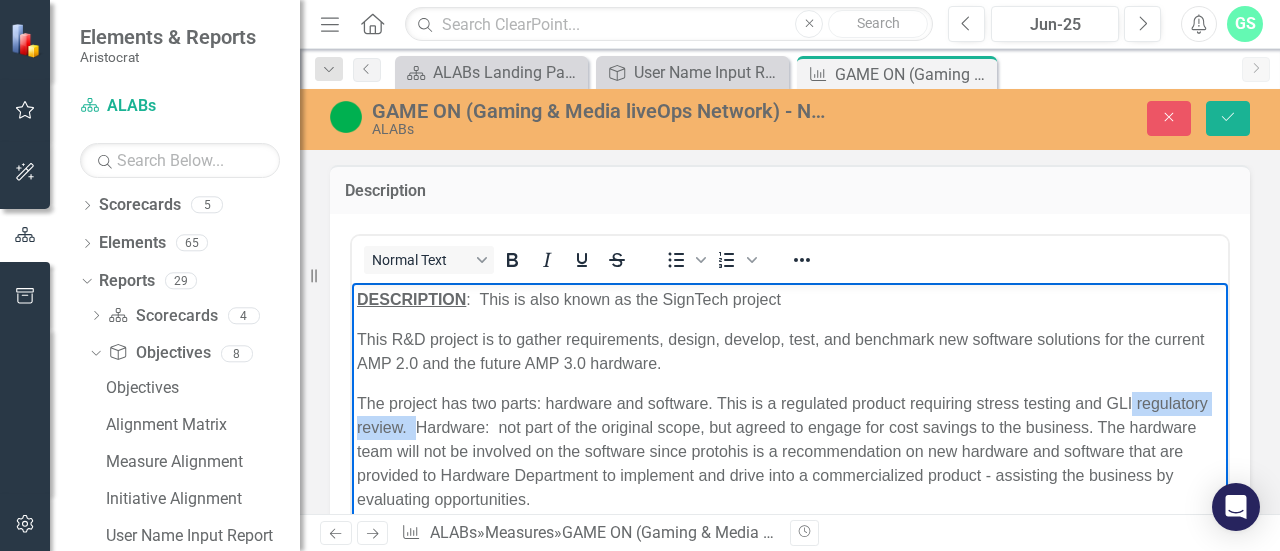 drag, startPoint x: 496, startPoint y: 424, endPoint x: 1168, endPoint y: 414, distance: 672.0744 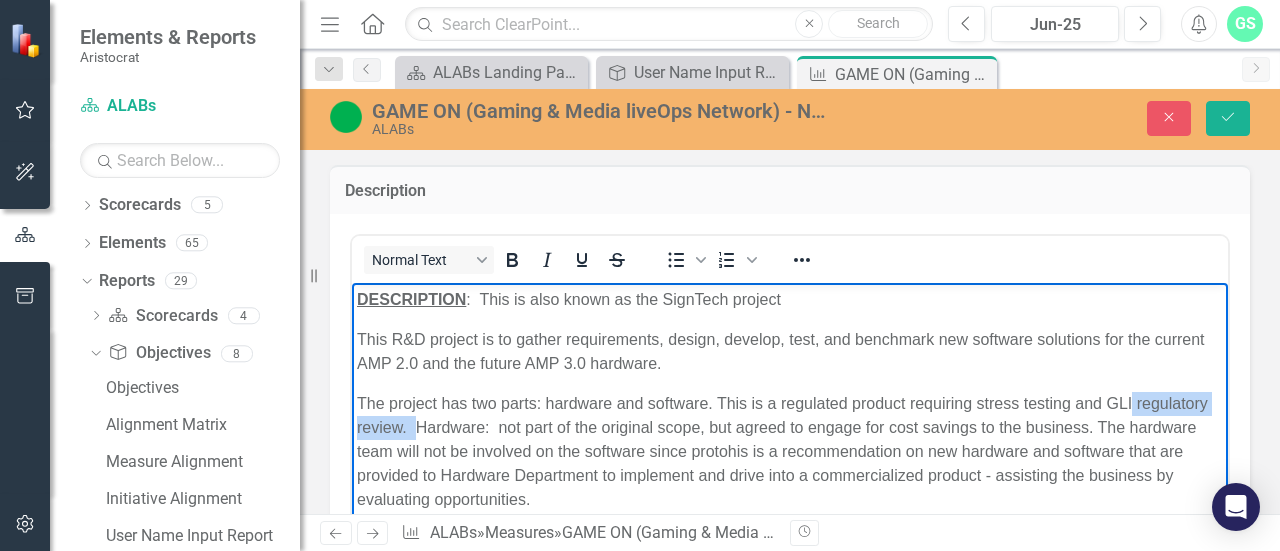 click on "The project has two parts: hardware and software. This is a regulated product requiring stress testing and GLI regulatory review.  Hardware:  not part of the original scope, but agreed to engage for cost savings to the business. The hardware team will not be involved on the software since protohis is a recommendation on new hardware and software that are provided to Hardware Department to implement and drive into a commercialized product - assisting the business by evaluating opportunities." at bounding box center [790, 451] 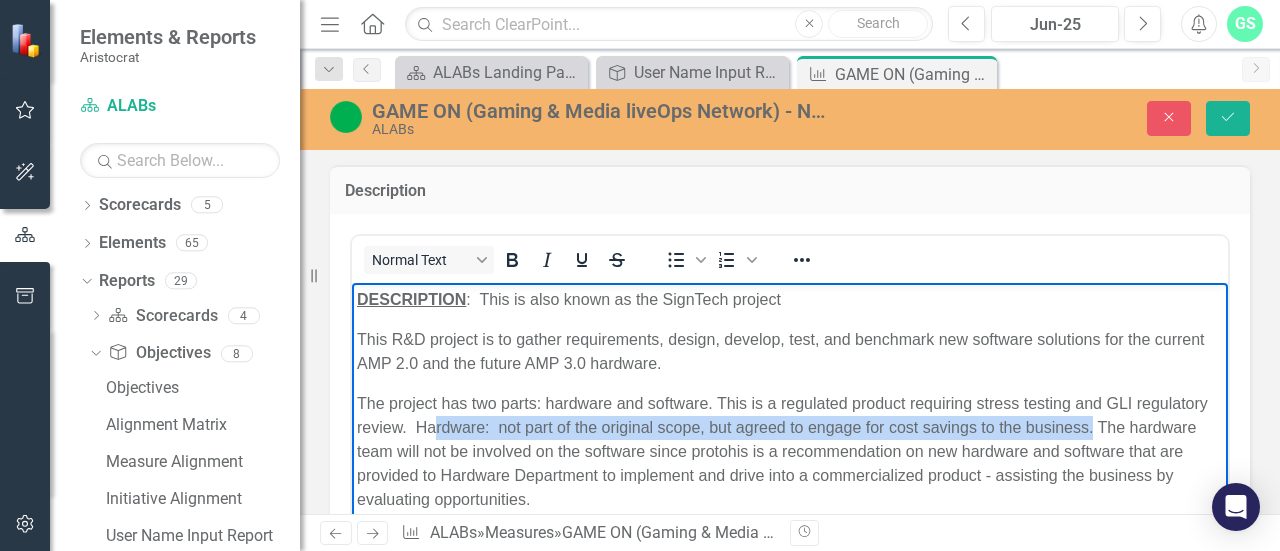 drag, startPoint x: 1172, startPoint y: 430, endPoint x: 507, endPoint y: 423, distance: 665.03687 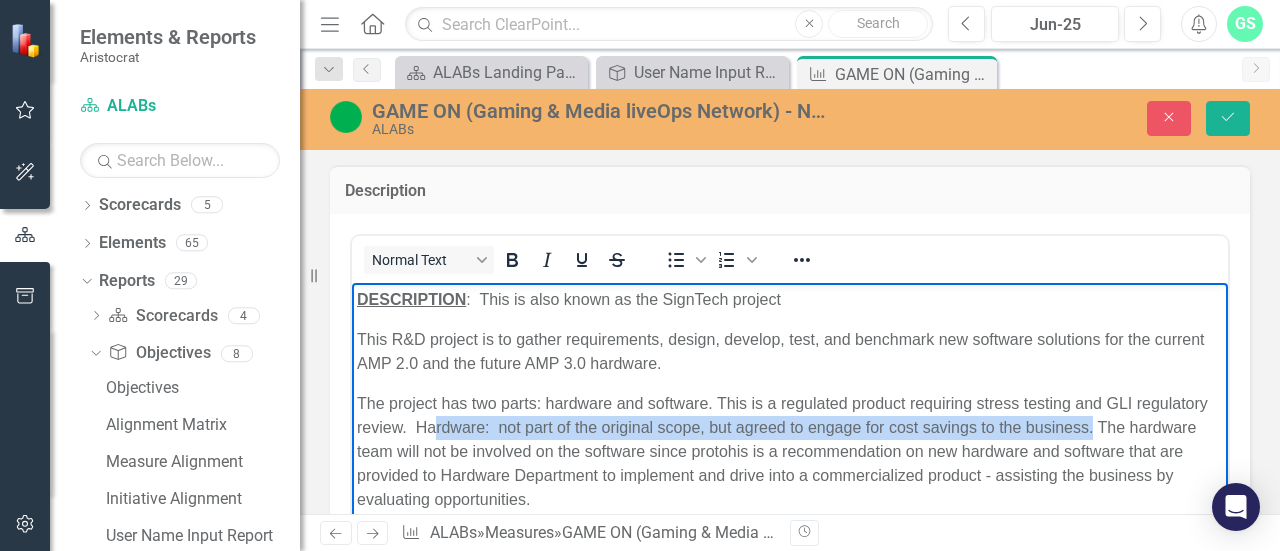 click on "The project has two parts: hardware and software. This is a regulated product requiring stress testing and GLI regulatory review.  Hardware:  not part of the original scope, but agreed to engage for cost savings to the business. The hardware team will not be involved on the software since protohis is a recommendation on new hardware and software that are provided to Hardware Department to implement and drive into a commercialized product - assisting the business by evaluating opportunities." at bounding box center [790, 451] 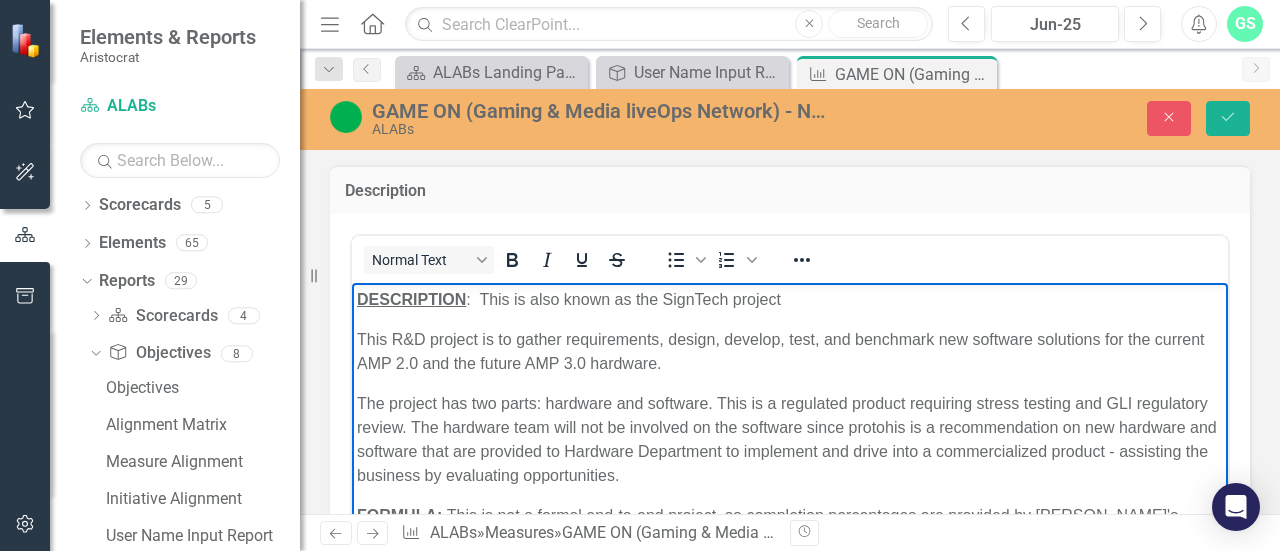 click on "The project has two parts: hardware and software. This is a regulated product requiring stress testing and GLI regulatory review. The hardware team will not be involved on the software since protohis is a recommendation on new hardware and software that are provided to Hardware Department to implement and drive into a commercialized product - assisting the business by evaluating opportunities." at bounding box center [790, 439] 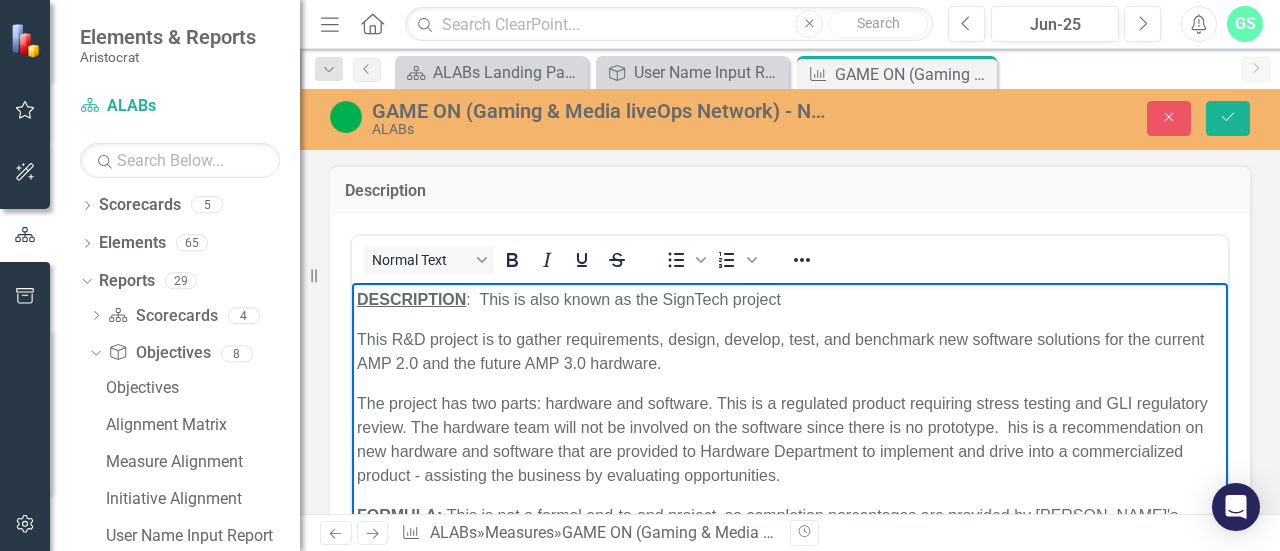 click on "DESCRIPTION :  This is also known as the SignTech project  This R&D project is to gather requirements, design, develop, test, and benchmark new software solutions for the current AMP 2.0 and the future AMP 3.0 hardware. The project has two parts: hardware and software. This is a regulated product requiring stress testing and GLI regulatory review. The hardware team will not be involved on the software since there is no prototype.  his is a recommendation on new hardware and software that are provided to Hardware Department to implement and drive into a commercialized product - assisting the business by evaluating opportunities. FORMULA :   This is not a formal end-to-end project, so completion percentages are provided by ALABS's Senior leadership . SOURCE :   Formalized project plan needed to determine completion percentages - in discovery to determine  scope and creative design options. Project Plan: Research (100% completed) Define (70% completed) Design of AMP SW + Import Tool (50% completed)" at bounding box center (790, 547) 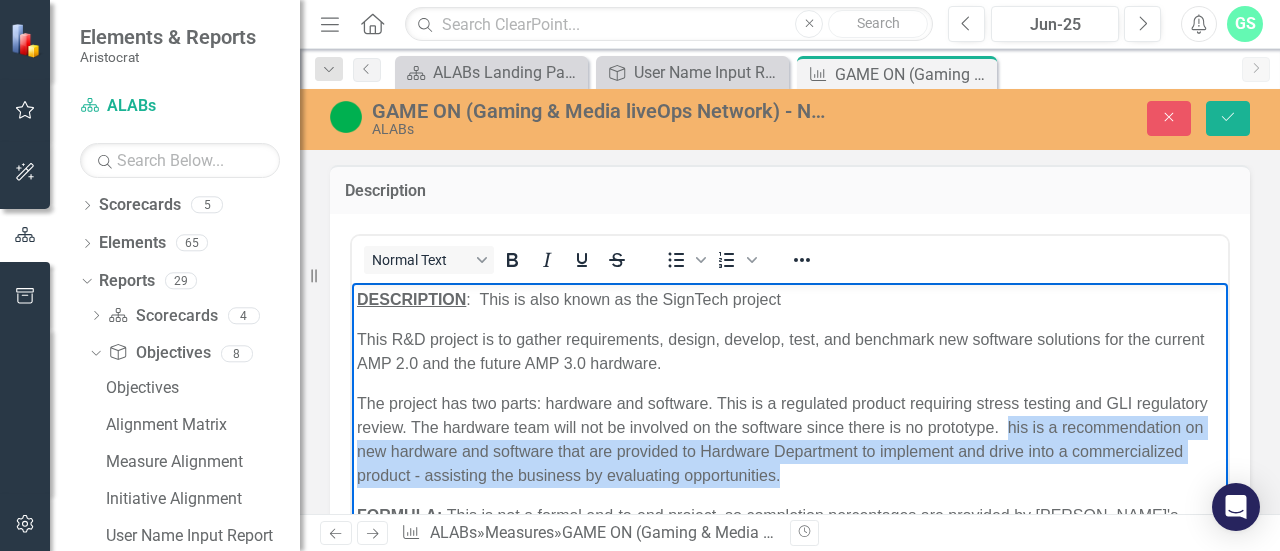 drag, startPoint x: 1085, startPoint y: 427, endPoint x: 1109, endPoint y: 475, distance: 53.66563 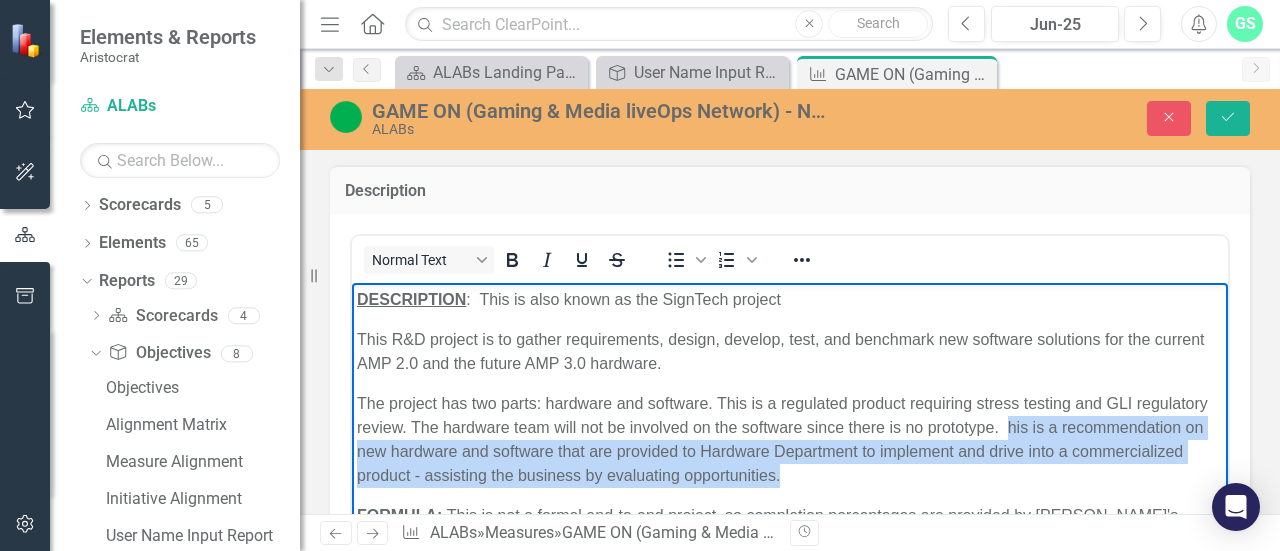 click on "The project has two parts: hardware and software. This is a regulated product requiring stress testing and GLI regulatory review. The hardware team will not be involved on the software since there is no prototype.  his is a recommendation on new hardware and software that are provided to Hardware Department to implement and drive into a commercialized product - assisting the business by evaluating opportunities." at bounding box center (790, 439) 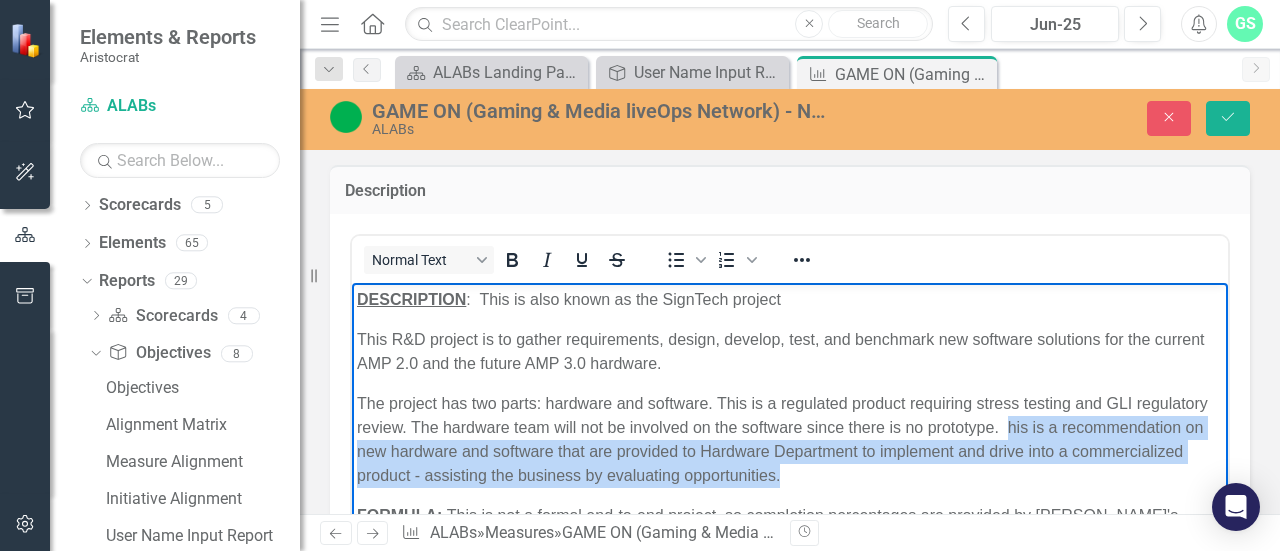 click on "The project has two parts: hardware and software. This is a regulated product requiring stress testing and GLI regulatory review. The hardware team will not be involved on the software since there is no prototype.  his is a recommendation on new hardware and software that are provided to Hardware Department to implement and drive into a commercialized product - assisting the business by evaluating opportunities." at bounding box center (790, 439) 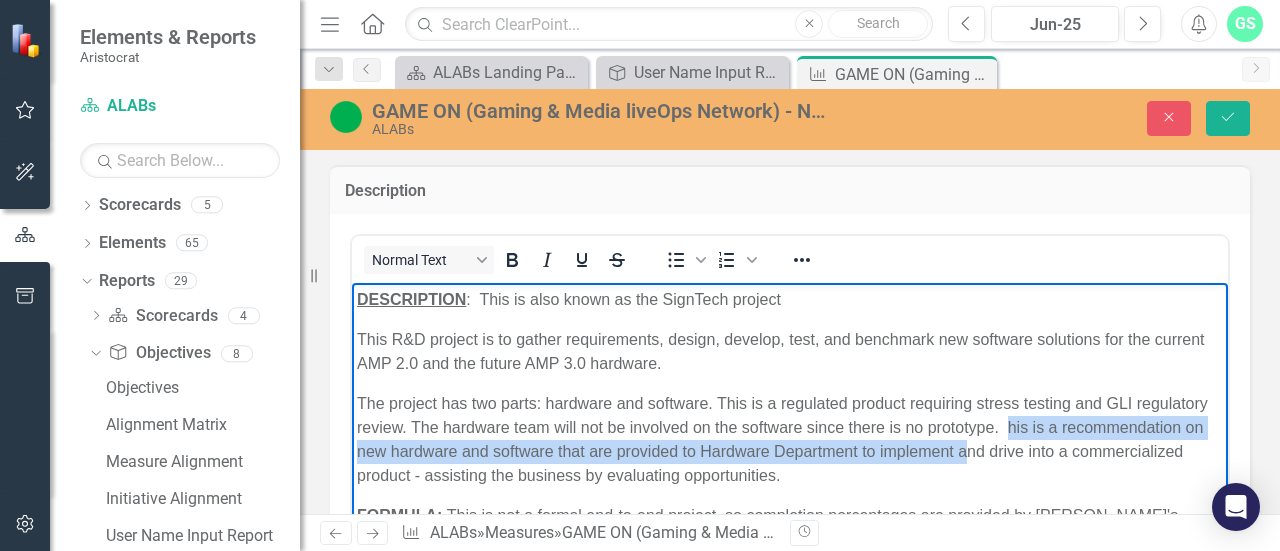 drag, startPoint x: 1082, startPoint y: 423, endPoint x: 1114, endPoint y: 454, distance: 44.553337 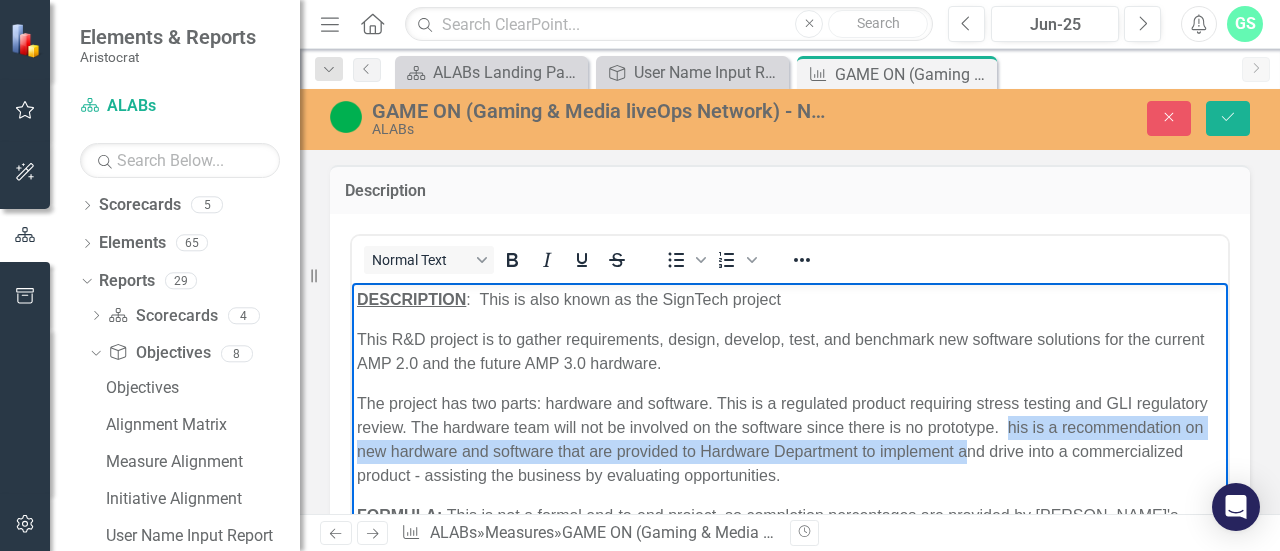 click on "The project has two parts: hardware and software. This is a regulated product requiring stress testing and GLI regulatory review. The hardware team will not be involved on the software since there is no prototype.  his is a recommendation on new hardware and software that are provided to Hardware Department to implement and drive into a commercialized product - assisting the business by evaluating opportunities." at bounding box center (790, 439) 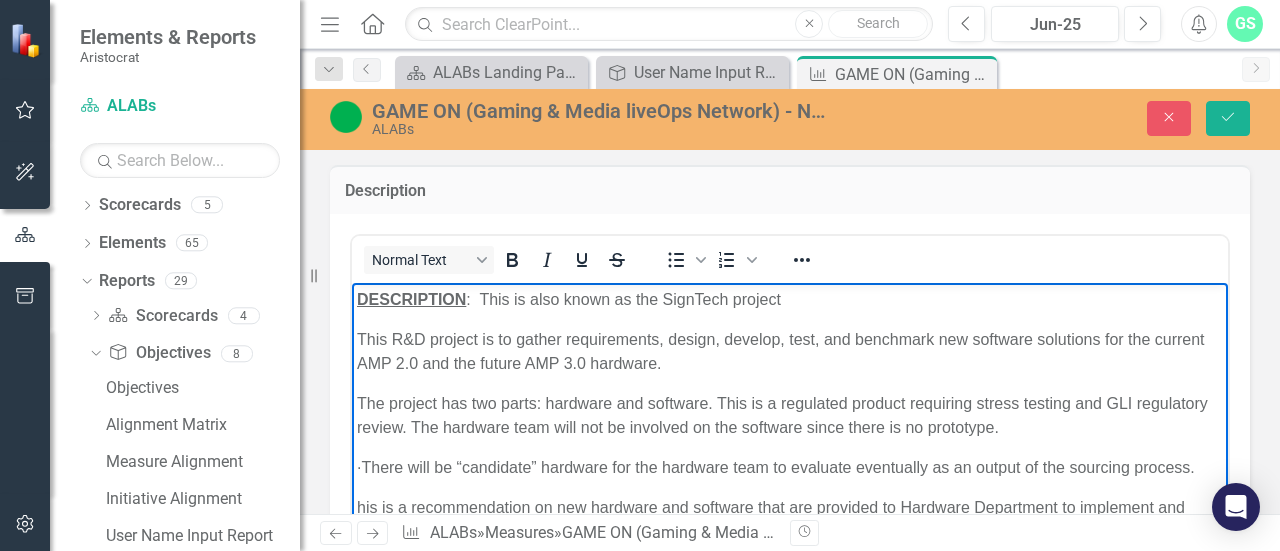 click on "·        There will be “candidate” hardware for the hardware team to evaluate eventually as an output of the sourcing process." at bounding box center (790, 467) 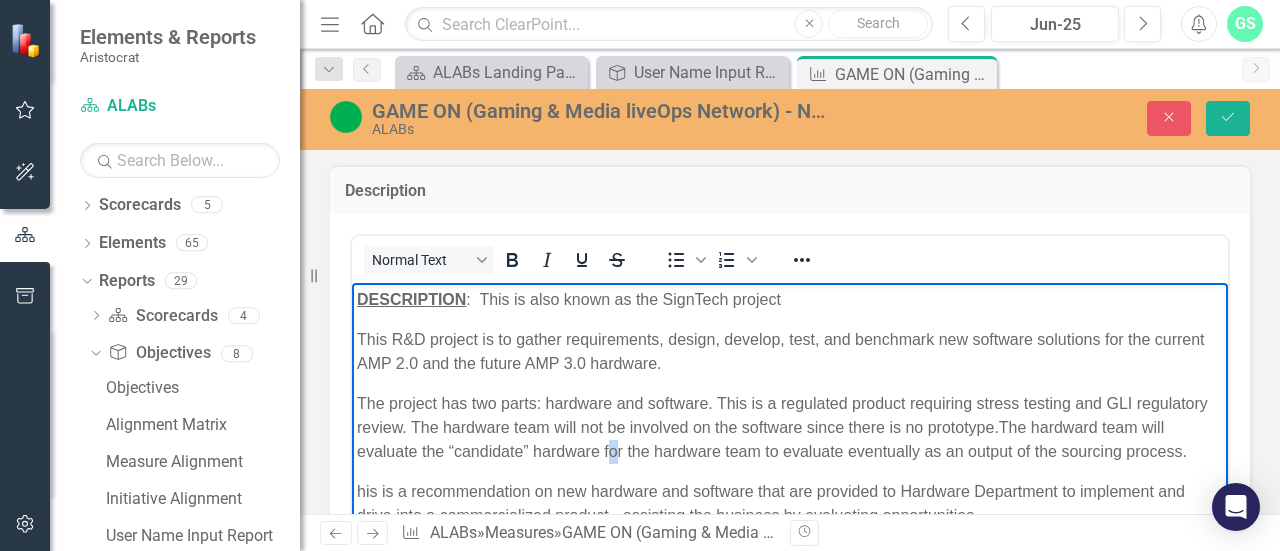 click on "The project has two parts: hardware and software. This is a regulated product requiring stress testing and GLI regulatory review. The hardware team will not be involved on the software since there is no prototype.  The hardward team will evaluate the “candidate” hardware for the hardware team to evaluate eventually as an output of the sourcing process." at bounding box center (790, 427) 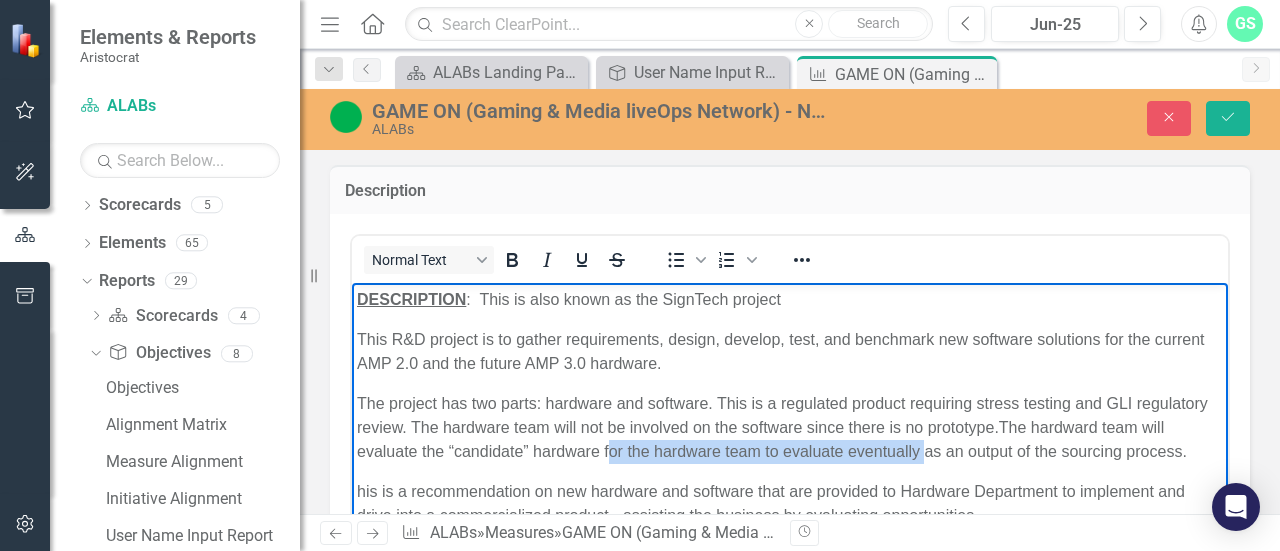 drag, startPoint x: 677, startPoint y: 447, endPoint x: 994, endPoint y: 443, distance: 317.02524 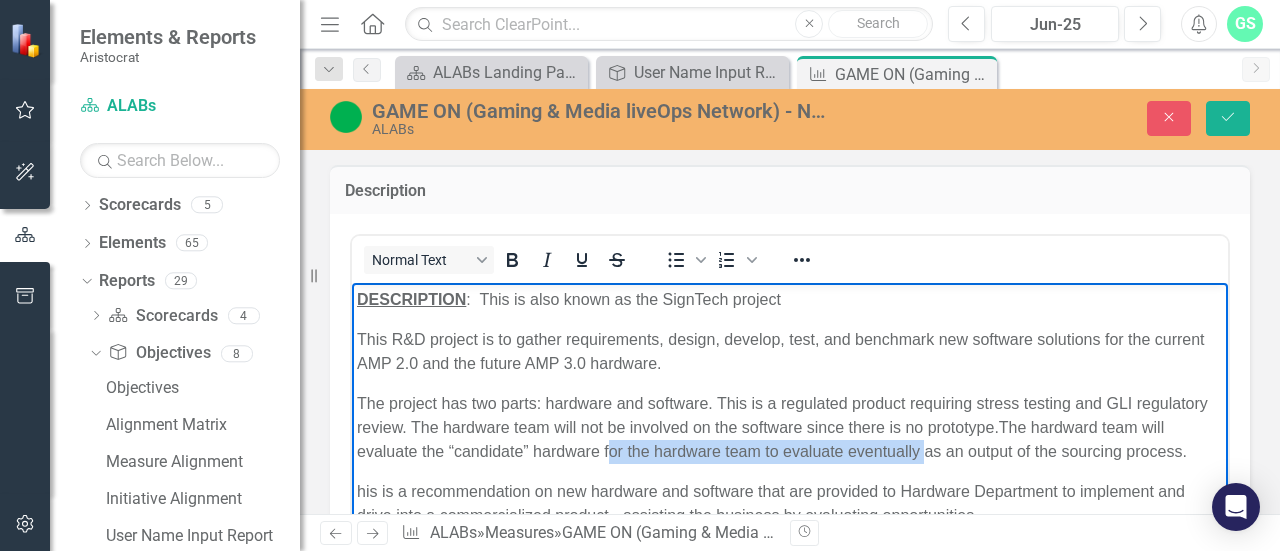 click on "The project has two parts: hardware and software. This is a regulated product requiring stress testing and GLI regulatory review. The hardware team will not be involved on the software since there is no prototype.  The hardward team will evaluate the “candidate” hardware for the hardware team to evaluate eventually as an output of the sourcing process." at bounding box center [790, 427] 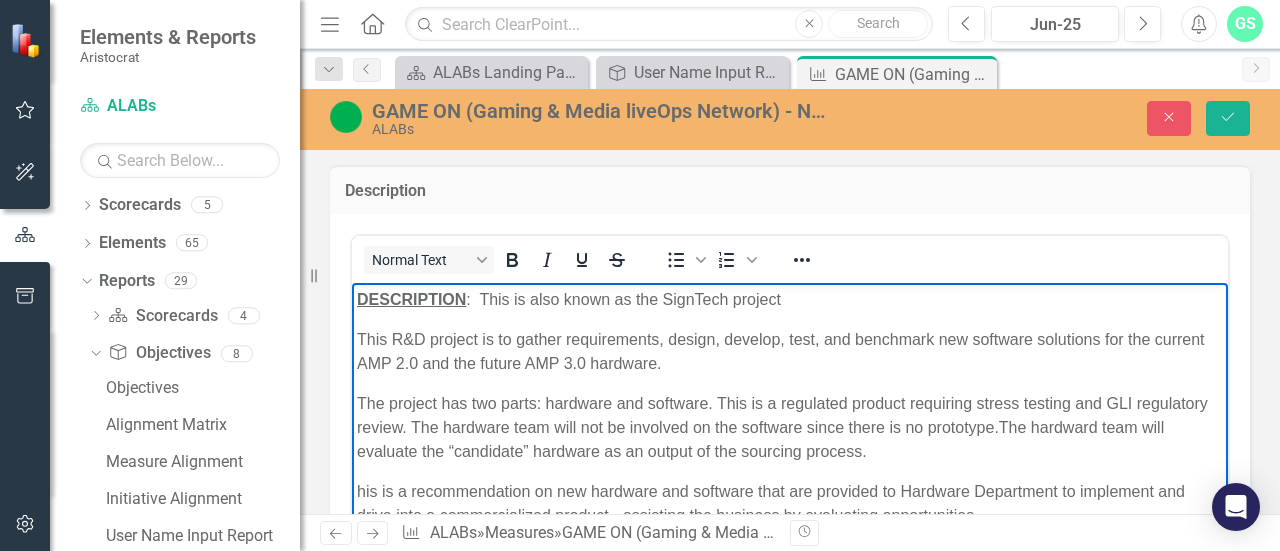 click on "The project has two parts: hardware and software. This is a regulated product requiring stress testing and GLI regulatory review. The hardware team will not be involved on the software since there is no prototype.  The hardward team will evaluate the “candidate” hardware as an output of the sourcing process." at bounding box center [790, 427] 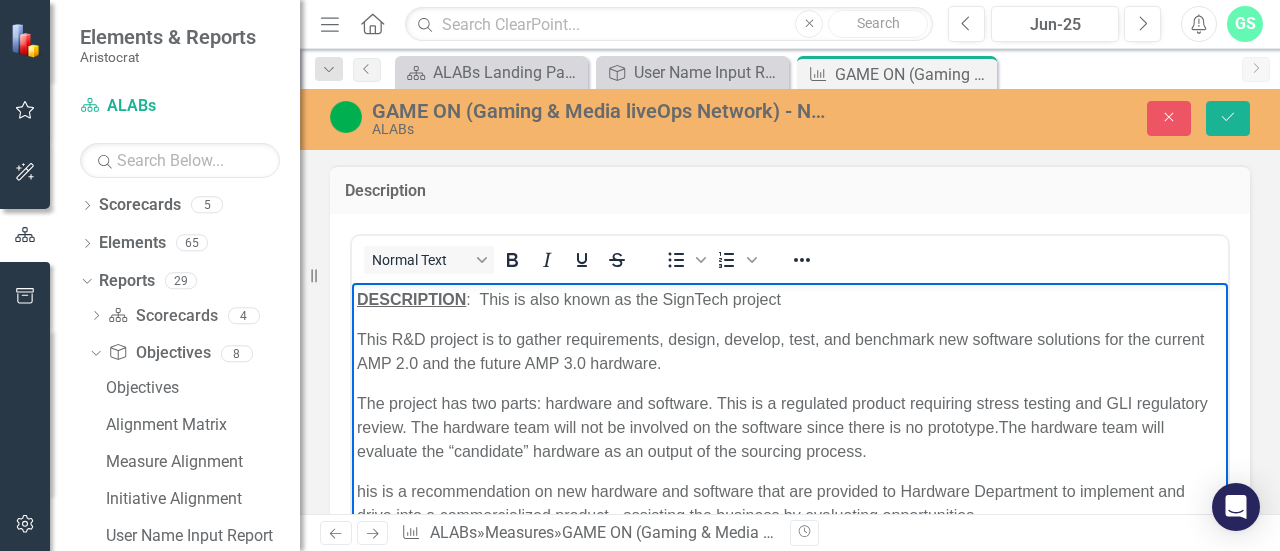 click on "The project has two parts: hardware and software. This is a regulated product requiring stress testing and GLI regulatory review. The hardware team will not be involved on the software since there is no prototype.  The hardware team will evaluate the “candidate” hardware as an output of the sourcing process." at bounding box center (790, 427) 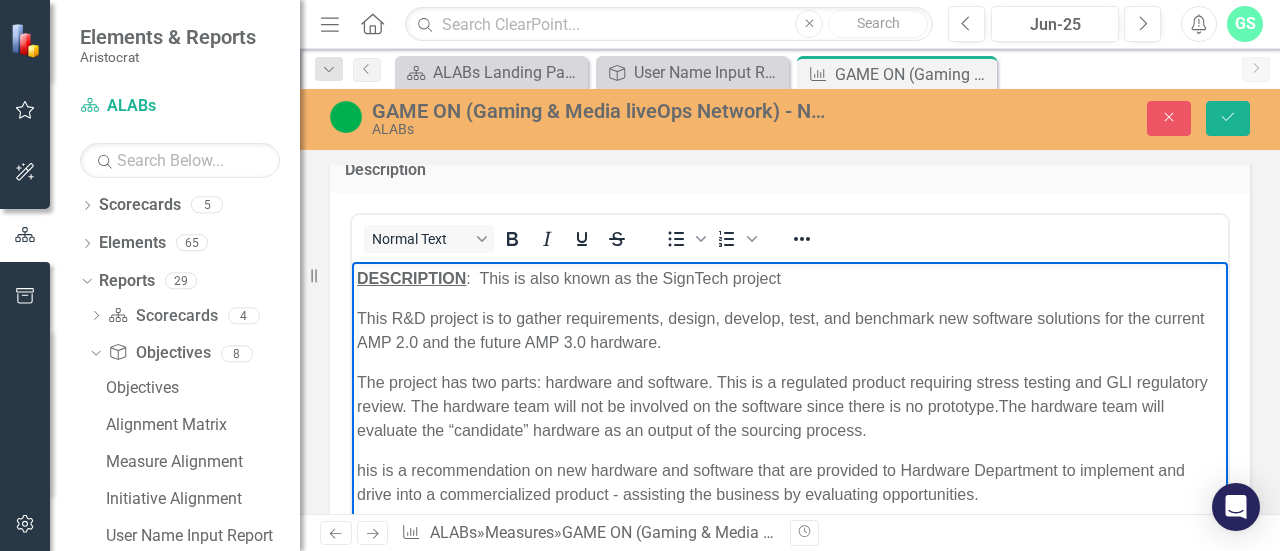 scroll, scrollTop: 30, scrollLeft: 0, axis: vertical 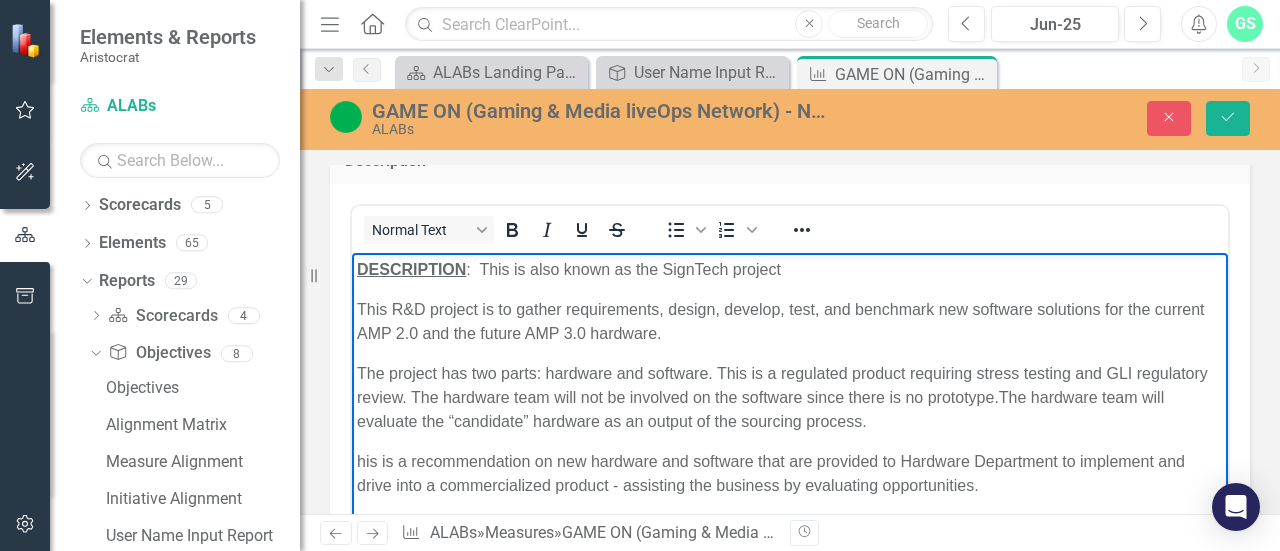 click on "The project has two parts: hardware and software. This is a regulated product requiring stress testing and GLI regulatory review. The hardware team will not be involved on the software since there is no prototype.  The hardware team will evaluate the “candidate” hardware as an output of the sourcing process." at bounding box center [790, 397] 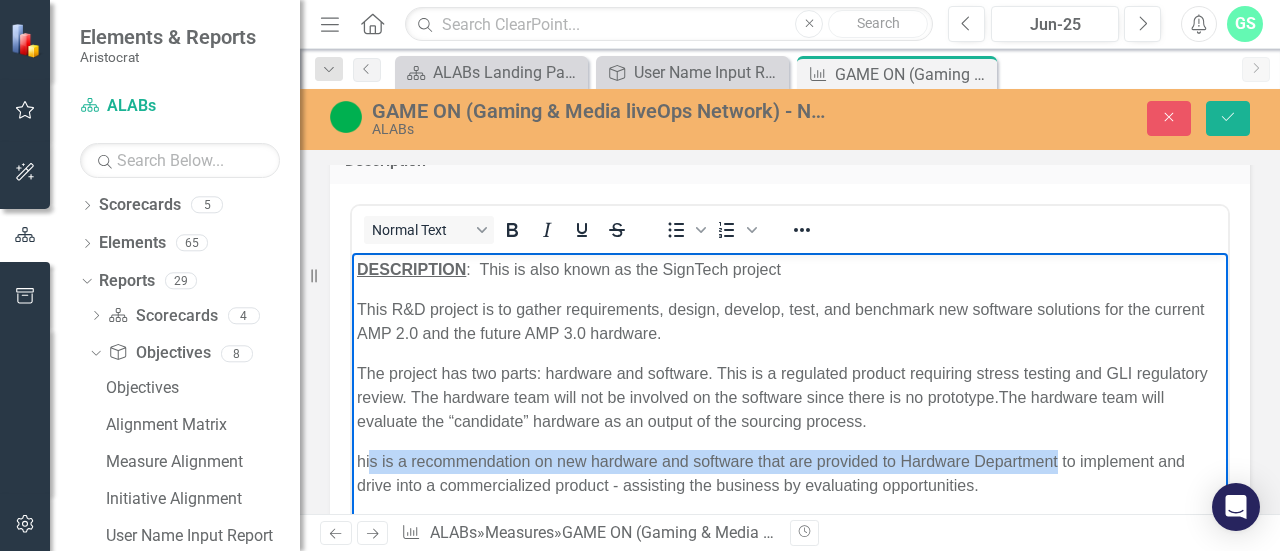 drag, startPoint x: 1058, startPoint y: 459, endPoint x: 370, endPoint y: 459, distance: 688 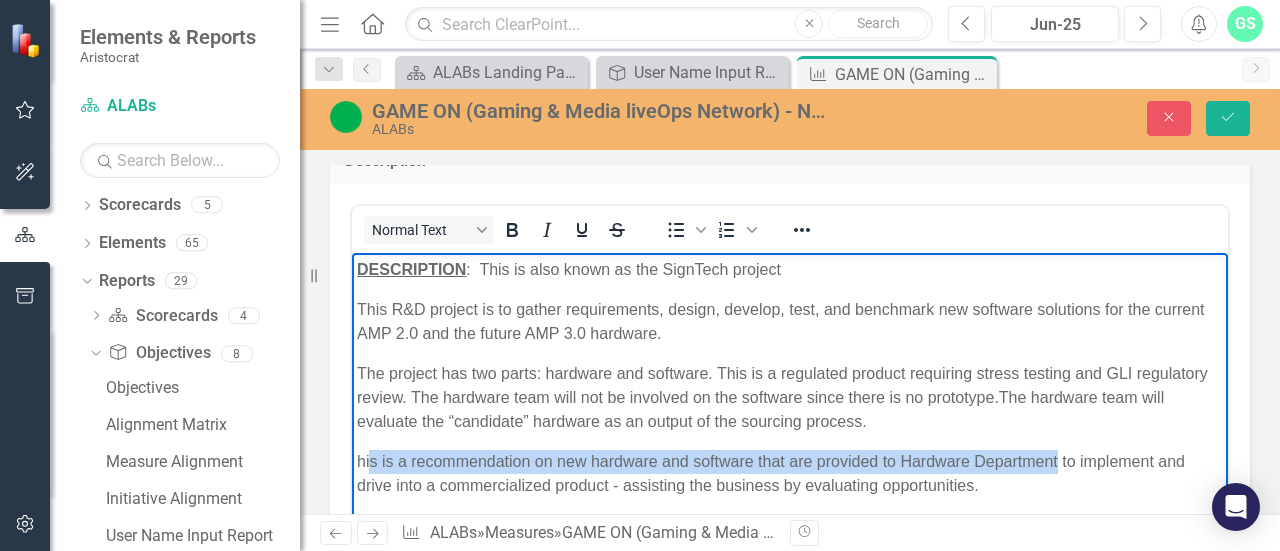 click on "his is a recommendation on new hardware and software that are provided to Hardware Department to implement and drive into a commercialized product - assisting the business by evaluating opportunities." at bounding box center [790, 473] 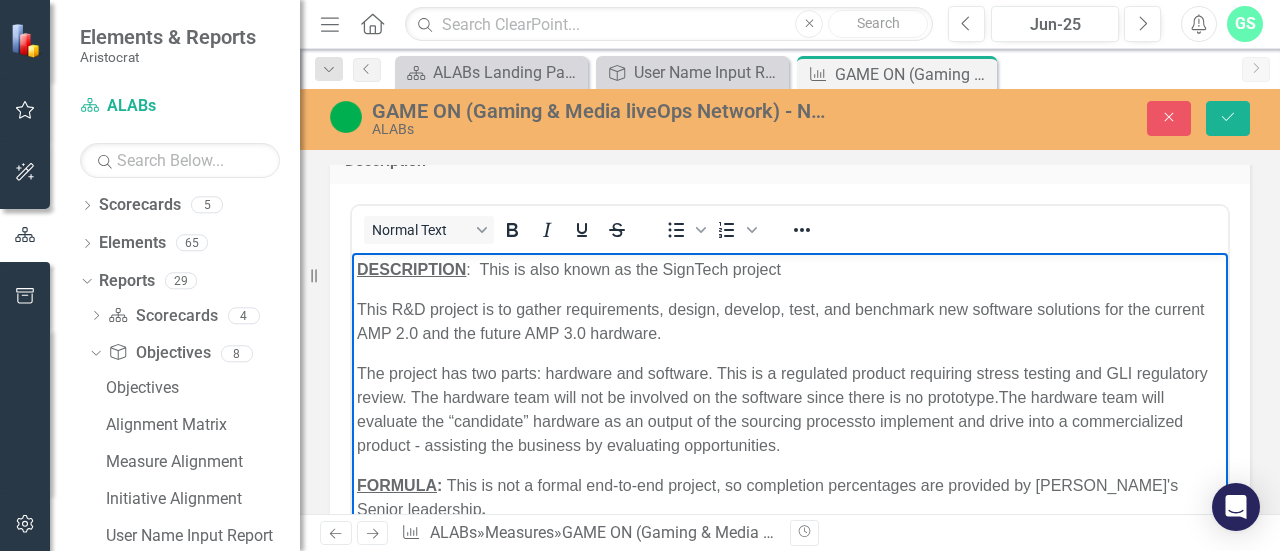 drag, startPoint x: 1196, startPoint y: 347, endPoint x: 1211, endPoint y: 379, distance: 35.341194 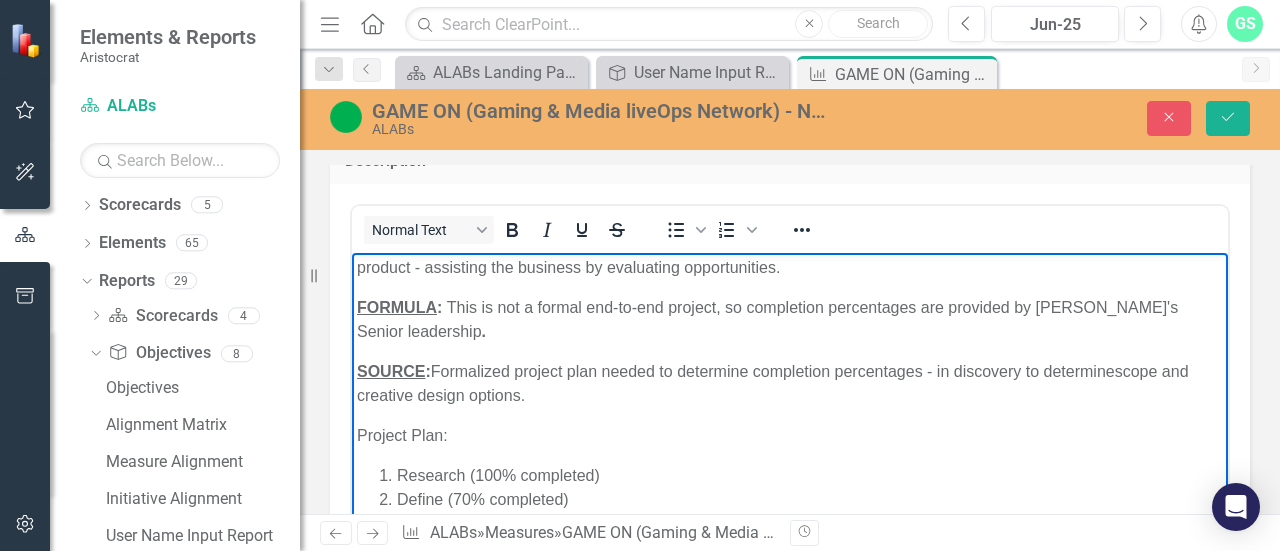 scroll, scrollTop: 180, scrollLeft: 0, axis: vertical 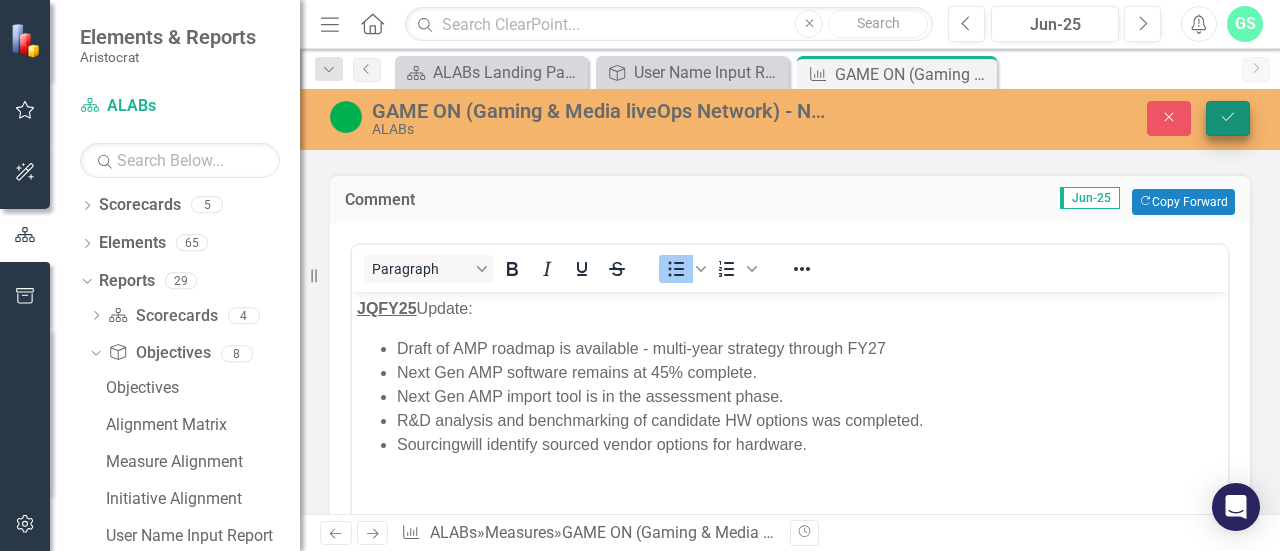 click on "Save" at bounding box center [1228, 118] 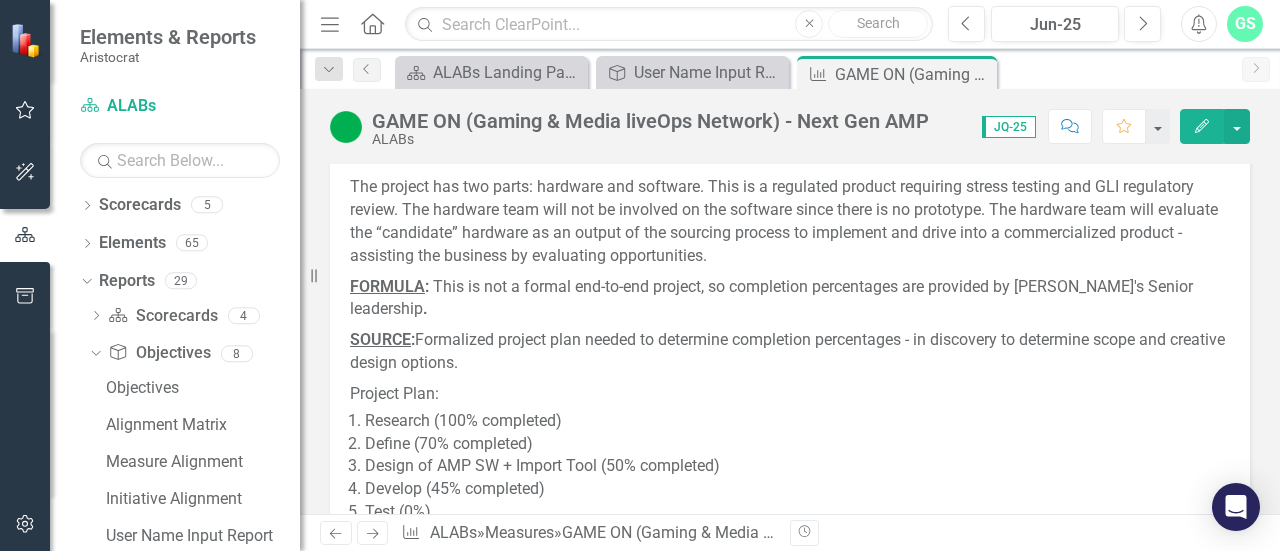 scroll, scrollTop: 0, scrollLeft: 0, axis: both 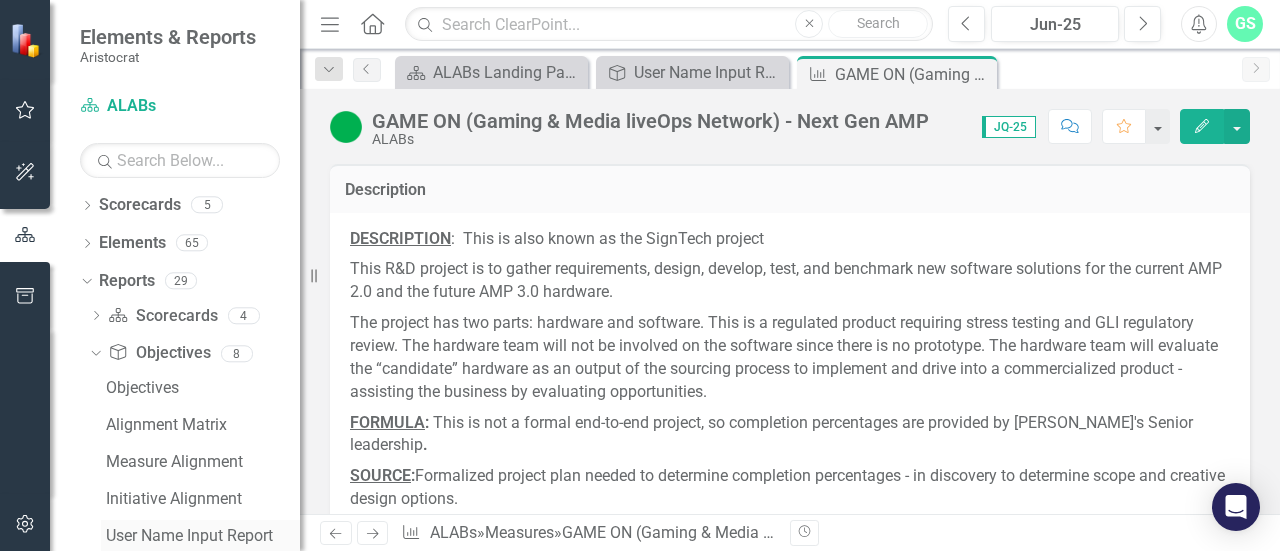 click on "User Name Input Report" at bounding box center (203, 536) 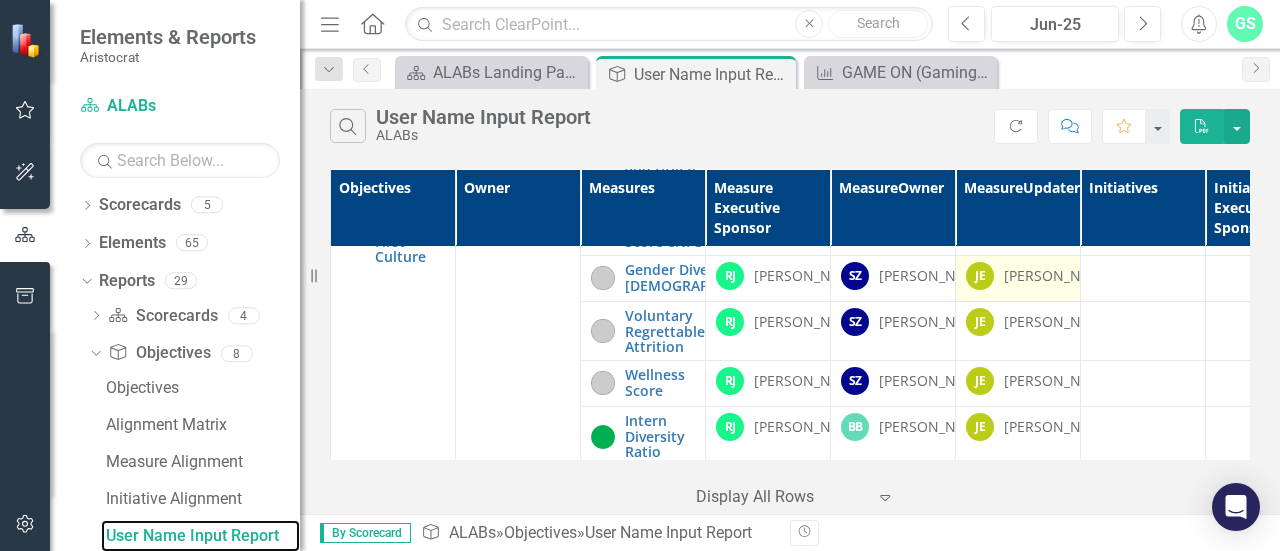 scroll, scrollTop: 1771, scrollLeft: 0, axis: vertical 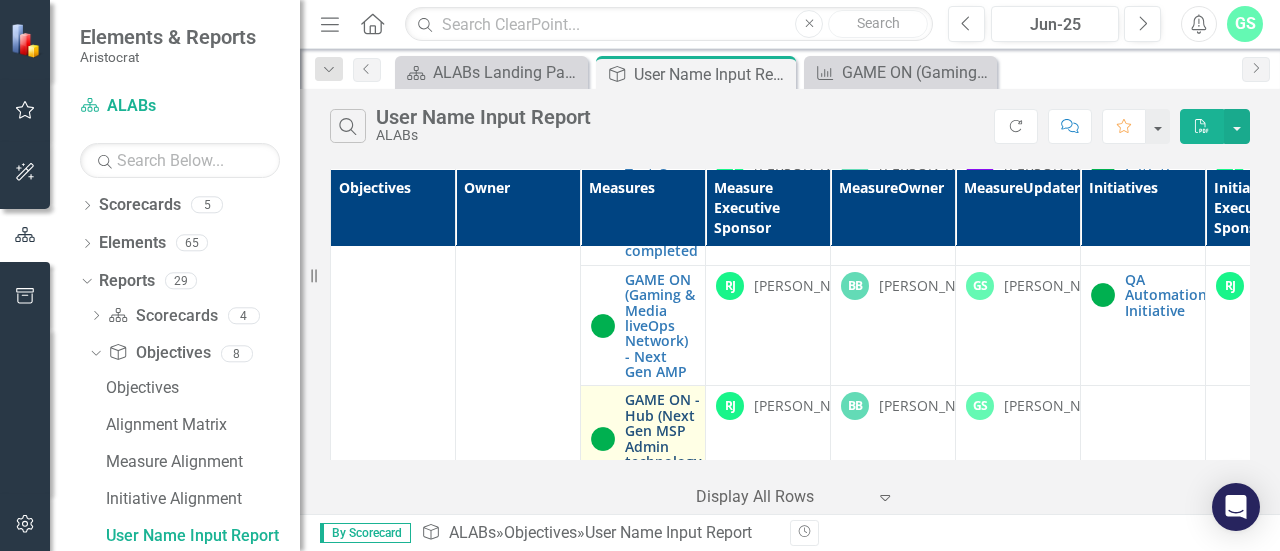 click on "GAME ON - Hub (Next Gen MSP Admin technology system)" at bounding box center [663, 438] 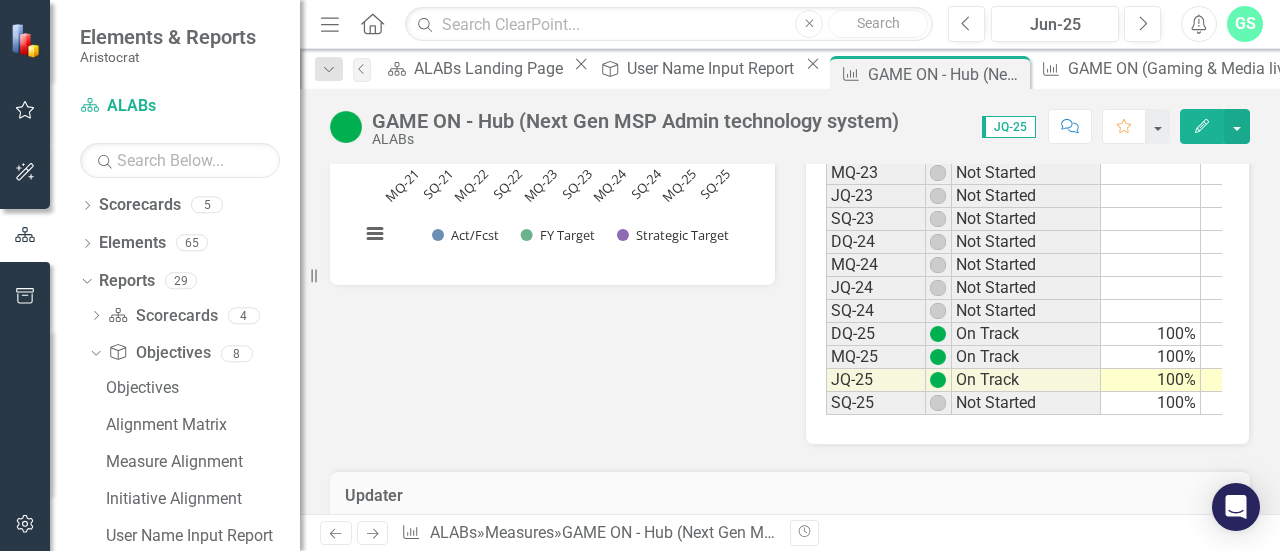 scroll, scrollTop: 779, scrollLeft: 0, axis: vertical 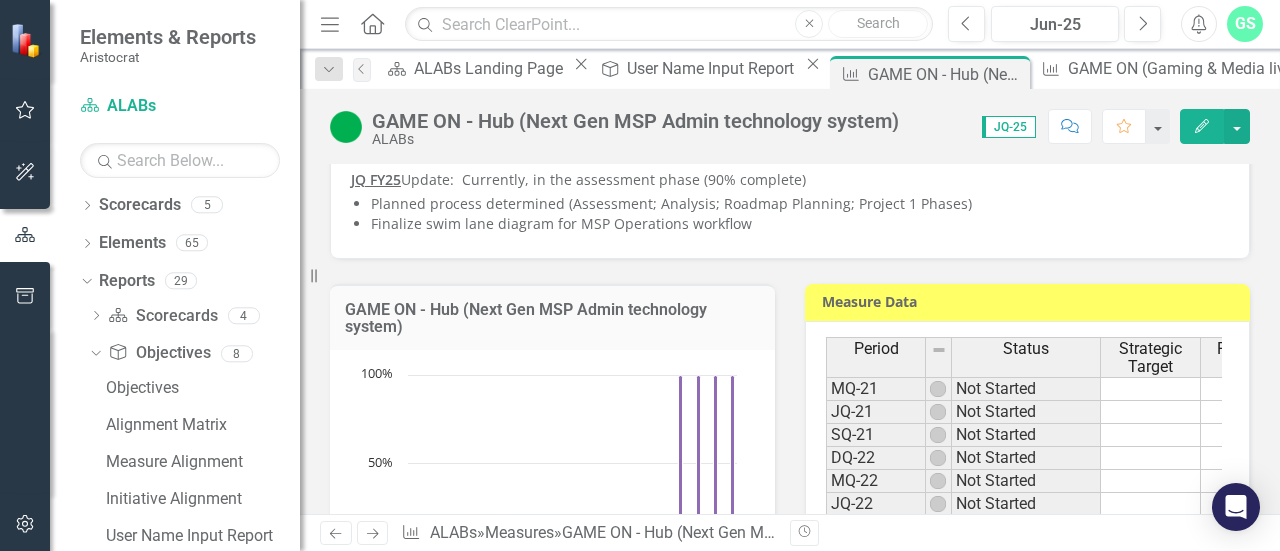 click on "JQ FY25  Update:  Currently, in the assessment phase (90% complete)" at bounding box center (790, 180) 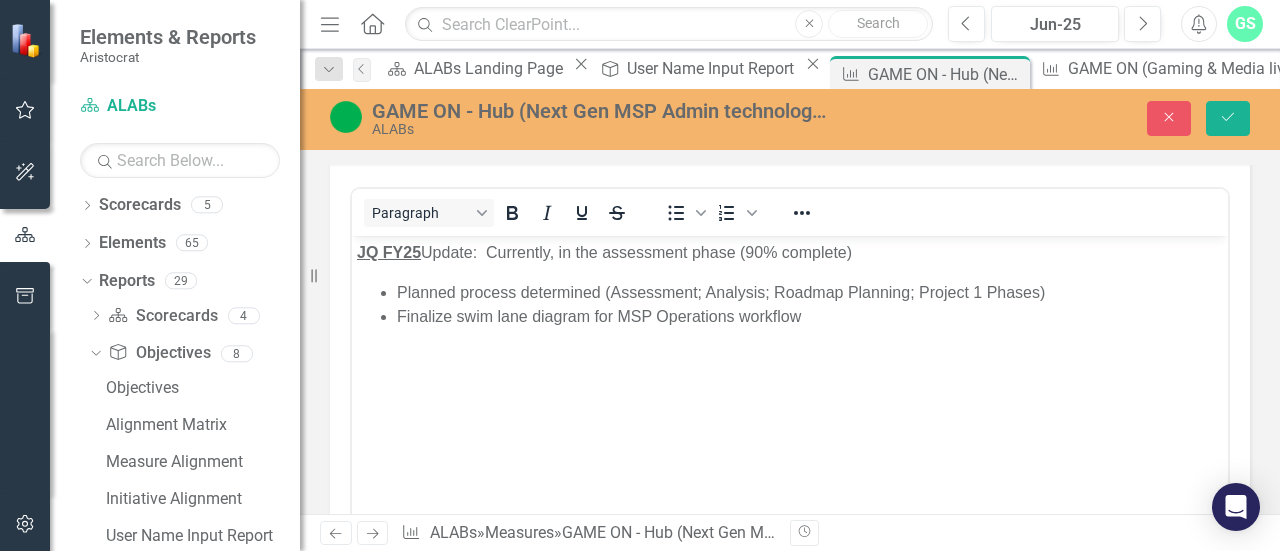 scroll, scrollTop: 0, scrollLeft: 0, axis: both 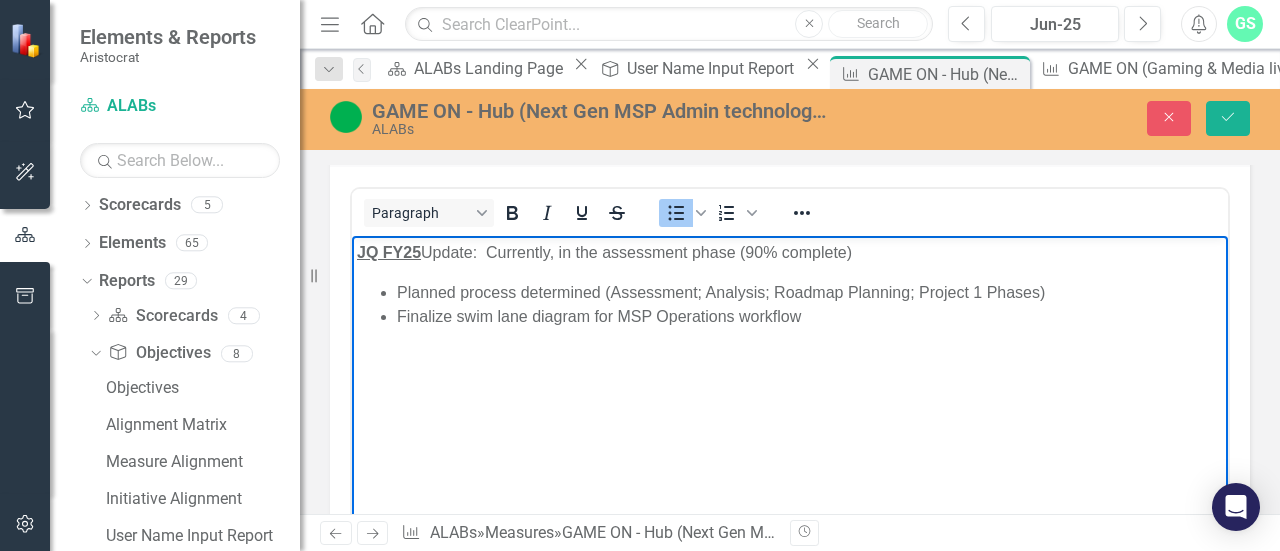 click on "Finalize swim lane diagram for MSP Operations workflow" at bounding box center [810, 316] 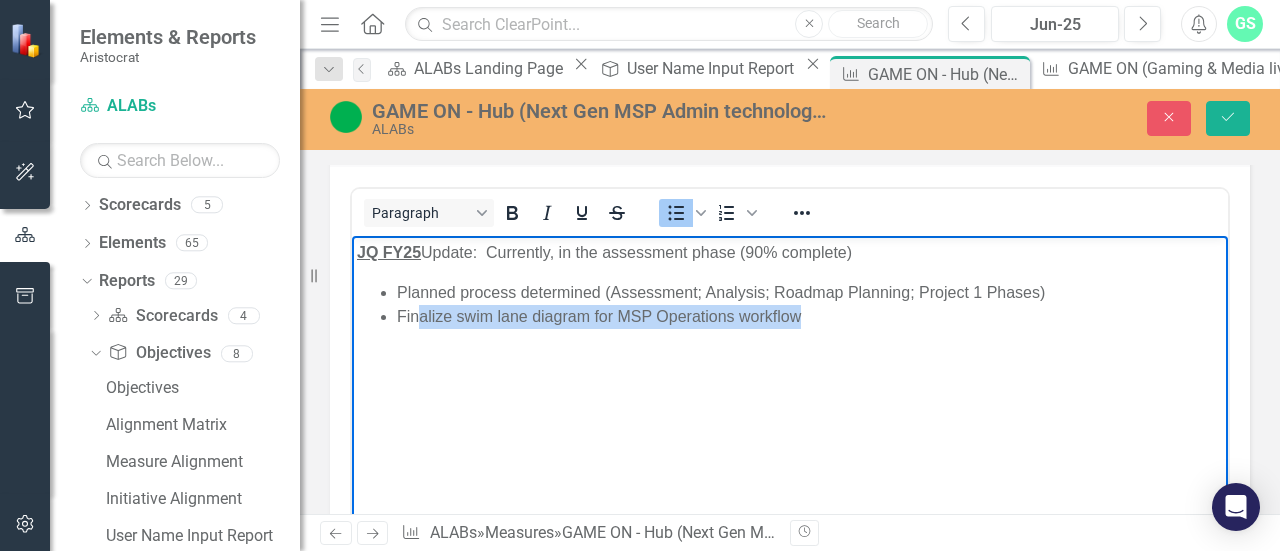 drag, startPoint x: 812, startPoint y: 318, endPoint x: 422, endPoint y: 331, distance: 390.2166 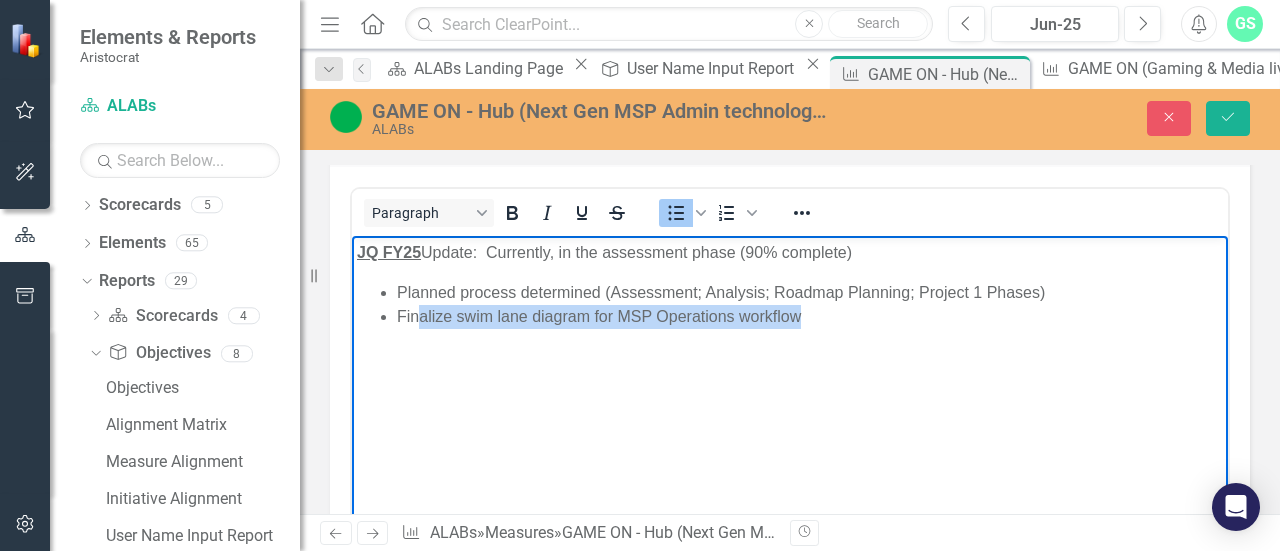 click on "JQ FY25  Update:  Currently, in the assessment phase (90% complete)  Planned process determined (Assessment; Analysis; Roadmap Planning; Project 1 Phases)  Finalize swim lane diagram for MSP Operations workflow" at bounding box center [790, 385] 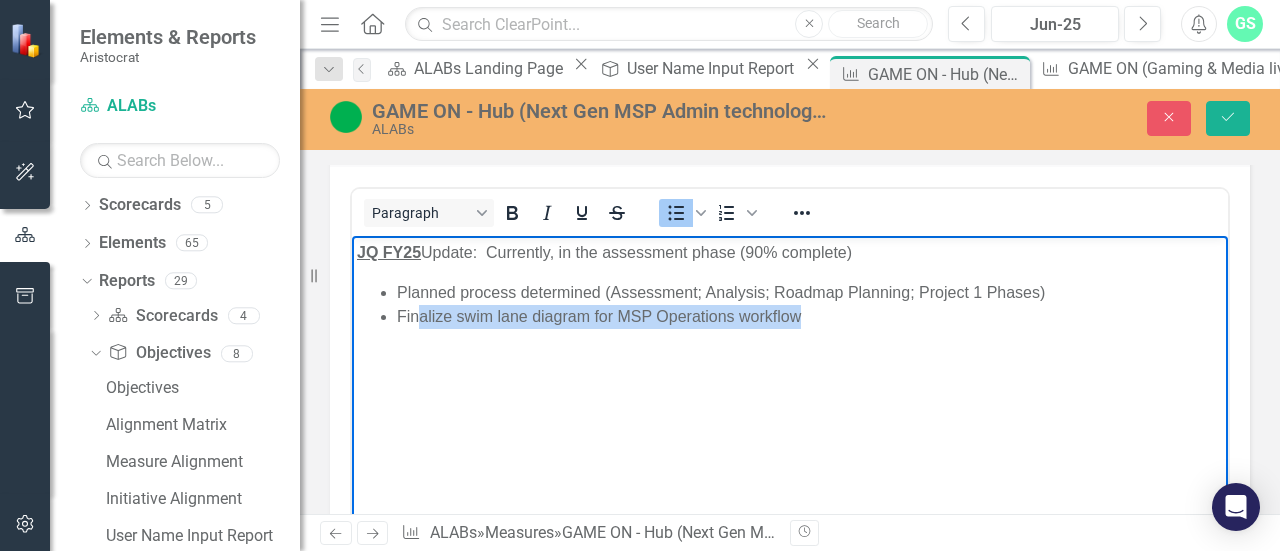 click on "Finalize swim lane diagram for MSP Operations workflow" at bounding box center [810, 316] 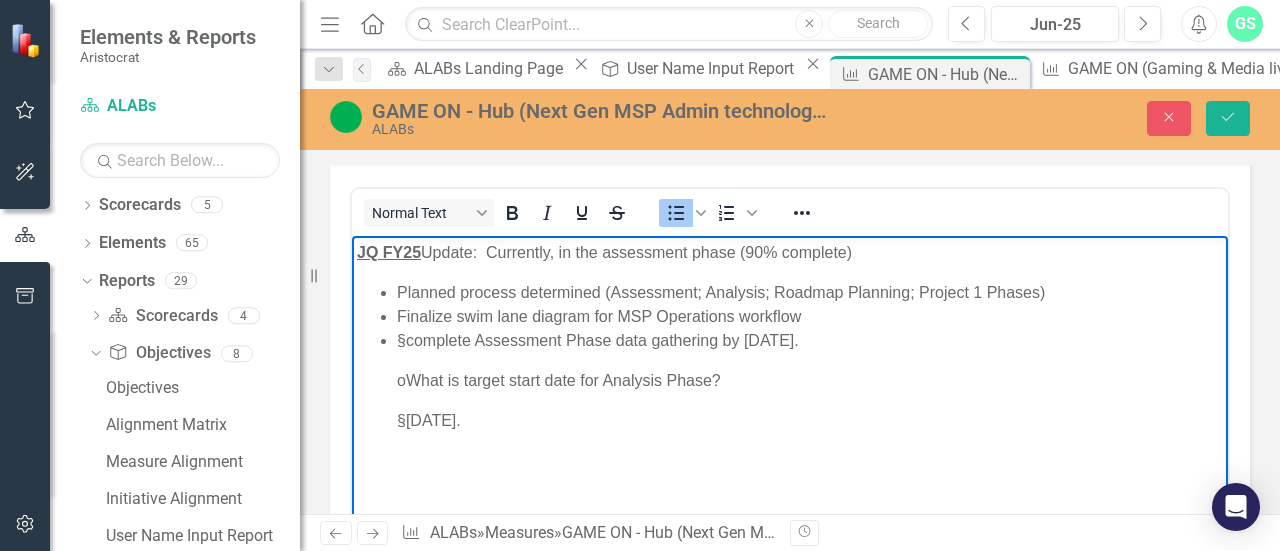 click on "§   complete Assessment Phase data gathering by August 2025." at bounding box center (810, 340) 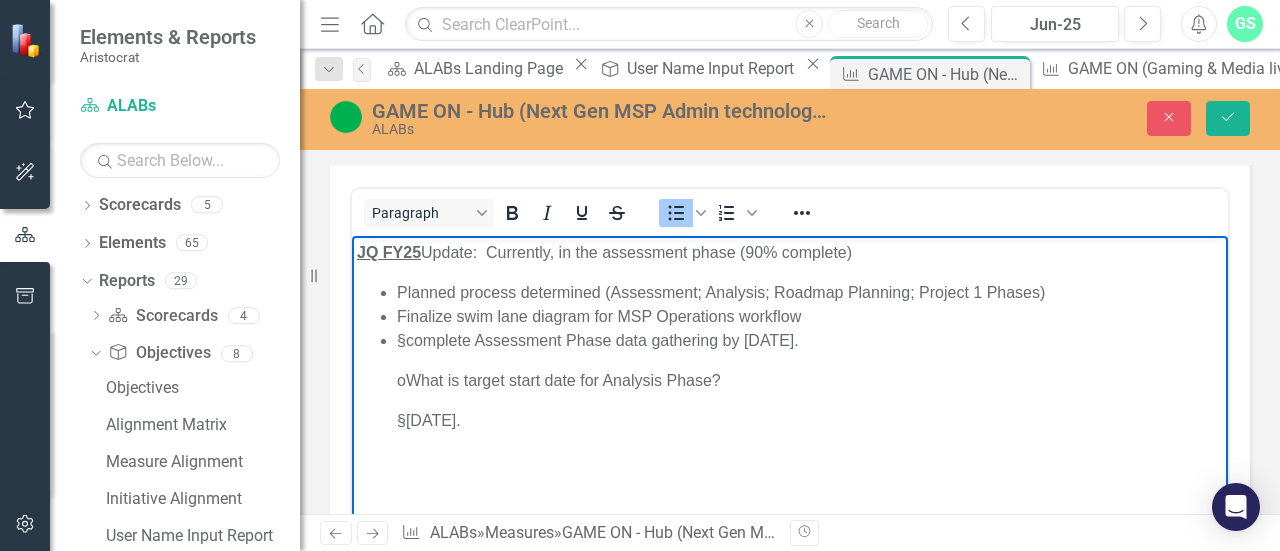 click on "Finalize swim lane diagram for MSP Operations workflow" at bounding box center (810, 316) 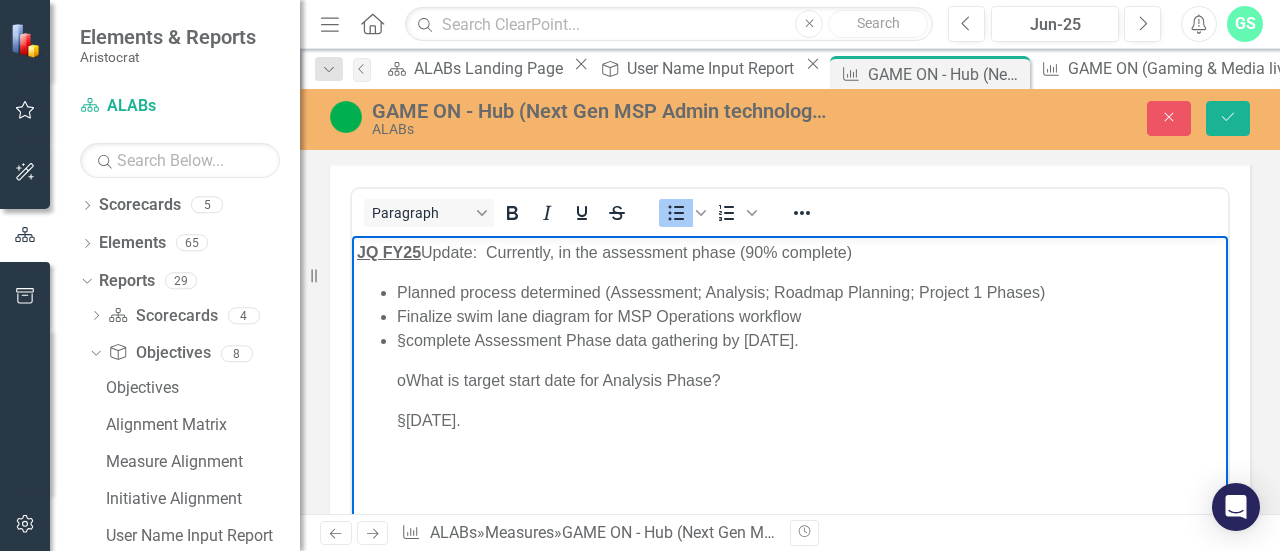 type 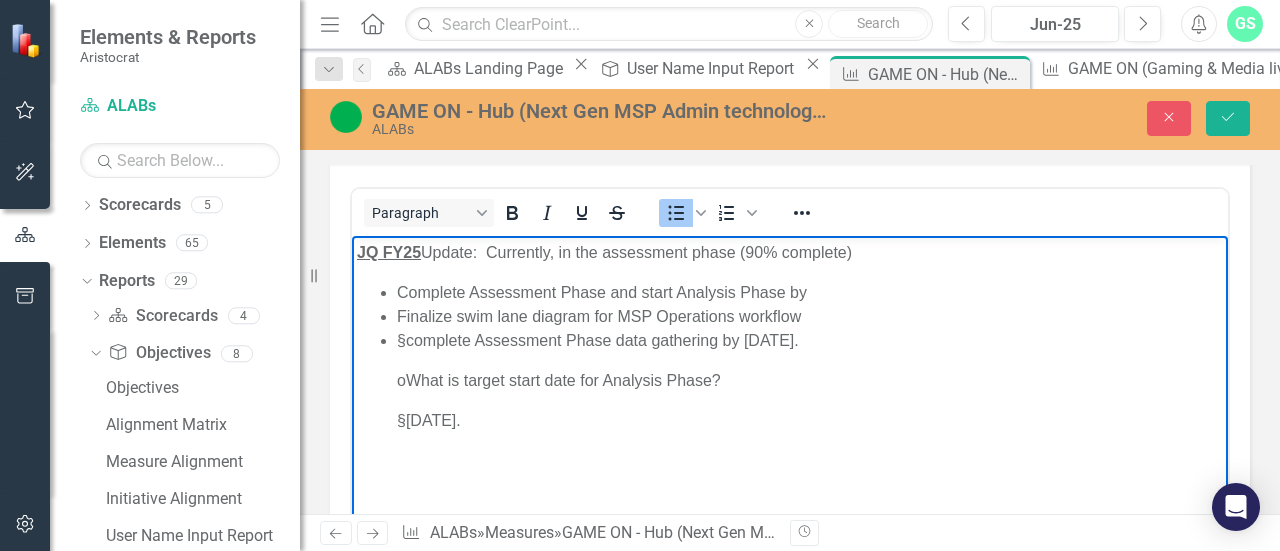 click on "Complete Assessment Phase and start Analysis Phase by" at bounding box center [810, 292] 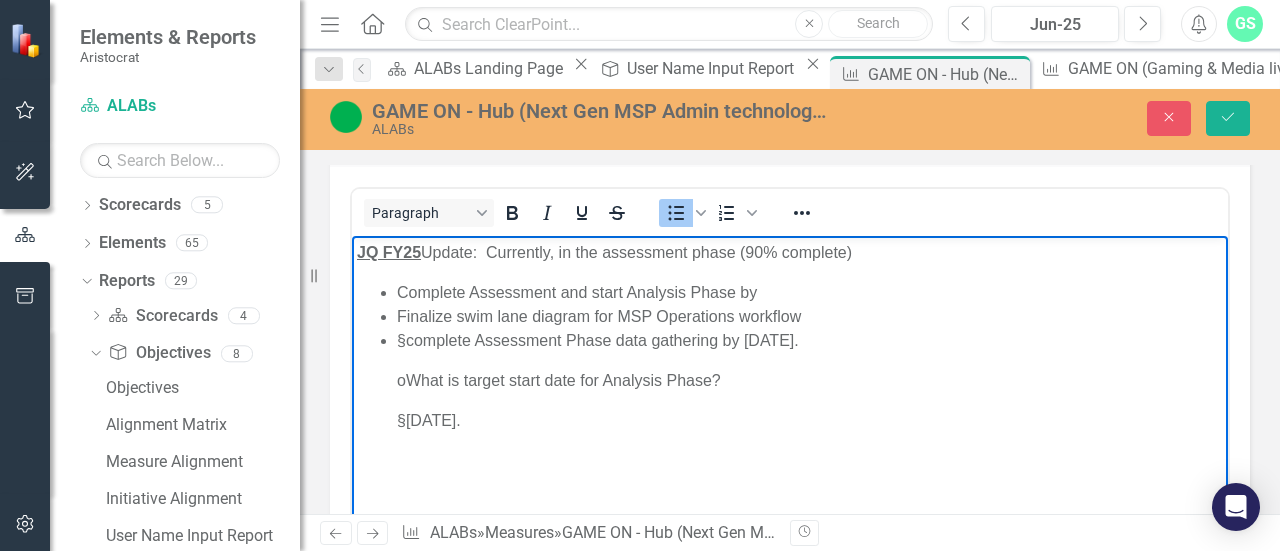click on "Complete Assessment and start Analysis Phase by" at bounding box center [810, 292] 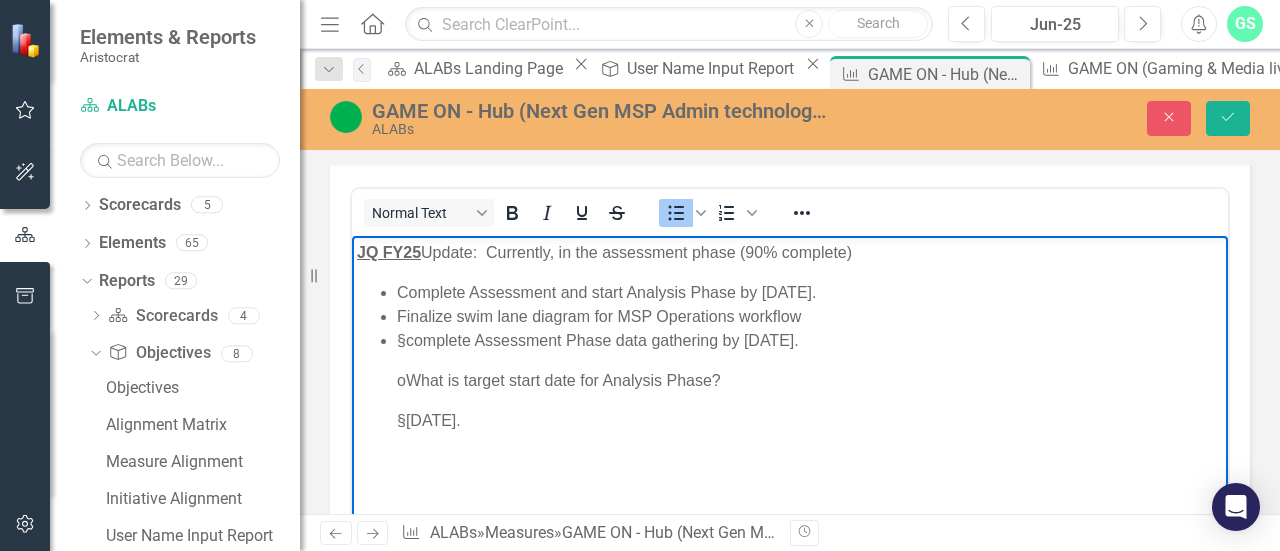 drag, startPoint x: 867, startPoint y: 338, endPoint x: 430, endPoint y: 348, distance: 437.1144 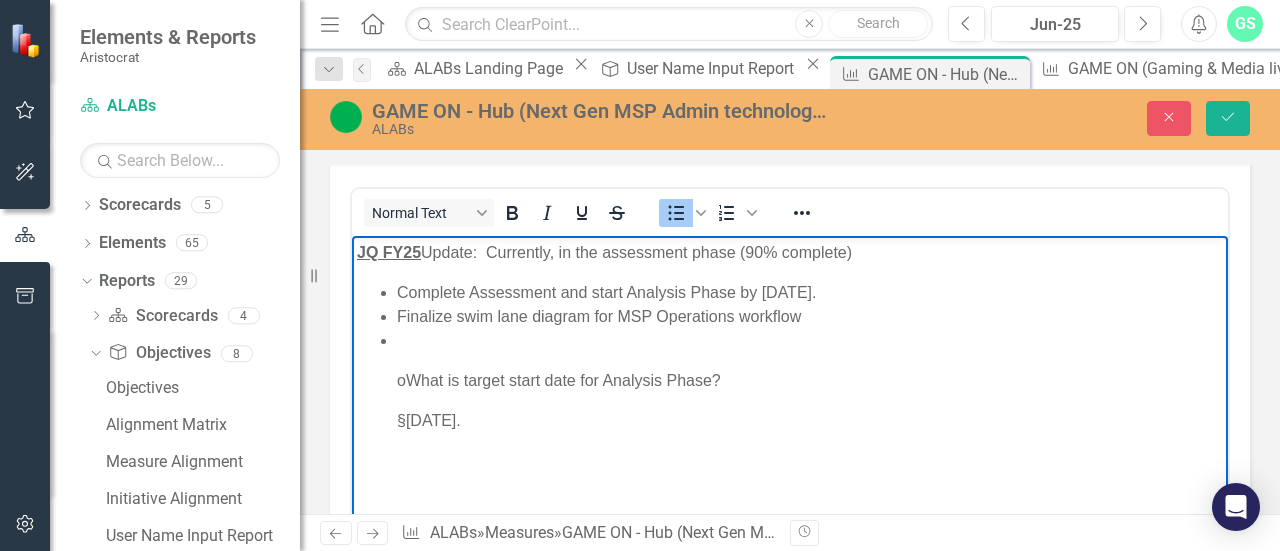 drag, startPoint x: 542, startPoint y: 427, endPoint x: 370, endPoint y: 376, distance: 179.40178 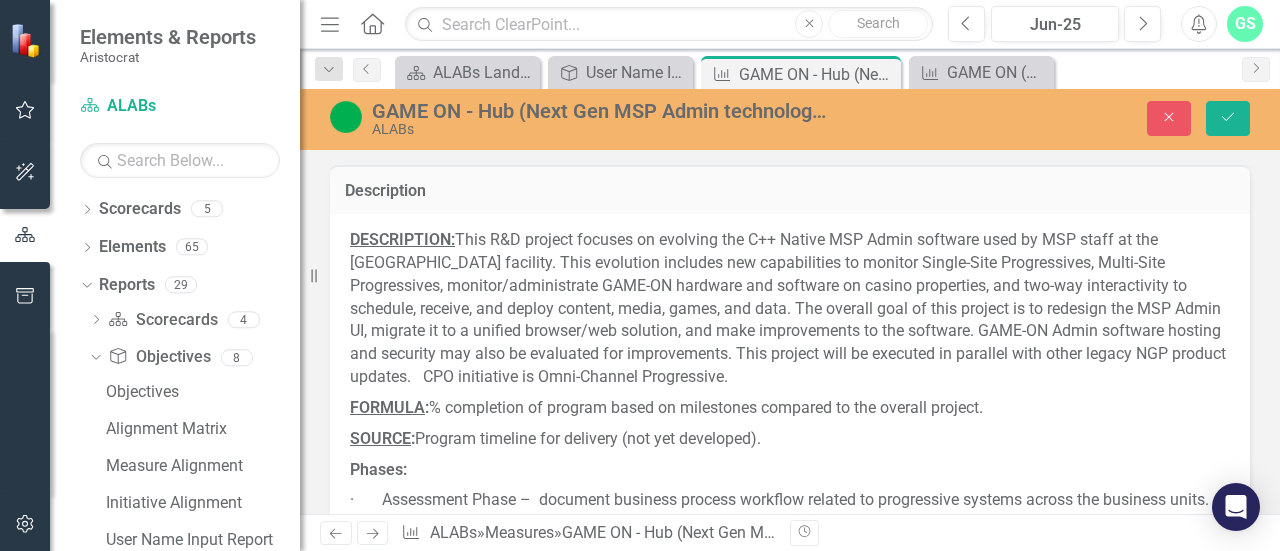 scroll, scrollTop: 0, scrollLeft: 0, axis: both 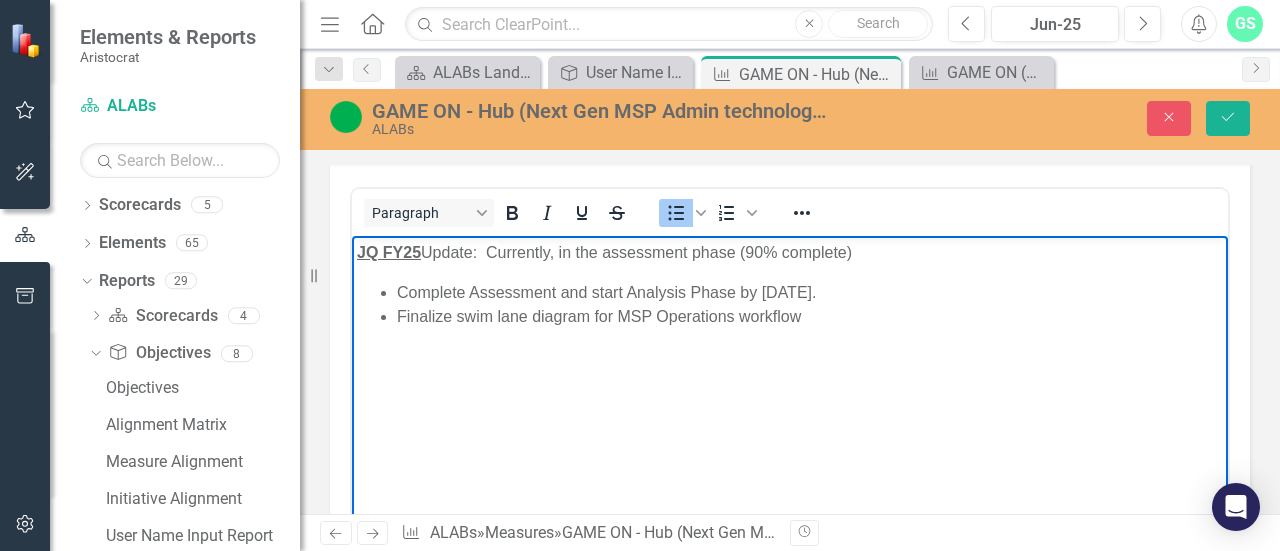 click on "JQ FY25  Update:  Currently, in the assessment phase (90% complete)  Complete Assessment and start Analysis Phase by [DATE].  Finalize swim lane diagram for MSP Operations workflow" at bounding box center (790, 385) 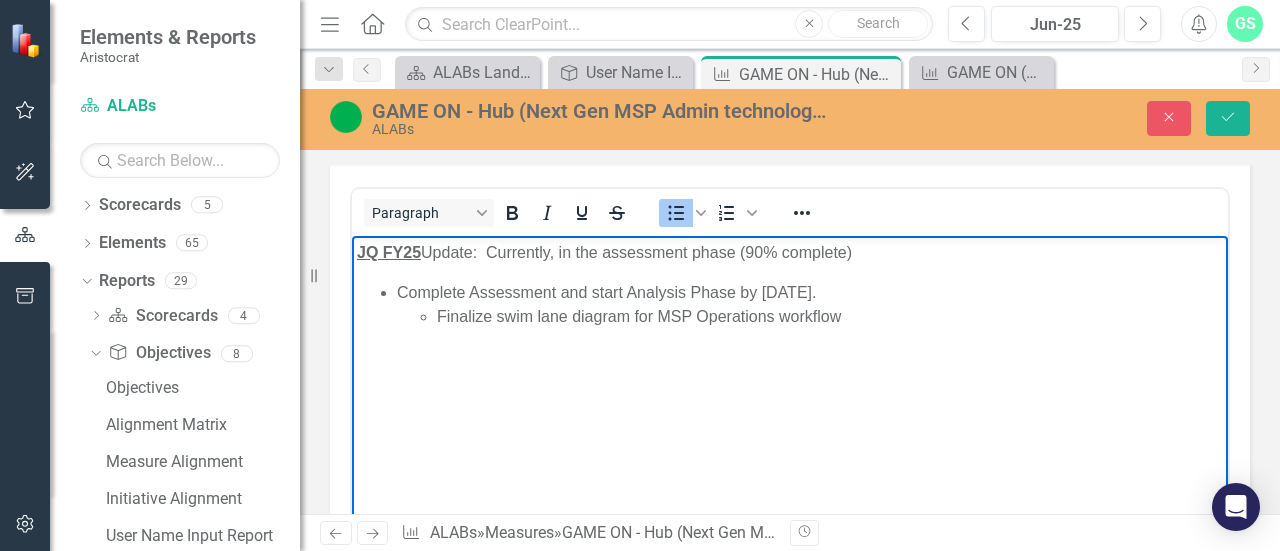 click on "JQ FY25  Update:  Currently, in the assessment phase (90% complete)  Complete Assessment and start Analysis Phase by [DATE].  Finalize swim lane diagram for MSP Operations workflow" at bounding box center [790, 385] 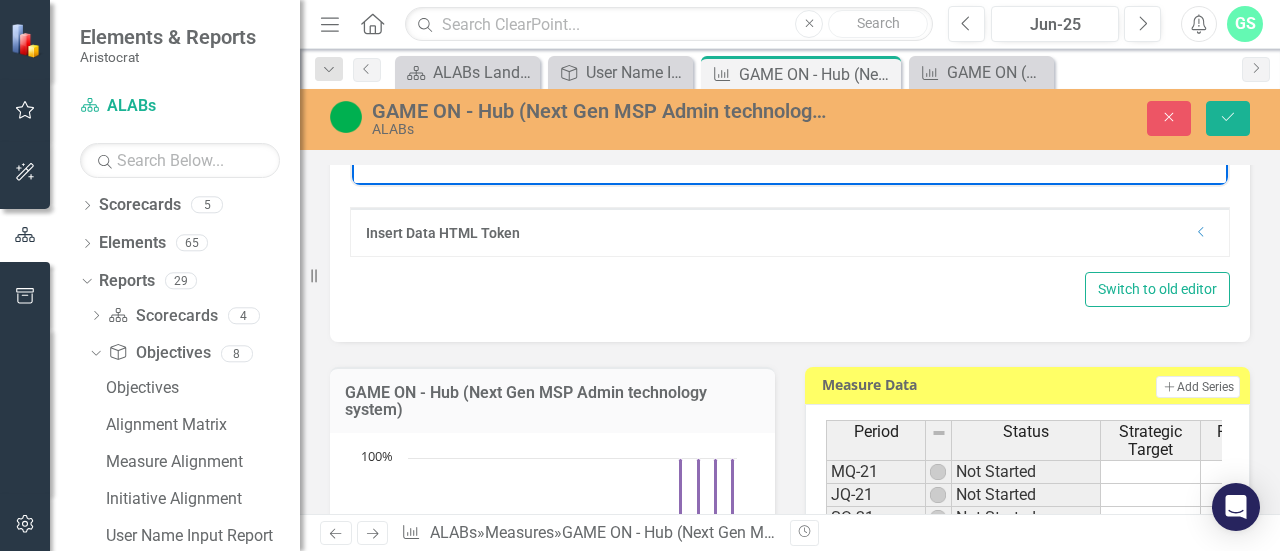 scroll, scrollTop: 779, scrollLeft: 0, axis: vertical 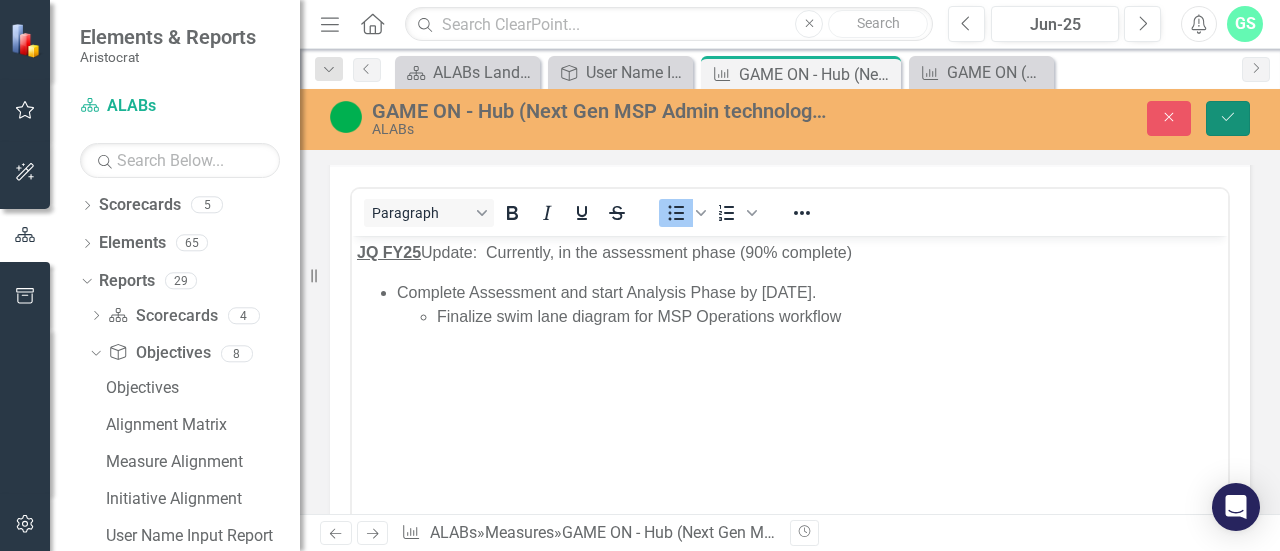 click on "Save" at bounding box center [1228, 118] 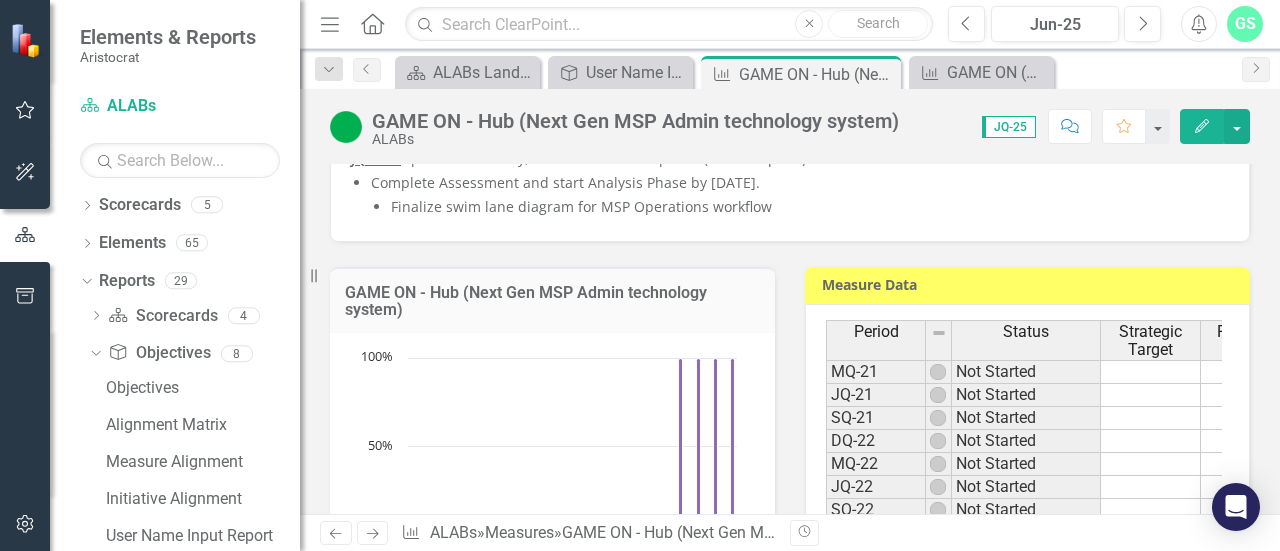 scroll, scrollTop: 1200, scrollLeft: 0, axis: vertical 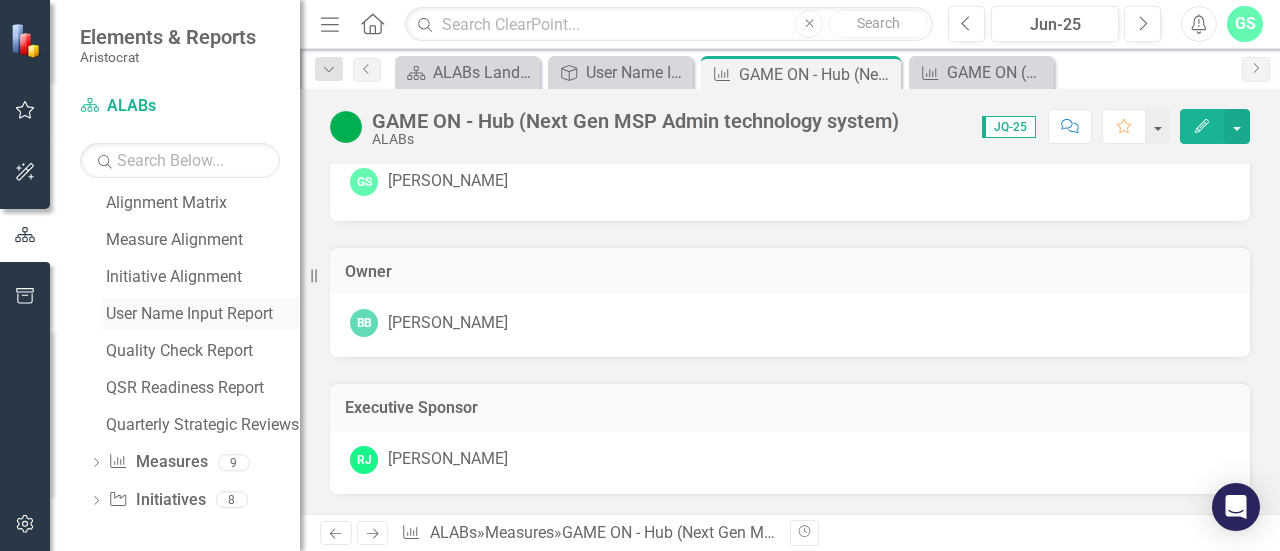 drag, startPoint x: 200, startPoint y: 317, endPoint x: 245, endPoint y: 320, distance: 45.099888 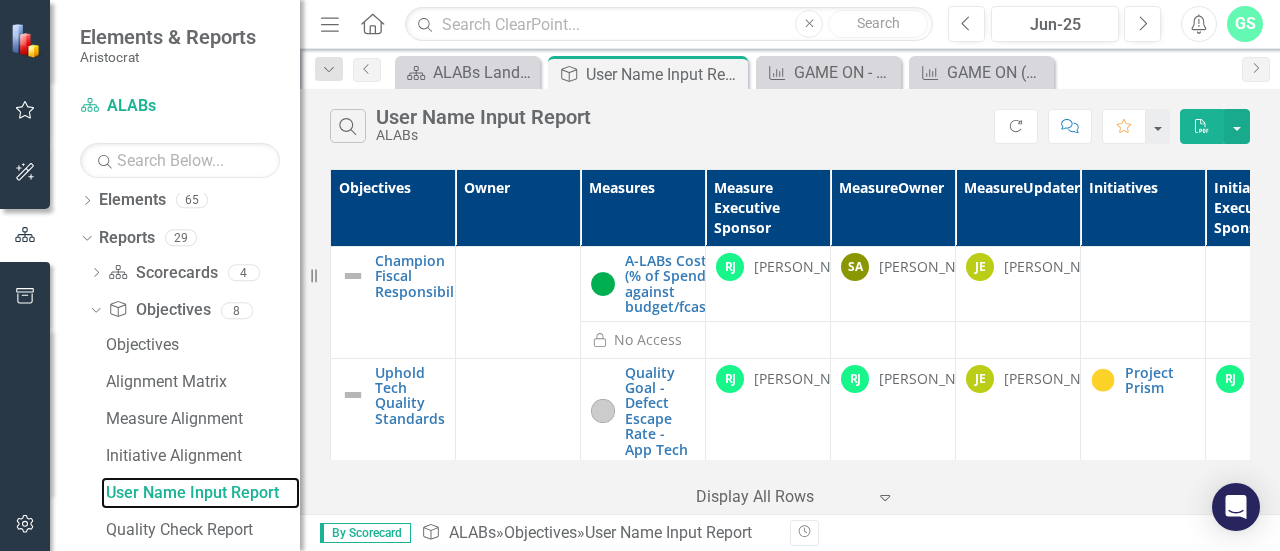 scroll, scrollTop: 4, scrollLeft: 0, axis: vertical 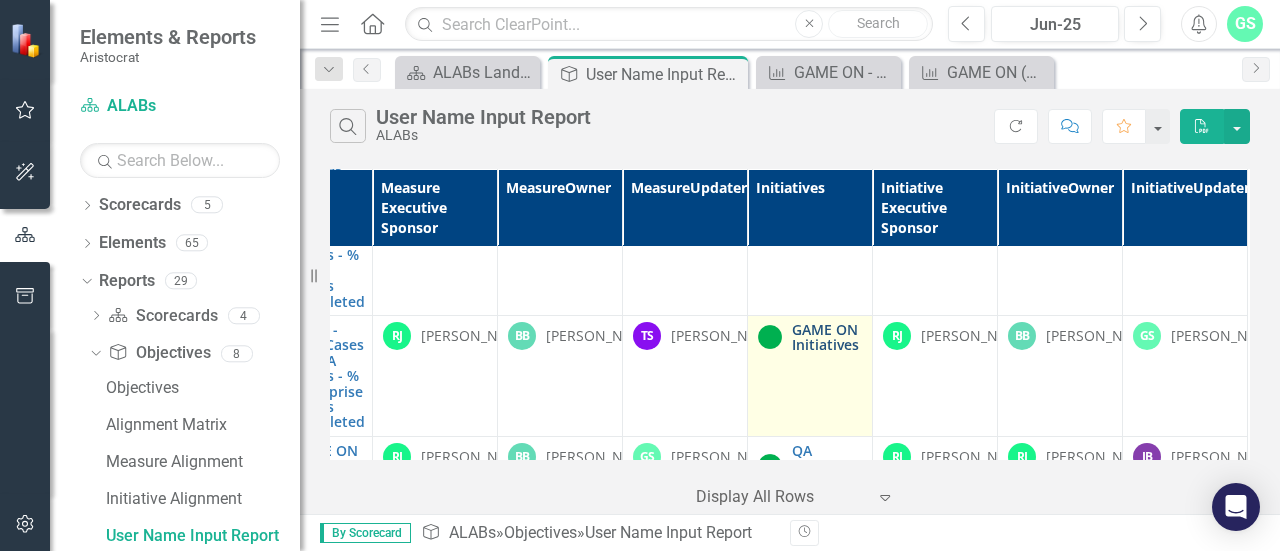 click on "GAME ON Initiatives" at bounding box center (827, 337) 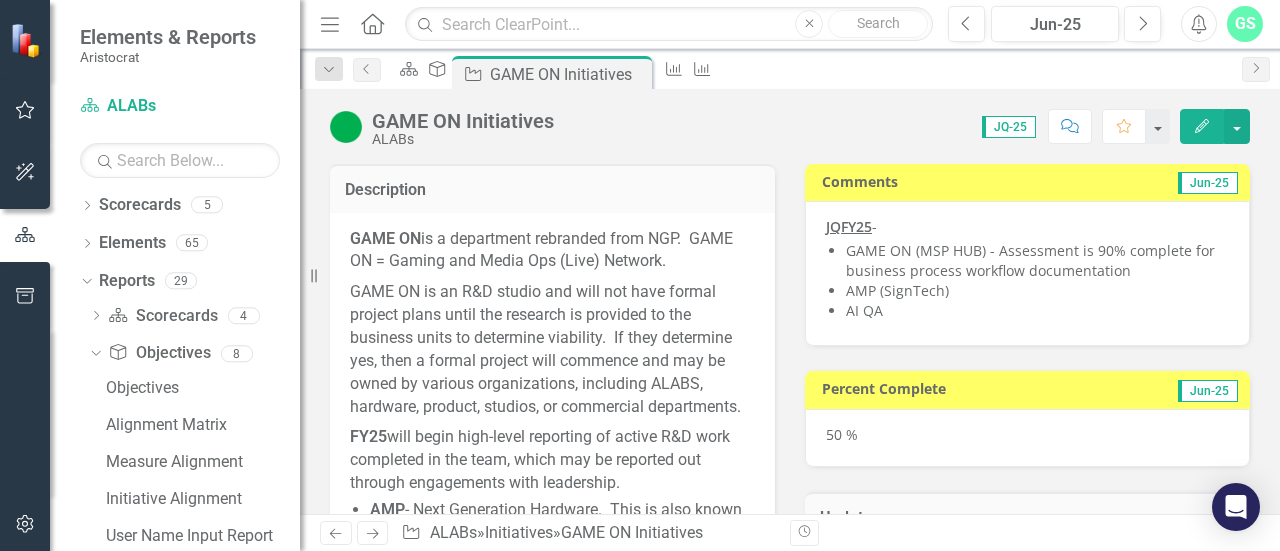 click on "GAME ON (MSP HUB) - Assessment is 90% complete for business process workflow documentation" at bounding box center [1037, 261] 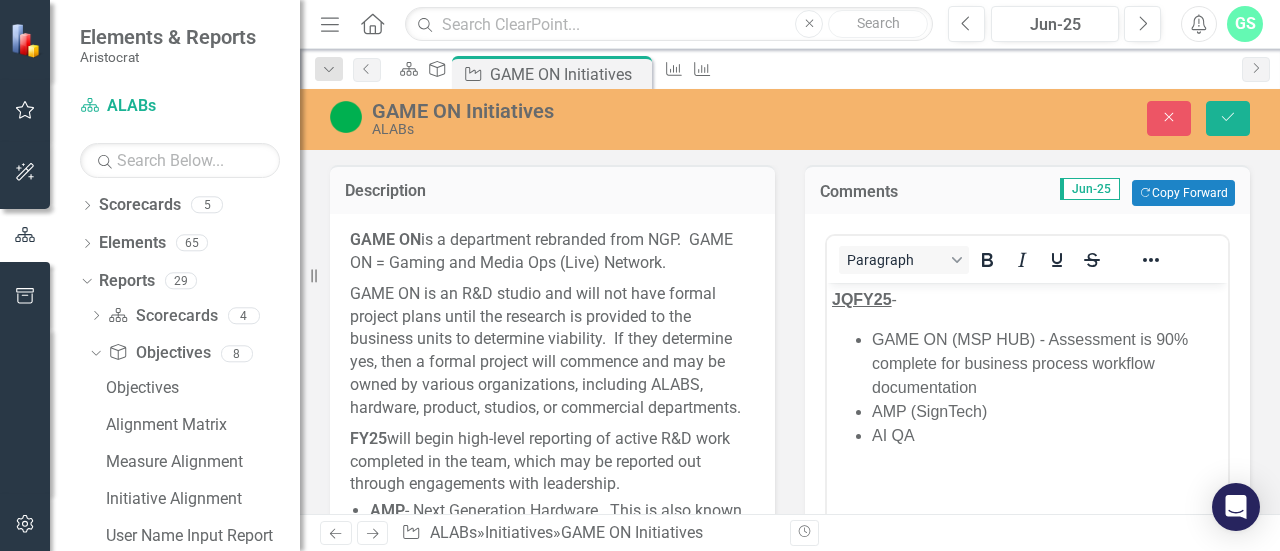 scroll, scrollTop: 0, scrollLeft: 0, axis: both 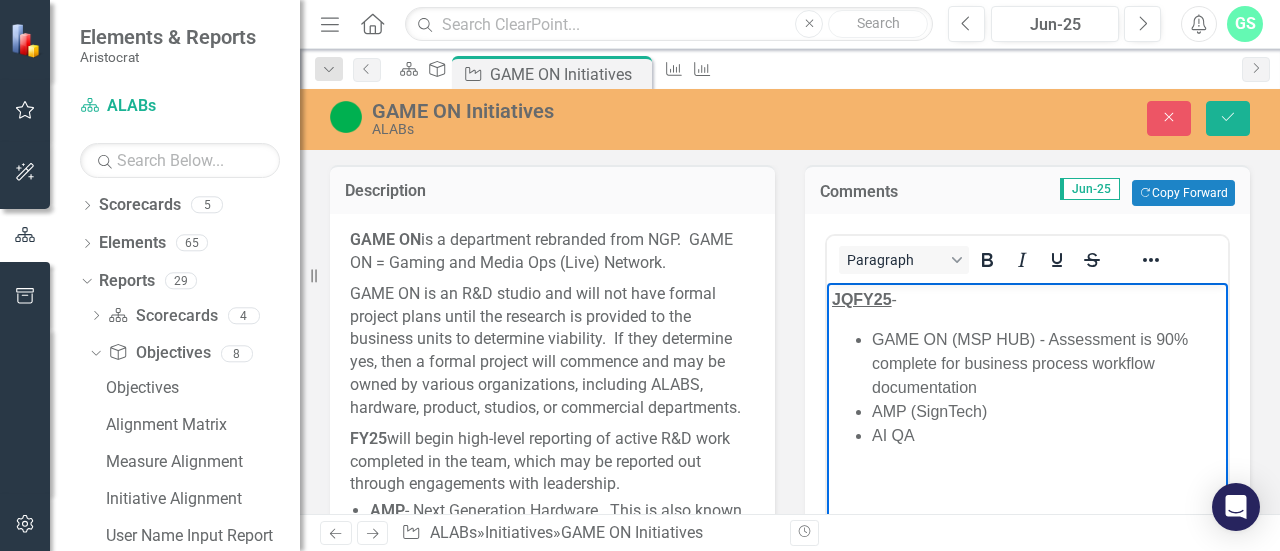 click on "AI QA" at bounding box center (1047, 436) 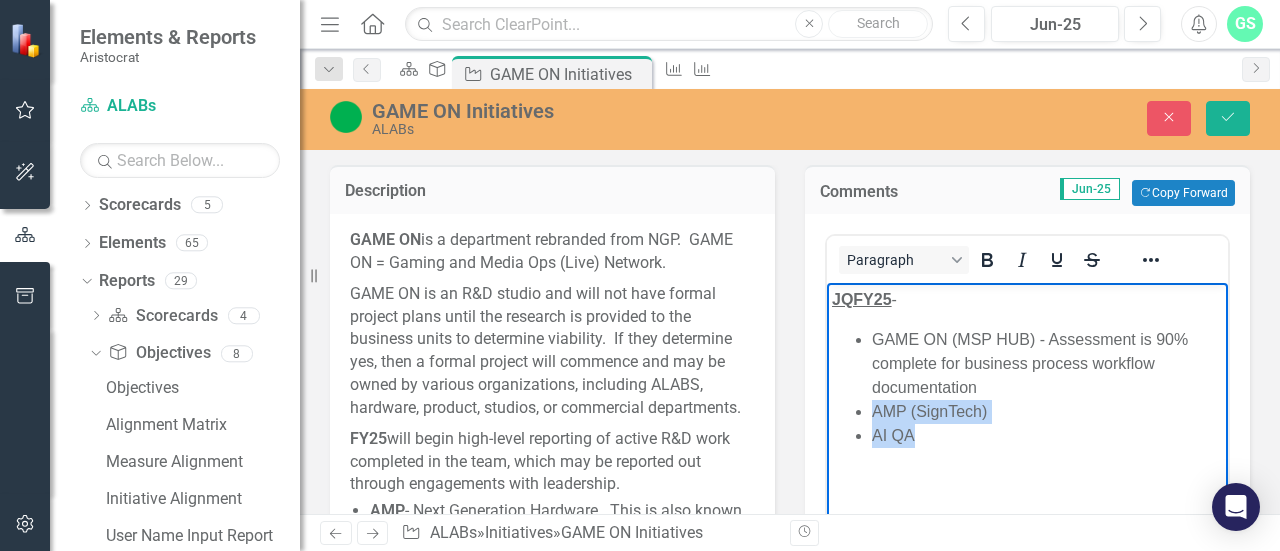 drag, startPoint x: 964, startPoint y: 436, endPoint x: 873, endPoint y: 412, distance: 94.11163 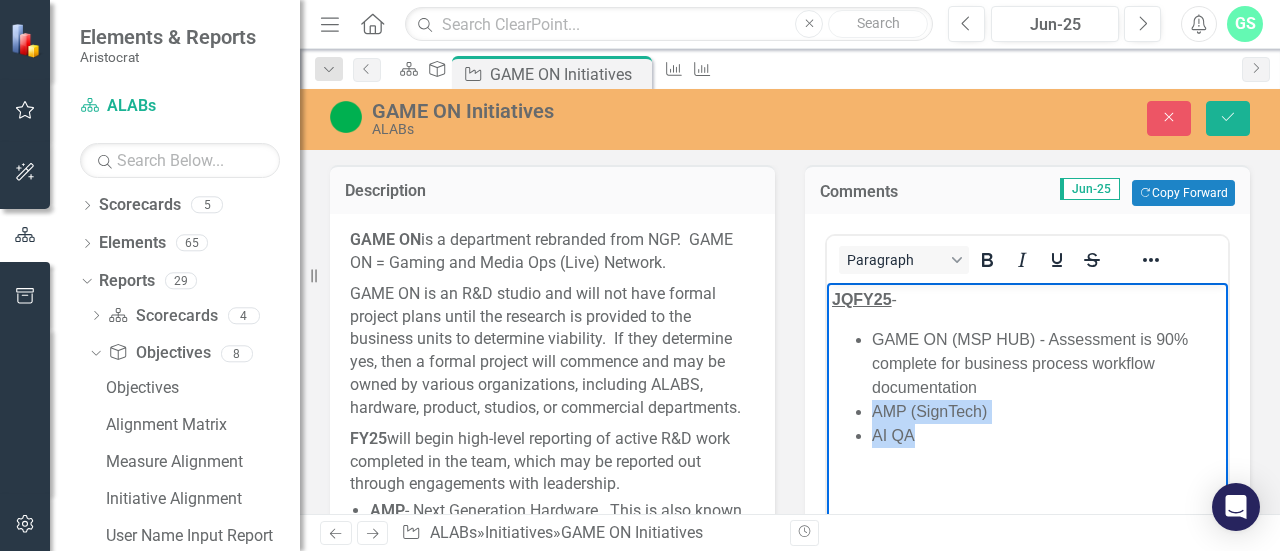 click on "GAME ON (MSP HUB) - Assessment is 90% complete for business process workflow documentation AMP (SignTech) AI QA" at bounding box center (1027, 388) 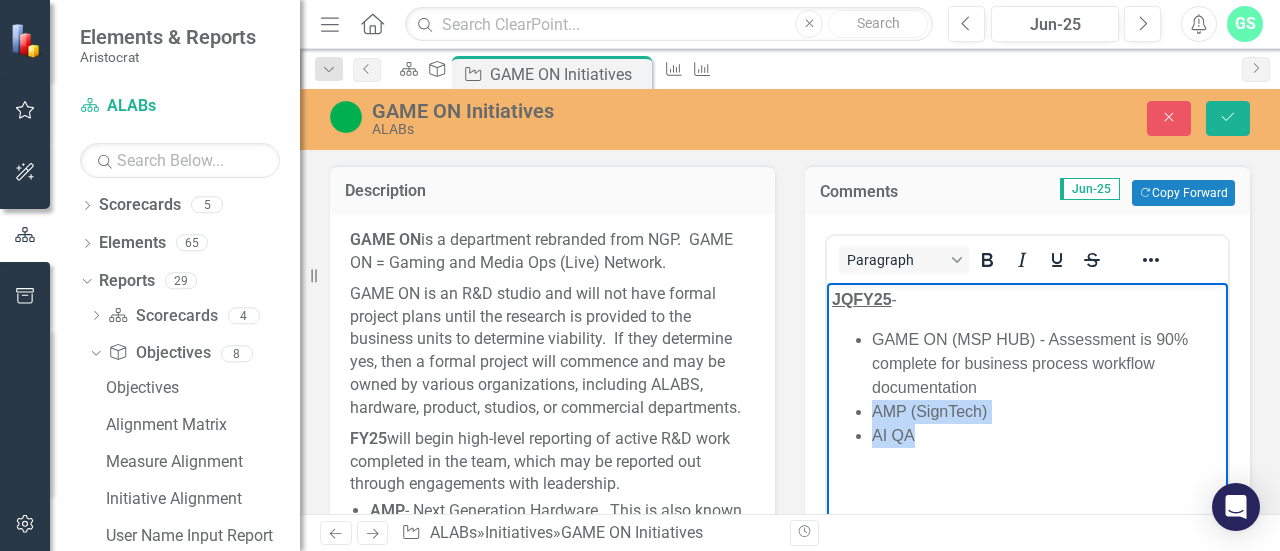 paste 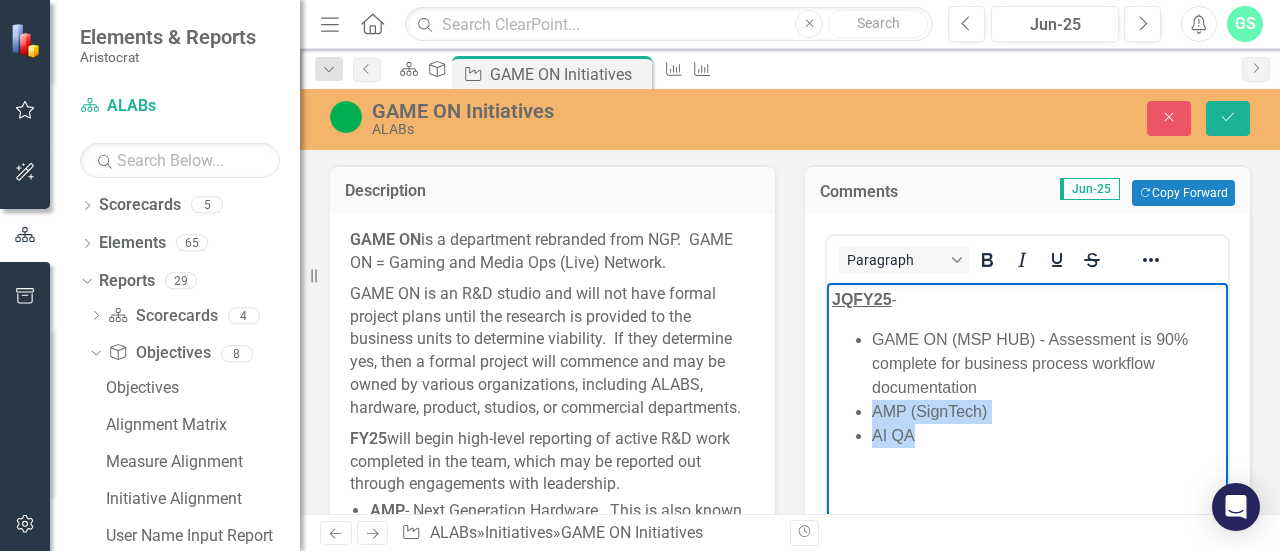 type 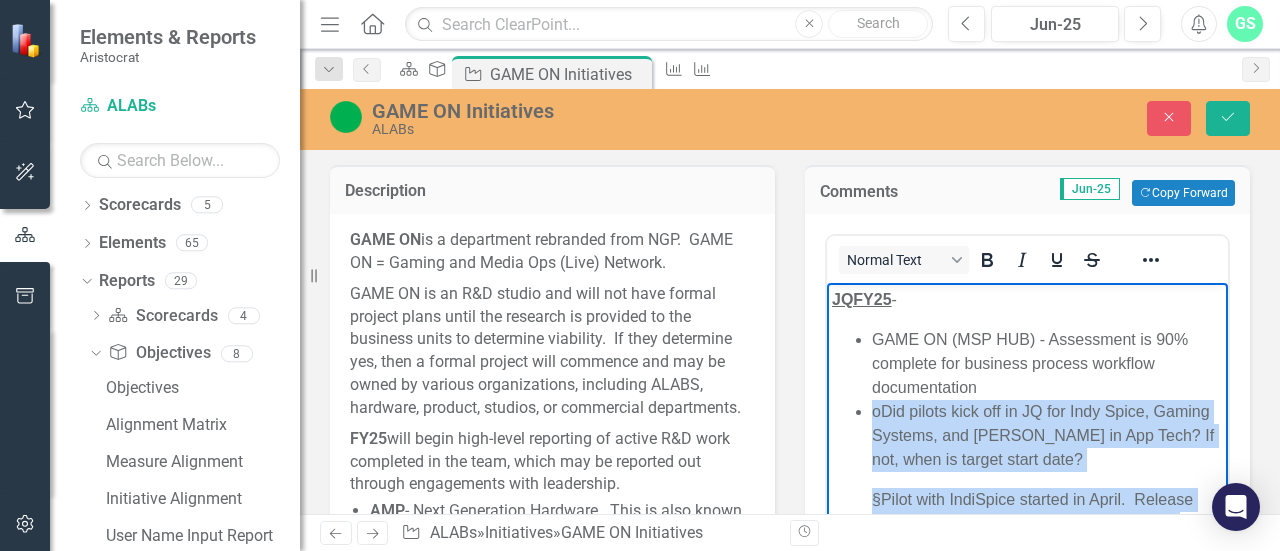 scroll, scrollTop: 179, scrollLeft: 0, axis: vertical 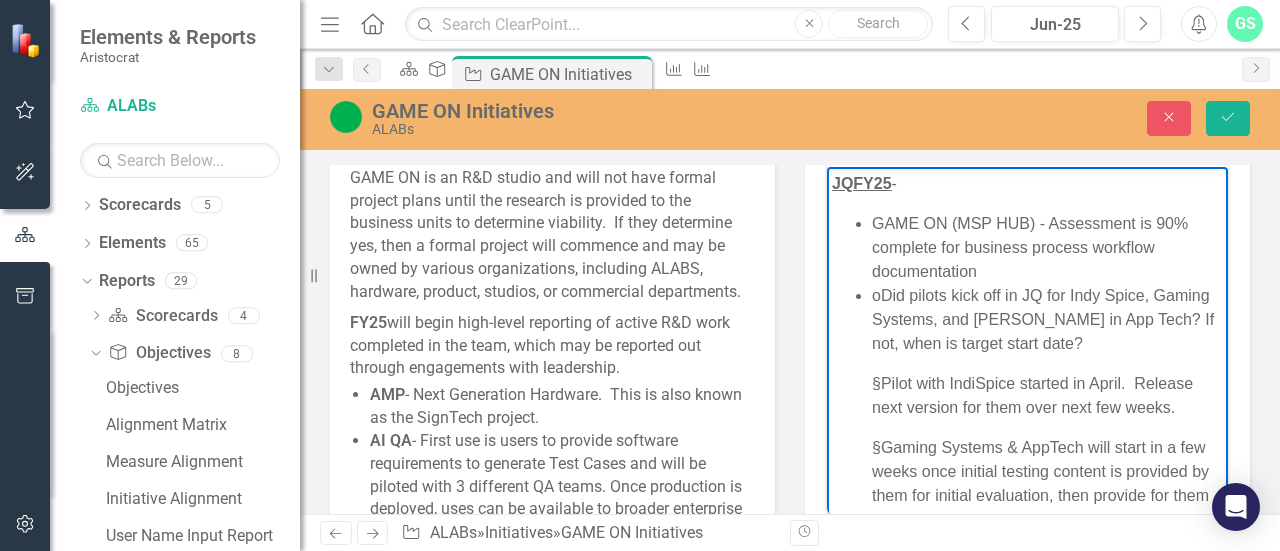 click on "o    Did pilots kick off in JQ for Indy Spice, Gaming Systems, and [PERSON_NAME] in App Tech? If not, when is target start date?" at bounding box center [1047, 320] 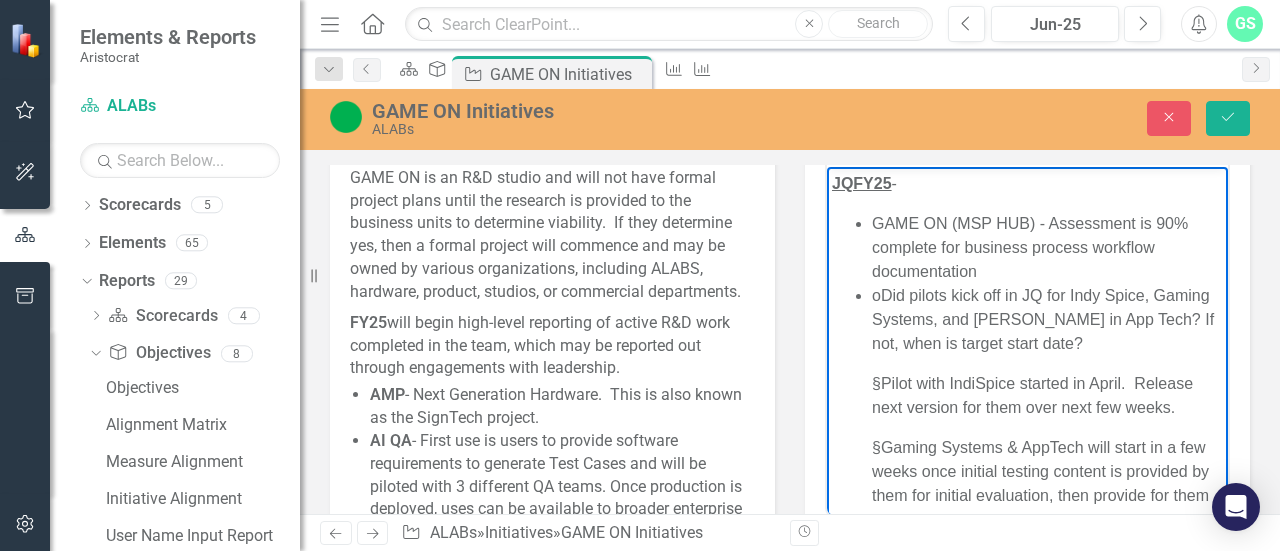 click on "§   Pilot with IndiSpice started in April.  Release next version for them over next few weeks." at bounding box center (1047, 396) 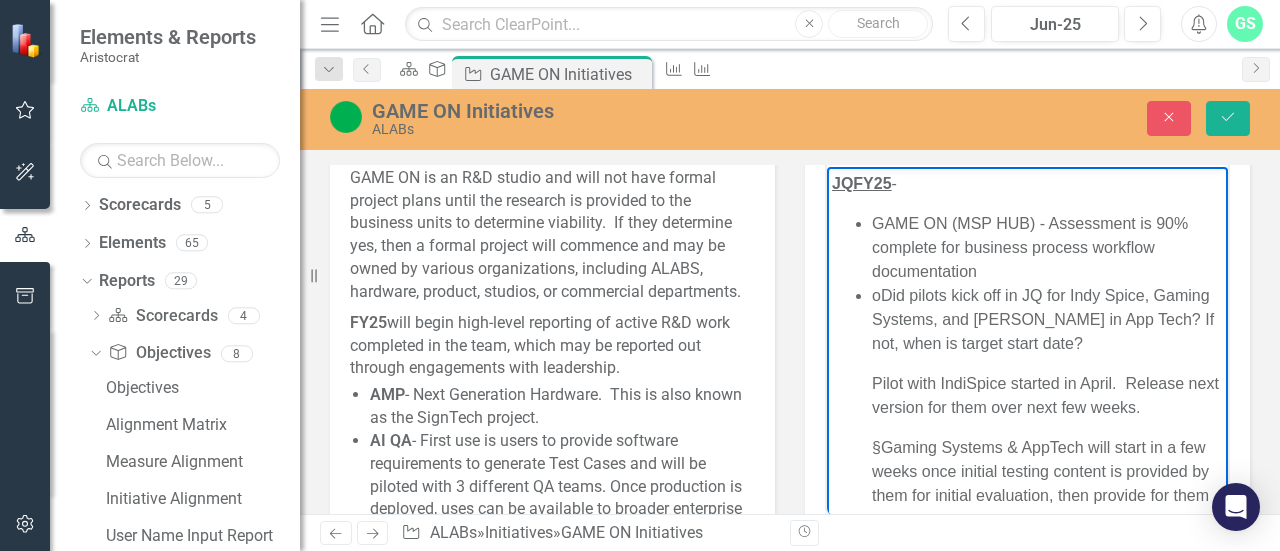 click on "o    Did pilots kick off in JQ for Indy Spice, Gaming Systems, and [PERSON_NAME] in App Tech? If not, when is target start date?" at bounding box center [1047, 320] 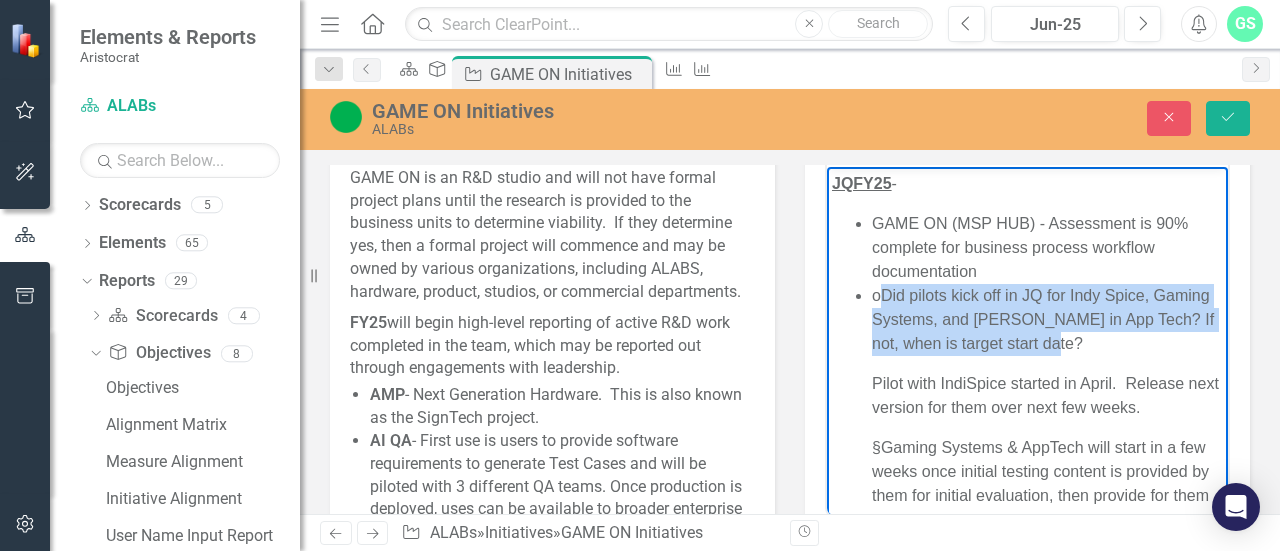 drag, startPoint x: 1149, startPoint y: 346, endPoint x: 898, endPoint y: 295, distance: 256.12888 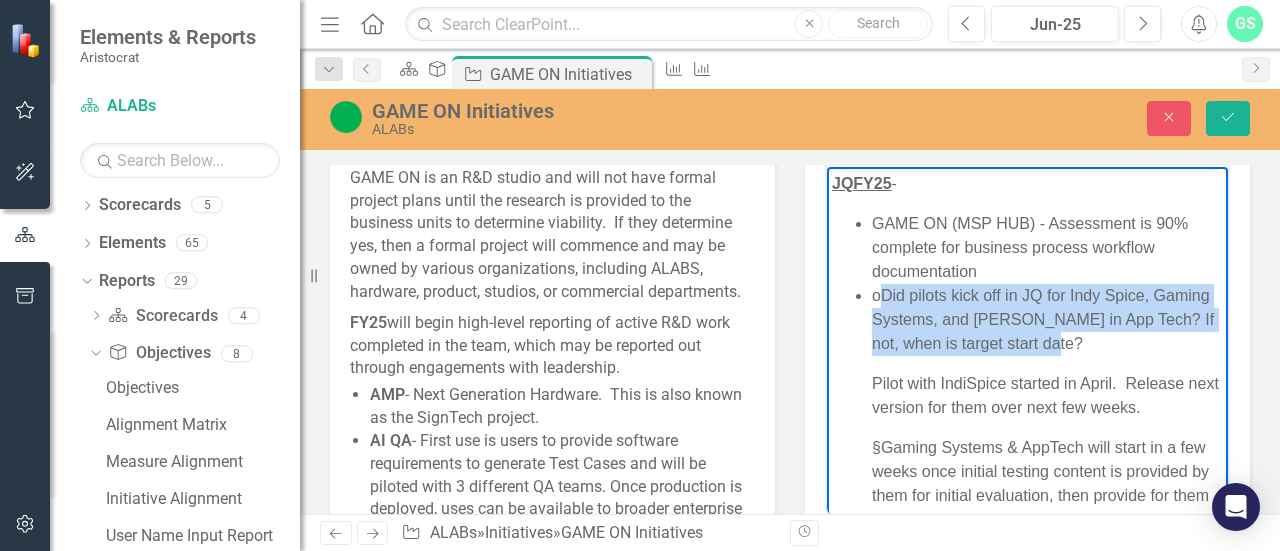 click on "o    Did pilots kick off in JQ for Indy Spice, Gaming Systems, and [PERSON_NAME] in App Tech? If not, when is target start date?" at bounding box center [1047, 320] 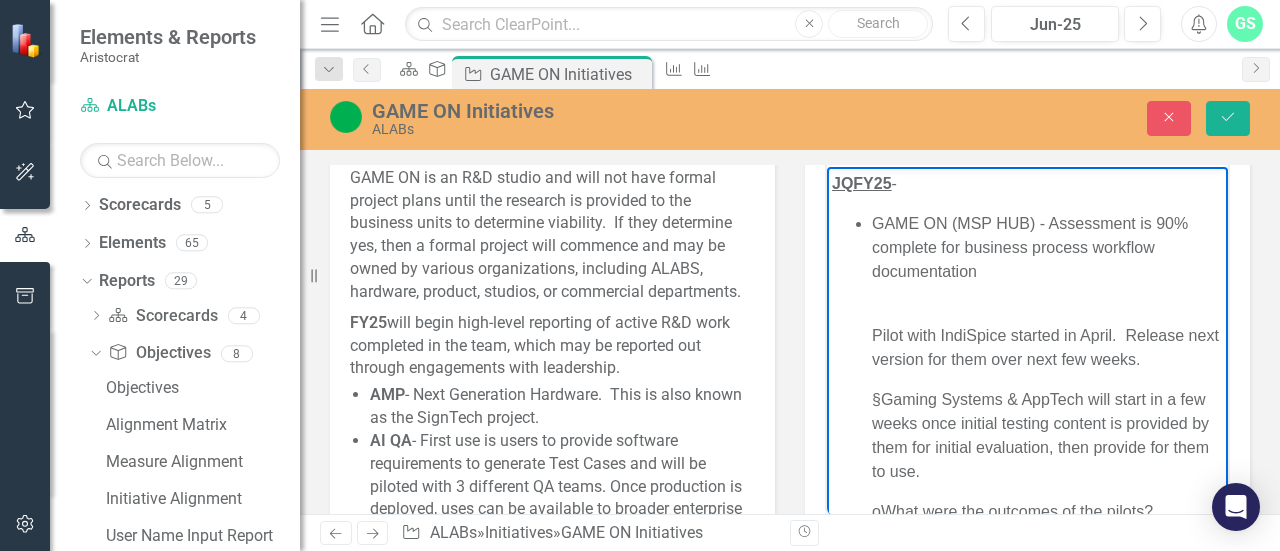 click on "GAME ON (MSP HUB) - Assessment is 90% complete for business process workflow documentation Pilot with IndiSpice started in April.  Release next version for them over next few weeks. §   Gaming Systems & AppTech will start in a few weeks once initial testing content is provided by them for initial evaluation, then provide for them to use. o    What were the outcomes of the pilots? §   Front-end functionality improvements. §   Output quality improvements. §   Output structure improvements." at bounding box center [1047, 428] 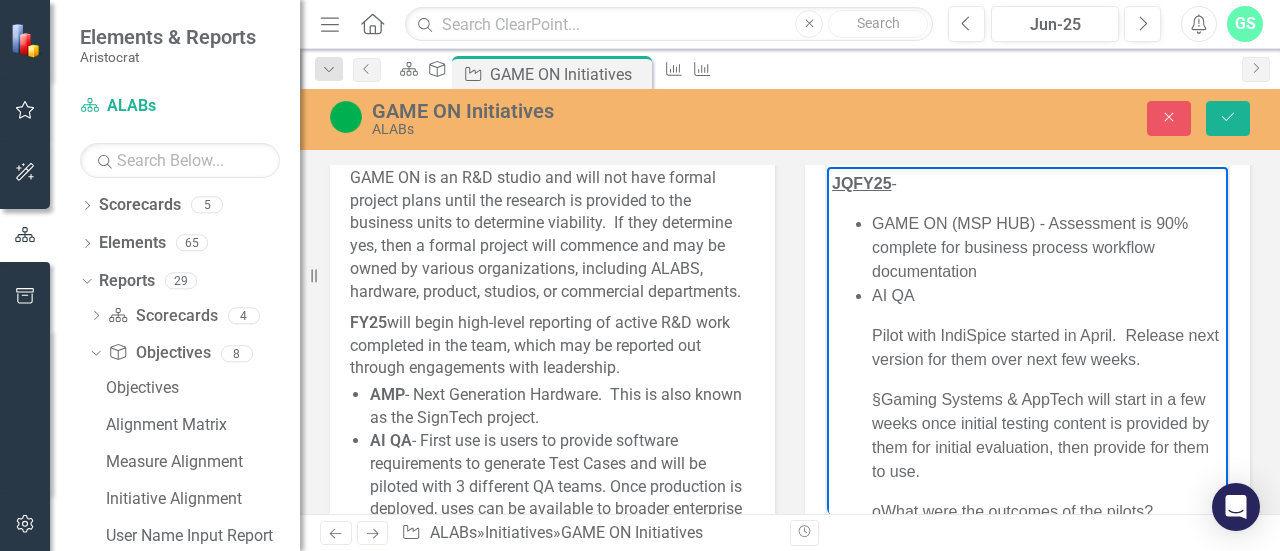 click on "GAME ON (MSP HUB) - Assessment is 90% complete for business process workflow documentation AI QA Pilot with IndiSpice started in April.  Release next version for them over next few weeks. §   Gaming Systems & AppTech will start in a few weeks once initial testing content is provided by them for initial evaluation, then provide for them to use. o    What were the outcomes of the pilots? §   Front-end functionality improvements. §   Output quality improvements. §   Output structure improvements." at bounding box center (1027, 428) 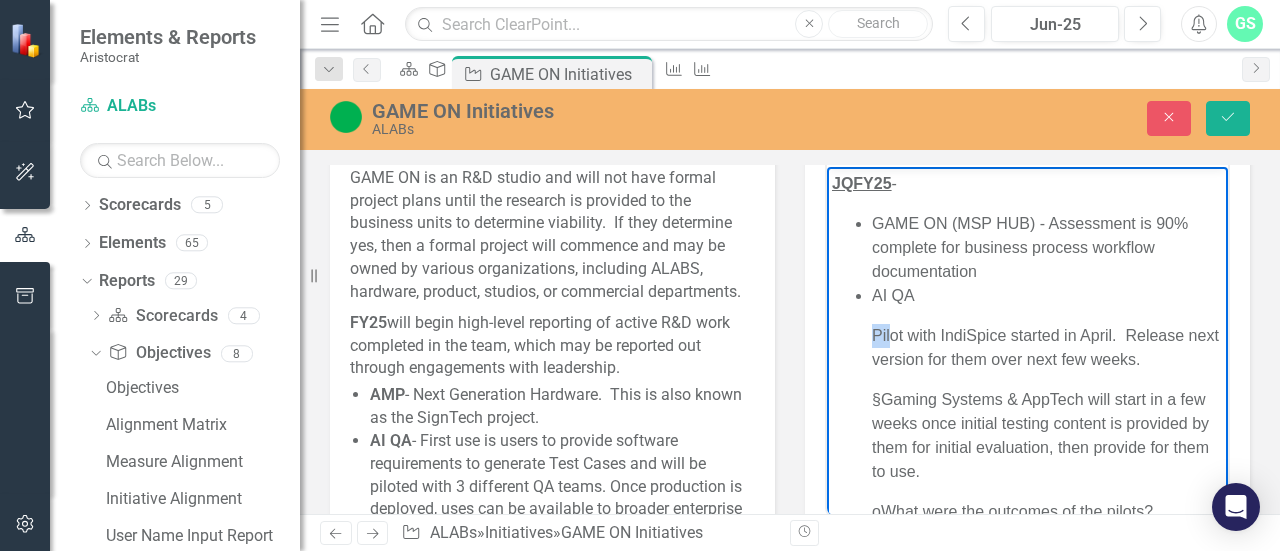 drag, startPoint x: 865, startPoint y: 335, endPoint x: 894, endPoint y: 337, distance: 29.068884 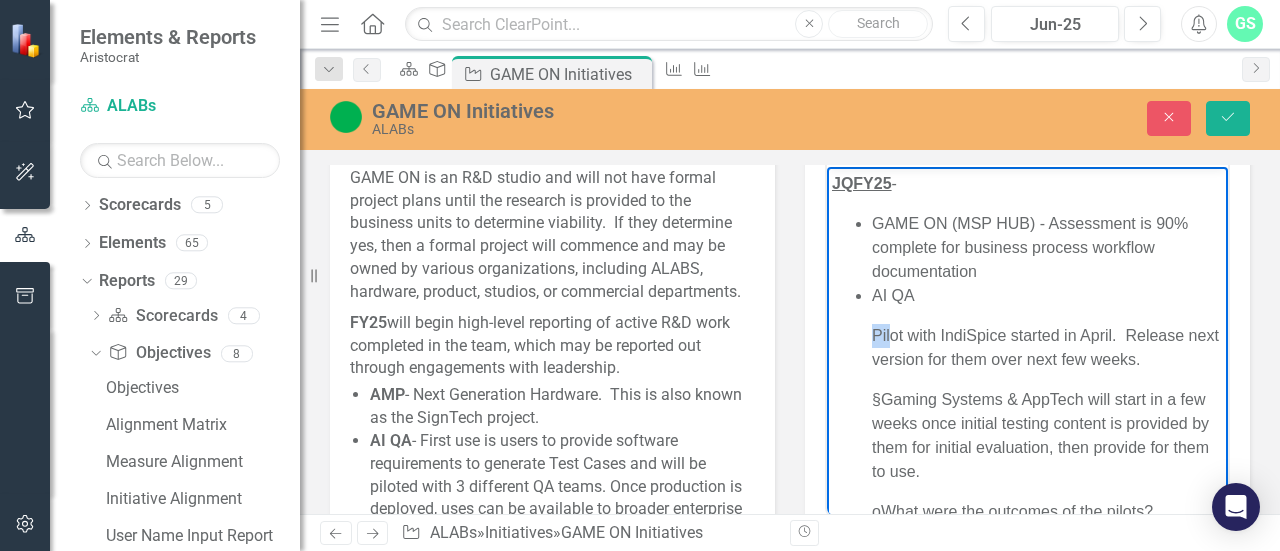 click on "GAME ON (MSP HUB) - Assessment is 90% complete for business process workflow documentation AI QA Pilot with IndiSpice started in April.  Release next version for them over next few weeks. §   Gaming Systems & AppTech will start in a few weeks once initial testing content is provided by them for initial evaluation, then provide for them to use. o    What were the outcomes of the pilots? §   Front-end functionality improvements. §   Output quality improvements. §   Output structure improvements." at bounding box center [1027, 428] 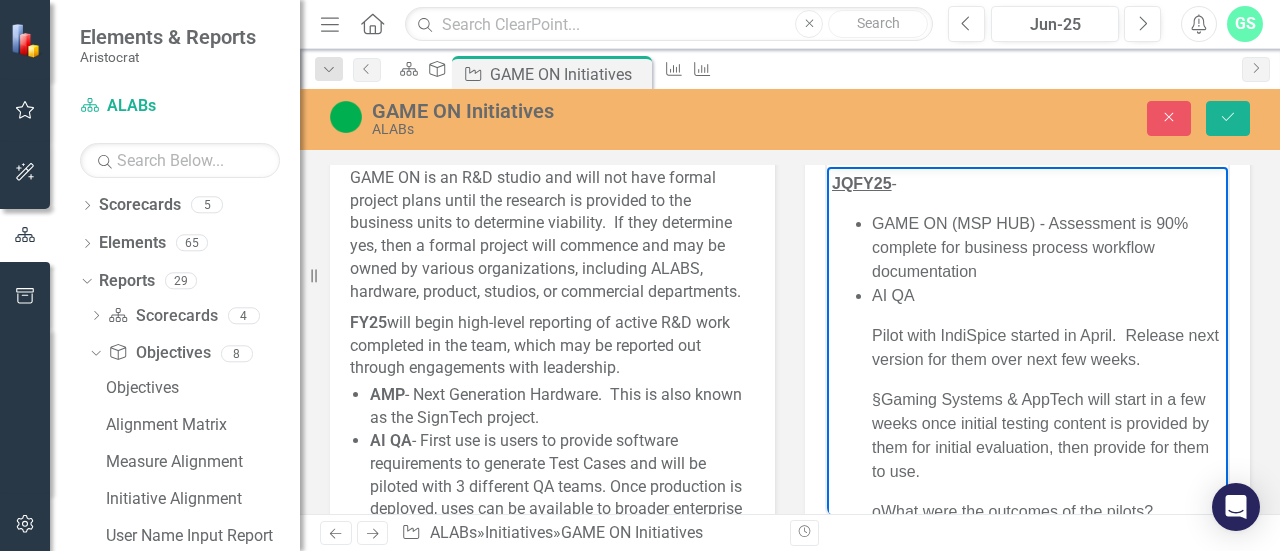 click on "AI QA" at bounding box center (1047, 296) 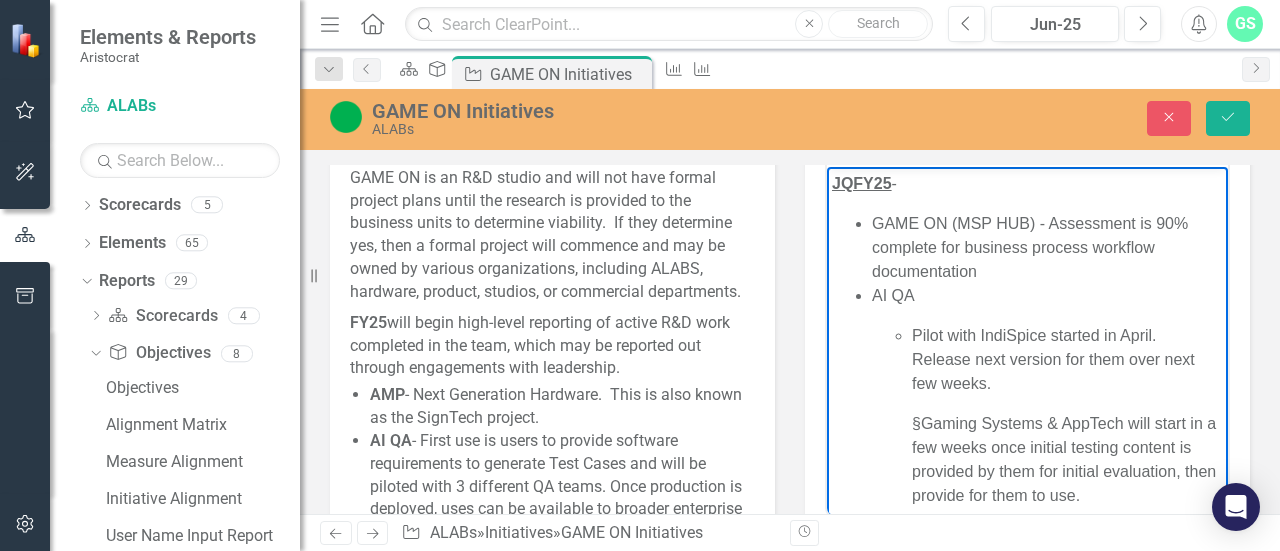 click on "AI QA Pilot with IndiSpice started in April.  Release next version for them over next few weeks. §   Gaming Systems & AppTech will start in a few weeks once initial testing content is provided by them for initial evaluation, then provide for them to use. o    What were the outcomes of the pilots? §   Front-end functionality improvements. §   Output quality improvements. §   Output structure improvements." at bounding box center (1047, 476) 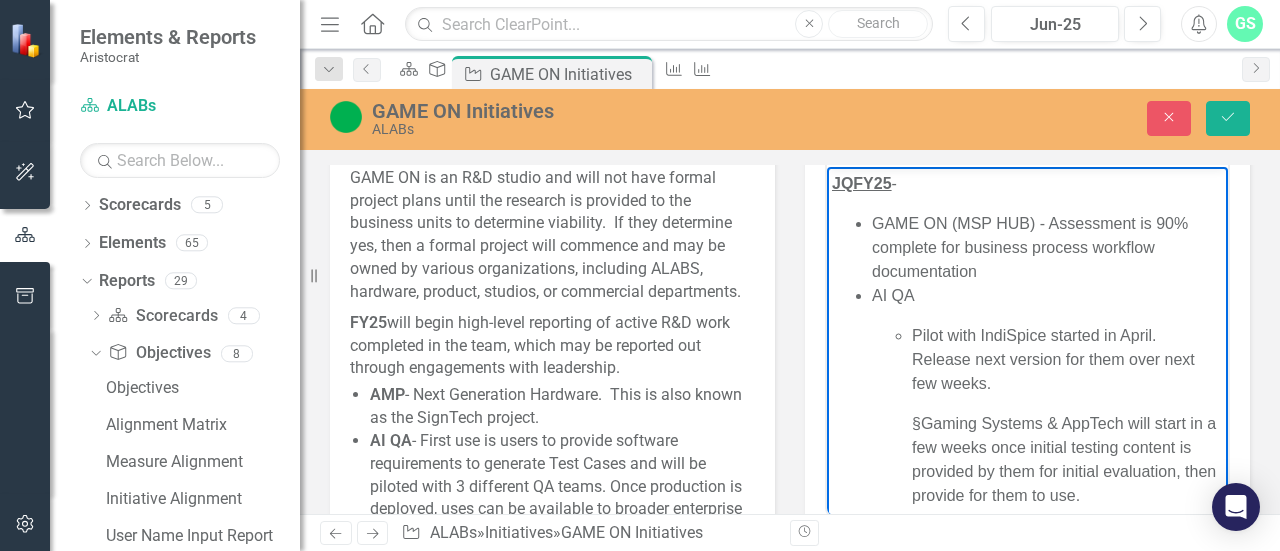 click on "AI QA Pilot with IndiSpice started in April.  Release next version for them over next few weeks. §   Gaming Systems & AppTech will start in a few weeks once initial testing content is provided by them for initial evaluation, then provide for them to use. o    What were the outcomes of the pilots? §   Front-end functionality improvements. §   Output quality improvements. §   Output structure improvements." at bounding box center (1047, 476) 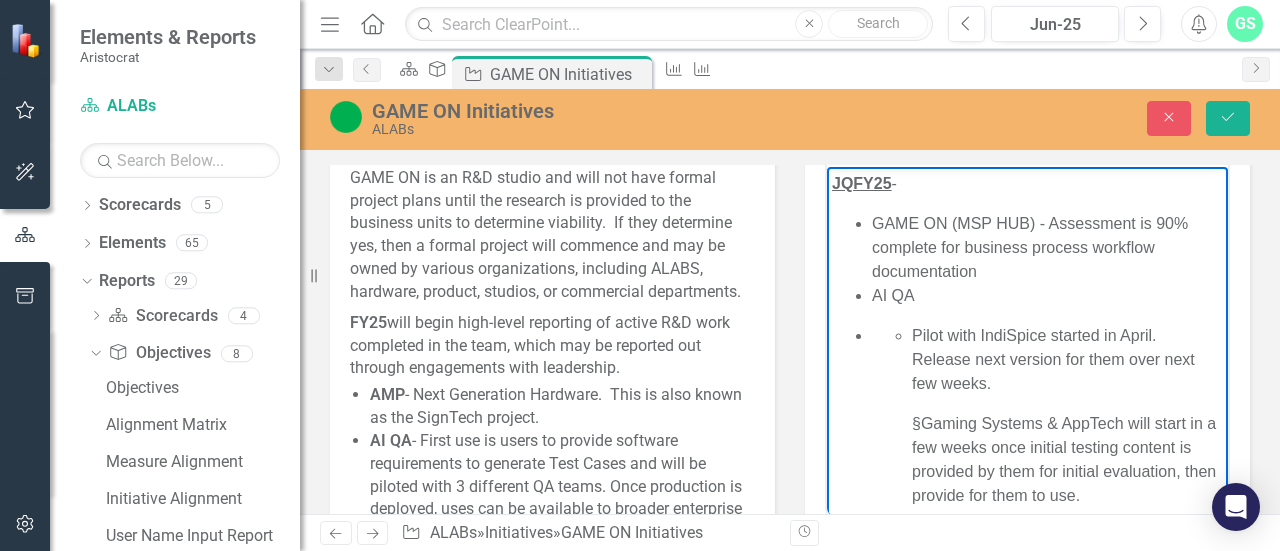 click on "Pilot with IndiSpice started in April.  Release next version for them over next few weeks. §   Gaming Systems & AppTech will start in a few weeks once initial testing content is provided by them for initial evaluation, then provide for them to use. o    What were the outcomes of the pilots? §   Front-end functionality improvements. §   Output quality improvements. §   Output structure improvements." at bounding box center [1047, 496] 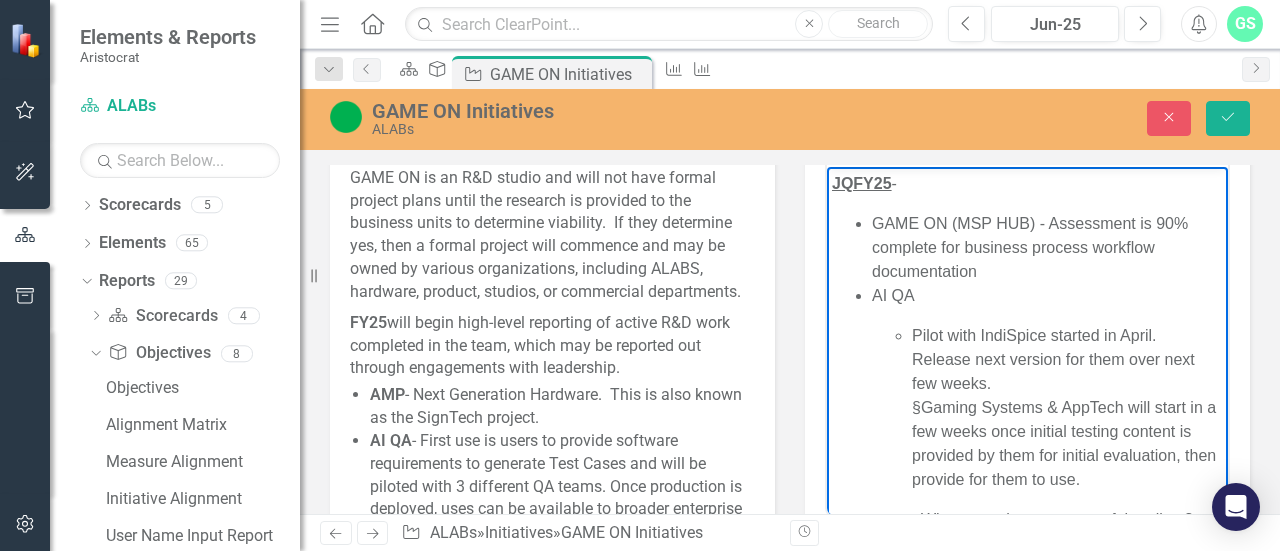 click on "Pilot with IndiSpice started in April.  Release next version for them over next few weeks." at bounding box center (1053, 359) 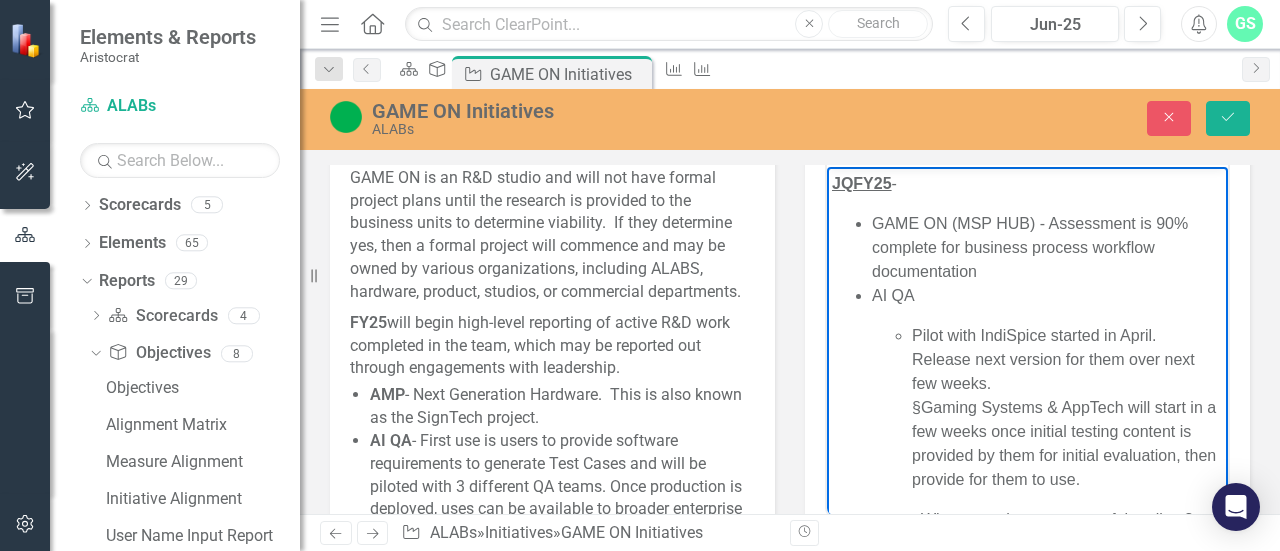 click on "Pilot with IndiSpice started in April.  Release next version for them over next few weeks." at bounding box center [1053, 359] 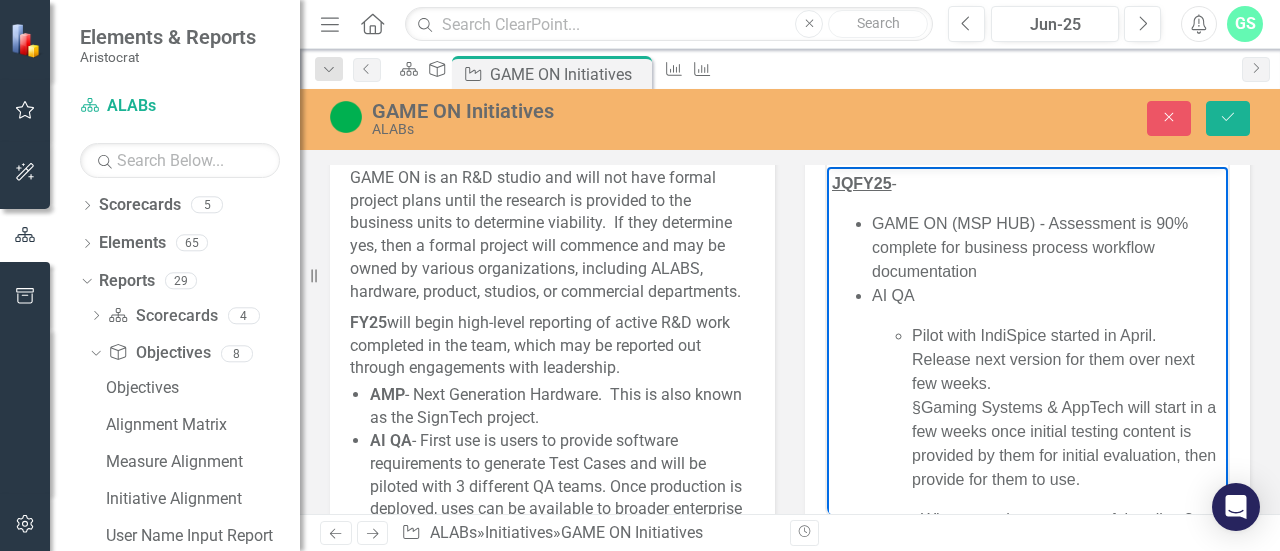 click on "Pilot with IndiSpice started in April.  Release next version for them over next few weeks. §   Gaming Systems & AppTech will start in a few weeks once initial testing content is provided by them for initial evaluation, then provide for them to use. o    What were the outcomes of the pilots? §   Front-end functionality improvements. §   Output quality improvements. §   Output structure improvements." at bounding box center [1067, 488] 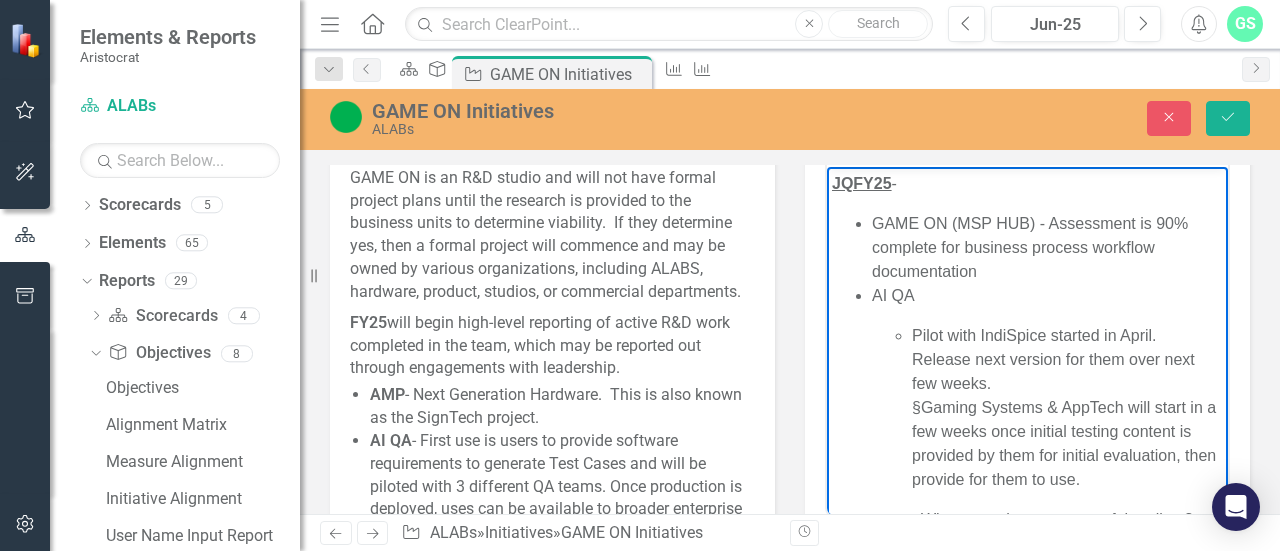 click on "Pilot with IndiSpice started in April.  Release next version for them over next few weeks." at bounding box center [1053, 359] 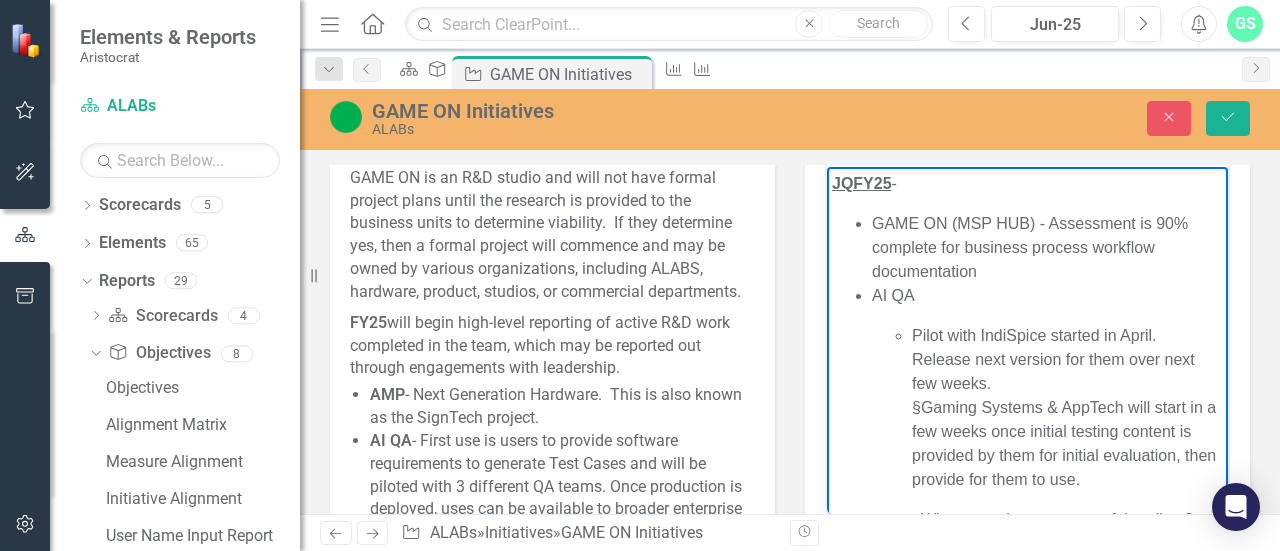 drag, startPoint x: 1014, startPoint y: 338, endPoint x: 1190, endPoint y: 386, distance: 182.42807 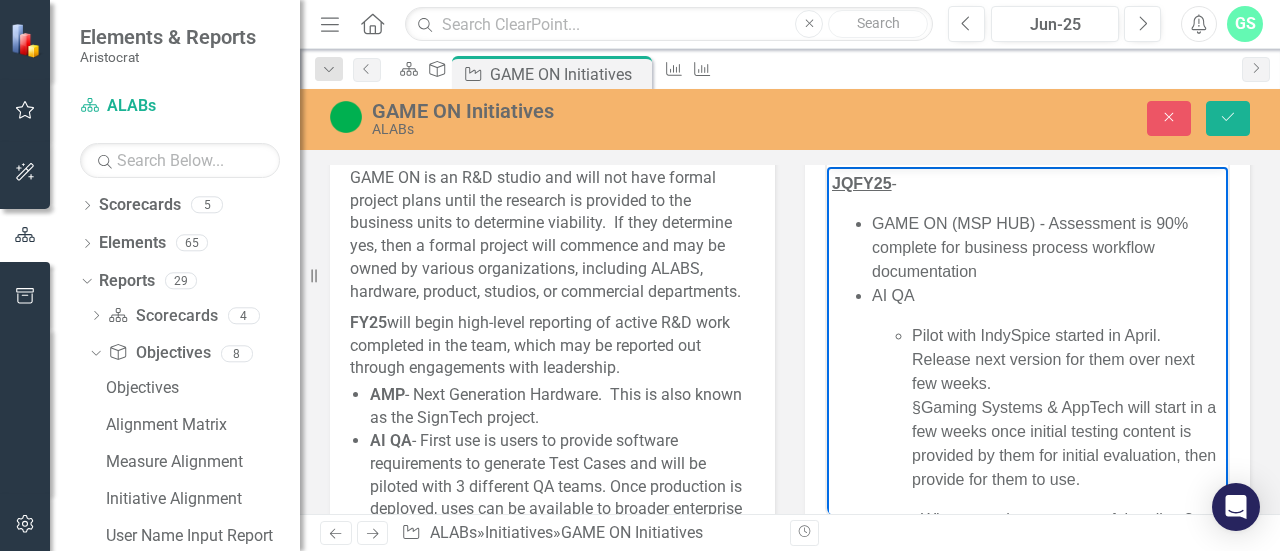 click on "Pilot with IndySpice started in April.  Release next version for them over next few weeks." at bounding box center [1053, 359] 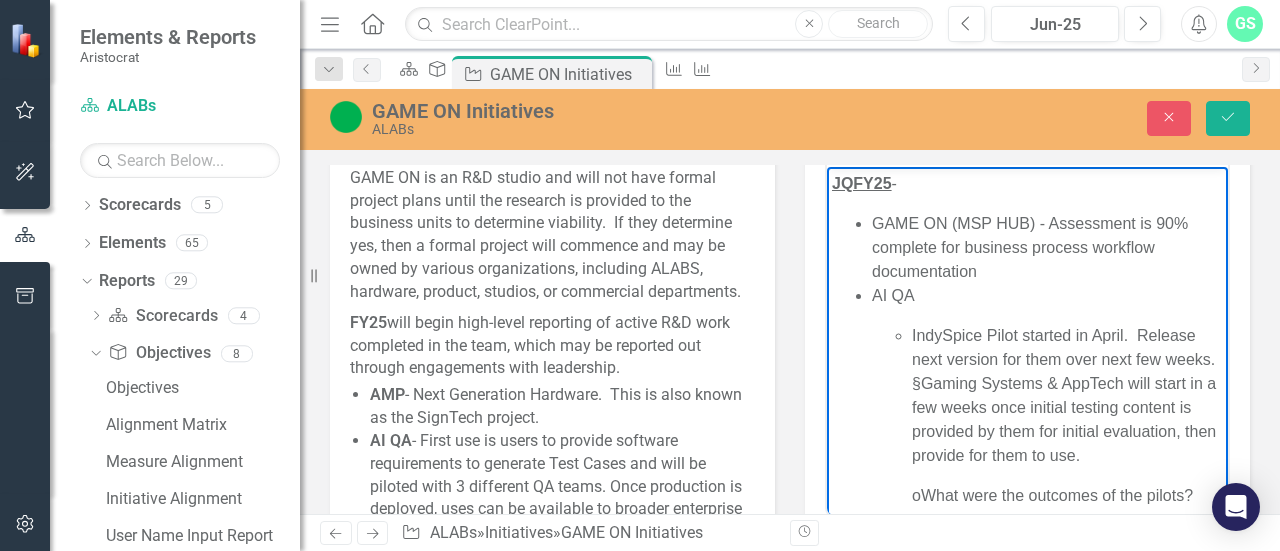 click on "IndySpice Pilot started in April.  Release next version for them over next few weeks." at bounding box center (1063, 347) 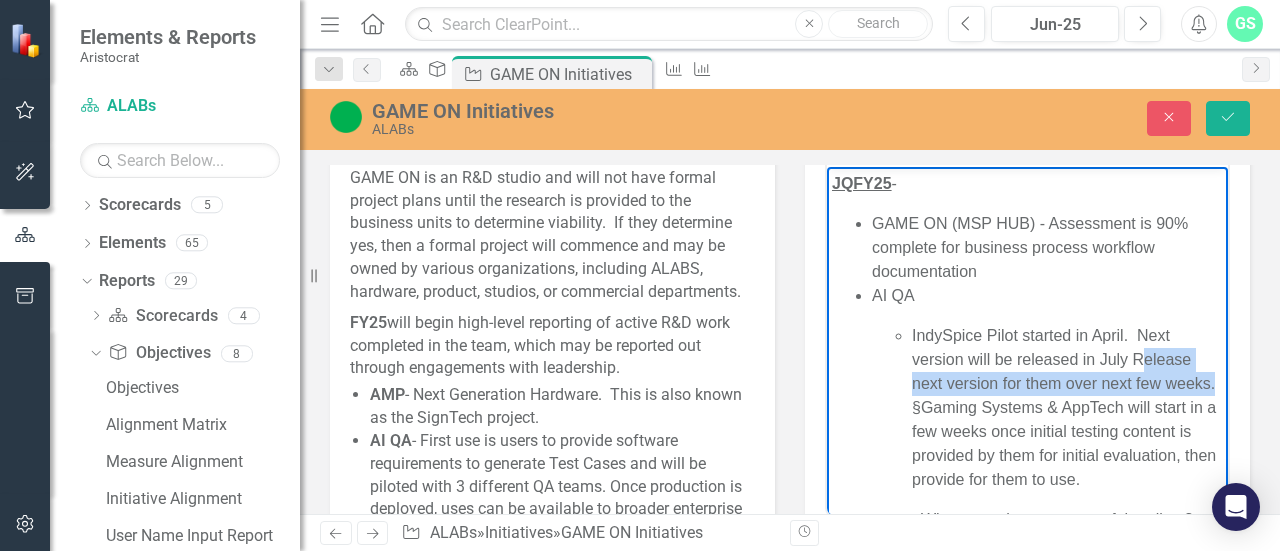 drag, startPoint x: 1139, startPoint y: 358, endPoint x: 1177, endPoint y: 402, distance: 58.137768 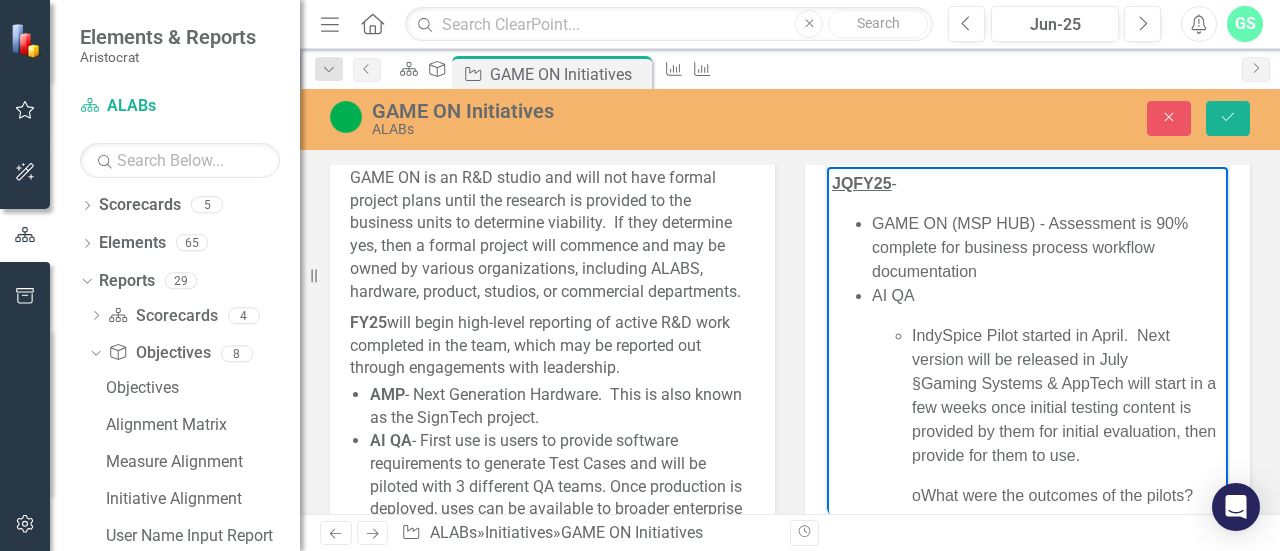 click on "§   Gaming Systems & AppTech will start in a few weeks once initial testing content is provided by them for initial evaluation, then provide for them to use." at bounding box center [1067, 420] 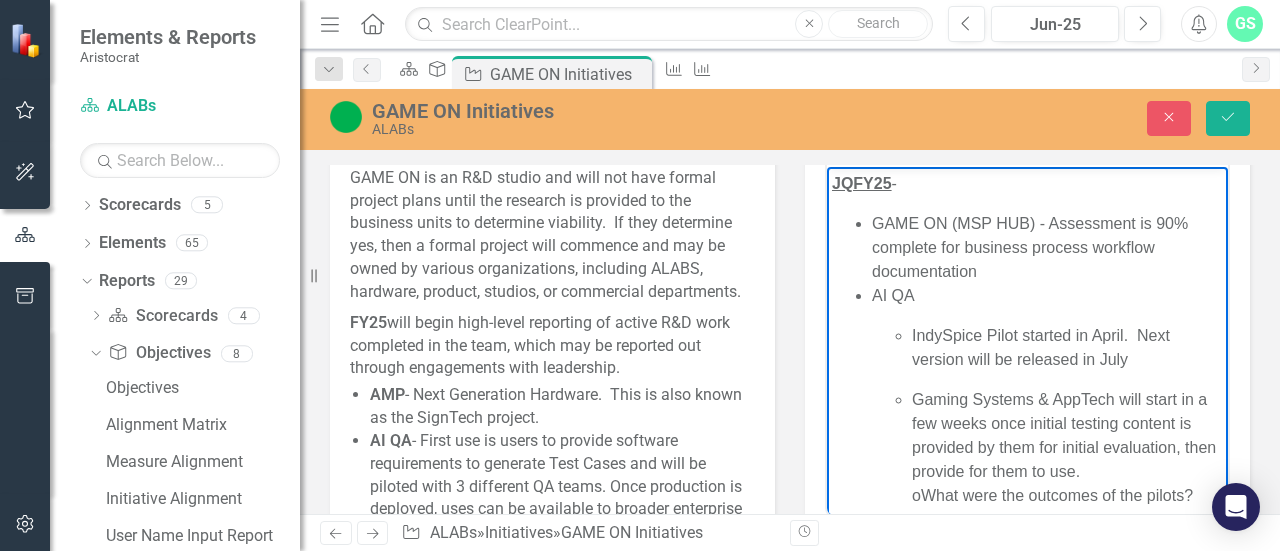 click on "IndySpice Pilot started in April.  Next version will be released in July Gaming Systems & AppTech will start in a few weeks once initial testing content is provided by them for initial evaluation, then provide for them to use. o    What were the outcomes of the pilots? §   Front-end functionality improvements. §   Output quality improvements. §   Output structure improvements." at bounding box center (1047, 476) 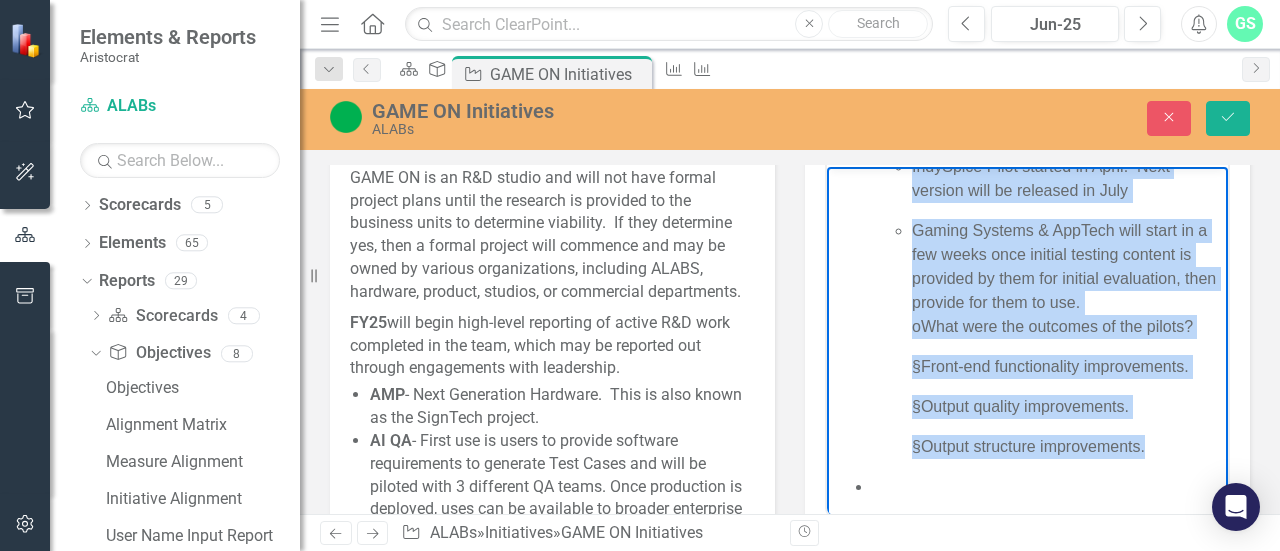 scroll, scrollTop: 196, scrollLeft: 0, axis: vertical 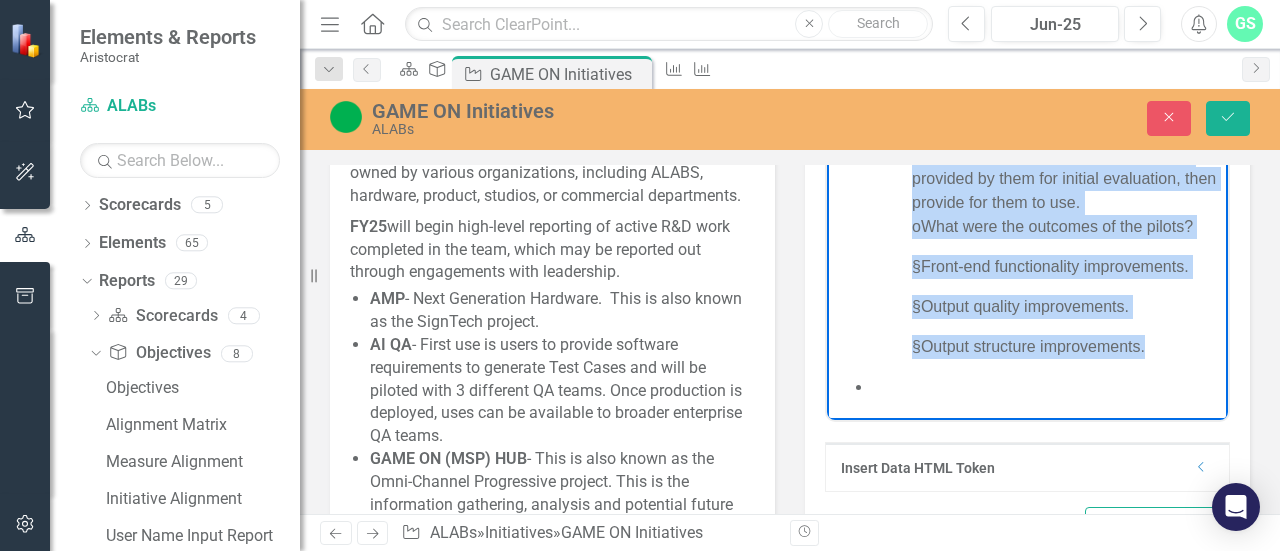 drag, startPoint x: 875, startPoint y: 202, endPoint x: 1034, endPoint y: 386, distance: 243.181 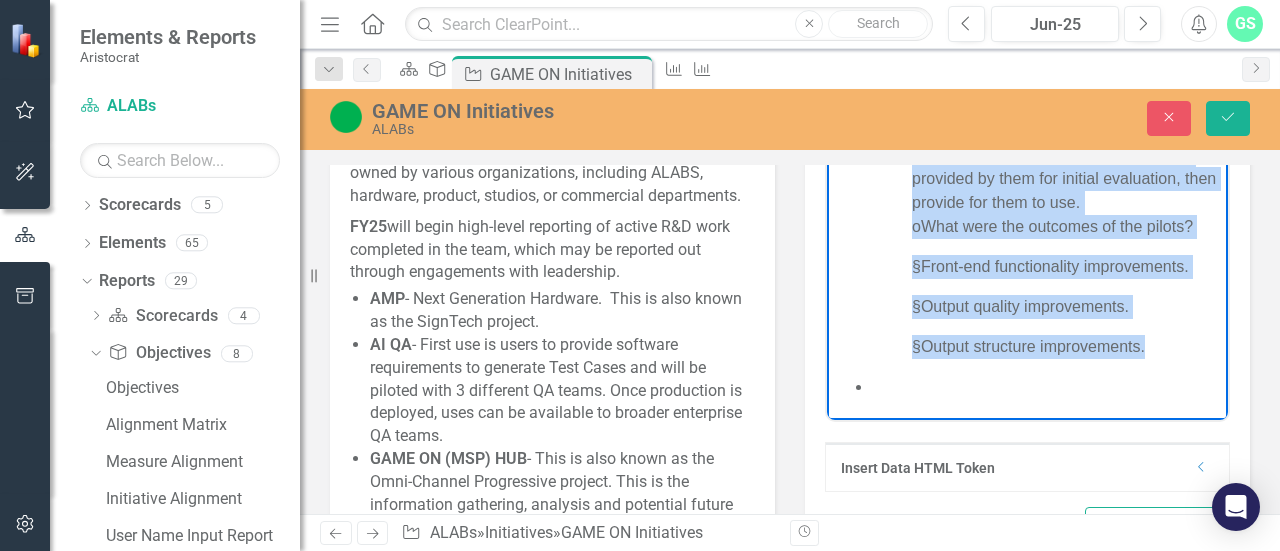 click on "GAME ON (MSP HUB) - Assessment is 90% complete for business process workflow documentation AI QA IndySpice Pilot started in April.  Next version will be released in July Gaming Systems & AppTech will start in a few weeks once initial testing content is provided by them for initial evaluation, then provide for them to use. o    What were the outcomes of the pilots? §   Front-end functionality improvements. §   Output quality improvements. §   Output structure improvements." at bounding box center [1027, 171] 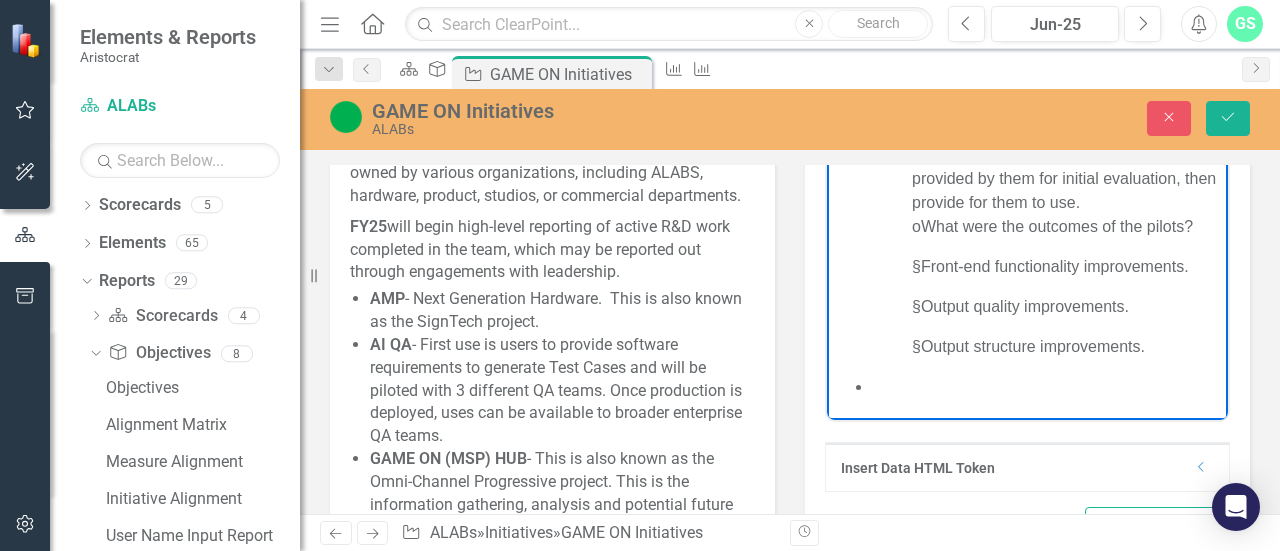 scroll, scrollTop: 0, scrollLeft: 0, axis: both 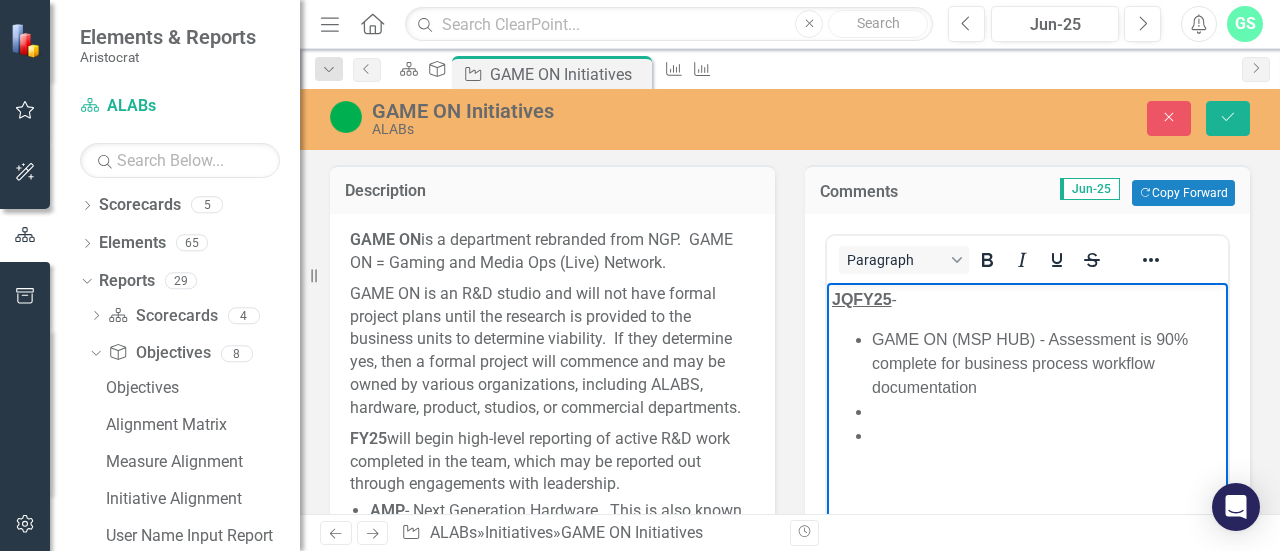 click at bounding box center [1047, 436] 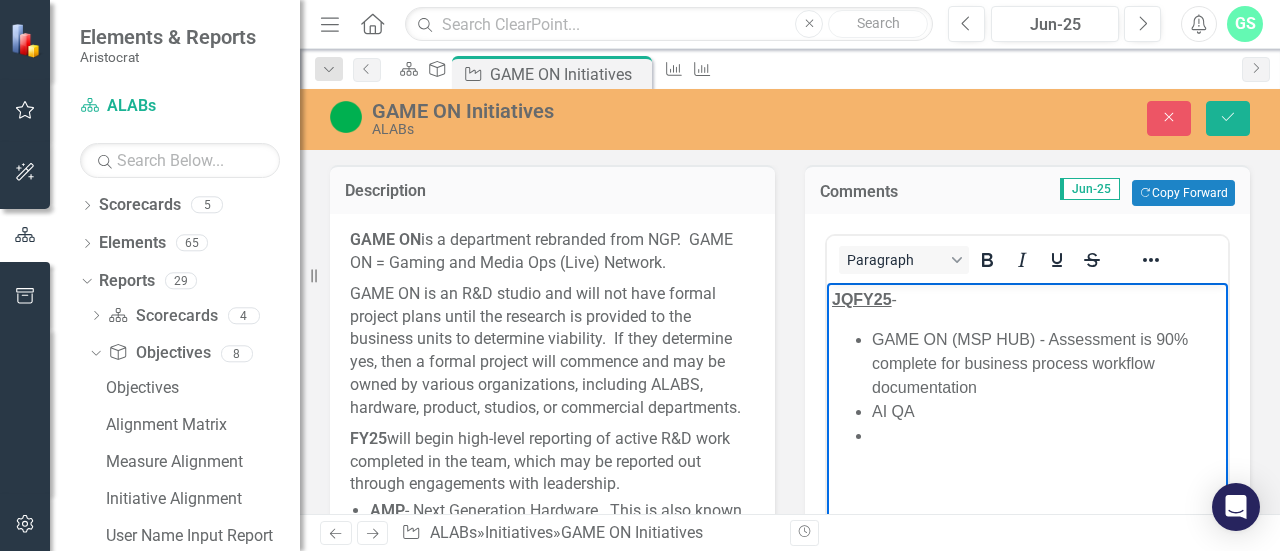 click on "JQFY25  - GAME ON (MSP HUB) - Assessment is 90% complete for business process workflow documentation AI QA" at bounding box center [1027, 433] 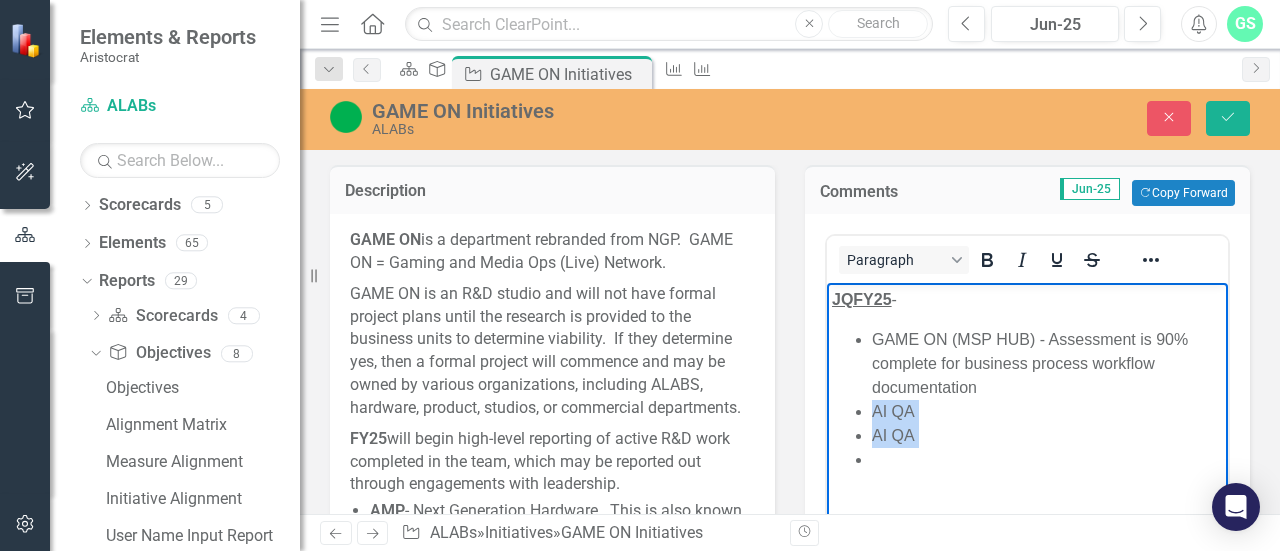 drag, startPoint x: 904, startPoint y: 460, endPoint x: 830, endPoint y: 402, distance: 94.02127 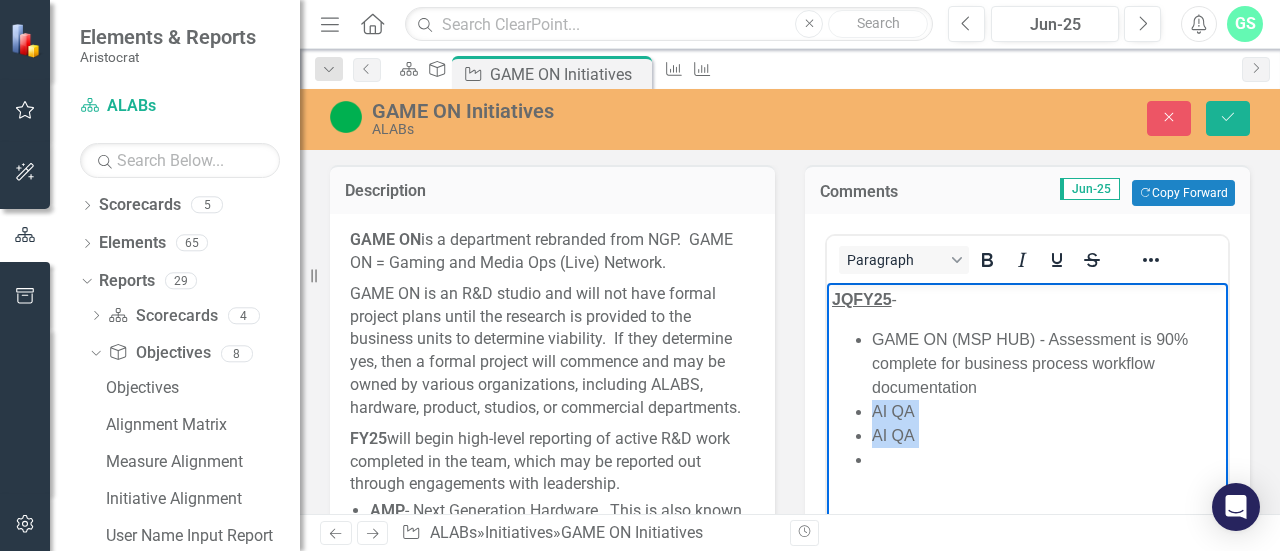 click on "JQFY25  - GAME ON (MSP HUB) - Assessment is 90% complete for business process workflow documentation AI QA AI QA" at bounding box center [1027, 433] 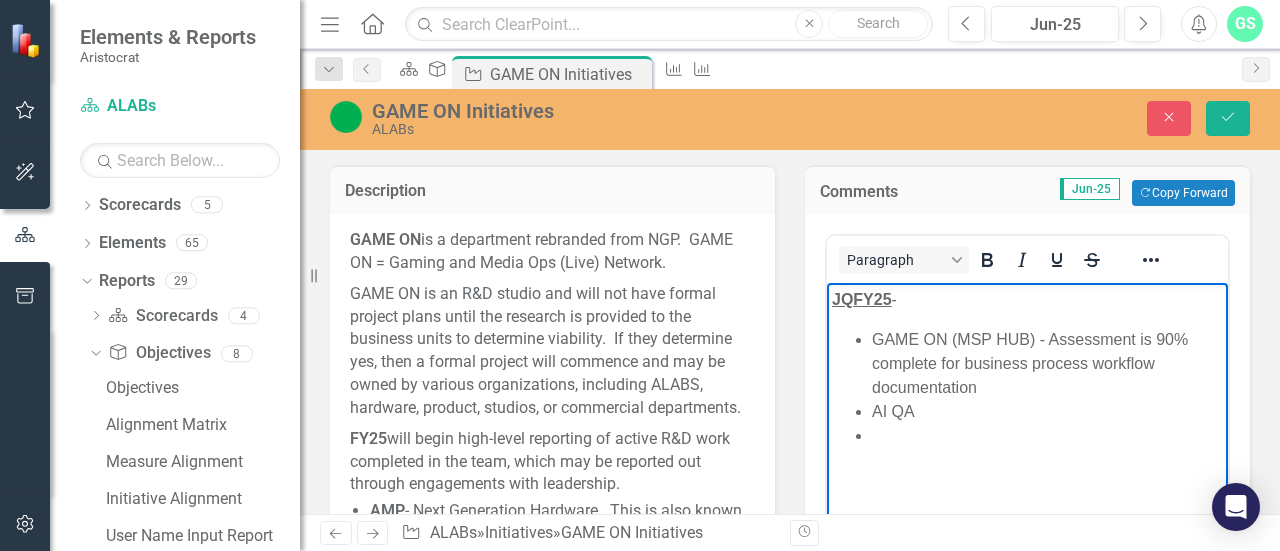 scroll, scrollTop: 400, scrollLeft: 0, axis: vertical 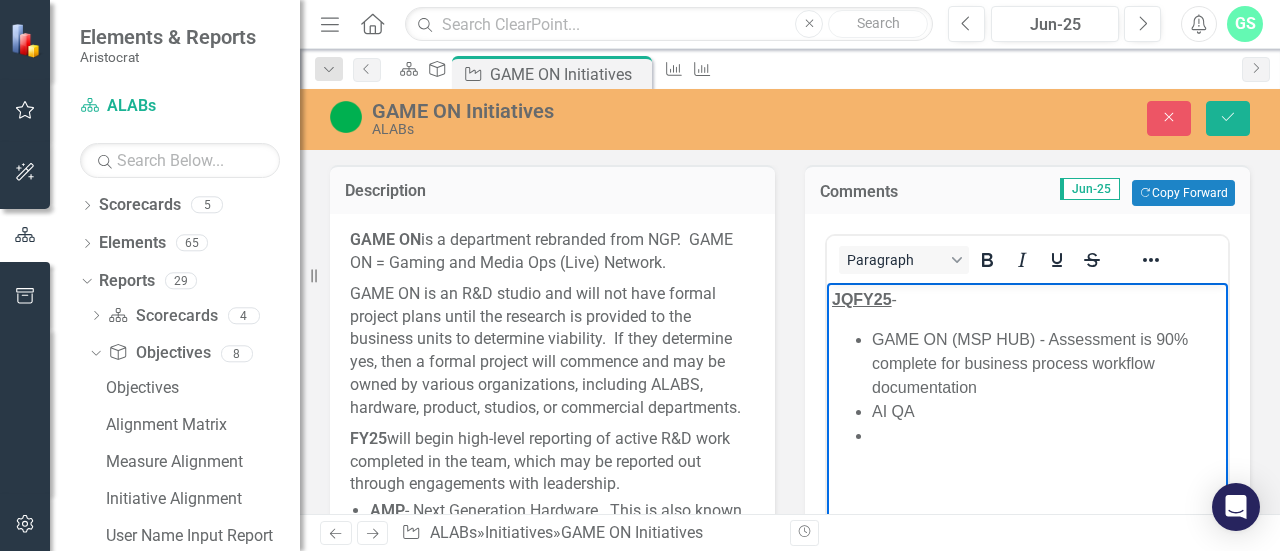 click at bounding box center [1047, 436] 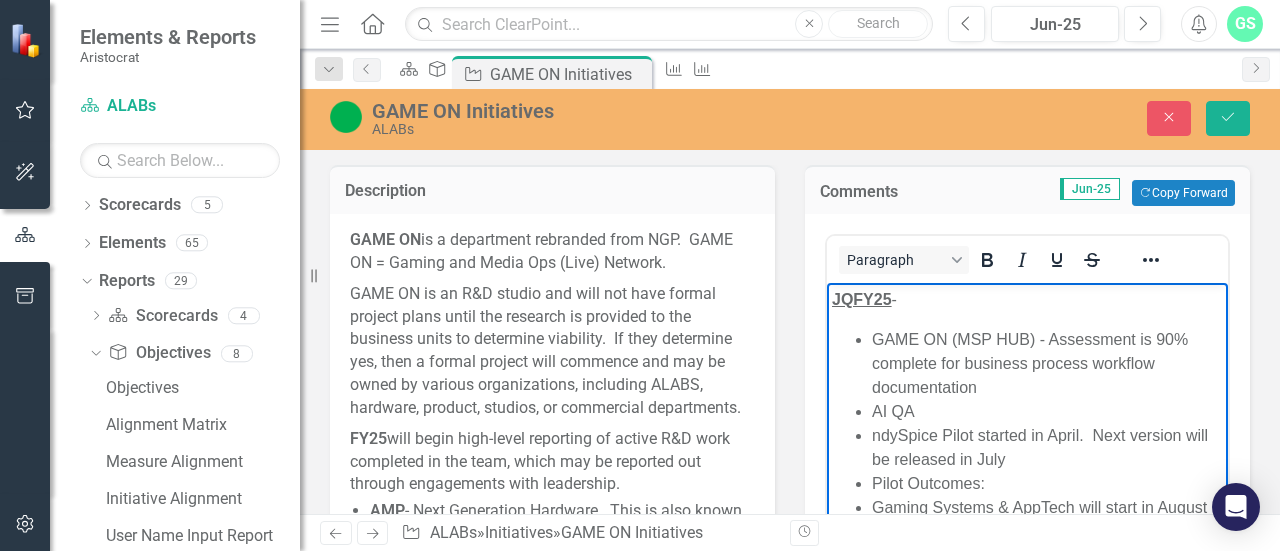 click on "ndySpice Pilot started in April.  Next version will be released in July" at bounding box center (1047, 448) 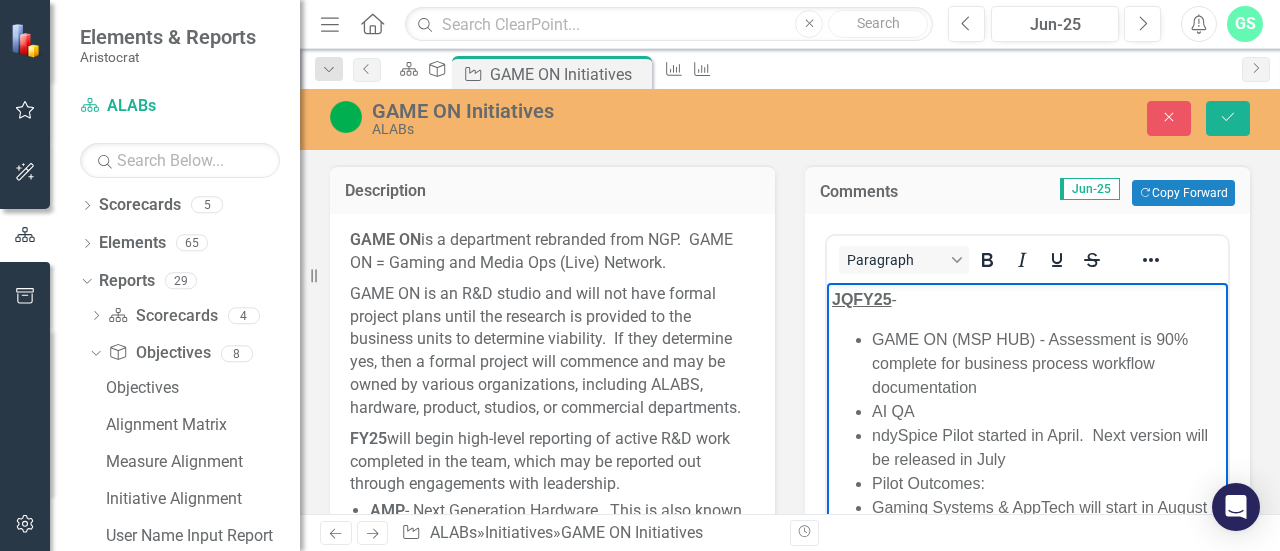 click on "ndySpice Pilot started in April.  Next version will be released in July" at bounding box center [1047, 448] 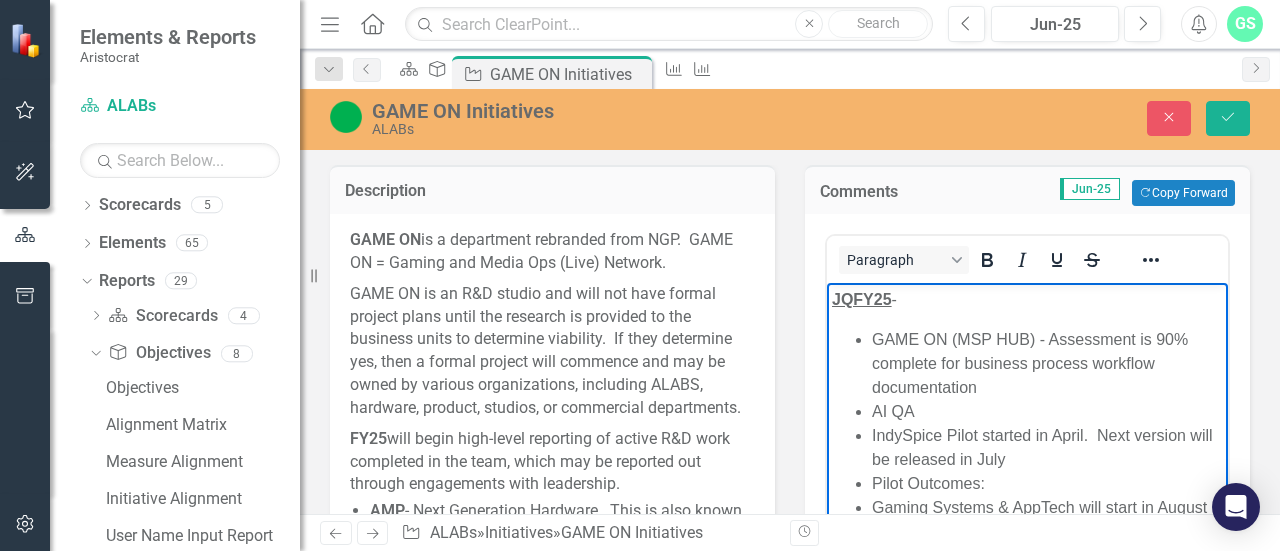 click on "Pilot Outcomes:" at bounding box center (1047, 484) 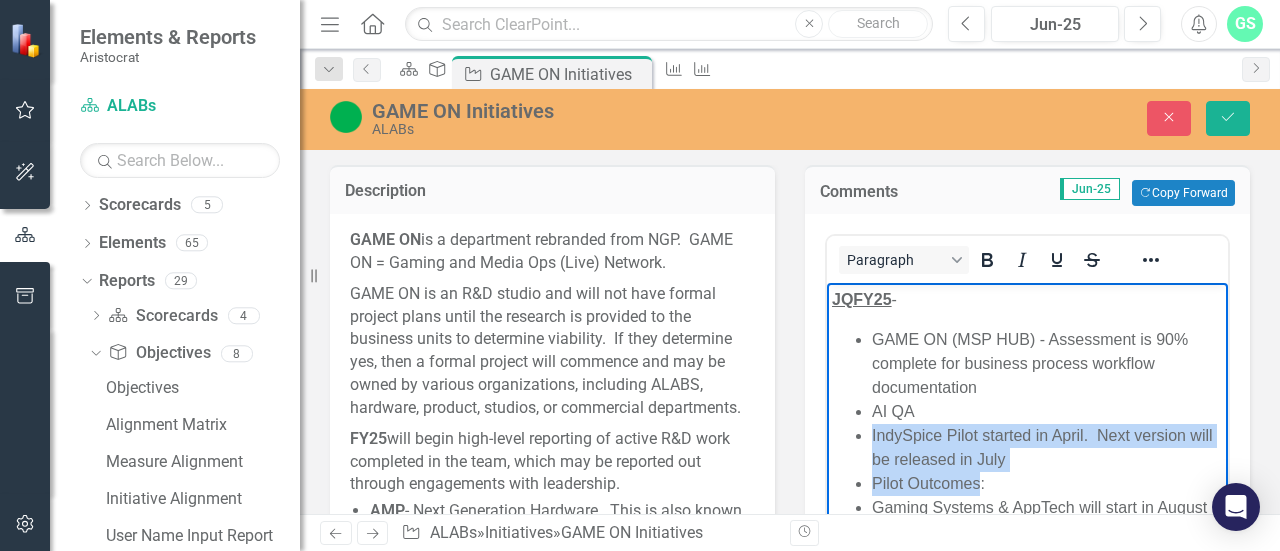 drag, startPoint x: 980, startPoint y: 480, endPoint x: 868, endPoint y: 436, distance: 120.33287 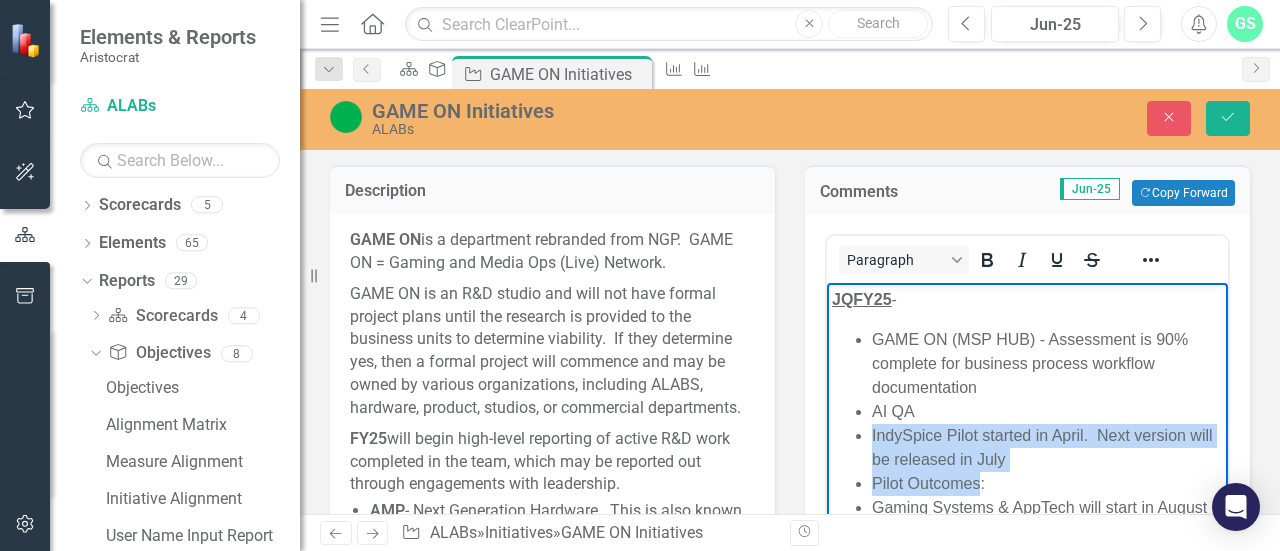 click on "GAME ON (MSP HUB) - Assessment is 90% complete for business process workflow documentation AI QA IndySpice Pilot started in April.  Next version will be released in July Pilot Outcomes: Gaming Systems & AppTech will start in August  once initial testing content is provided by them for initial evaluation, then provide for them to use." at bounding box center (1027, 472) 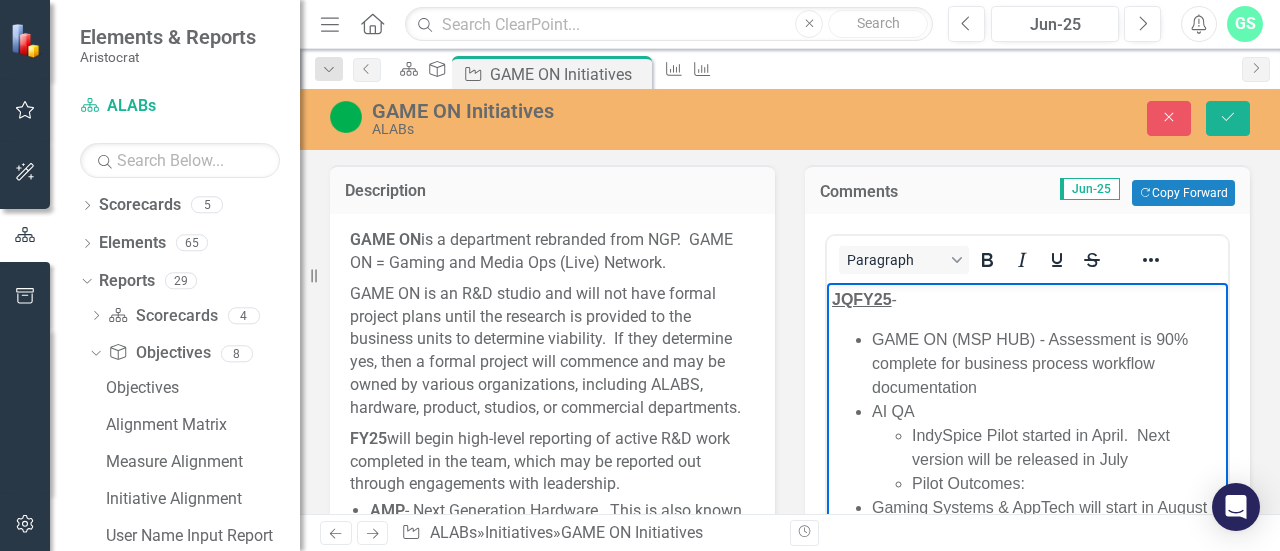 scroll, scrollTop: 28, scrollLeft: 0, axis: vertical 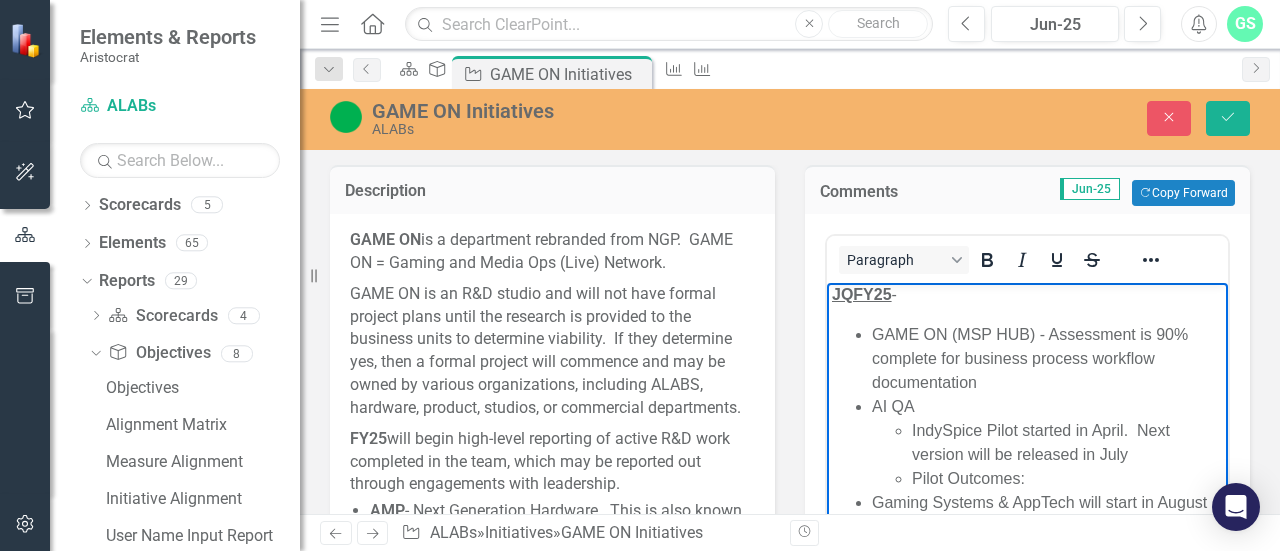 click on "Pilot Outcomes:" at bounding box center (1067, 479) 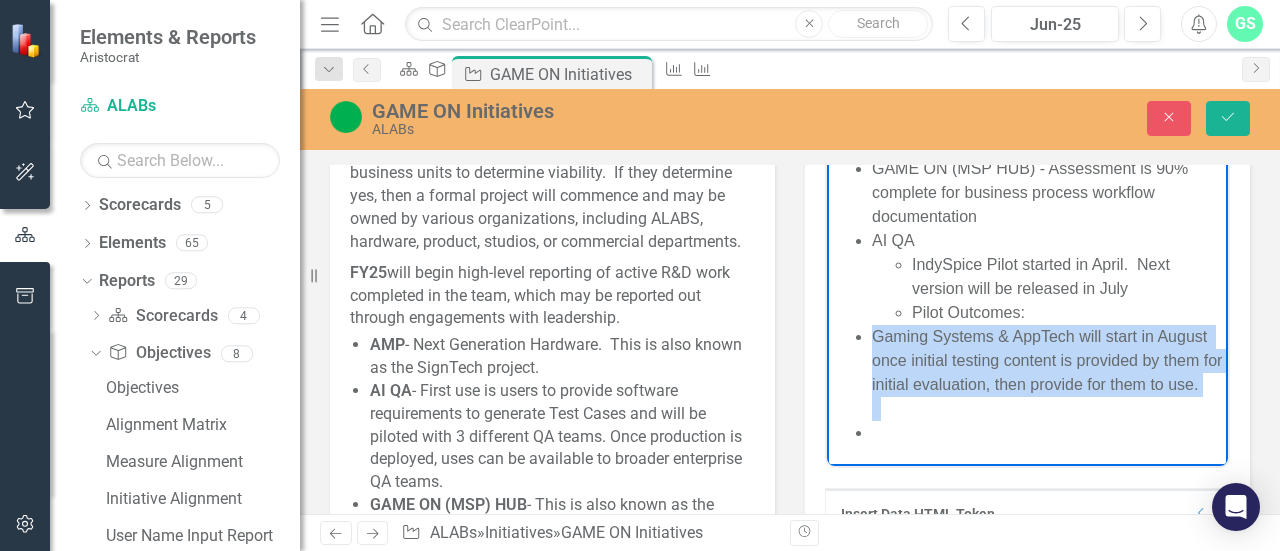 scroll, scrollTop: 233, scrollLeft: 0, axis: vertical 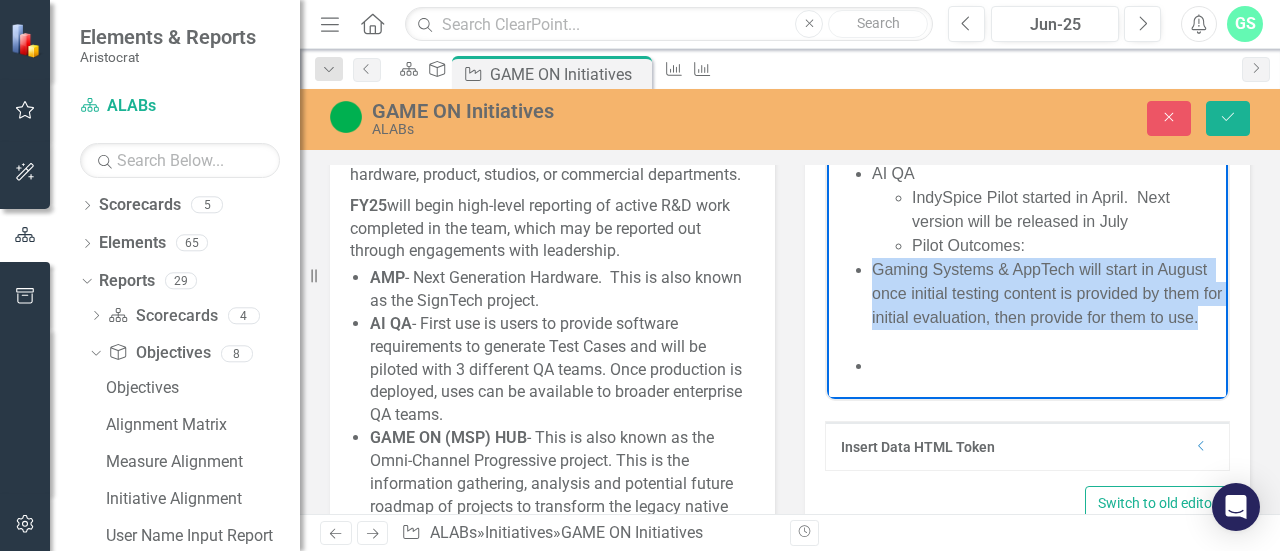 drag, startPoint x: 875, startPoint y: 243, endPoint x: 968, endPoint y: 321, distance: 121.37957 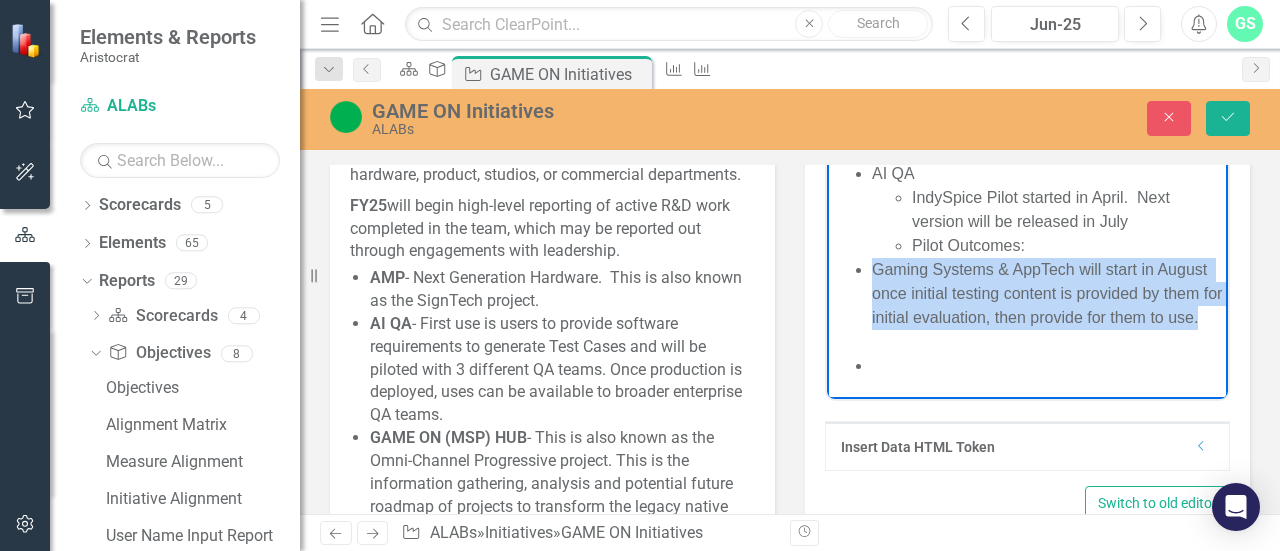 click on "Gaming Systems & AppTech will start in August  once initial testing content is provided by them for initial evaluation, then provide for them to use." at bounding box center [1047, 306] 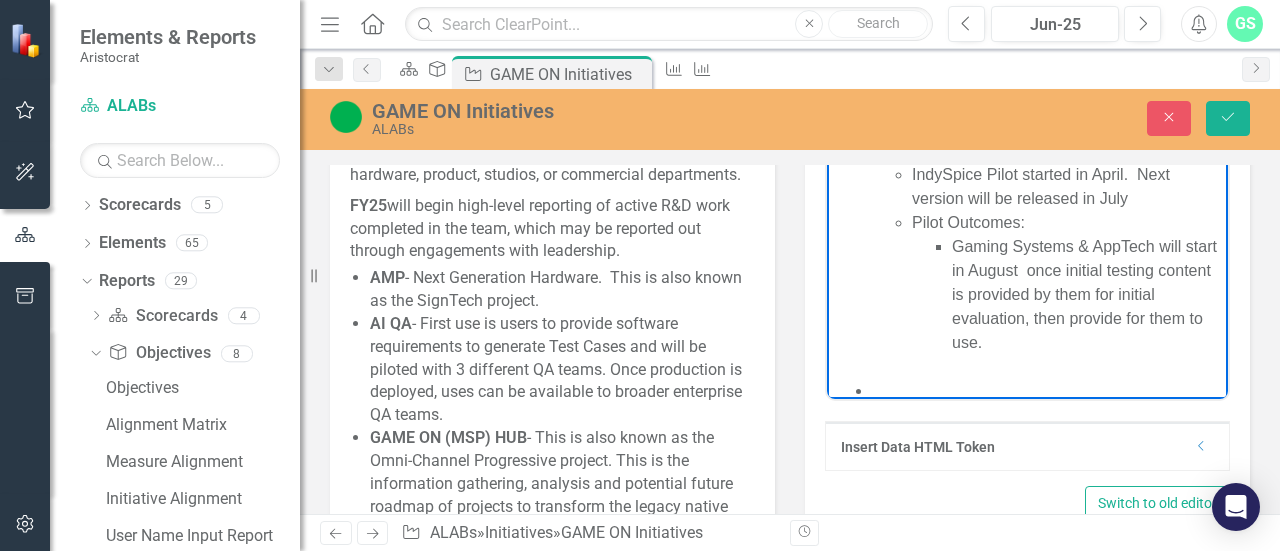 click on "Gaming Systems & AppTech will start in August  once initial testing content is provided by them for initial evaluation, then provide for them to use." at bounding box center [1087, 307] 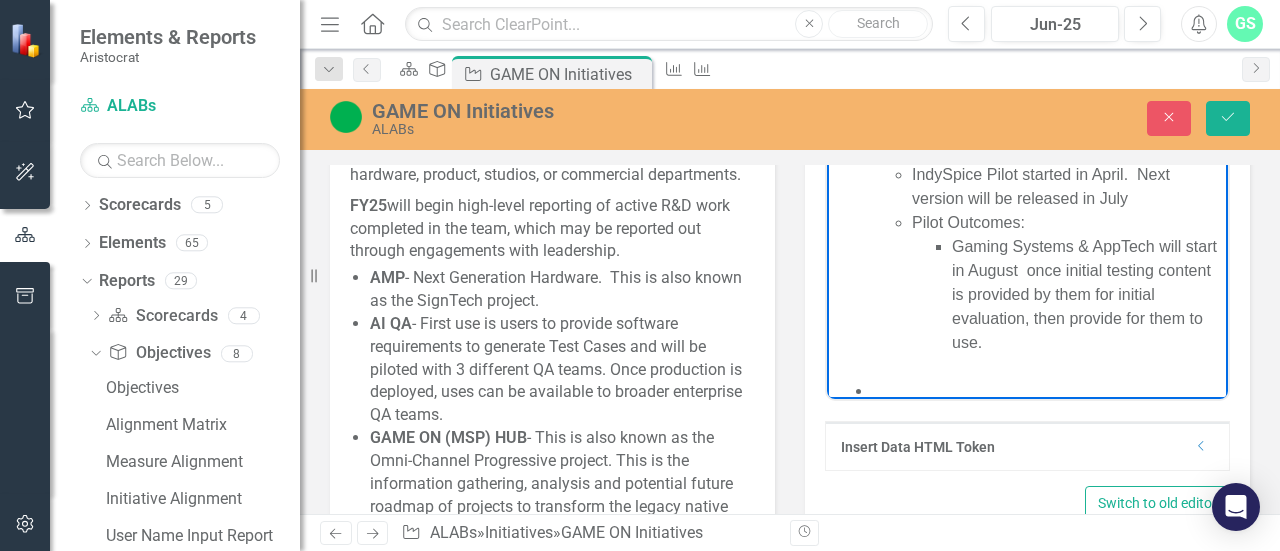 click on "Gaming Systems & AppTech will start in August  once initial testing content is provided by them for initial evaluation, then provide for them to use." at bounding box center [1087, 307] 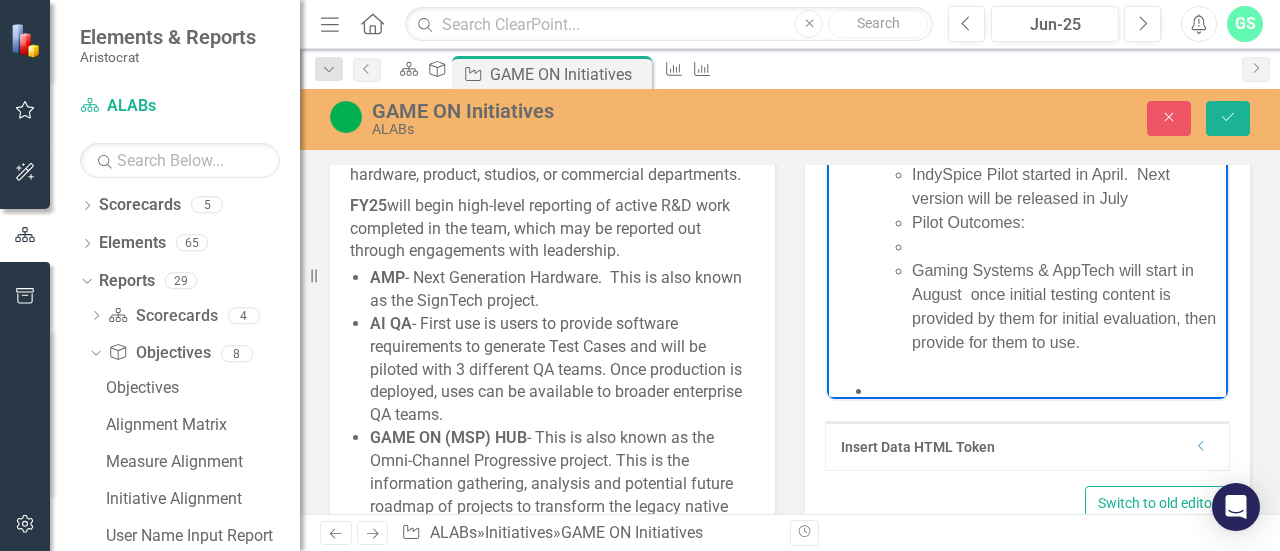 click at bounding box center [1067, 247] 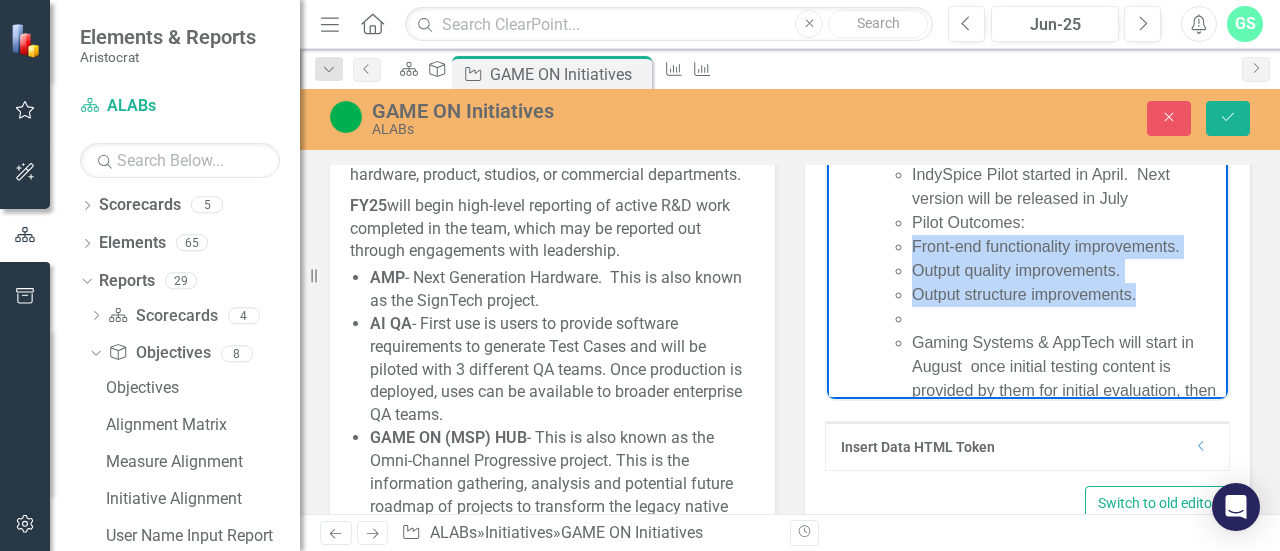 drag, startPoint x: 1143, startPoint y: 296, endPoint x: 902, endPoint y: 242, distance: 246.97571 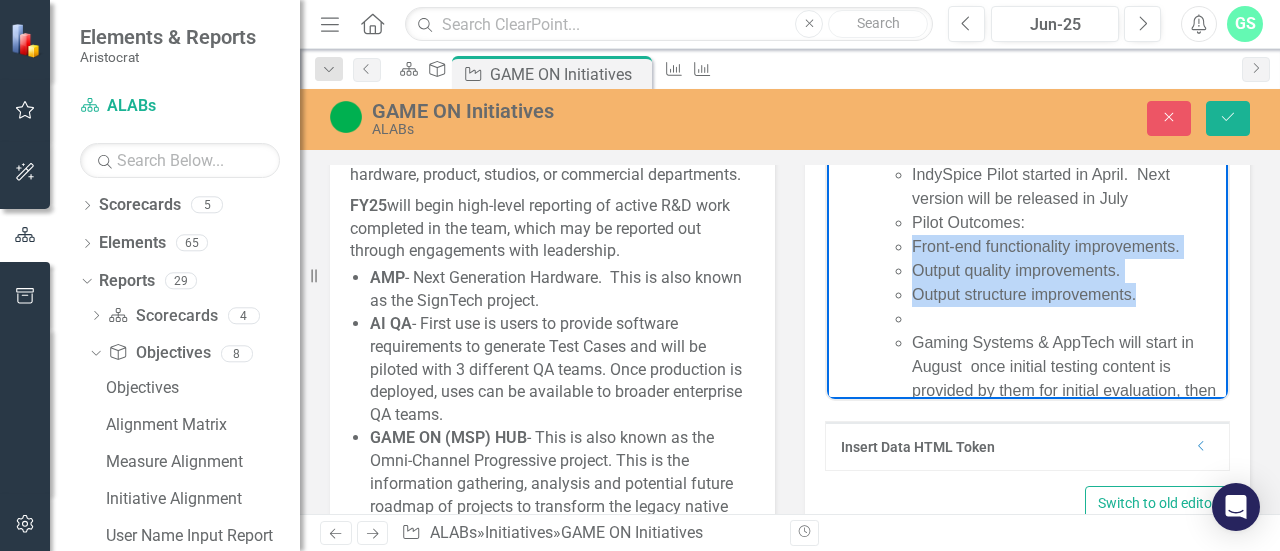 click on "IndySpice Pilot started in April.  Next version will be released in July Pilot Outcomes: Front-end functionality improvements. Output quality improvements. Output structure improvements. Gaming Systems & AppTech will start in August  once initial testing content is provided by them for initial evaluation, then provide for them to use." at bounding box center (1047, 307) 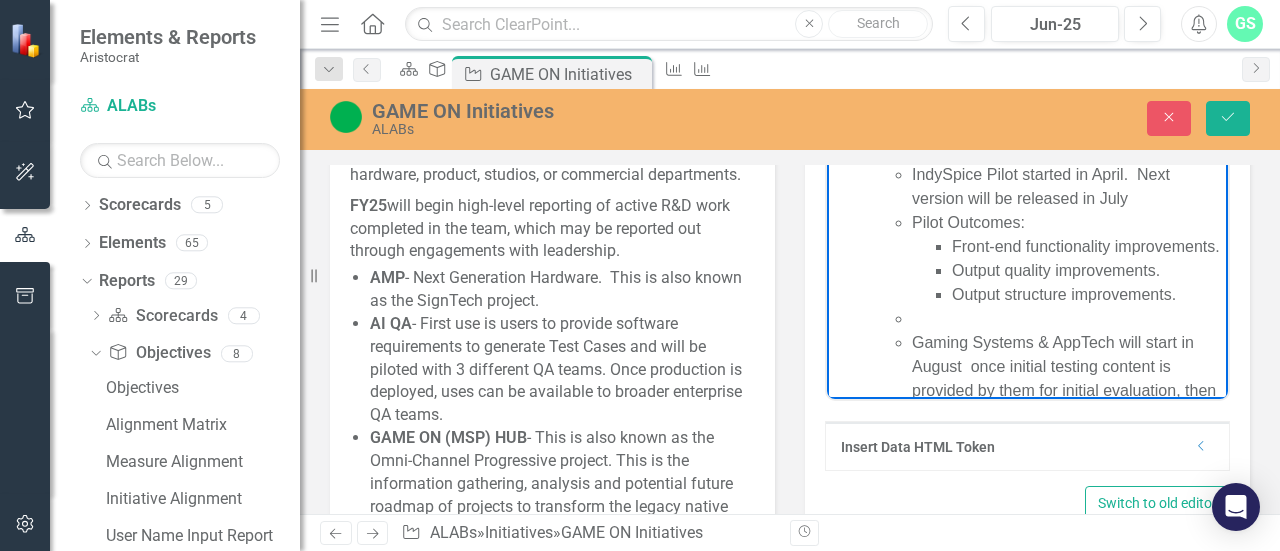 click at bounding box center [1067, 319] 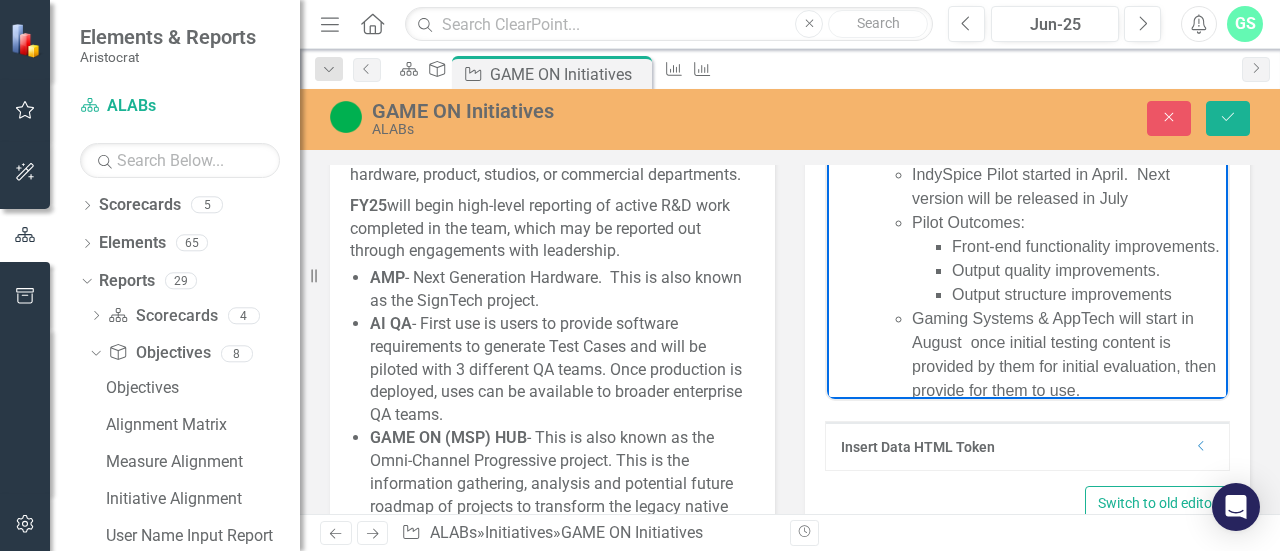 click on "Front-end functionality improvements." at bounding box center (1087, 247) 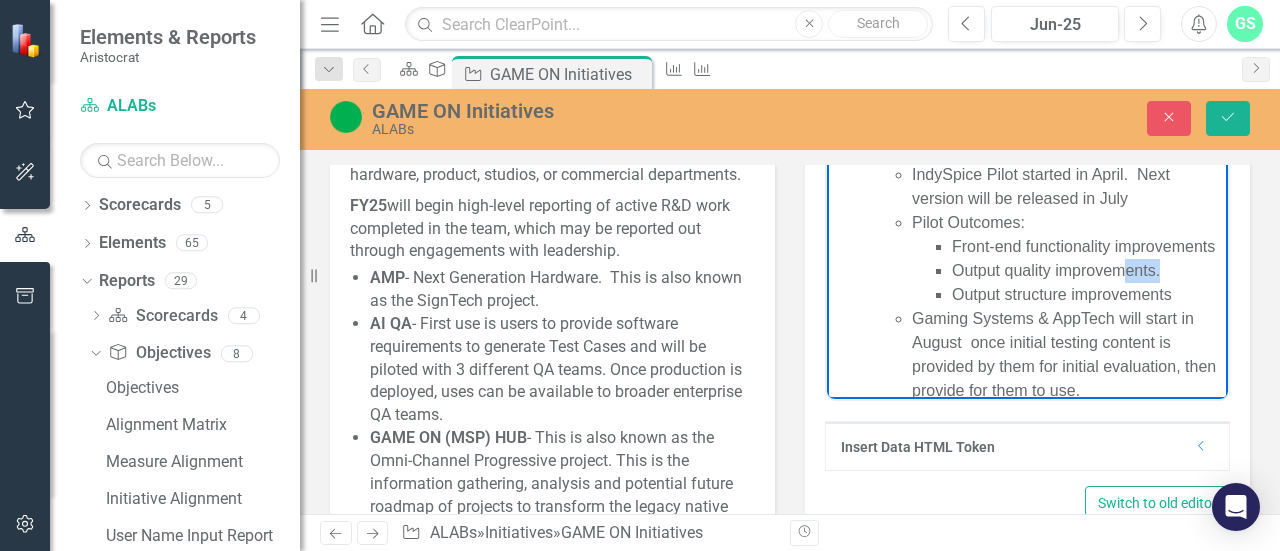 drag, startPoint x: 2055, startPoint y: 336, endPoint x: 1233, endPoint y: 287, distance: 823.45917 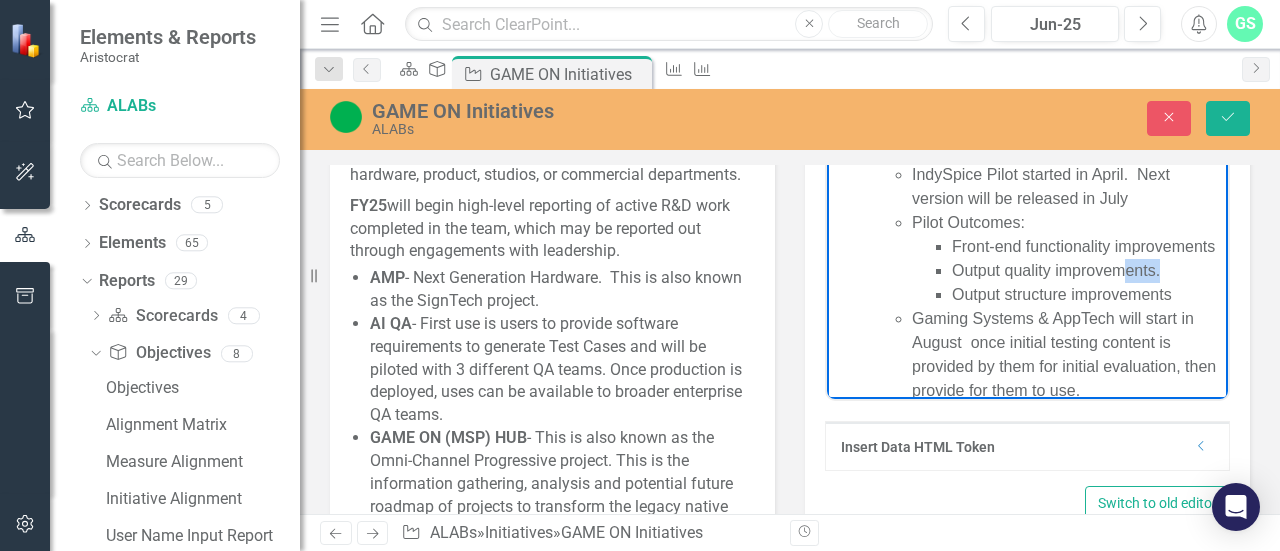 click on "JQFY25  - GAME ON (MSP HUB) - Assessment is 90% complete for business process workflow documentation AI QA IndySpice Pilot started in April.  Next version will be released in July Pilot Outcomes: Front-end functionality improvements Output quality improvements. Output structure improvements Gaming Systems & AppTech will start in August  once initial testing content is provided by them for initial evaluation, then provide for them to use." at bounding box center (1027, 247) 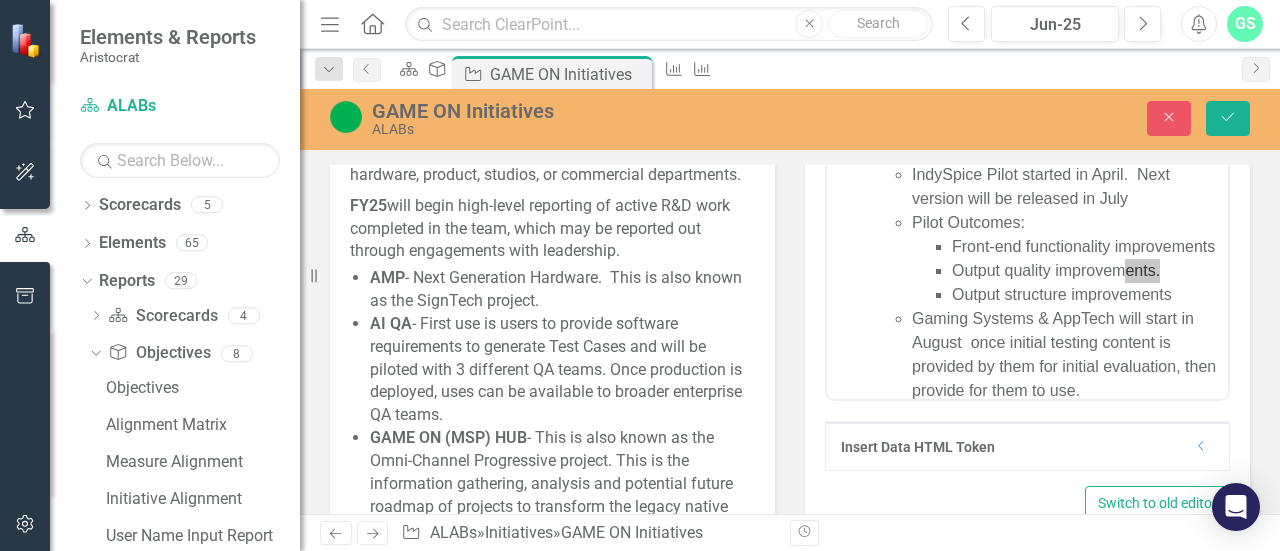 click on "<p><span style="text-decoration: underline;"><strong>JQFY25</strong></span> -</p>
<ul>
<li>GAME ON (MSP HUB) - Assessment is 90% complete for business process workflow documentation</li>
<li>AMP (SignTech)</li>
<li>AI QA</li>
</ul> Paragraph Insert Data HTML Token Dropdown Switch to old editor" at bounding box center [1027, 268] 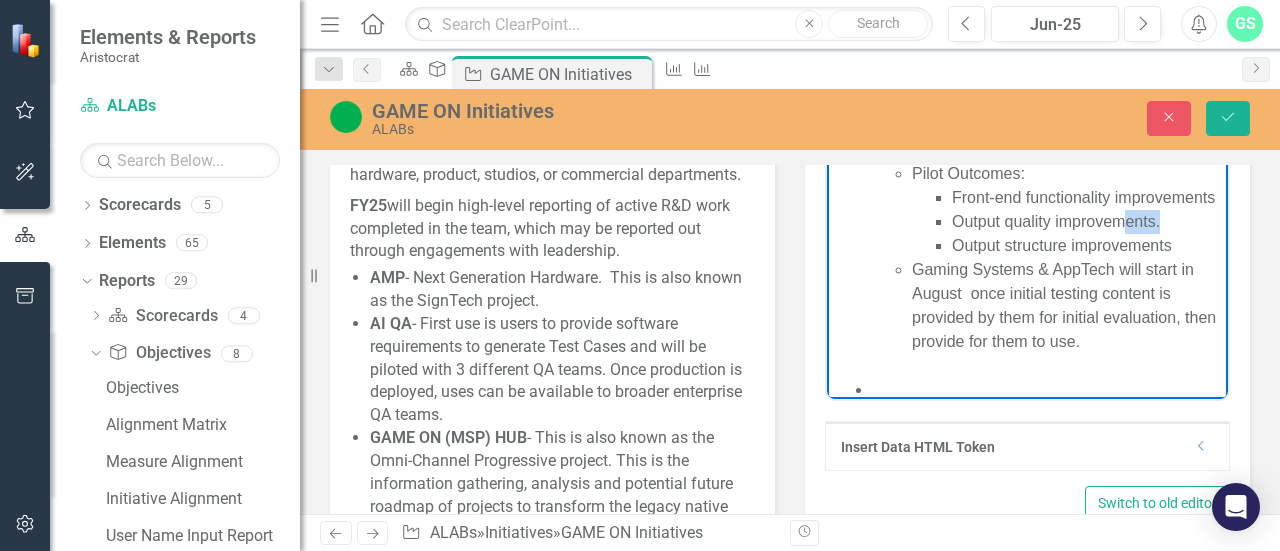 scroll, scrollTop: 80, scrollLeft: 0, axis: vertical 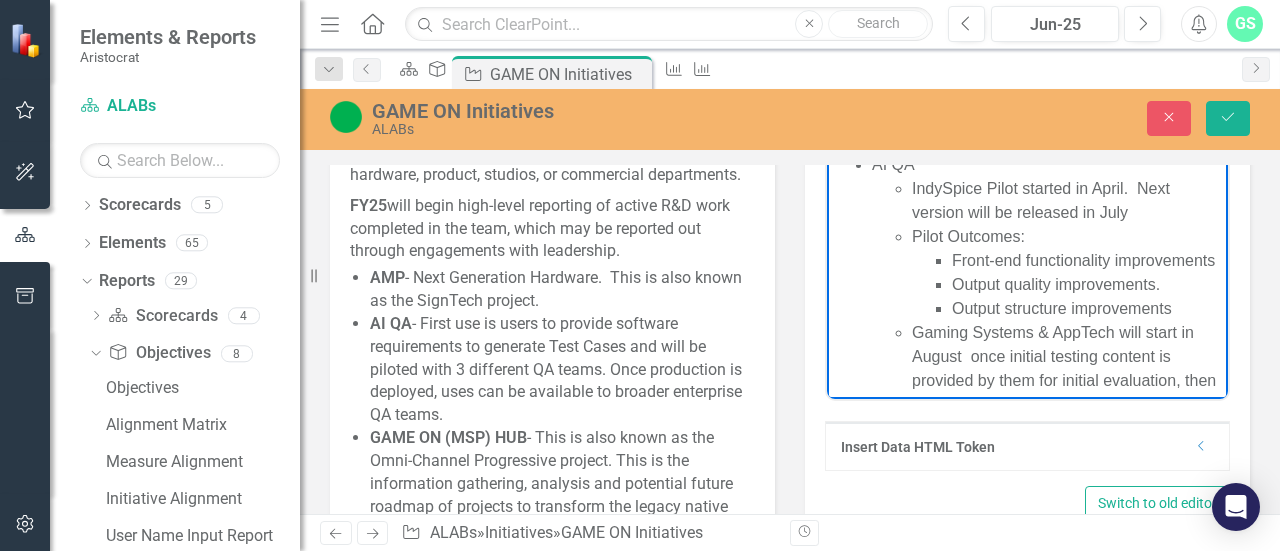 click on "Front-end functionality improvements" at bounding box center (1087, 261) 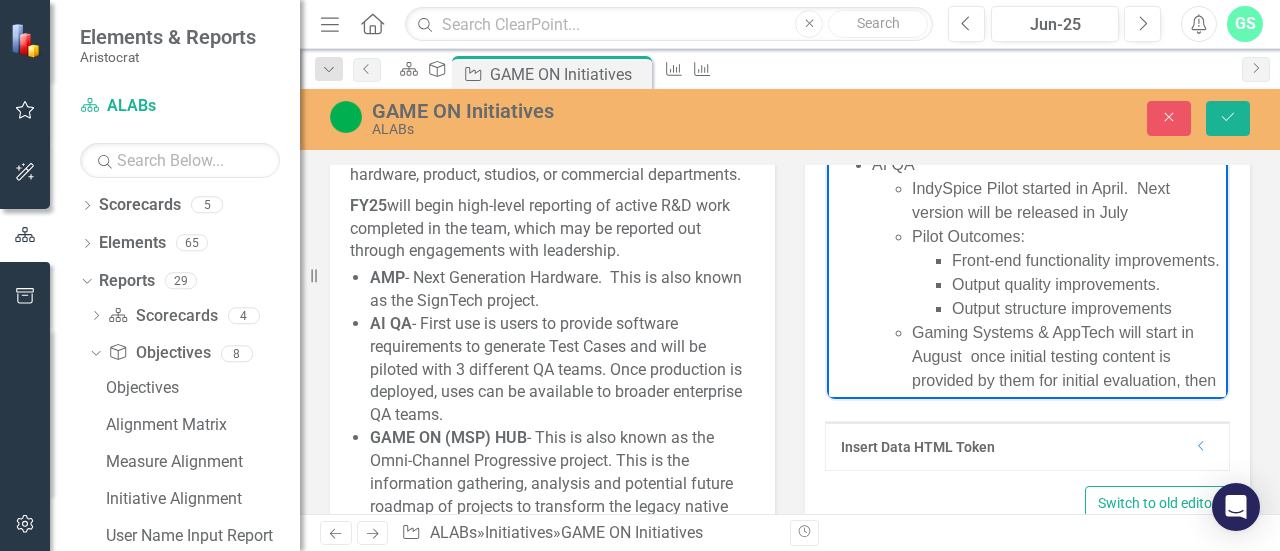 click on "Output structure improvements" at bounding box center (1087, 309) 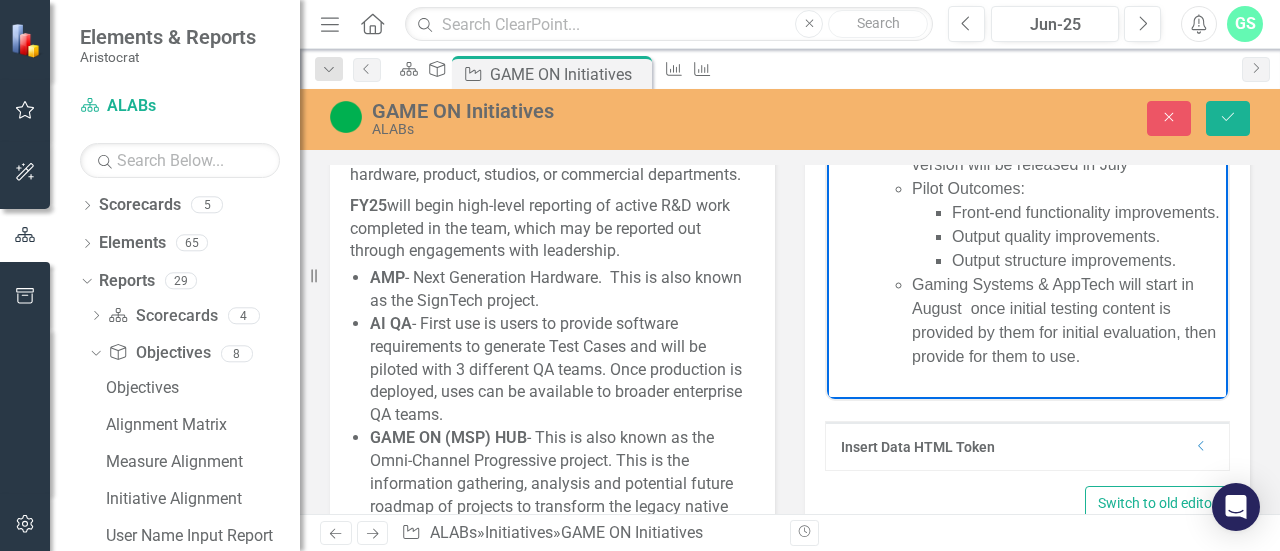 scroll, scrollTop: 63, scrollLeft: 0, axis: vertical 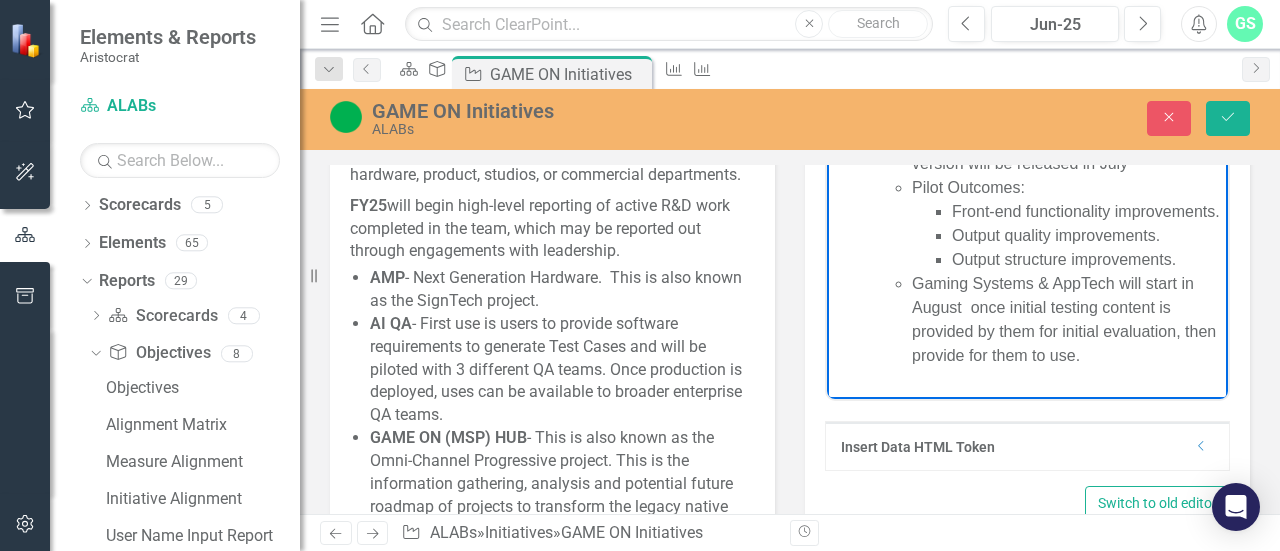 click on "Gaming Systems & AppTech will start in August  once initial testing content is provided by them for initial evaluation, then provide for them to use." at bounding box center (1067, 332) 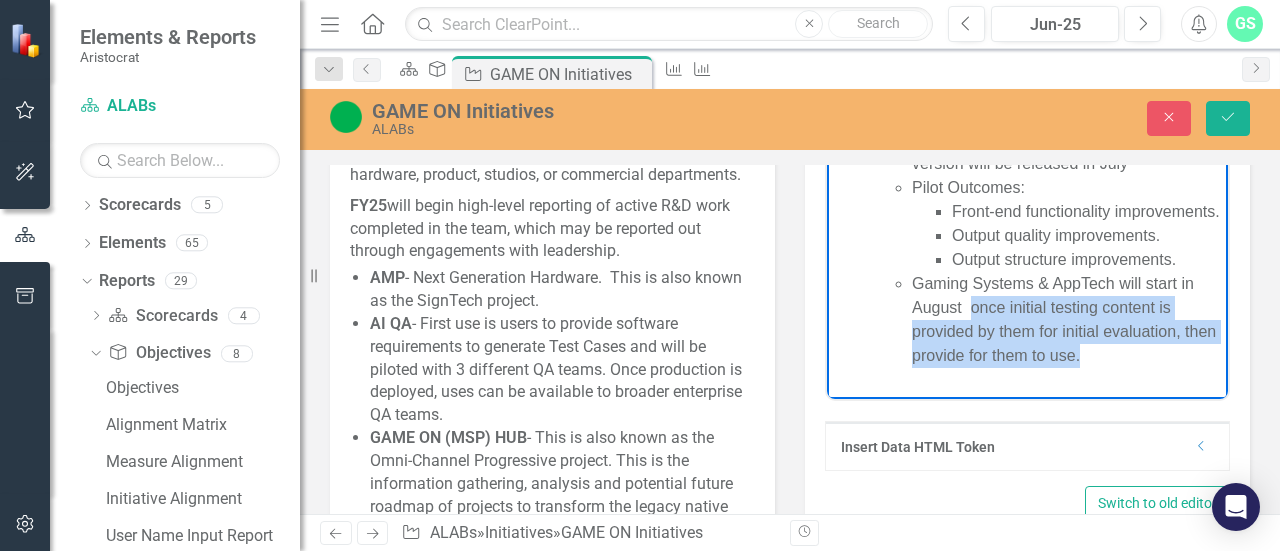 drag, startPoint x: 970, startPoint y: 334, endPoint x: 1127, endPoint y: 385, distance: 165.07574 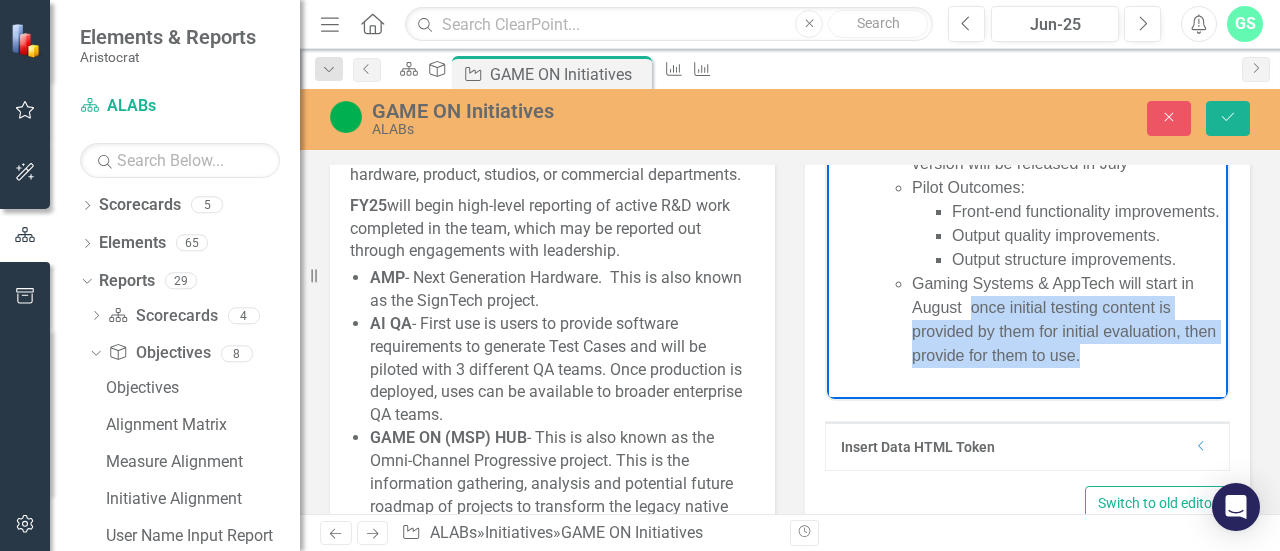 click on "Gaming Systems & AppTech will start in August  once initial testing content is provided by them for initial evaluation, then provide for them to use." at bounding box center (1067, 332) 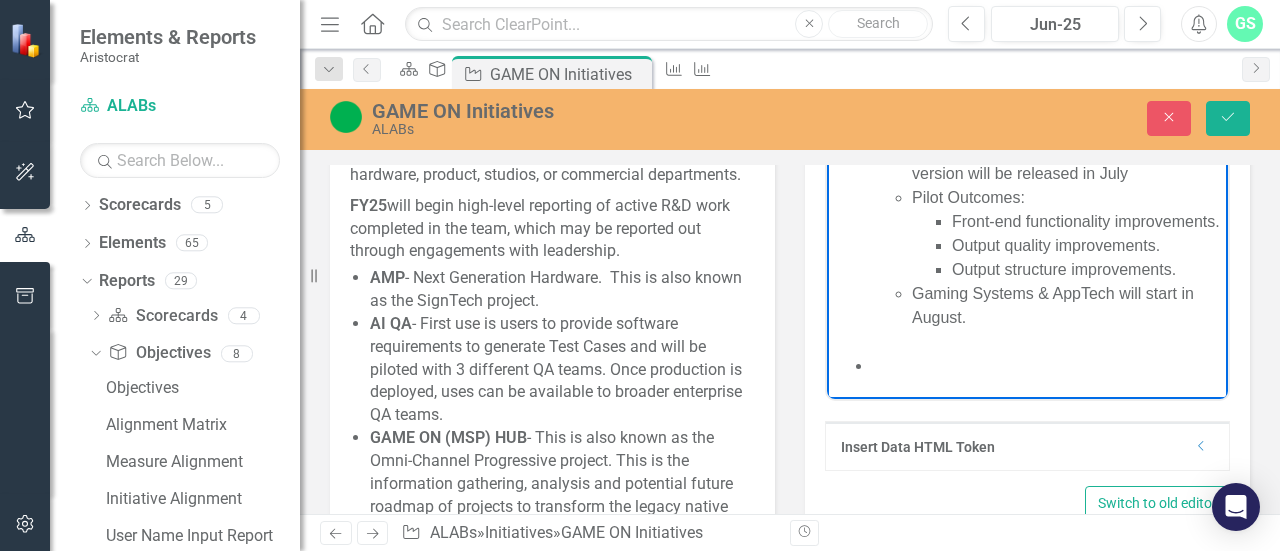 click at bounding box center (1047, 366) 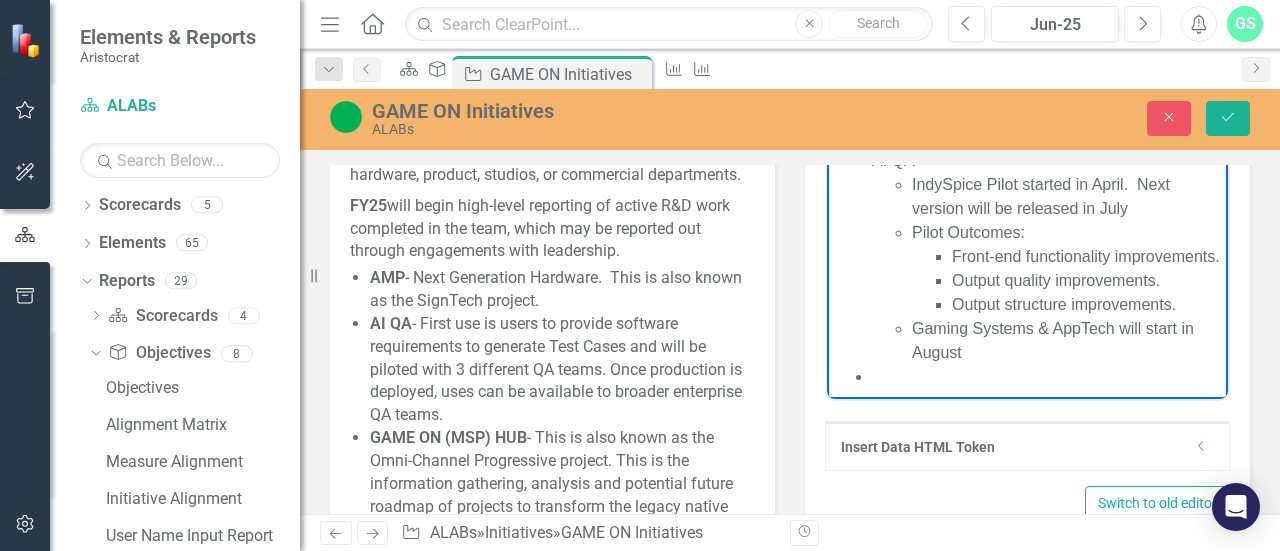 scroll, scrollTop: 0, scrollLeft: 0, axis: both 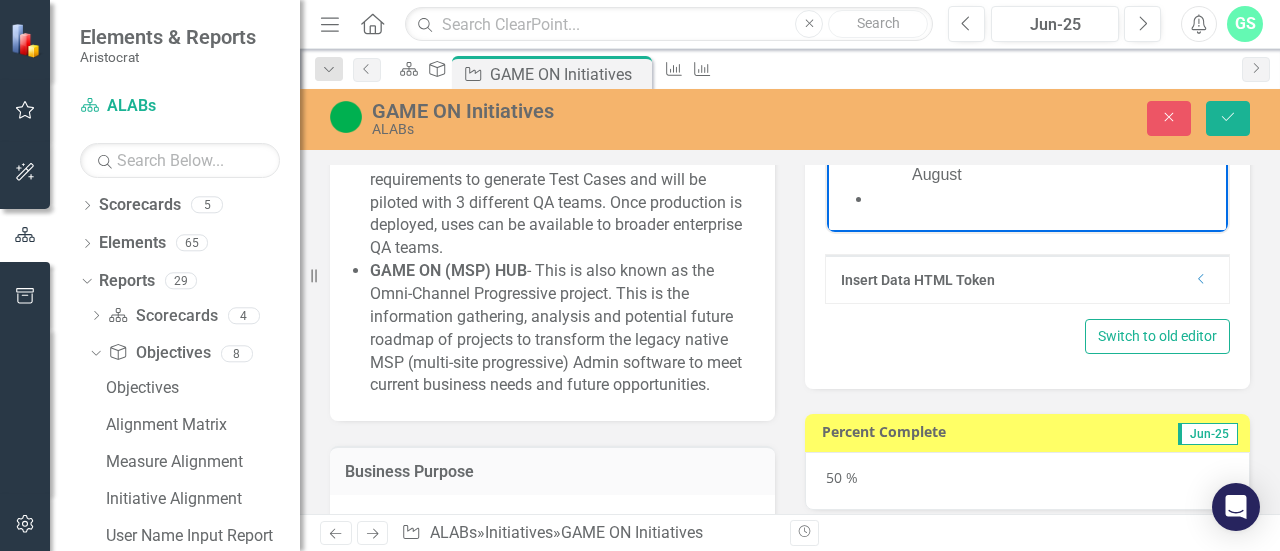 click on "JQFY25  - GAME ON (MSP HUB) - Assessment is 90% complete for business process workflow documentation AI QA IndySpice Pilot started in April.  Next version will be released in July Pilot Outcomes: Front-end functionality improvements. Output quality improvements. Output structure improvements. Gaming Systems & AppTech will start in August" at bounding box center (1027, 44) 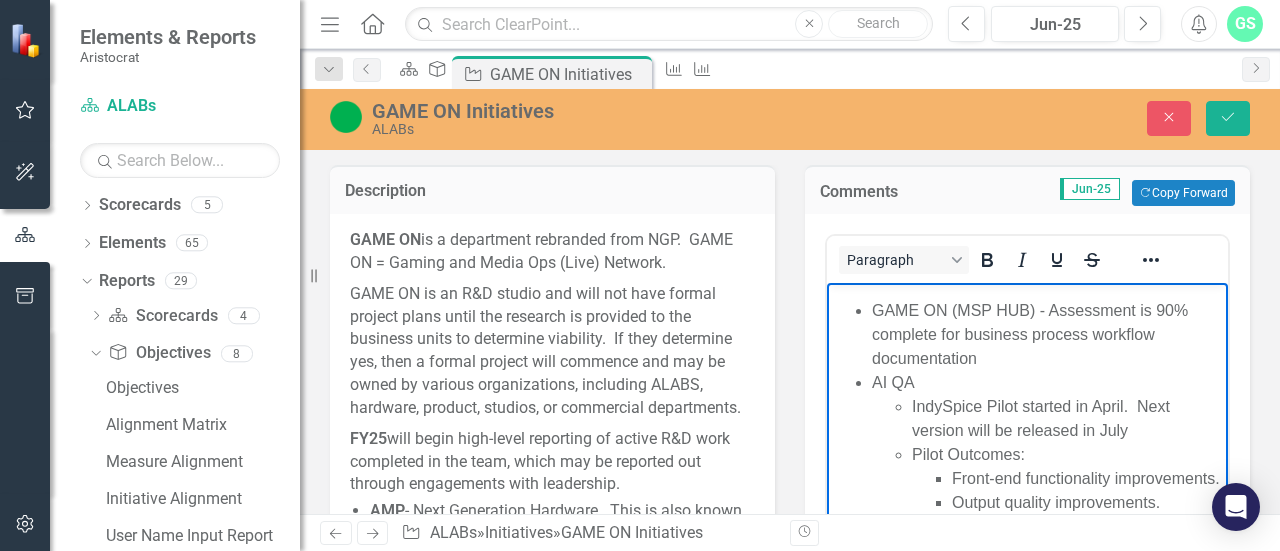 scroll, scrollTop: 52, scrollLeft: 0, axis: vertical 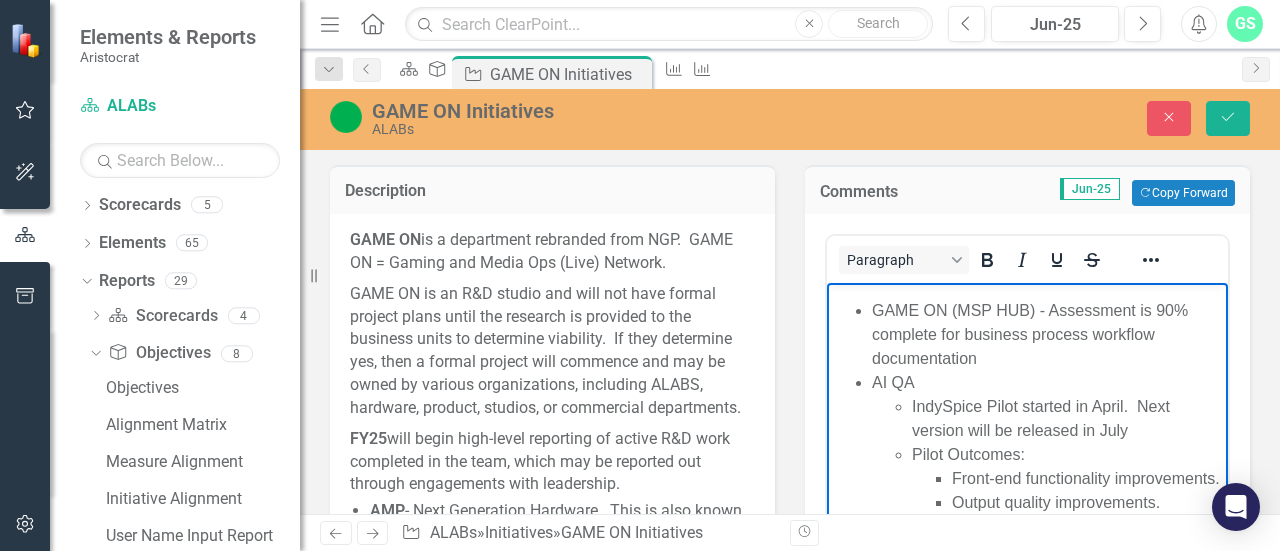 drag, startPoint x: 1075, startPoint y: 410, endPoint x: 1118, endPoint y: 420, distance: 44.14748 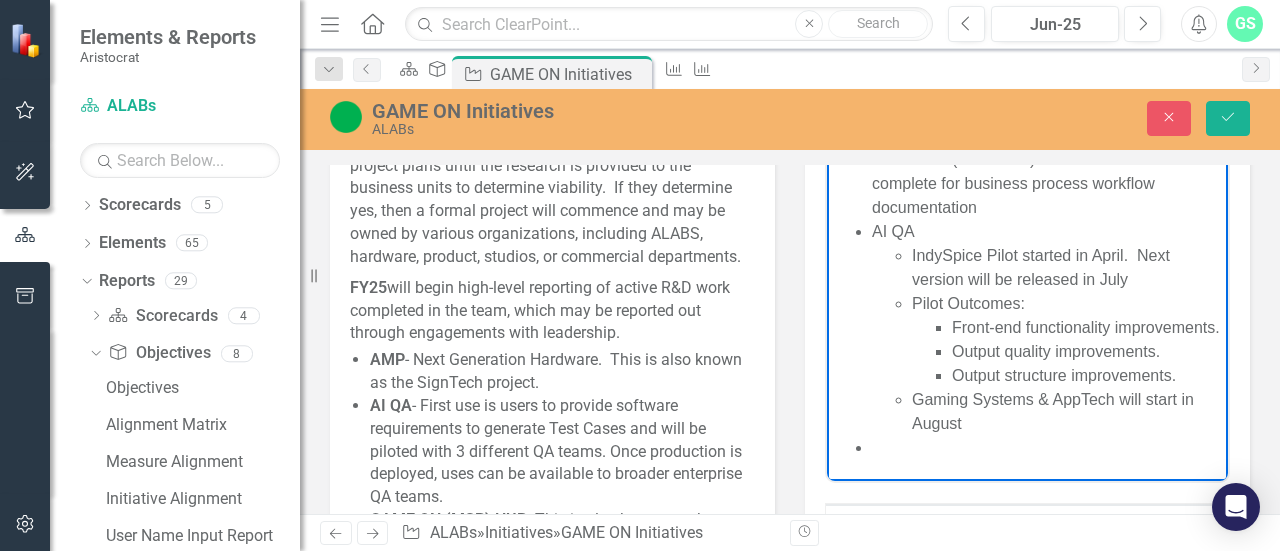 scroll, scrollTop: 158, scrollLeft: 0, axis: vertical 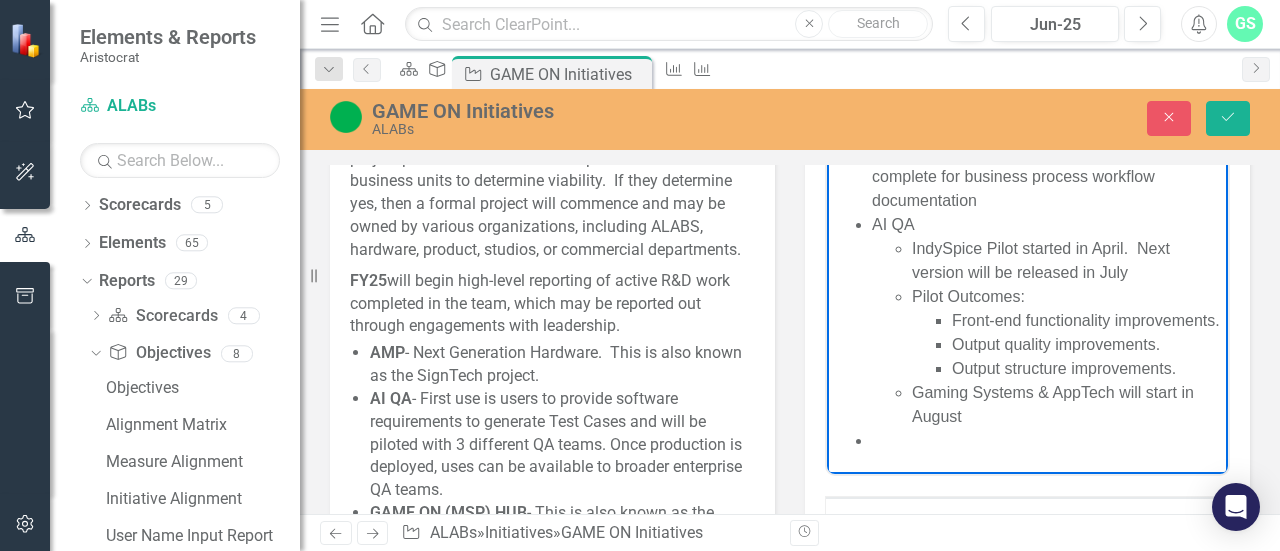 click on "Gaming Systems & AppTech will start in August" at bounding box center [1067, 405] 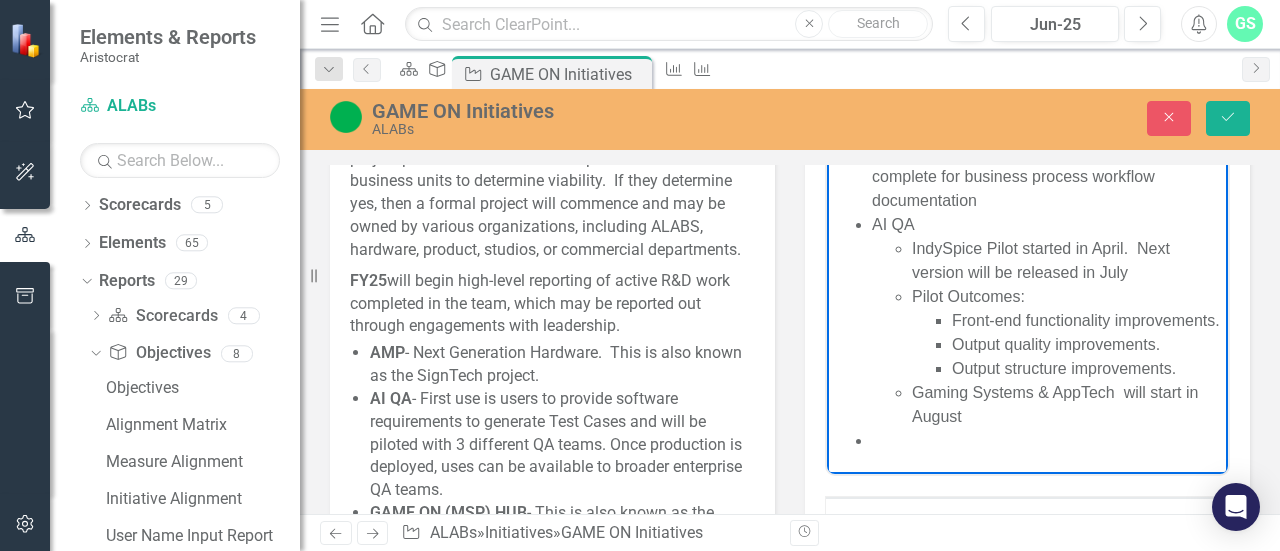 click on "IndySpice Pilot started in April.  Next version will be released in July" at bounding box center (1067, 261) 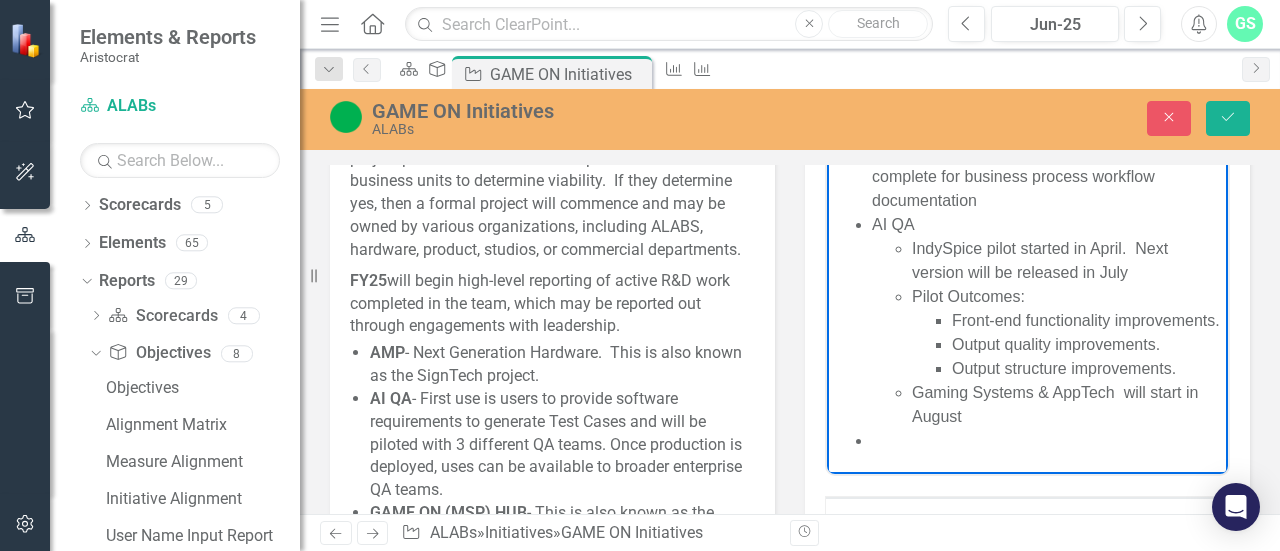 click on "Gaming Systems & AppTech  will start in August" at bounding box center [1067, 405] 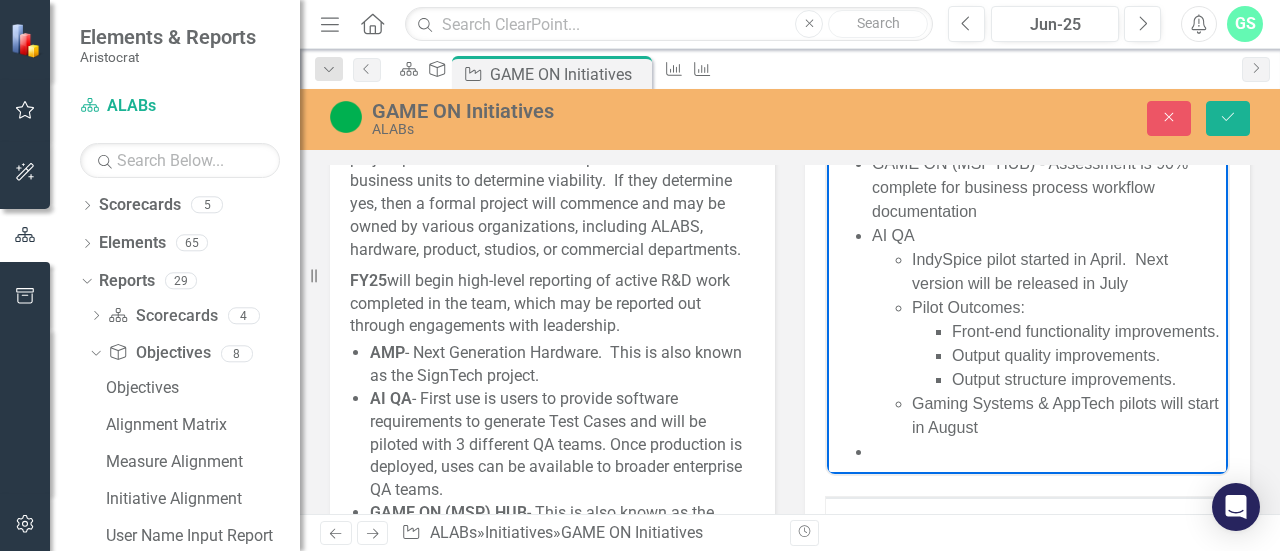 scroll, scrollTop: 0, scrollLeft: 0, axis: both 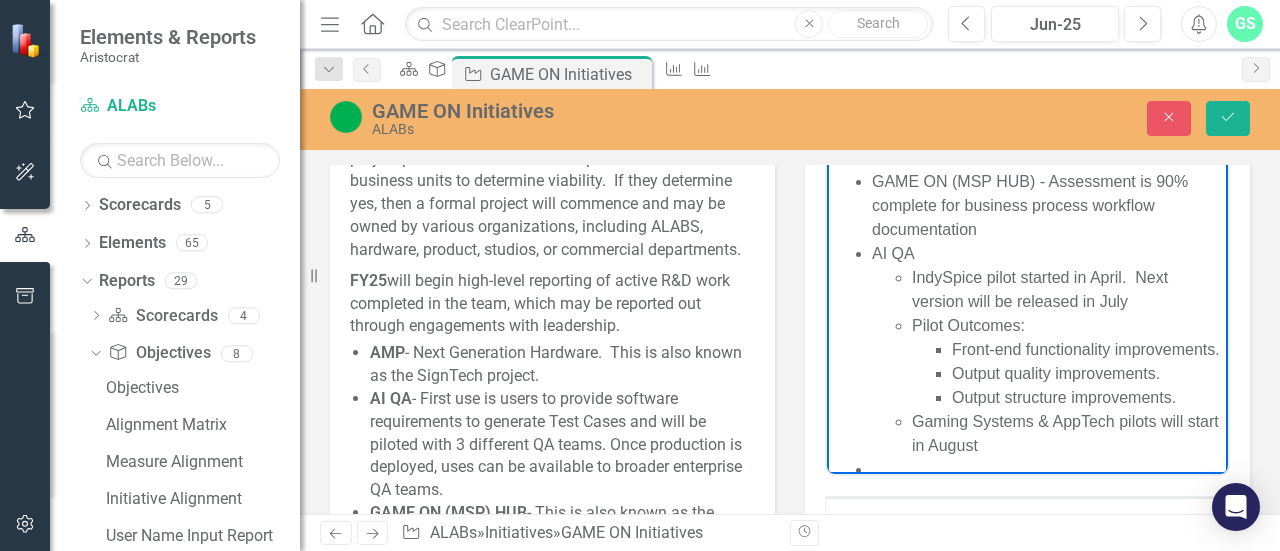 click on "GAME ON (MSP HUB) - Assessment is 90% complete for business process workflow documentation" at bounding box center (1047, 206) 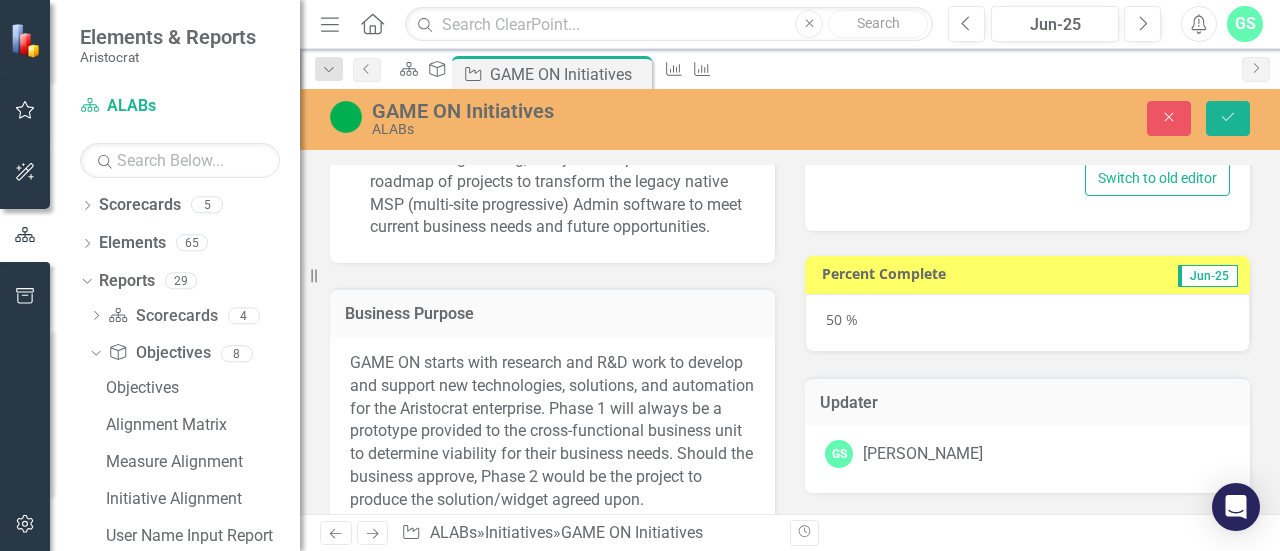 scroll, scrollTop: 158, scrollLeft: 0, axis: vertical 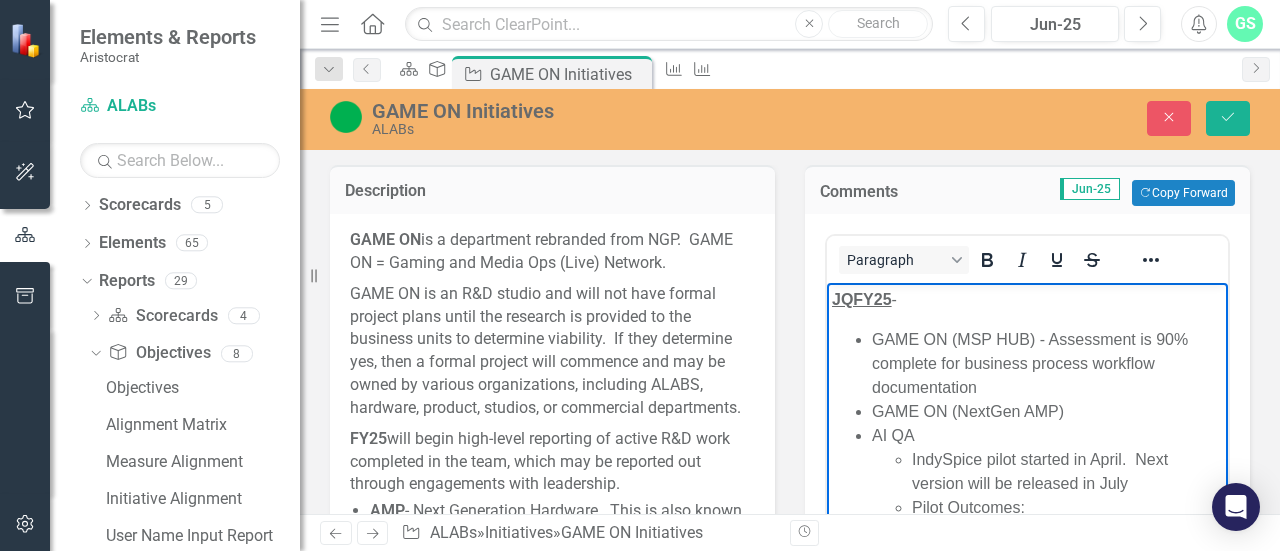 click on "GAME ON (MSP HUB) - Assessment is 90% complete for business process workflow documentation" at bounding box center (1047, 364) 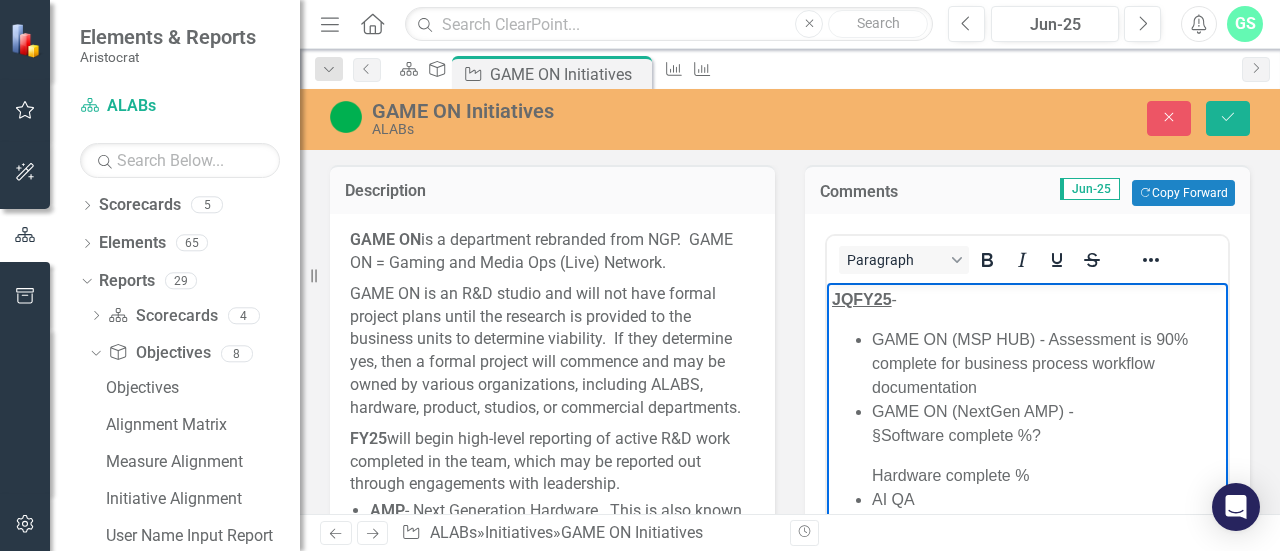 click on "GAME ON (NextGen AMP) -  §   Software complete %? Hardware complete %" at bounding box center (1047, 444) 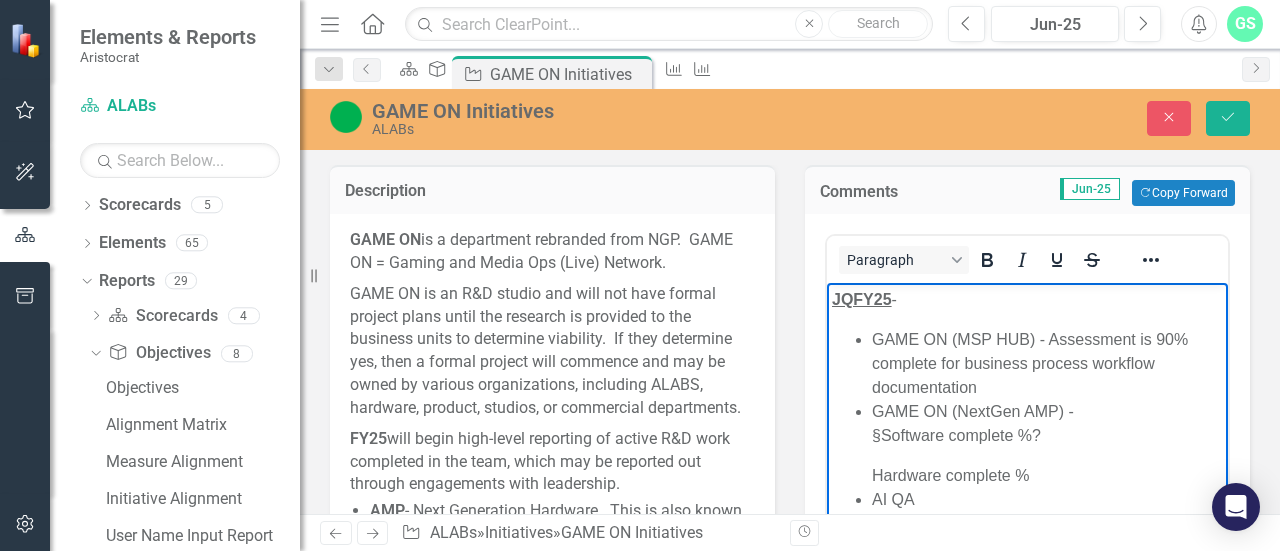 click on "GAME ON (NextGen AMP) -  §   Software complete %? Hardware complete %" at bounding box center (1047, 444) 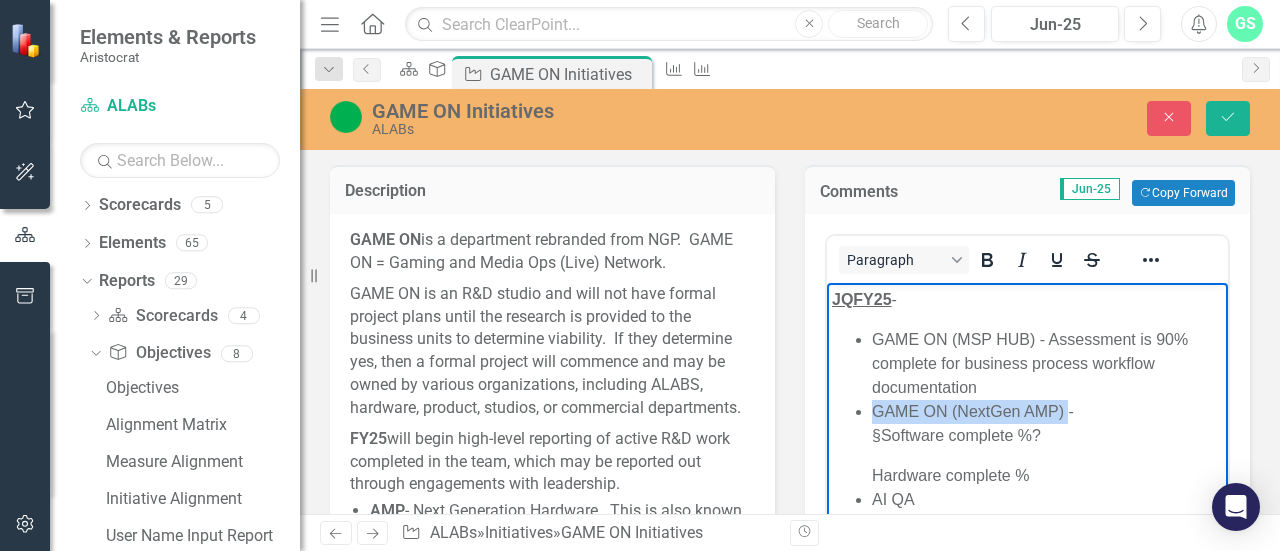 click on "GAME ON (NextGen AMP) -  §   Software complete %? Hardware complete %" at bounding box center (1047, 444) 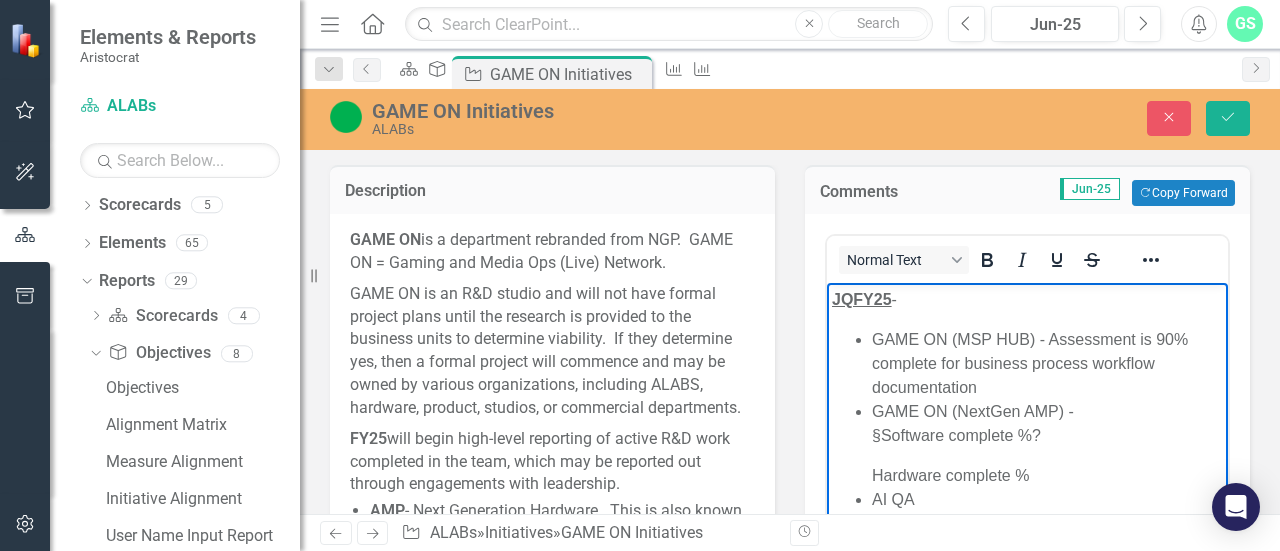 click on "§   Software complete %?" at bounding box center (1047, 436) 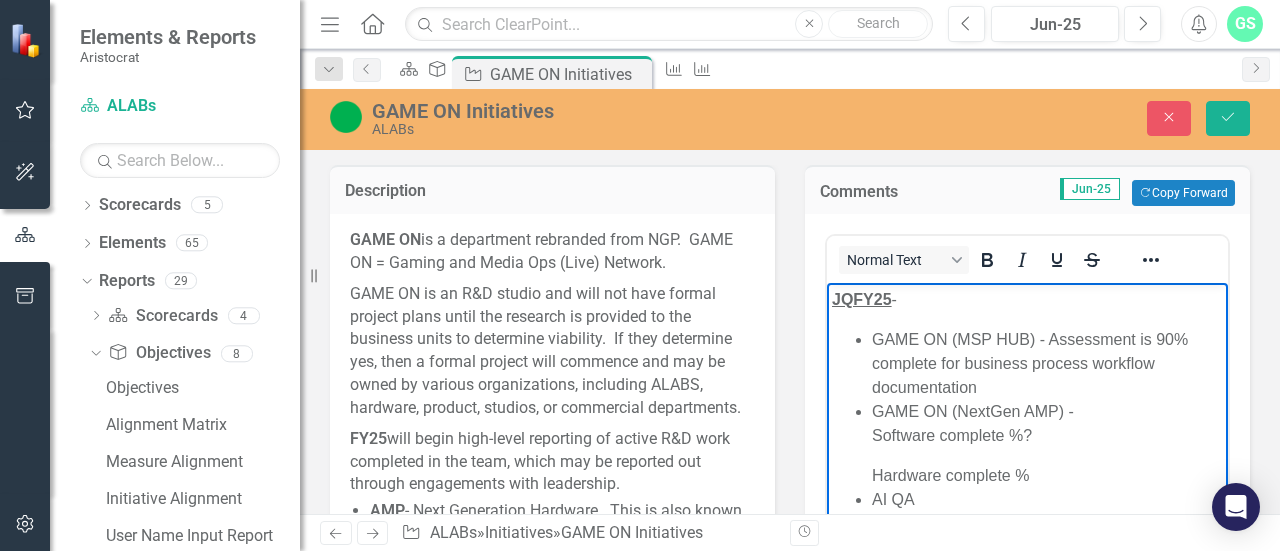click on "Software complete %?" at bounding box center [1047, 436] 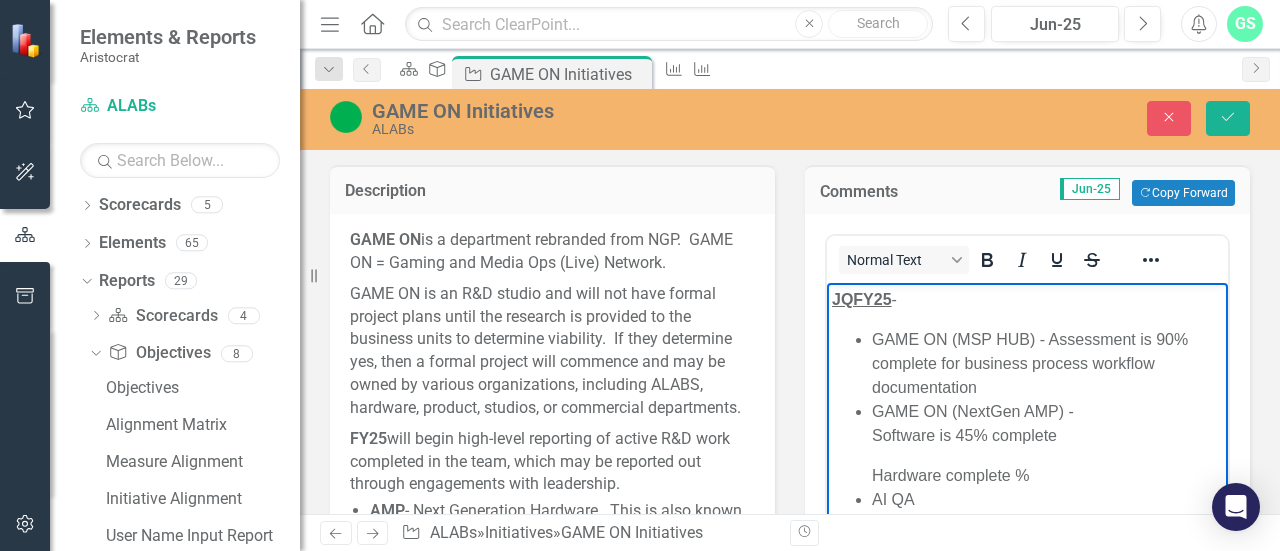 click on "GAME ON (NextGen AMP) -  Software is 45% complete  Hardware complete %" at bounding box center (1047, 444) 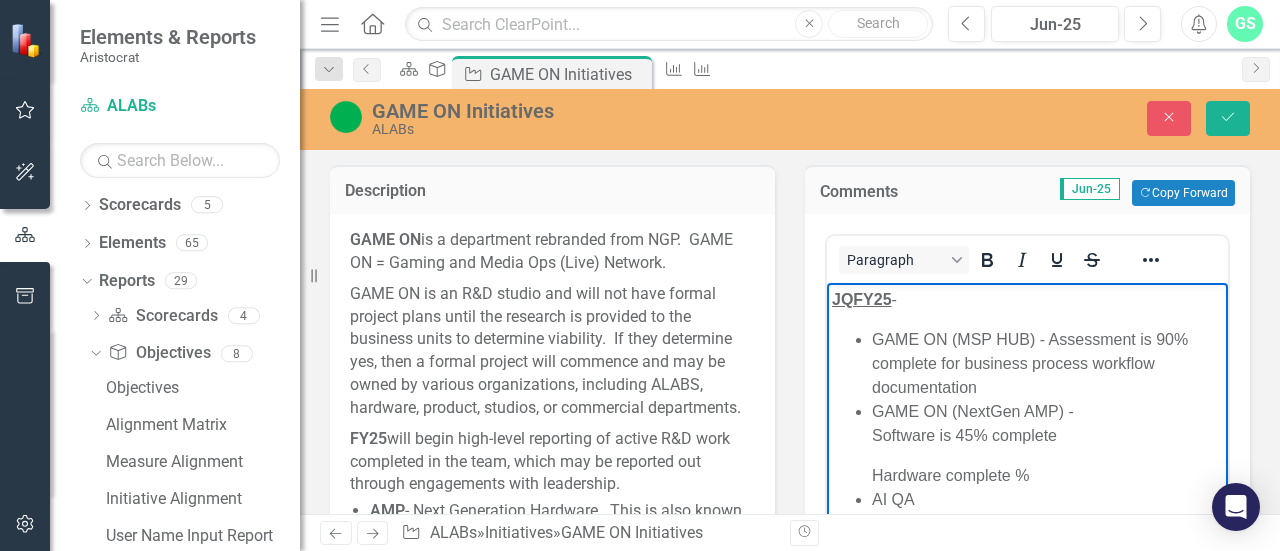 click on "GAME ON (NextGen AMP) -  Software is 45% complete  Hardware complete %" at bounding box center (1047, 444) 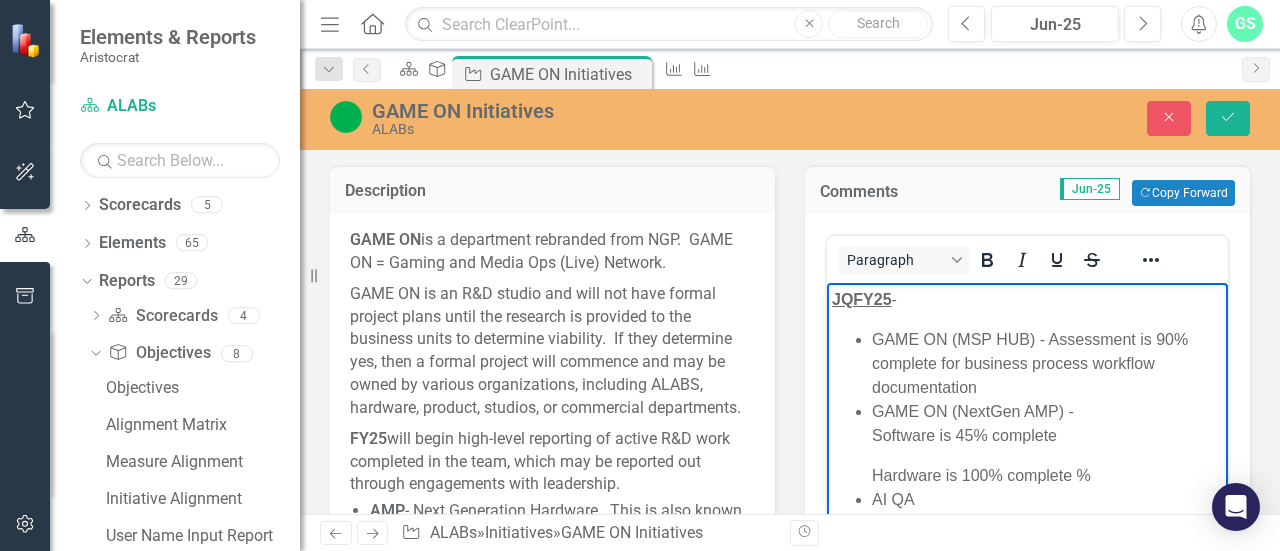 click on "GAME ON (NextGen AMP) -  Software is 45% complete  Hardware is 100% complete %" at bounding box center (1047, 444) 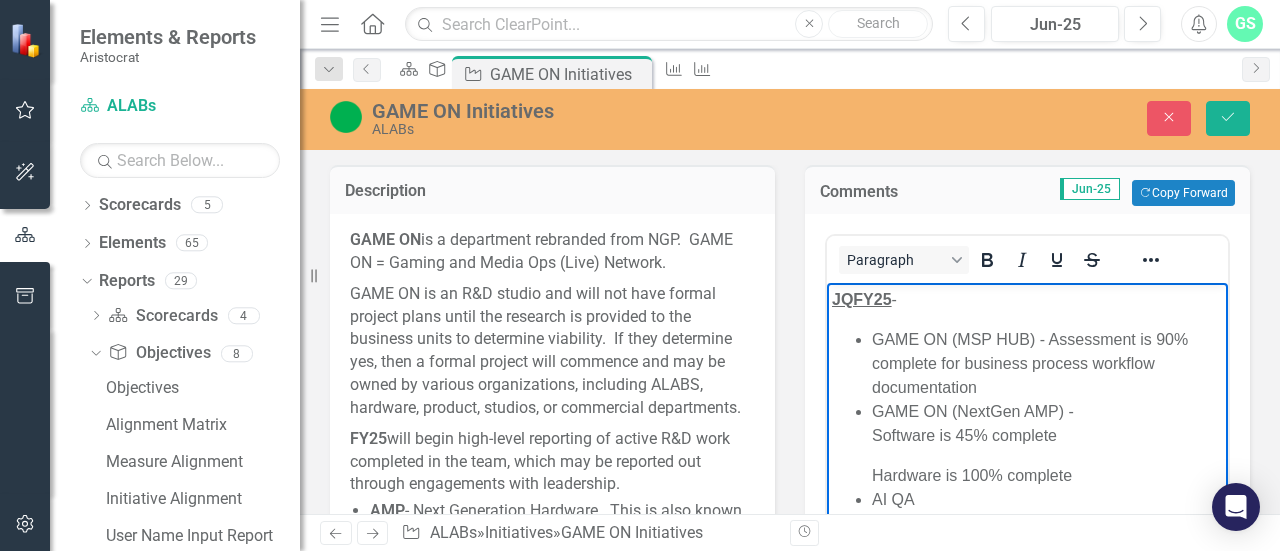 click on "GAME ON (MSP HUB) - Assessment is 90% complete for business process workflow documentation GAME ON (NextGen AMP) -  Software is 45% complete  Hardware is 100% complete AI QA IndySpice pilot started in April.  Next version will be released in July Pilot Outcomes: Front-end functionality improvements. Output quality improvements. Output structure improvements. Gaming Systems & AppTech pilots will start in August" at bounding box center (1027, 528) 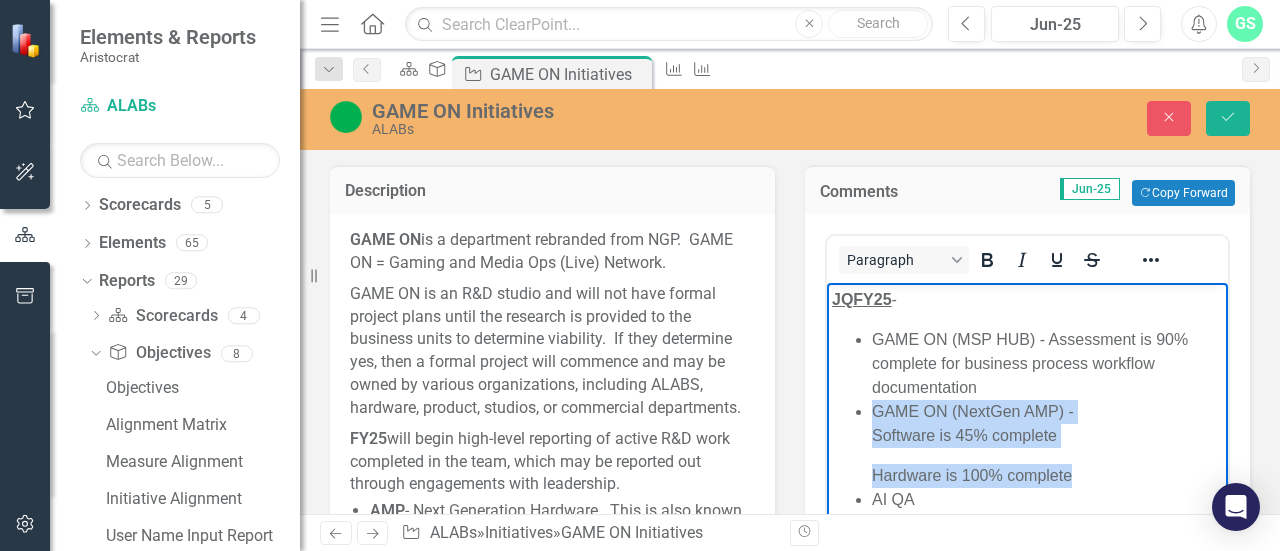 drag, startPoint x: 866, startPoint y: 412, endPoint x: 1096, endPoint y: 477, distance: 239.00836 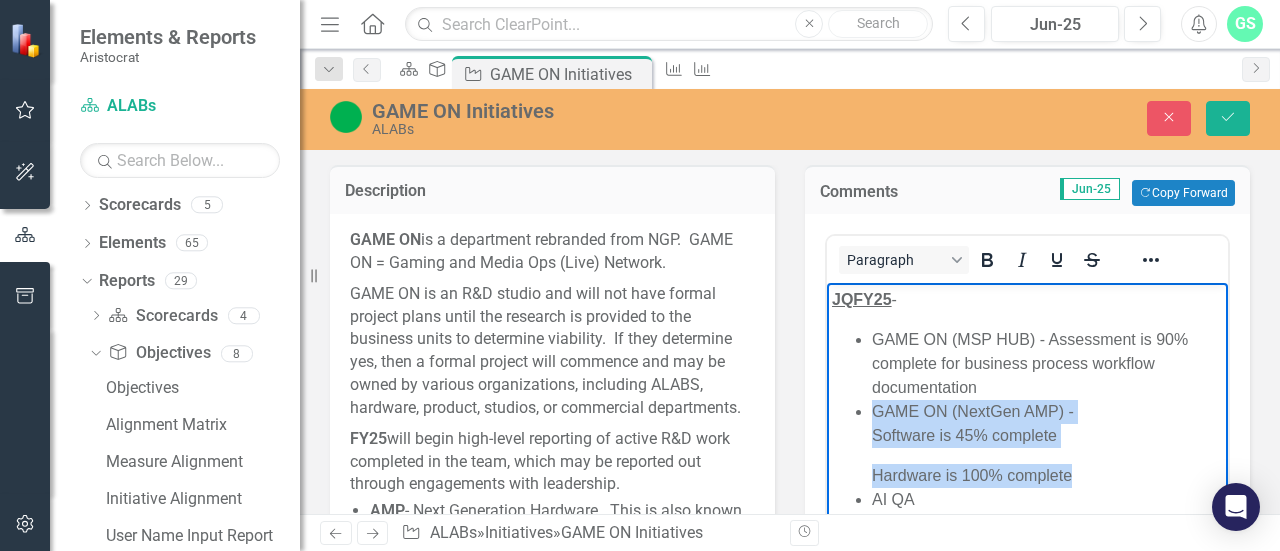 click on "GAME ON (MSP HUB) - Assessment is 90% complete for business process workflow documentation GAME ON (NextGen AMP) -  Software is 45% complete  Hardware is 100% complete AI QA IndySpice pilot started in April.  Next version will be released in July Pilot Outcomes: Front-end functionality improvements. Output quality improvements. Output structure improvements. Gaming Systems & AppTech pilots will start in August" at bounding box center (1027, 528) 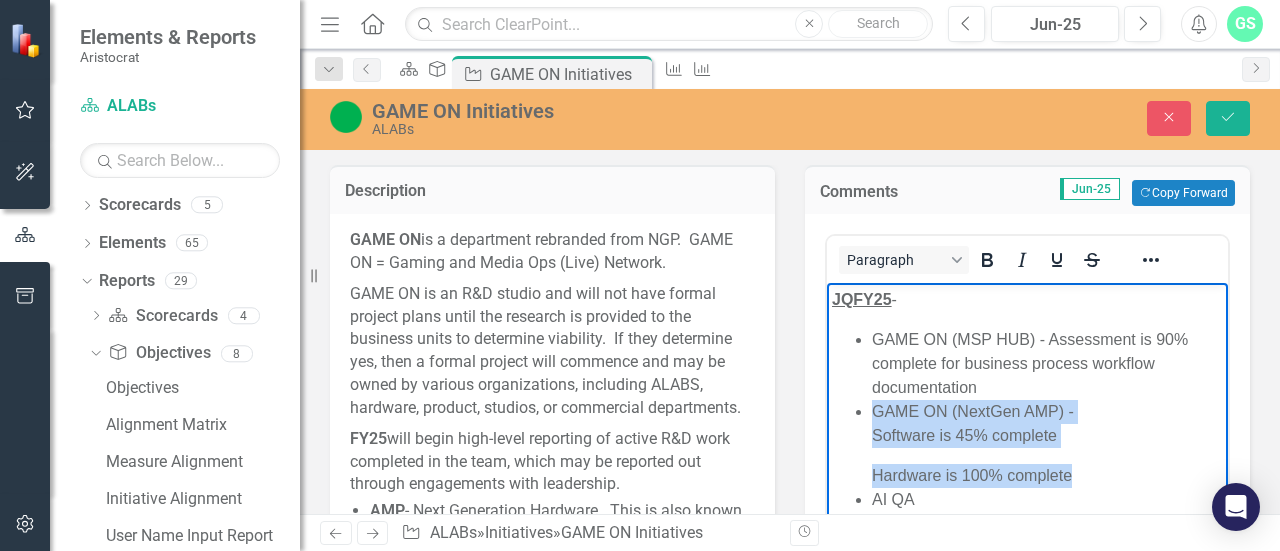 click on "Software is 45% complete" at bounding box center (1047, 436) 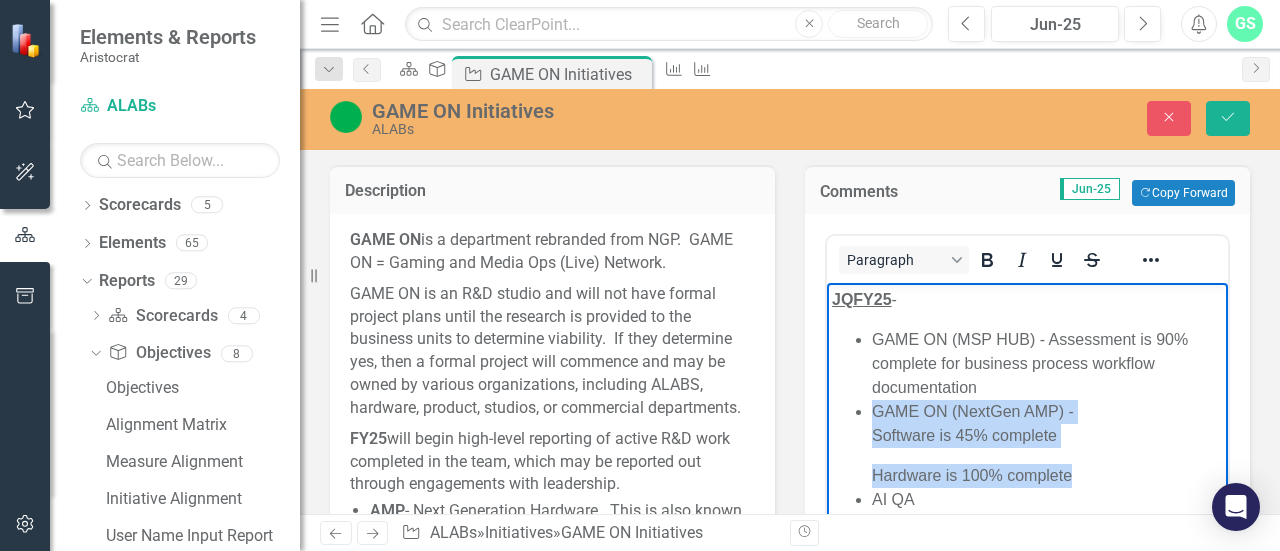 drag, startPoint x: 1079, startPoint y: 474, endPoint x: 885, endPoint y: 401, distance: 207.28 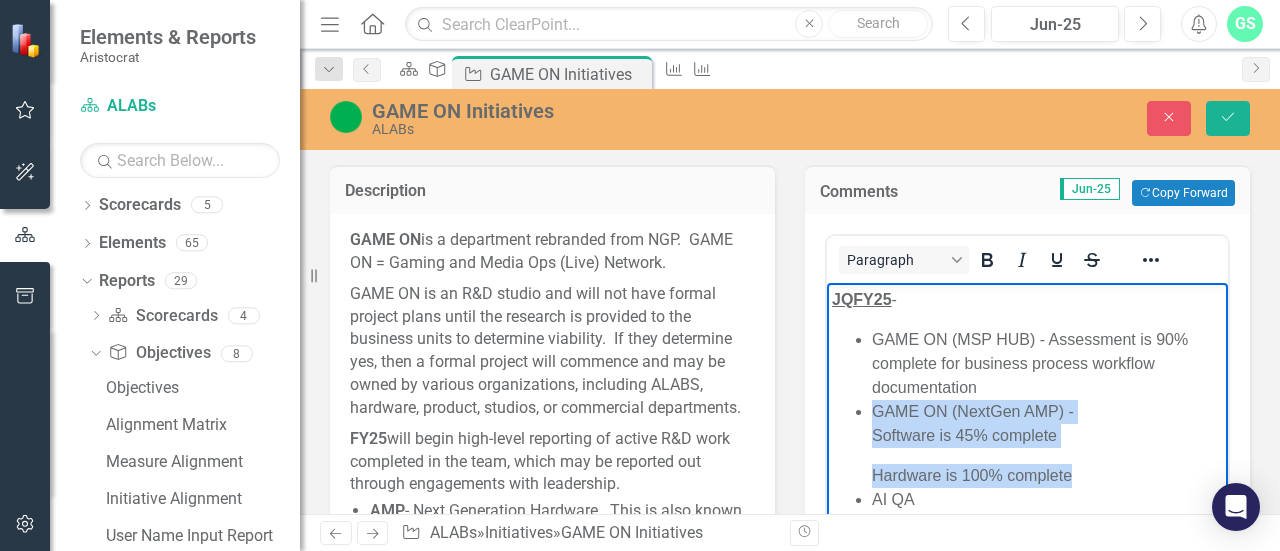 click on "GAME ON (NextGen AMP) -  Software is 45% complete  Hardware is 100% complete" at bounding box center (1047, 444) 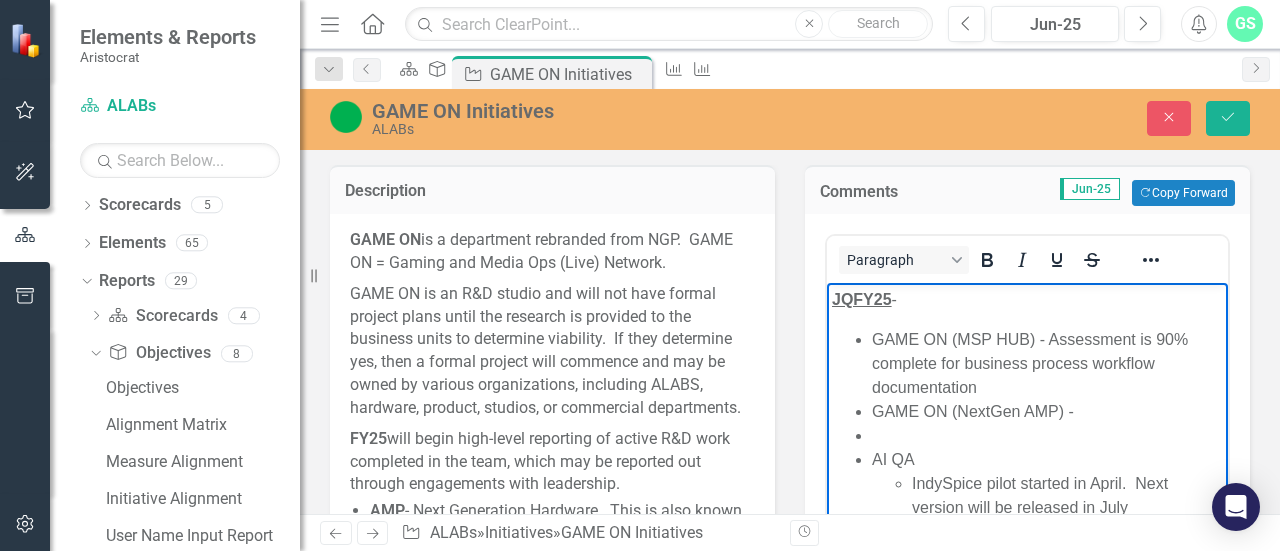 click at bounding box center [1047, 436] 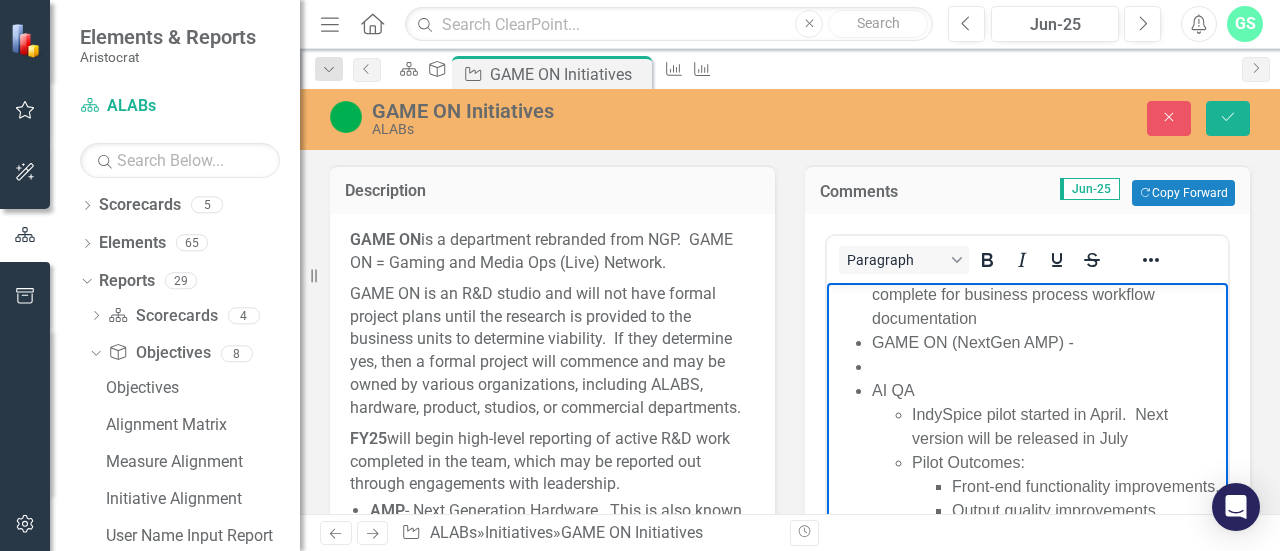 scroll, scrollTop: 100, scrollLeft: 0, axis: vertical 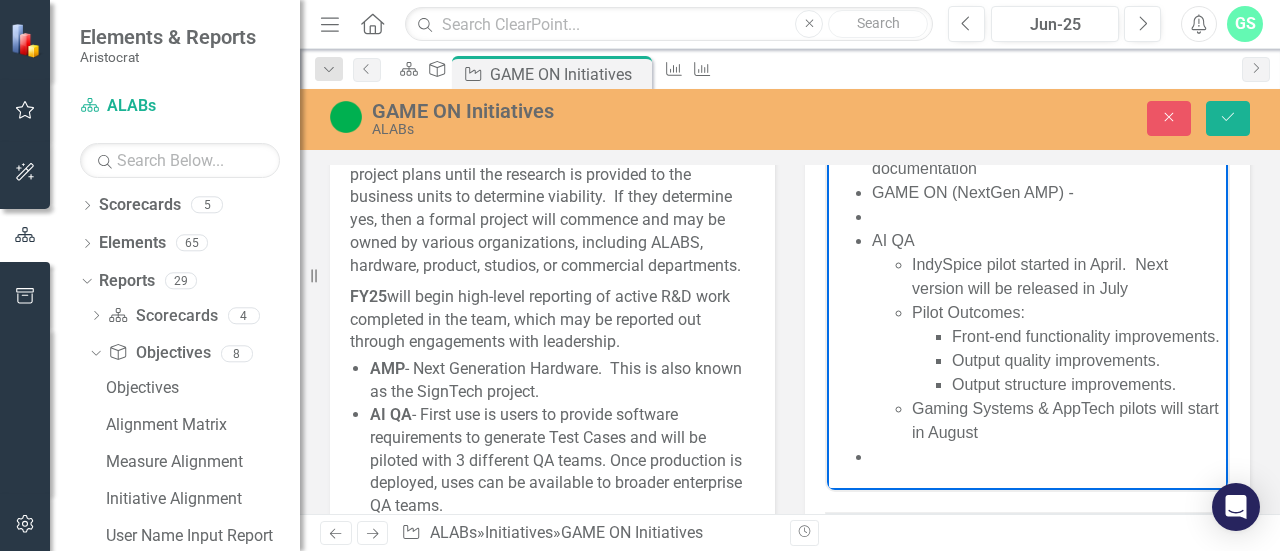 click on "JQFY25  - GAME ON (MSP HUB) - Assessment is 90% complete for business process workflow documentation GAME ON (NextGen AMP) -  AI QA IndySpice pilot started in April.  Next version will be released in July Pilot Outcomes: Front-end functionality improvements. Output quality improvements. Output structure improvements. Gaming Systems & AppTech pilots will start in August" at bounding box center (1027, 277) 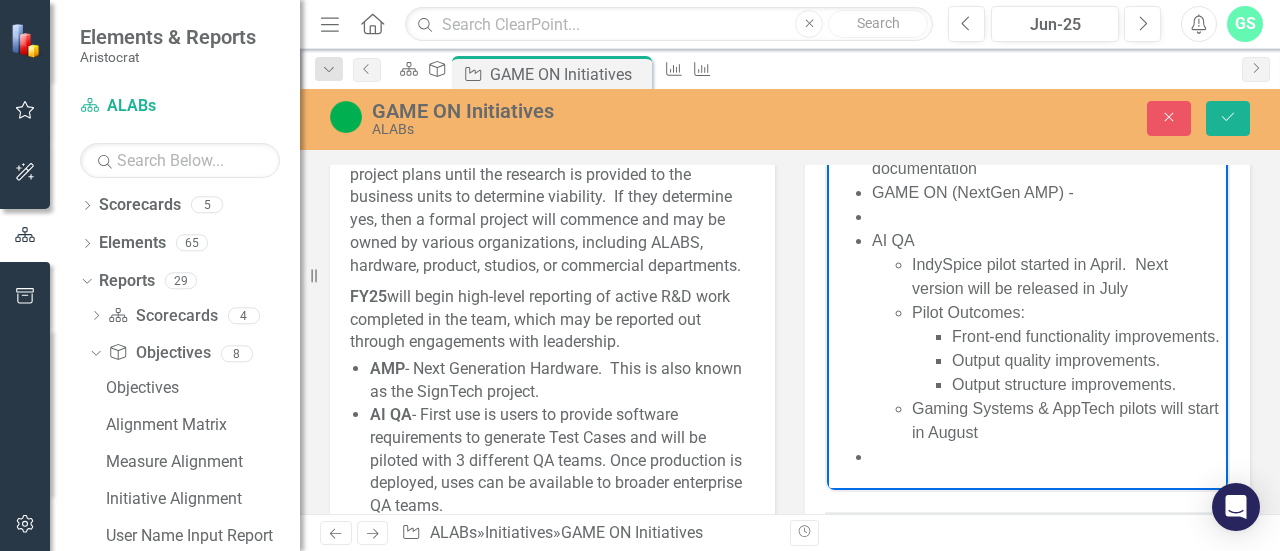 scroll, scrollTop: 76, scrollLeft: 0, axis: vertical 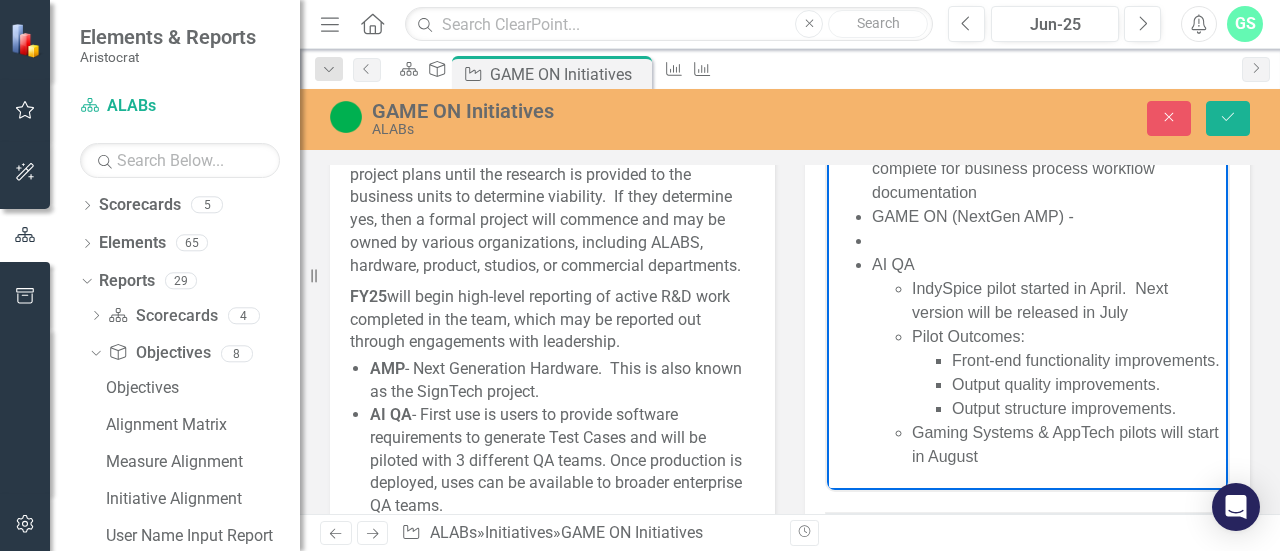 click at bounding box center [1047, 241] 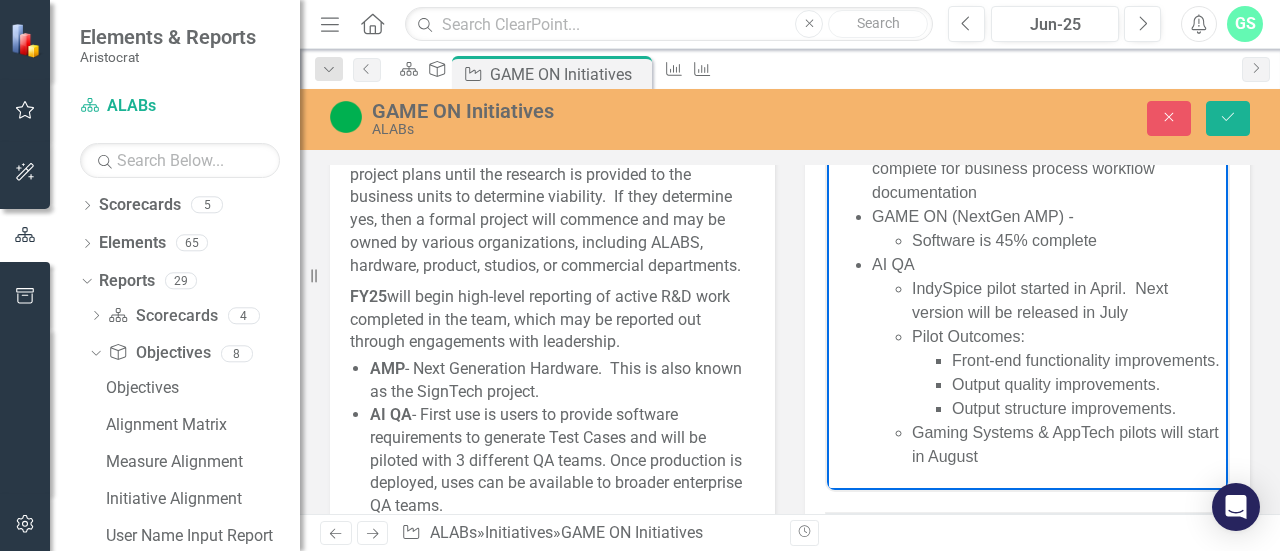 scroll, scrollTop: 100, scrollLeft: 0, axis: vertical 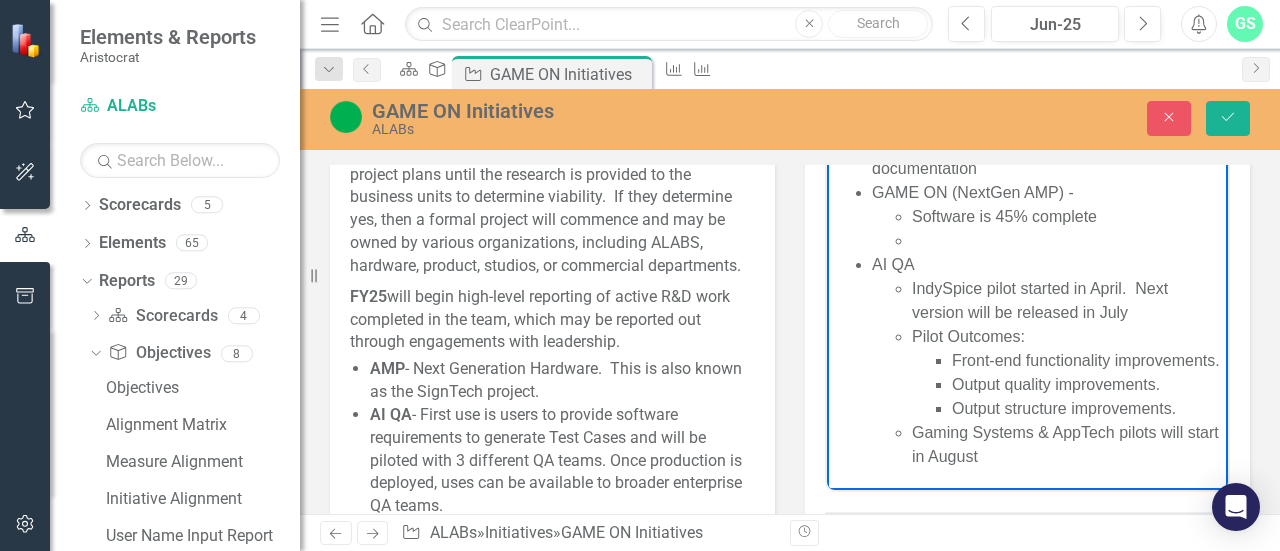 click on "Pilot Outcomes: Front-end functionality improvements. Output quality improvements. Output structure improvements." at bounding box center [1067, 373] 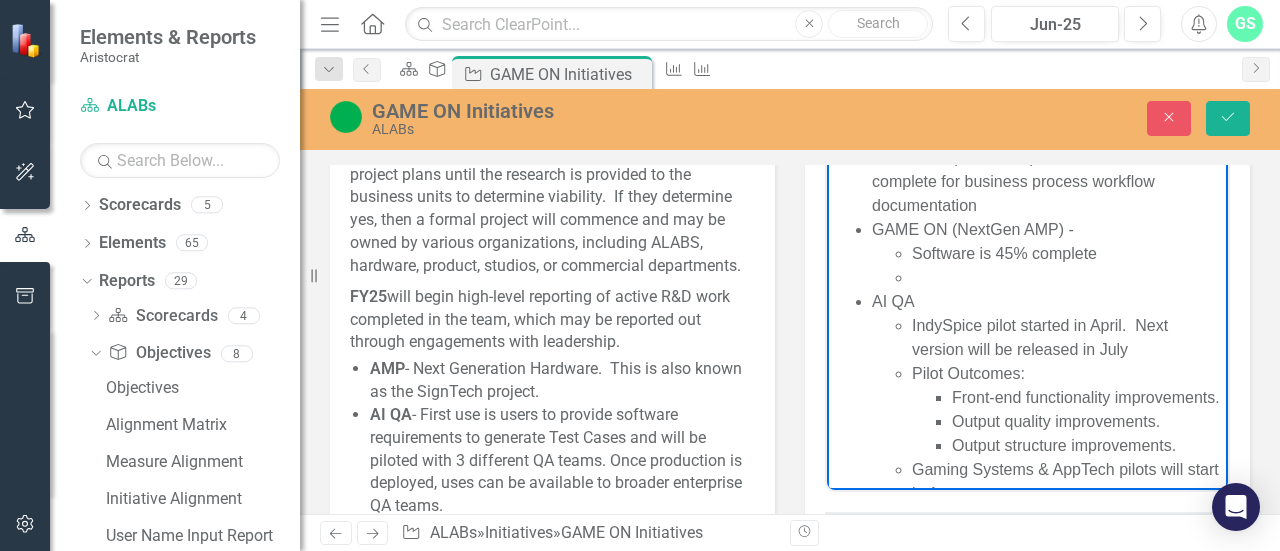 scroll, scrollTop: 0, scrollLeft: 0, axis: both 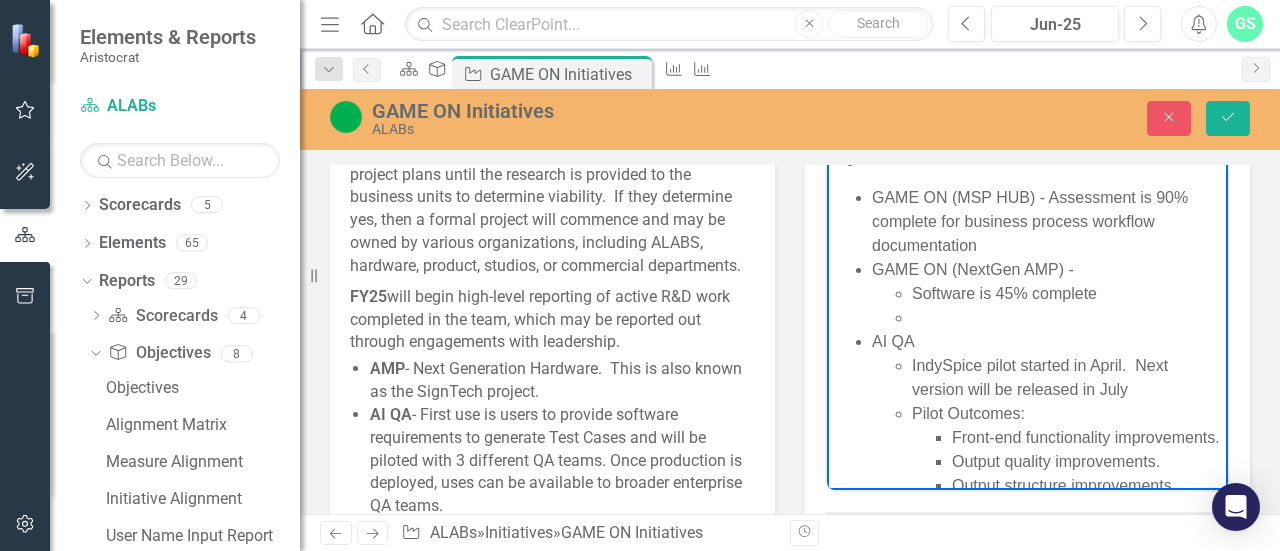 click at bounding box center (1067, 318) 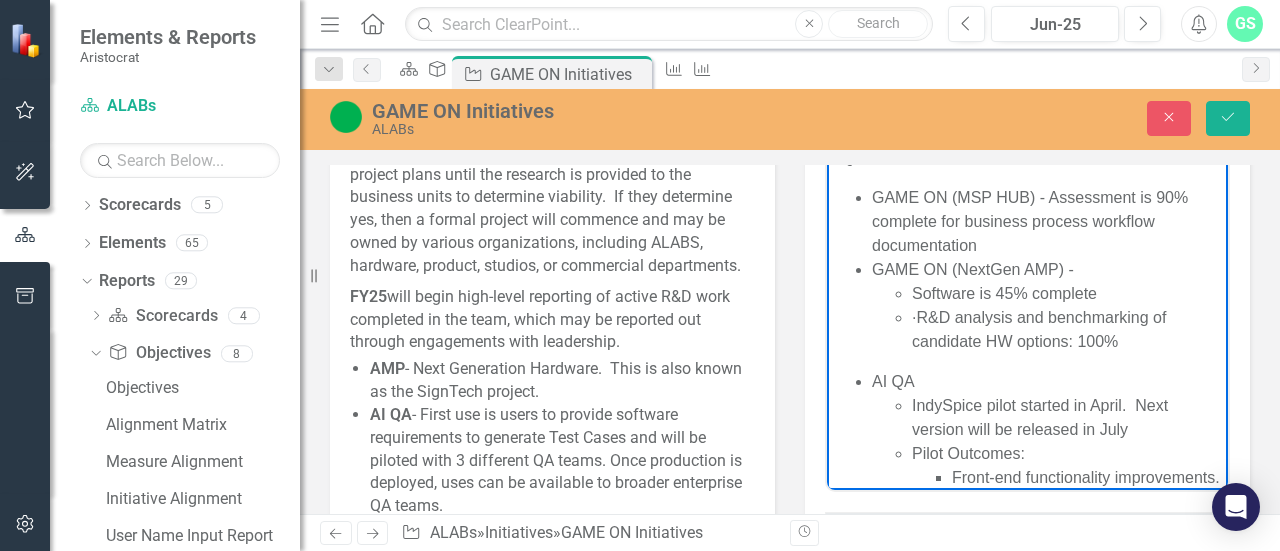 click on "·        R&D analysis and benchmarking of candidate HW options: 100%" at bounding box center [1067, 330] 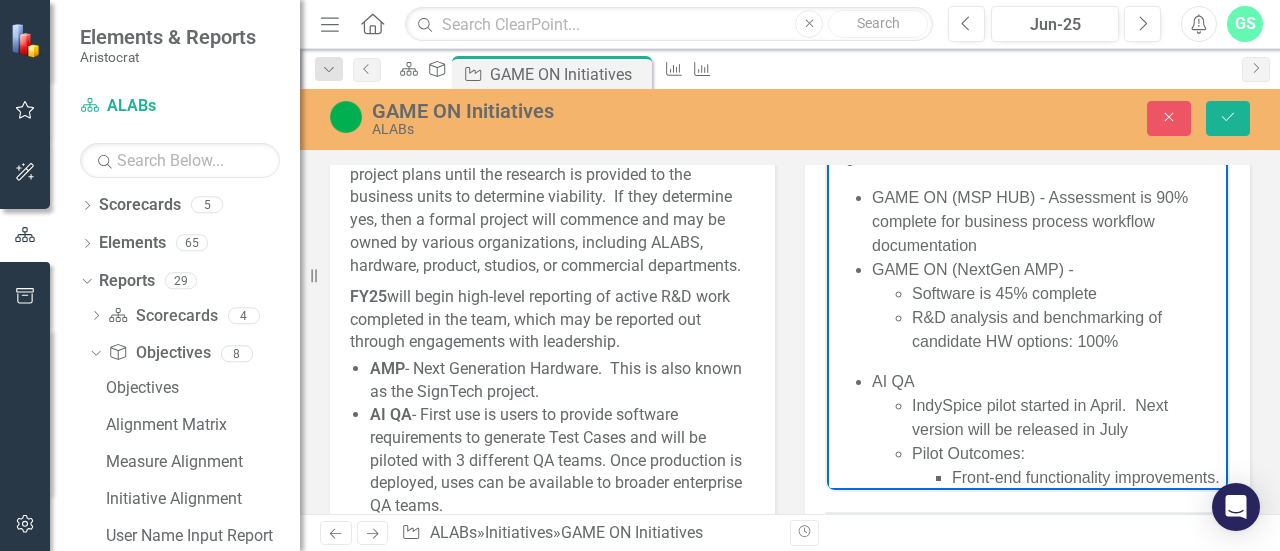 click on "R&D analysis and benchmarking of candidate HW options: 100%" at bounding box center [1067, 330] 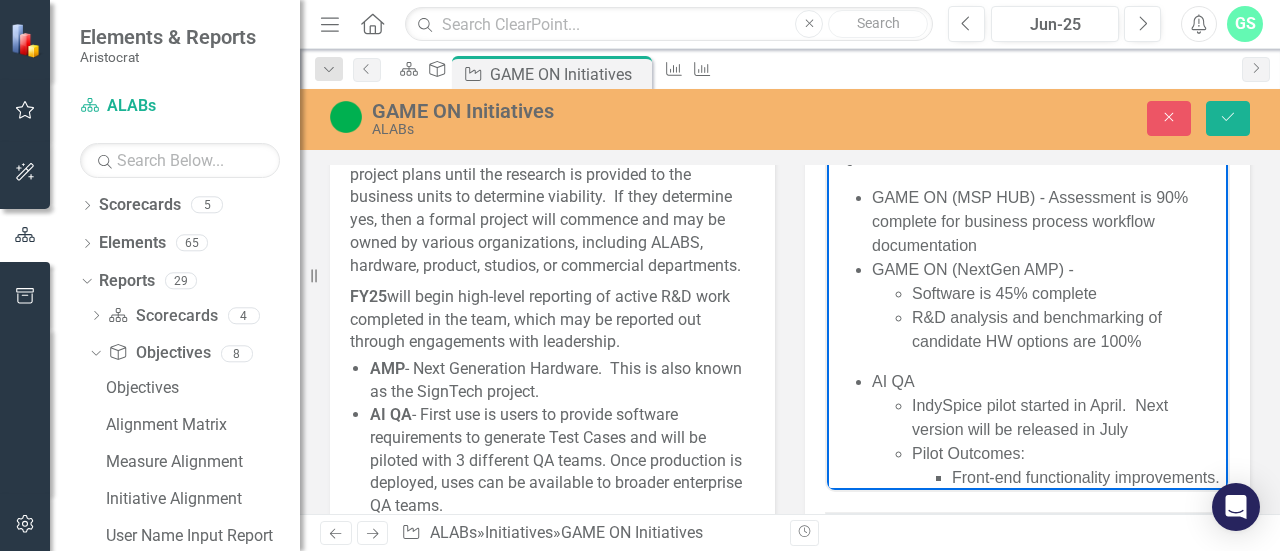 click on "R&D analysis and benchmarking of candidate HW options are 100%" at bounding box center (1067, 330) 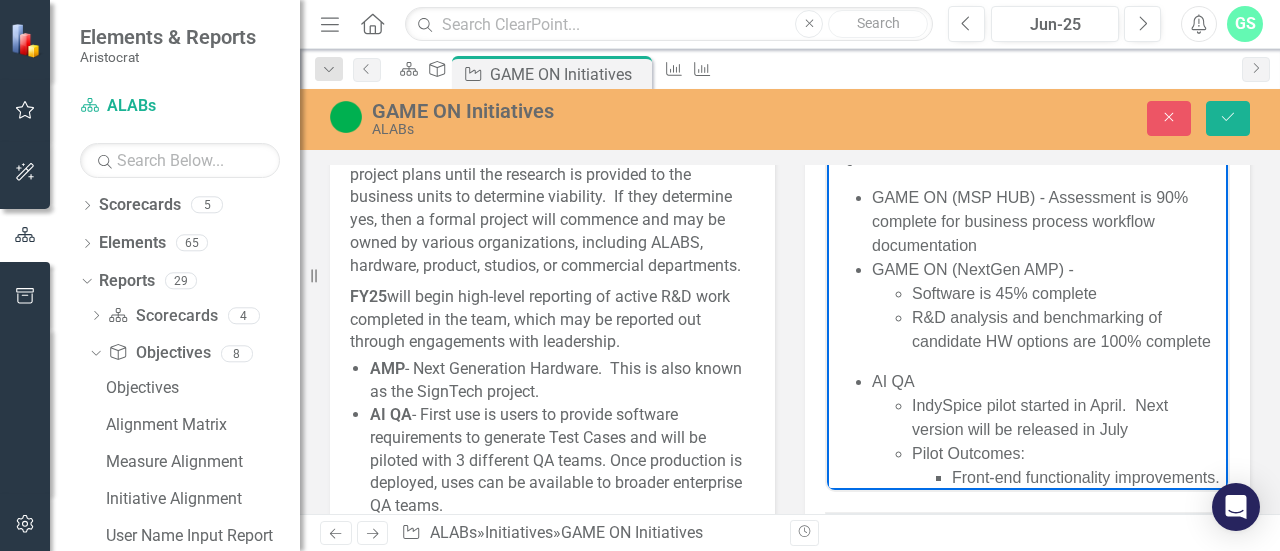 click on "Software is 45% complete R&D analysis and benchmarking of candidate HW options are 100% complete" at bounding box center (1047, 318) 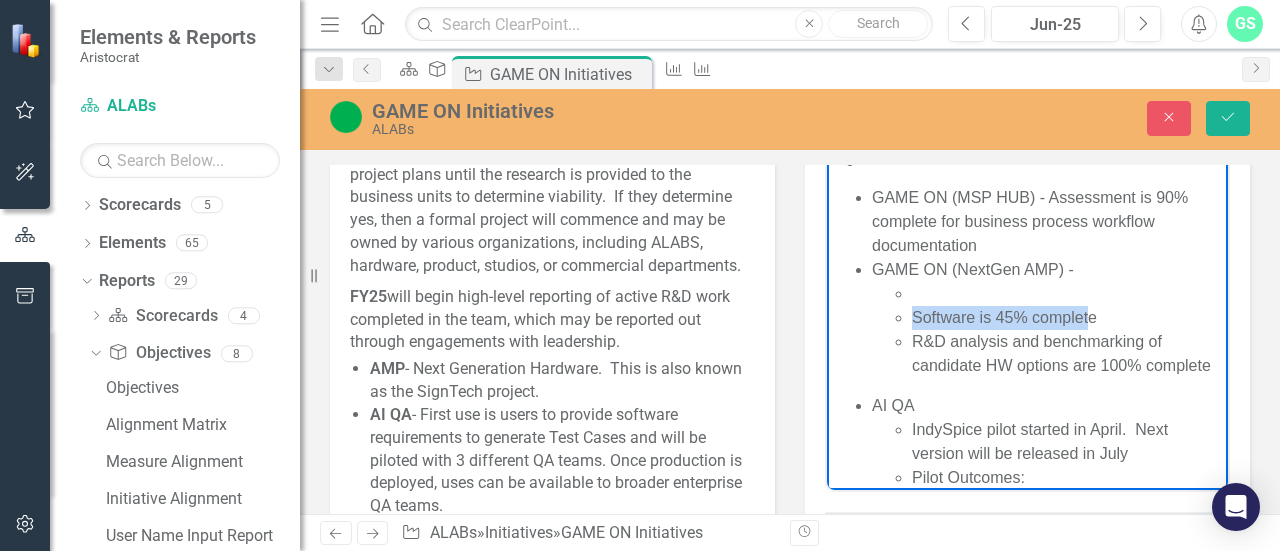 drag, startPoint x: 1091, startPoint y: 317, endPoint x: 899, endPoint y: 320, distance: 192.02344 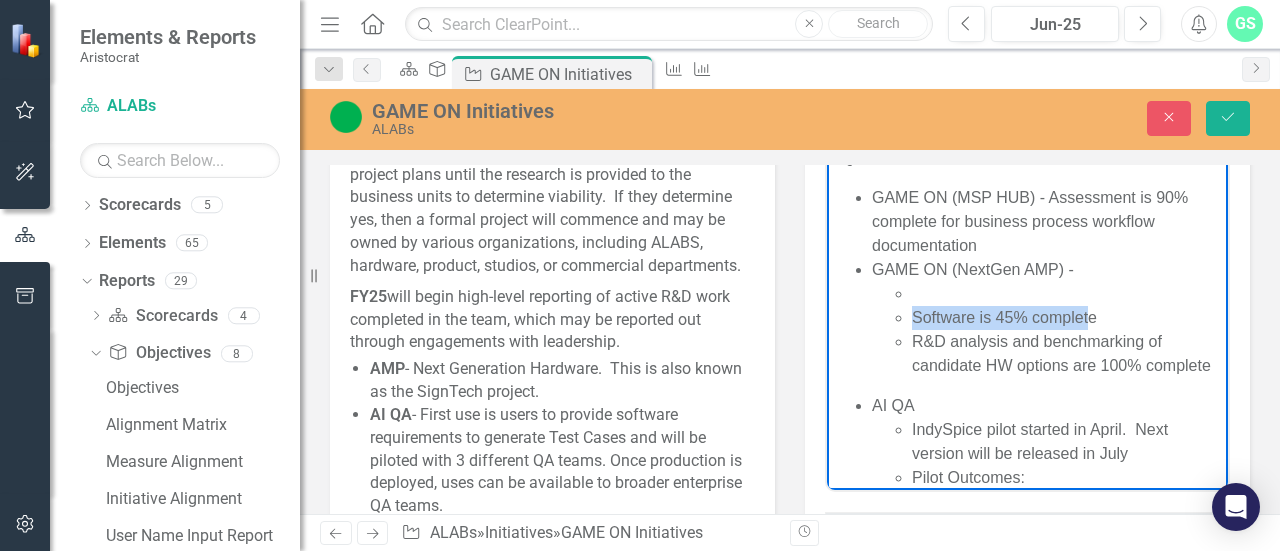 click on "Software is 45% complete" at bounding box center [1067, 318] 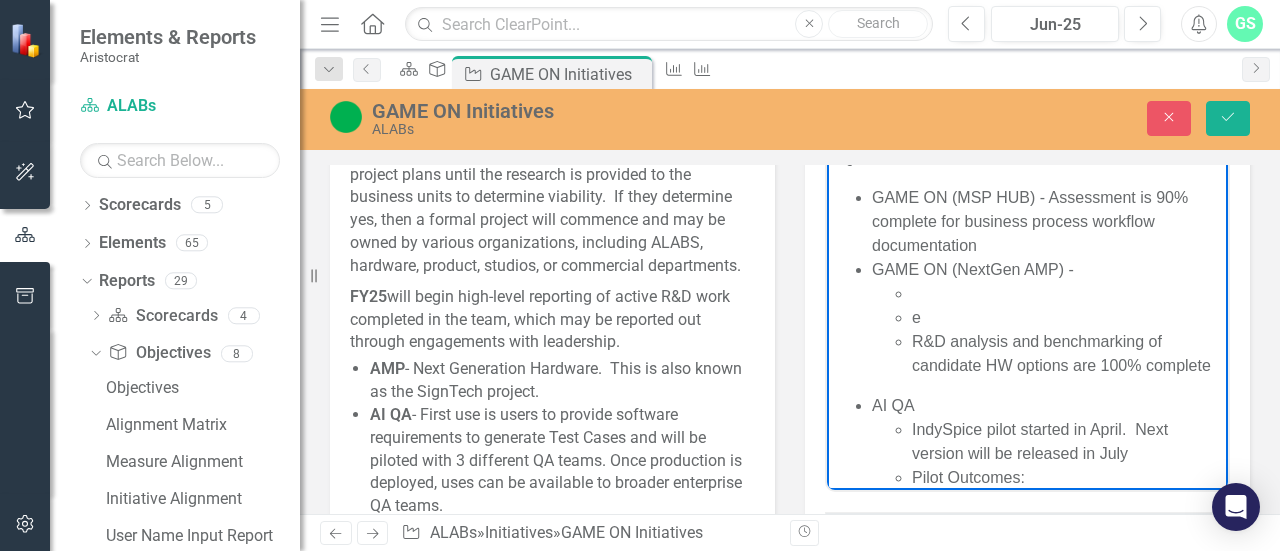 click at bounding box center (1067, 294) 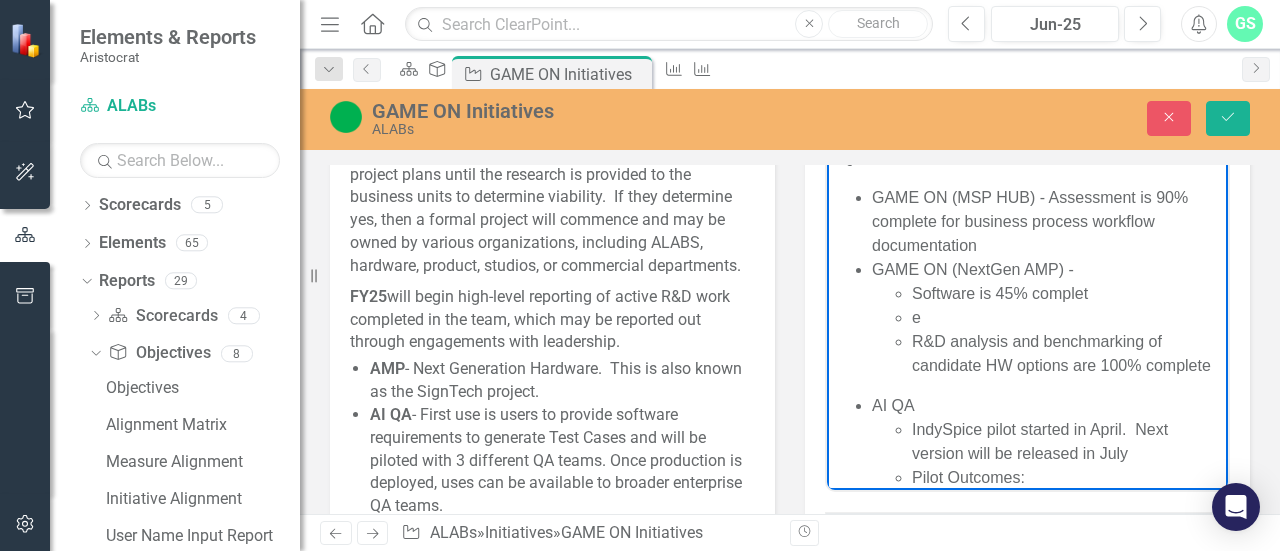 click on "Software is 45% complet e R&D analysis and benchmarking of candidate HW options are 100% complete" at bounding box center [1047, 330] 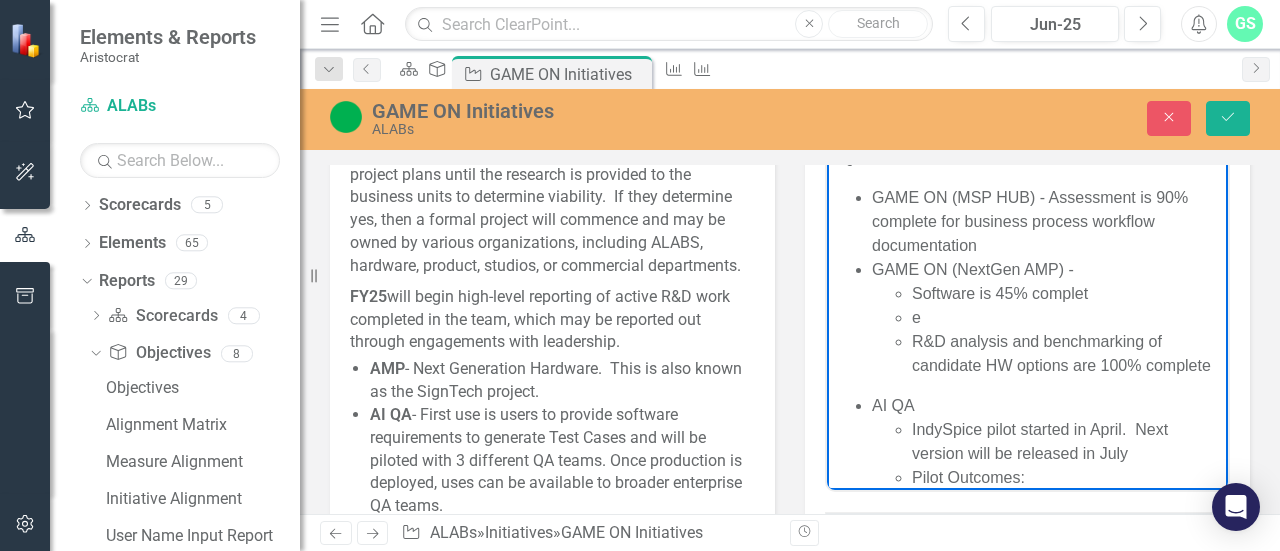 click on "Software is 45% complet" at bounding box center (1067, 294) 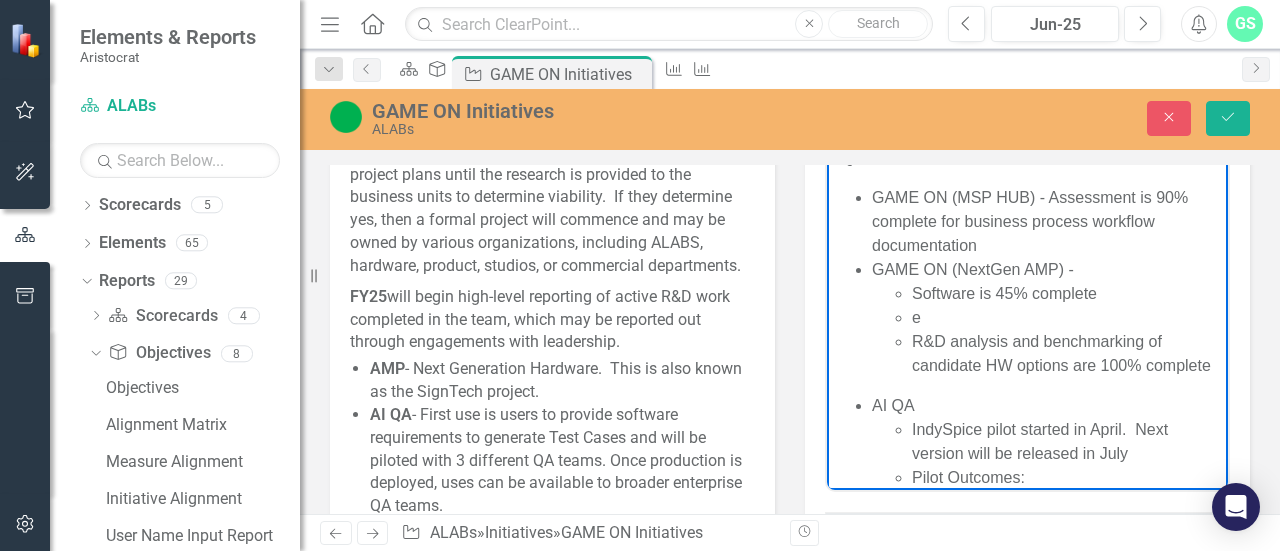 click on "R&D analysis and benchmarking of candidate HW options are 100% complete" at bounding box center [1067, 354] 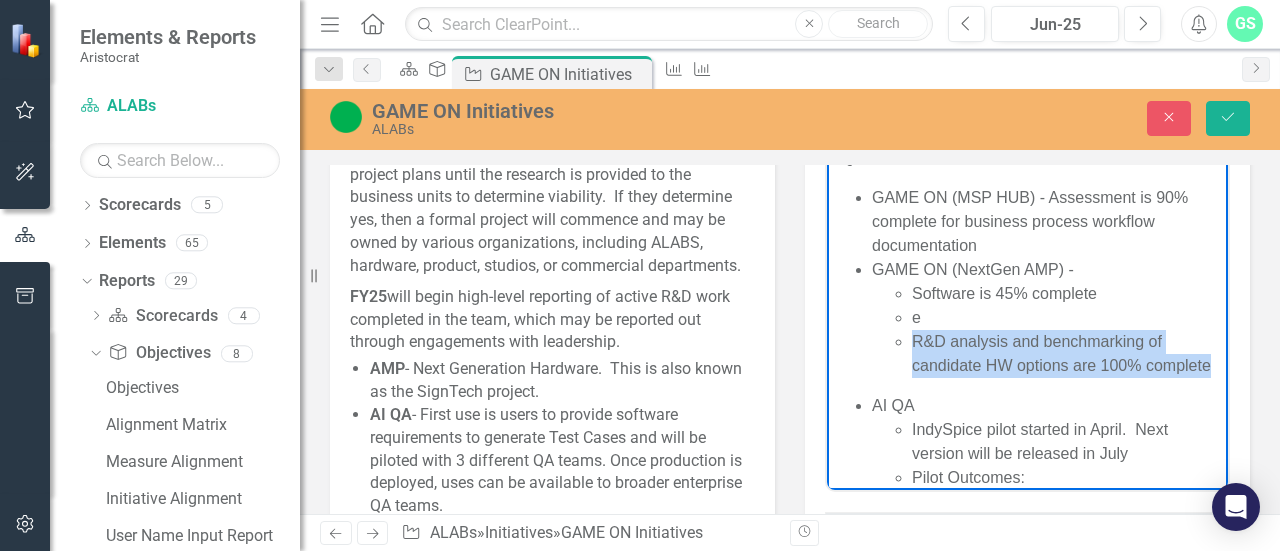 drag, startPoint x: 915, startPoint y: 342, endPoint x: 1018, endPoint y: 381, distance: 110.13628 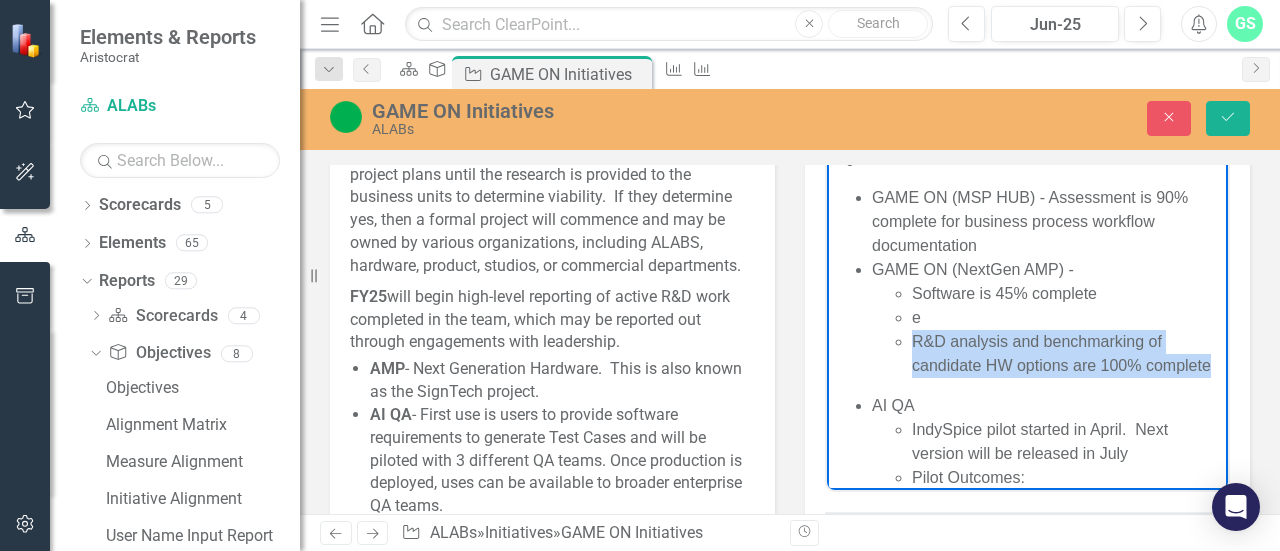 click on "R&D analysis and benchmarking of candidate HW options are 100% complete" at bounding box center [1067, 354] 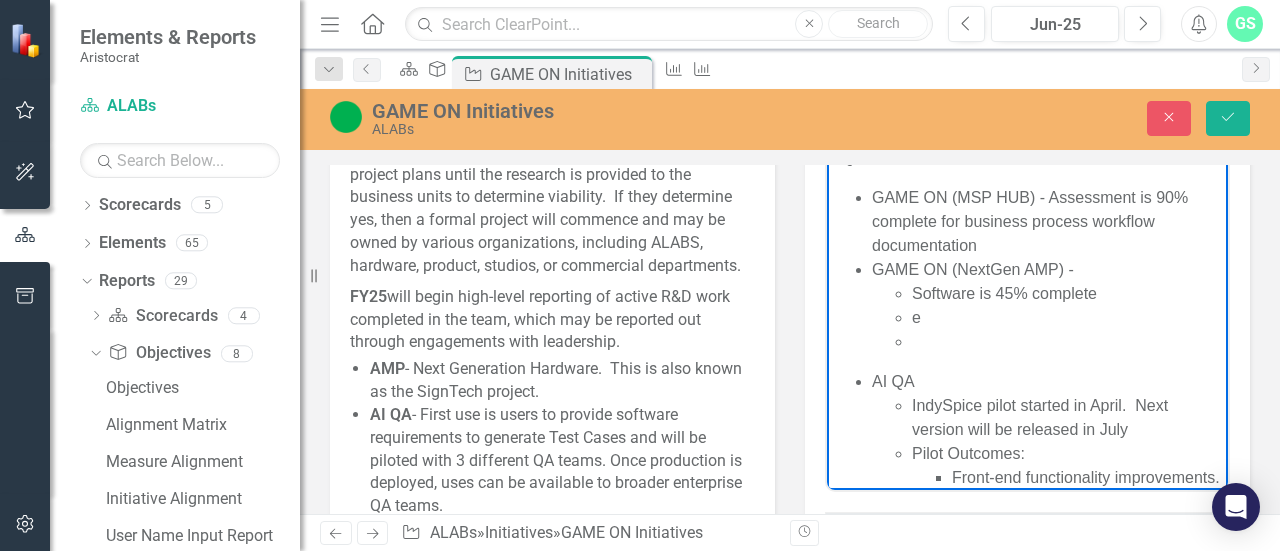 click on "e" at bounding box center (1067, 318) 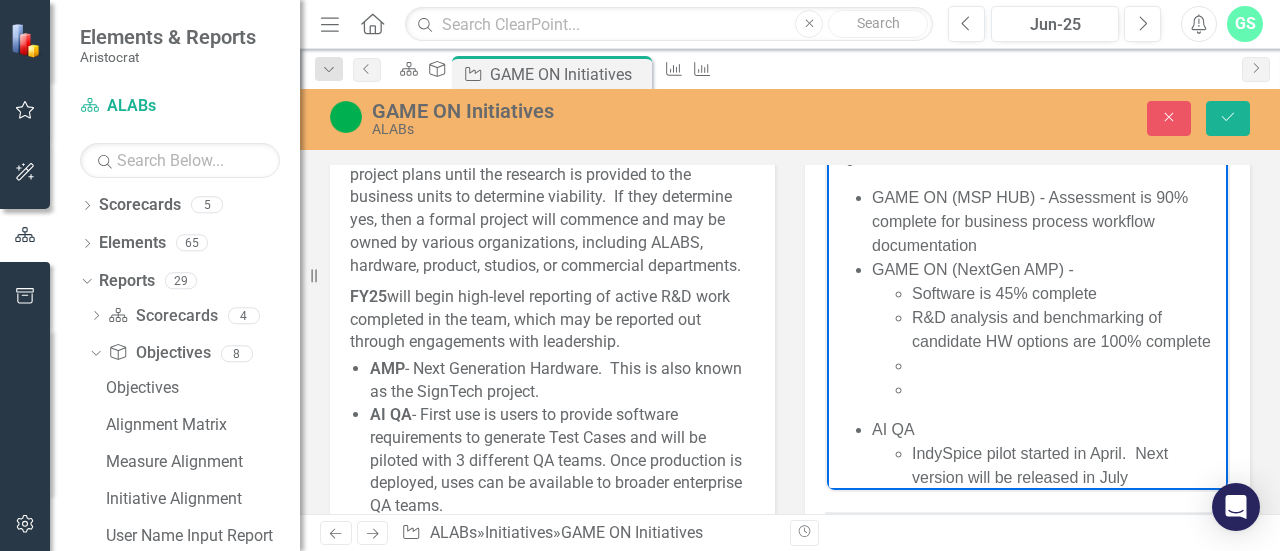 click at bounding box center [1067, 390] 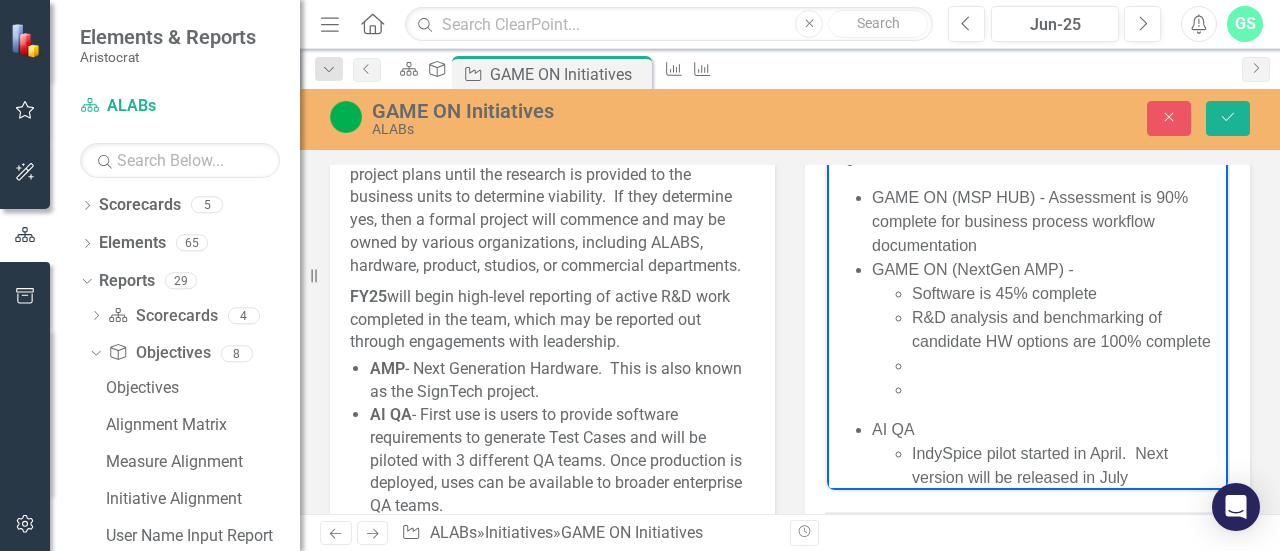 drag, startPoint x: 963, startPoint y: 320, endPoint x: 1025, endPoint y: 302, distance: 64.56005 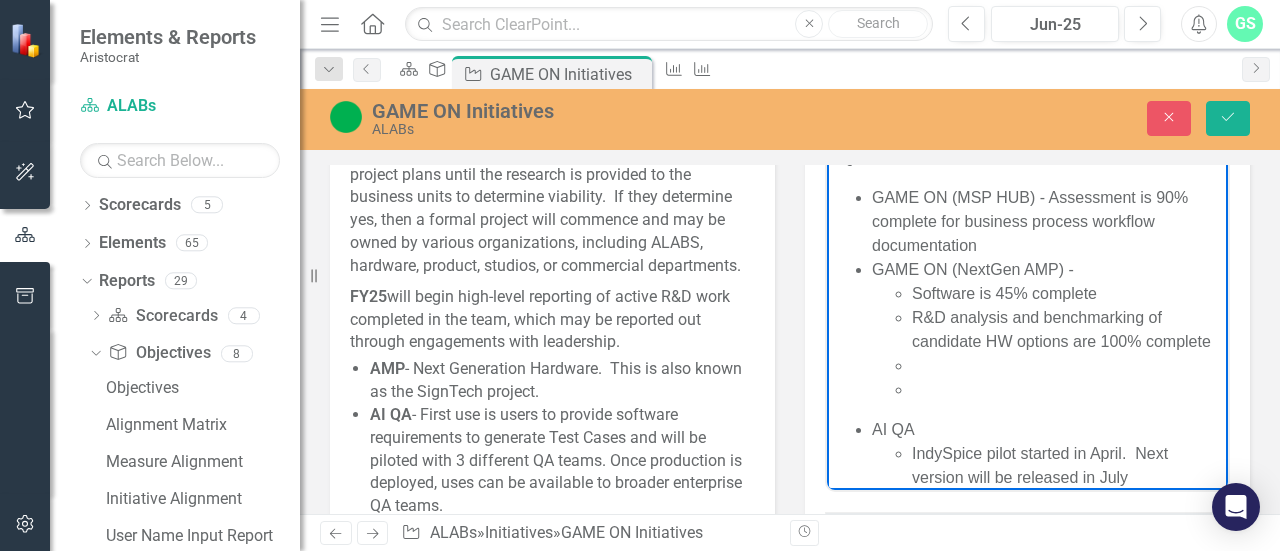 click at bounding box center [1067, 366] 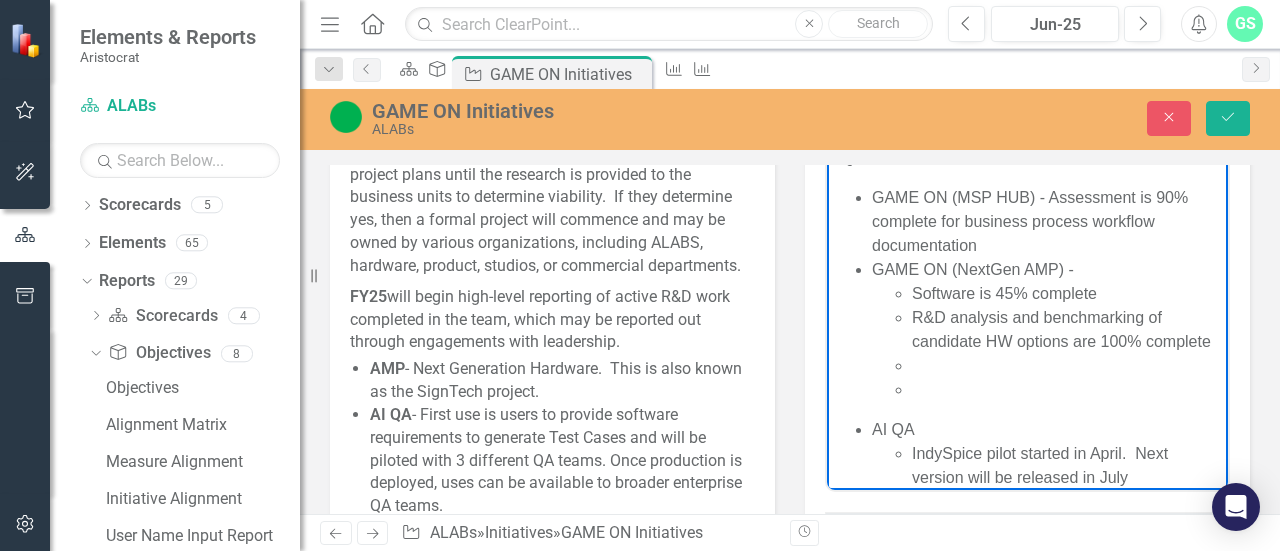 click on "R&D analysis and benchmarking of candidate HW options are 100% complete" at bounding box center [1067, 330] 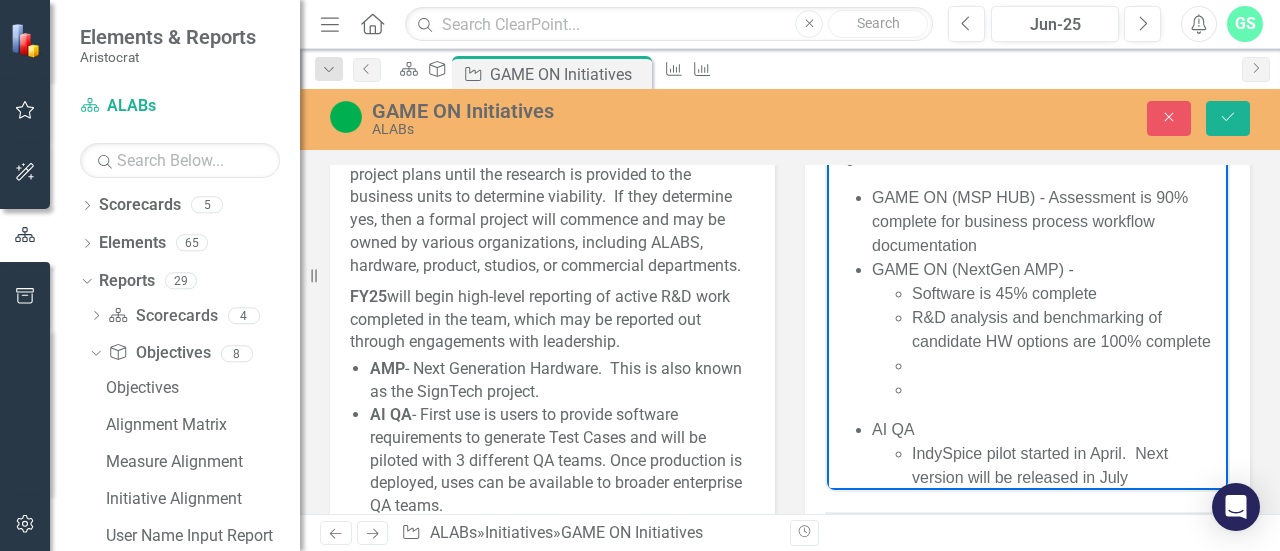 click on "Software is 45% complete" at bounding box center (1067, 294) 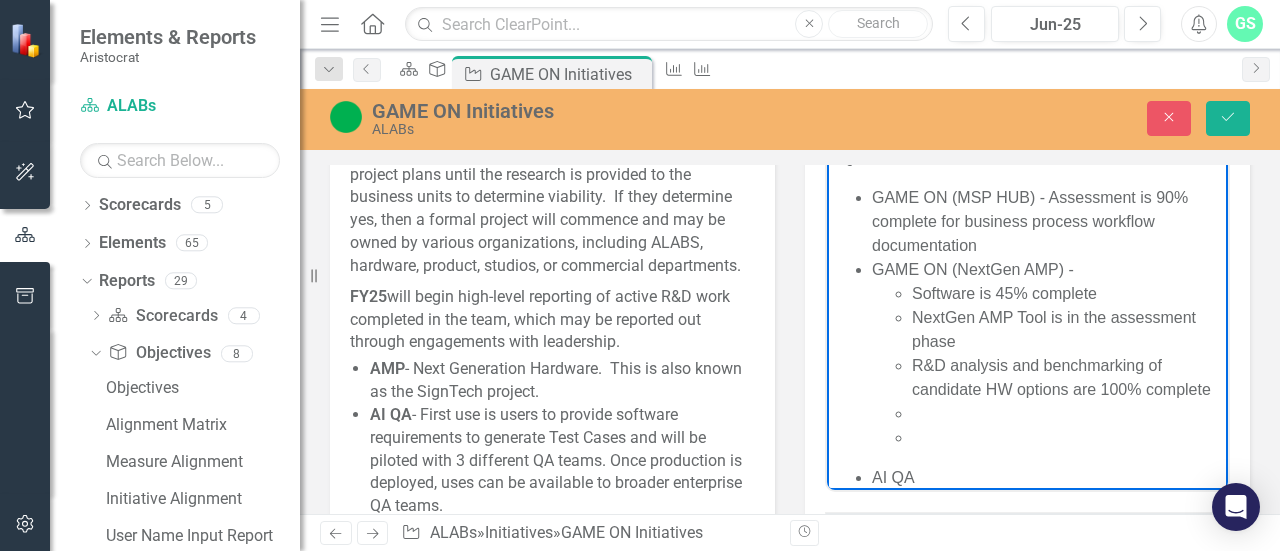 click on "Software is 45% complete" at bounding box center (1067, 294) 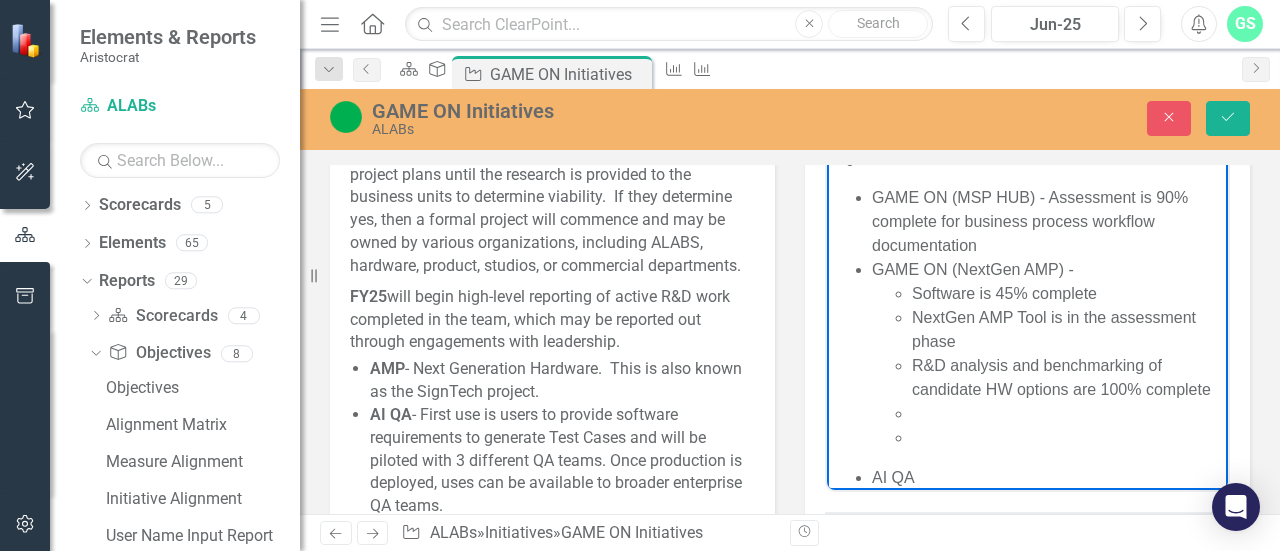 click at bounding box center [1067, 438] 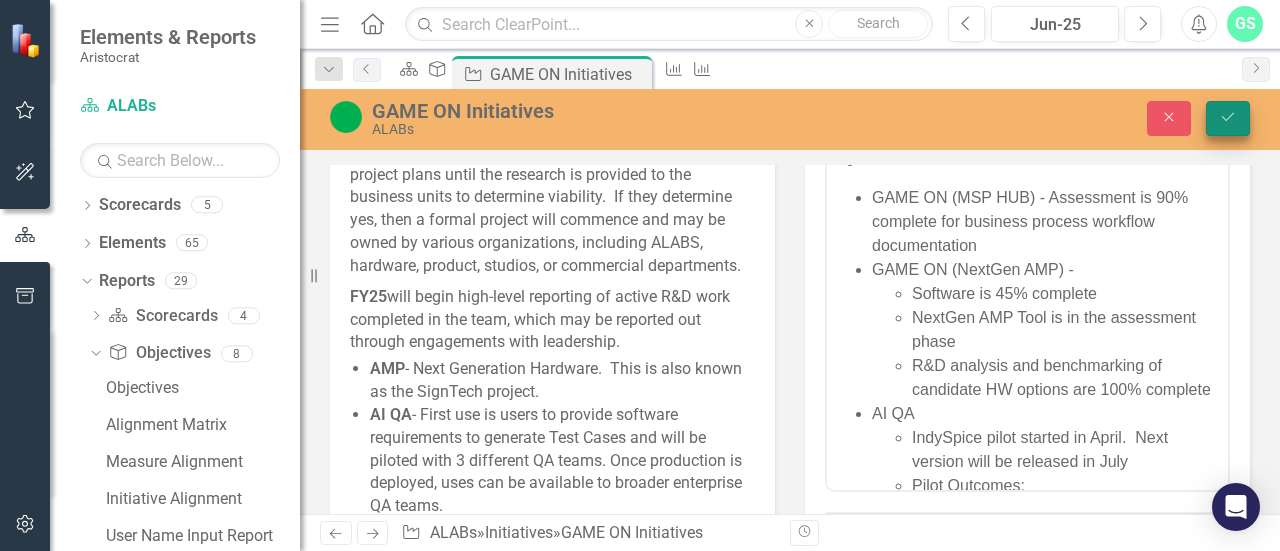 click on "Save" 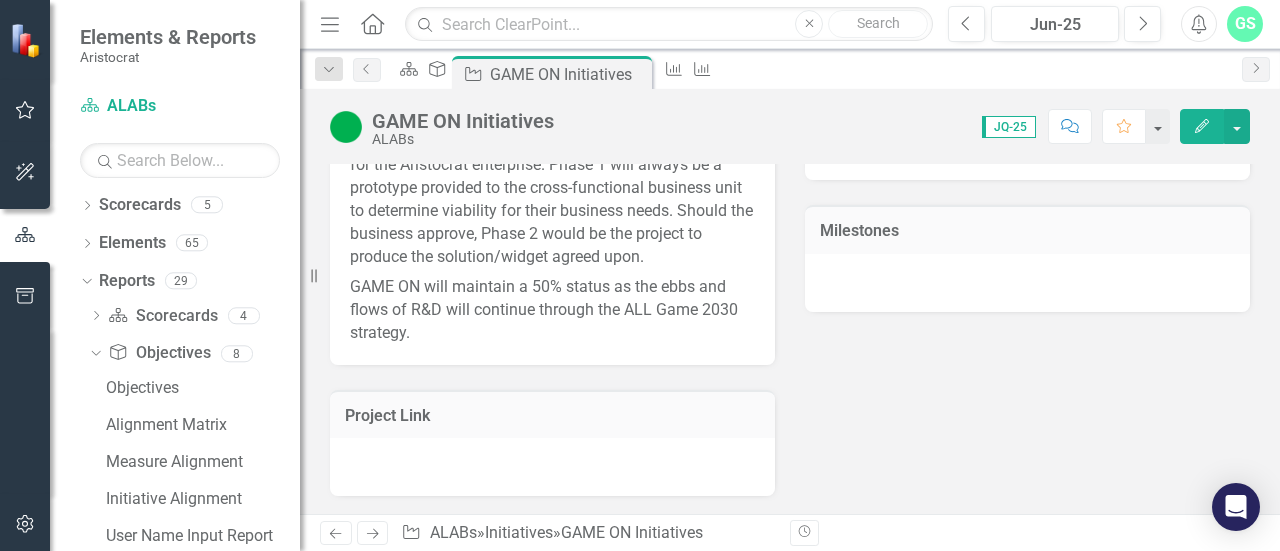 scroll, scrollTop: 400, scrollLeft: 0, axis: vertical 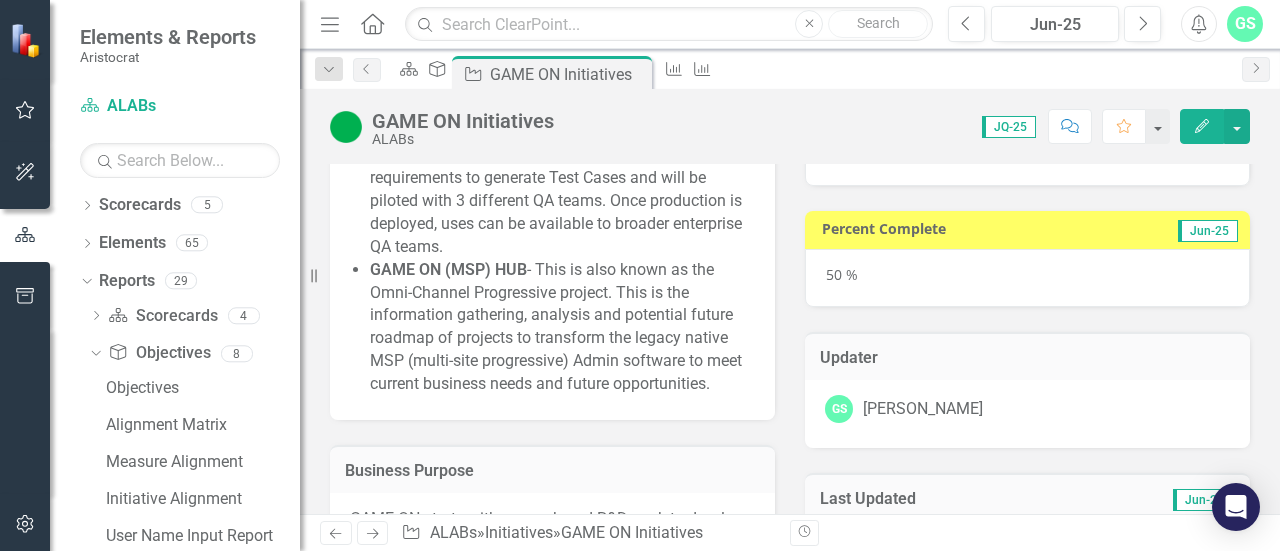 click on "50 %" at bounding box center [1027, 278] 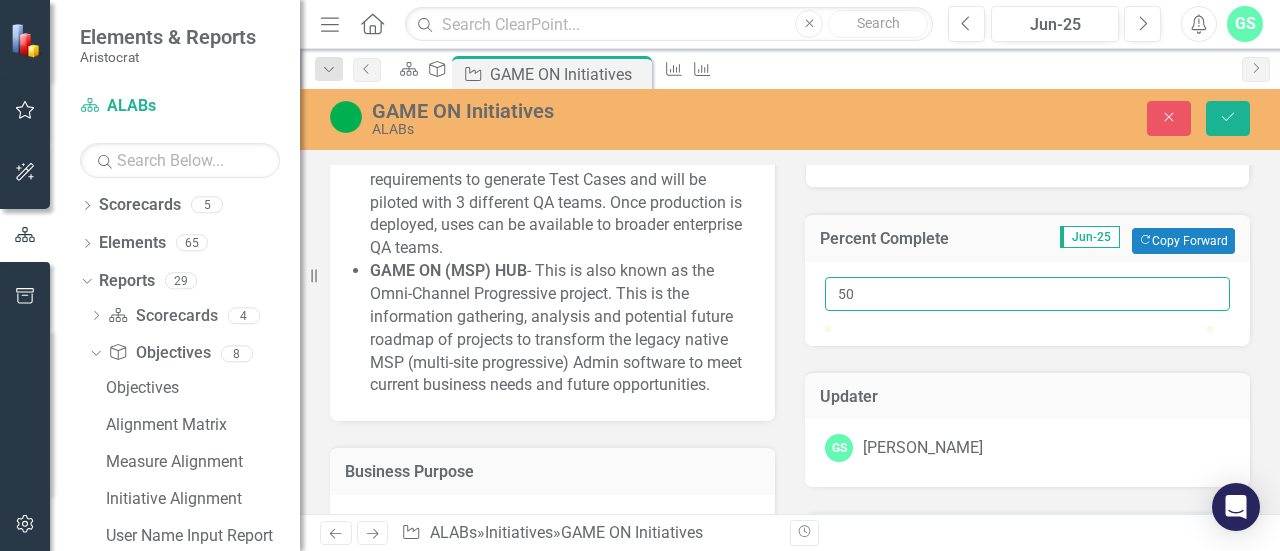 click on "50" at bounding box center (1027, 294) 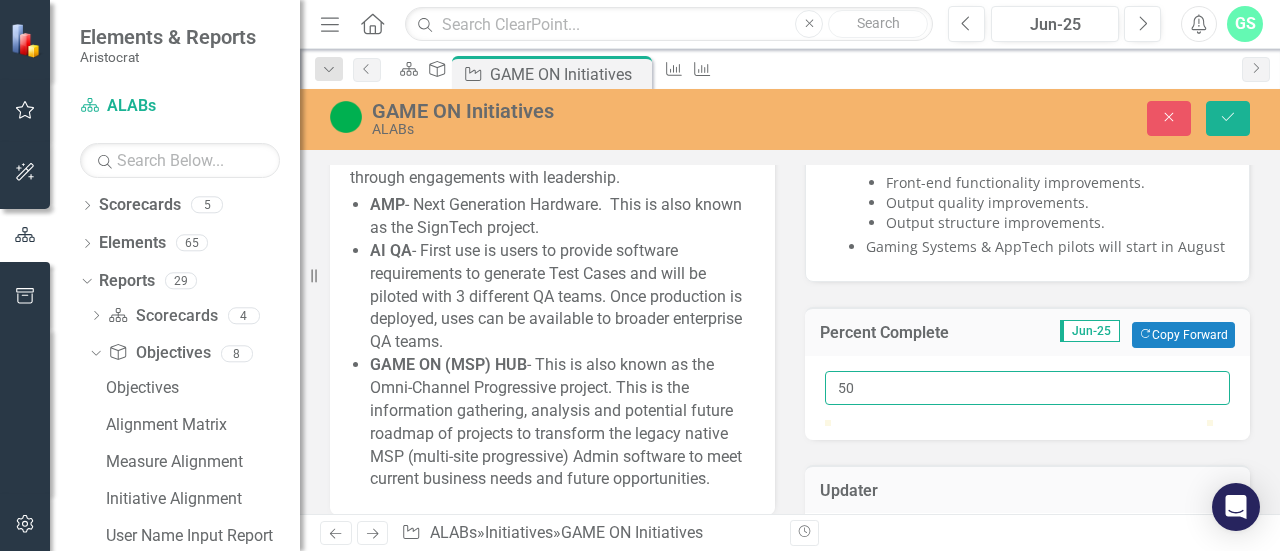 scroll, scrollTop: 706, scrollLeft: 0, axis: vertical 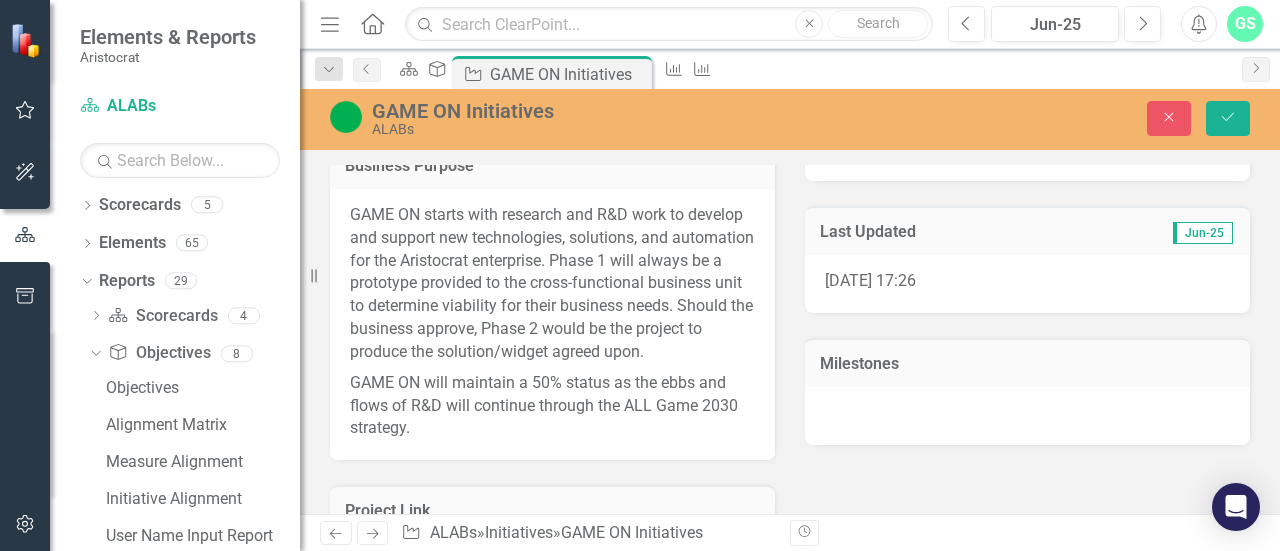 drag, startPoint x: 338, startPoint y: 380, endPoint x: 470, endPoint y: 411, distance: 135.5913 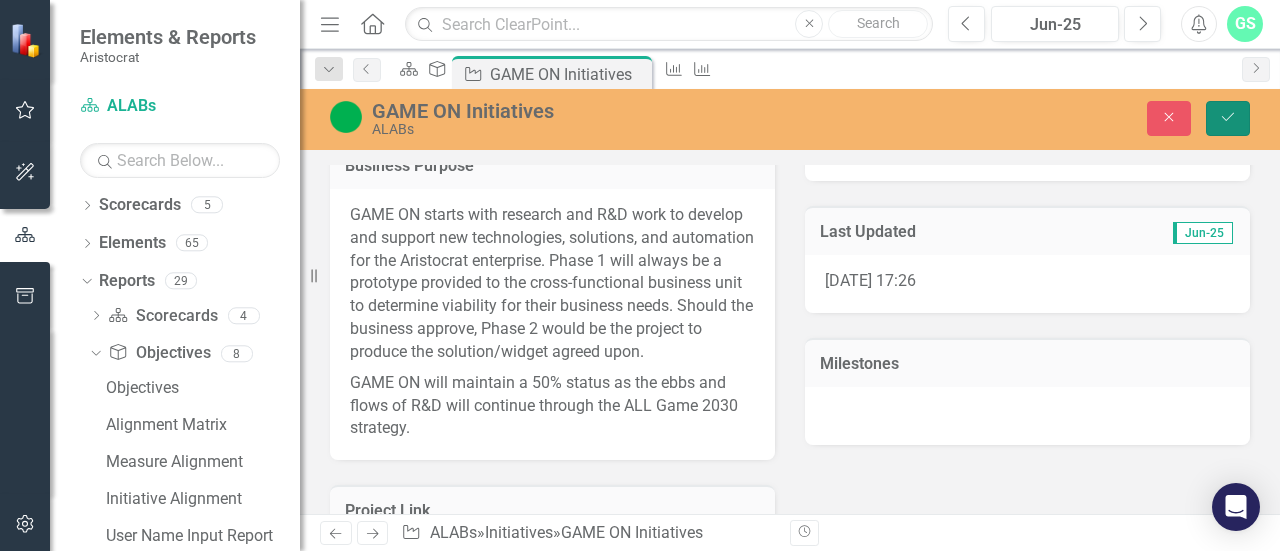 click on "Save" 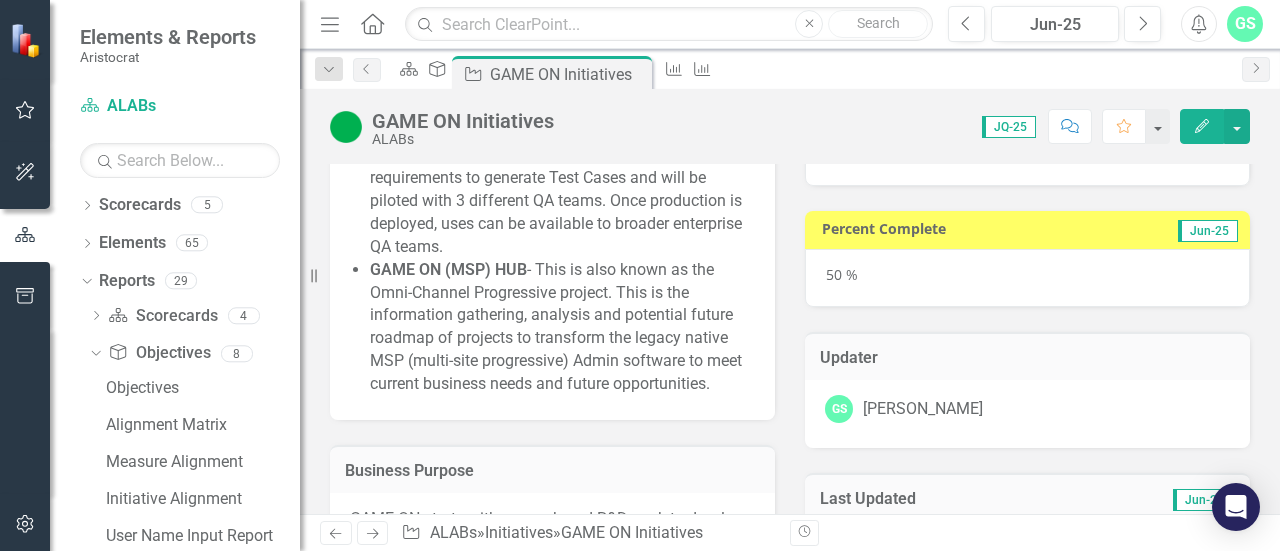 scroll, scrollTop: 0, scrollLeft: 0, axis: both 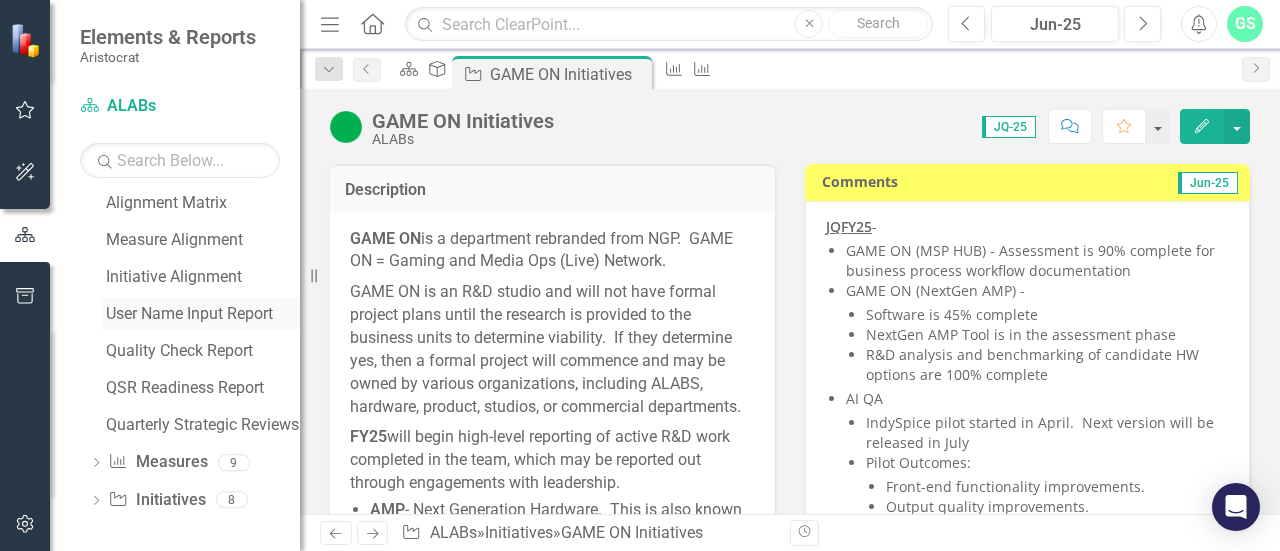 click on "User Name Input Report" at bounding box center (203, 314) 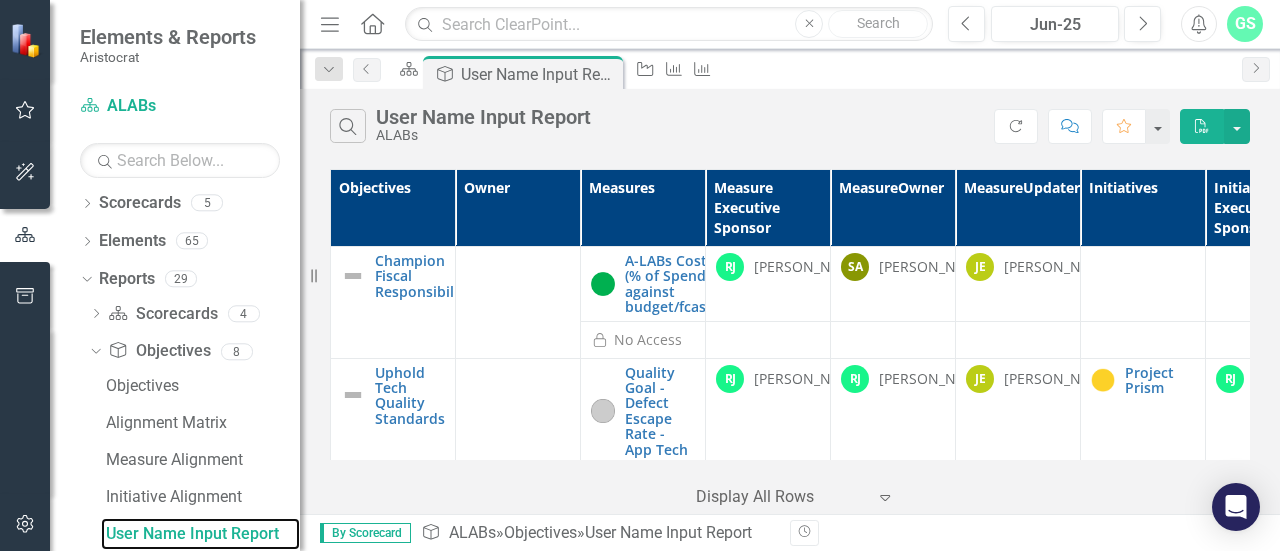 scroll, scrollTop: 4, scrollLeft: 0, axis: vertical 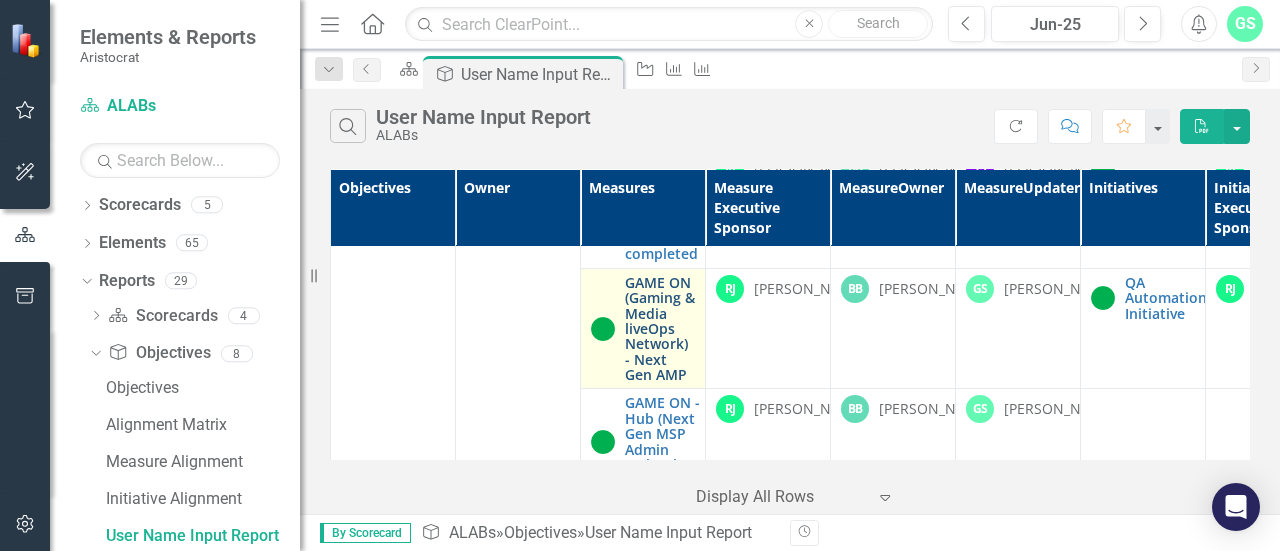 click on "GAME ON (Gaming & Media liveOps Network) - Next Gen AMP" at bounding box center [660, 329] 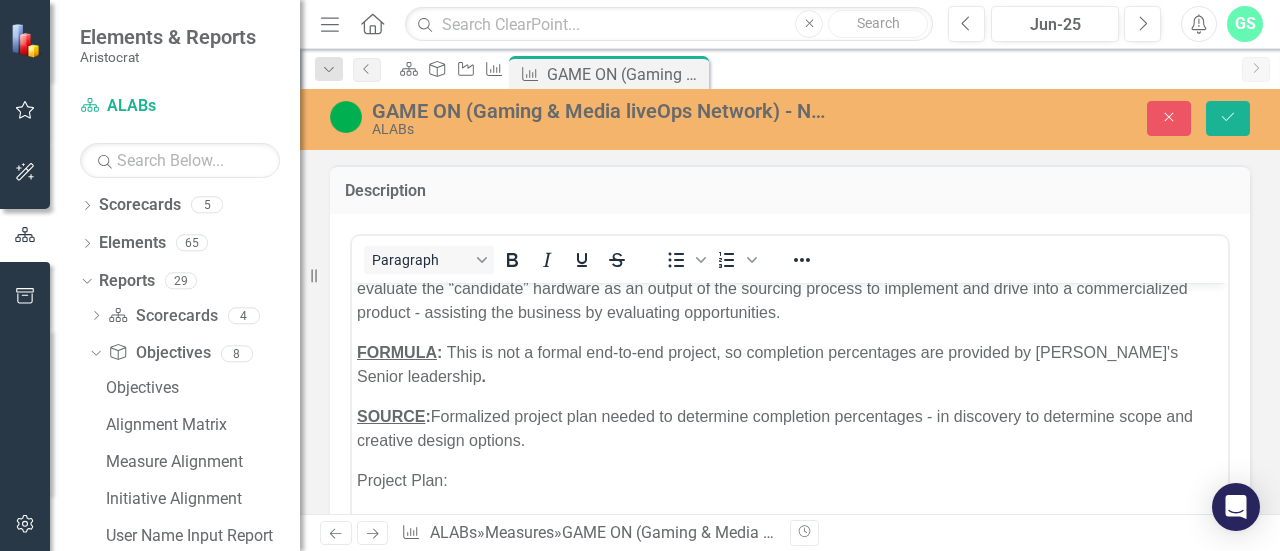 scroll, scrollTop: 180, scrollLeft: 0, axis: vertical 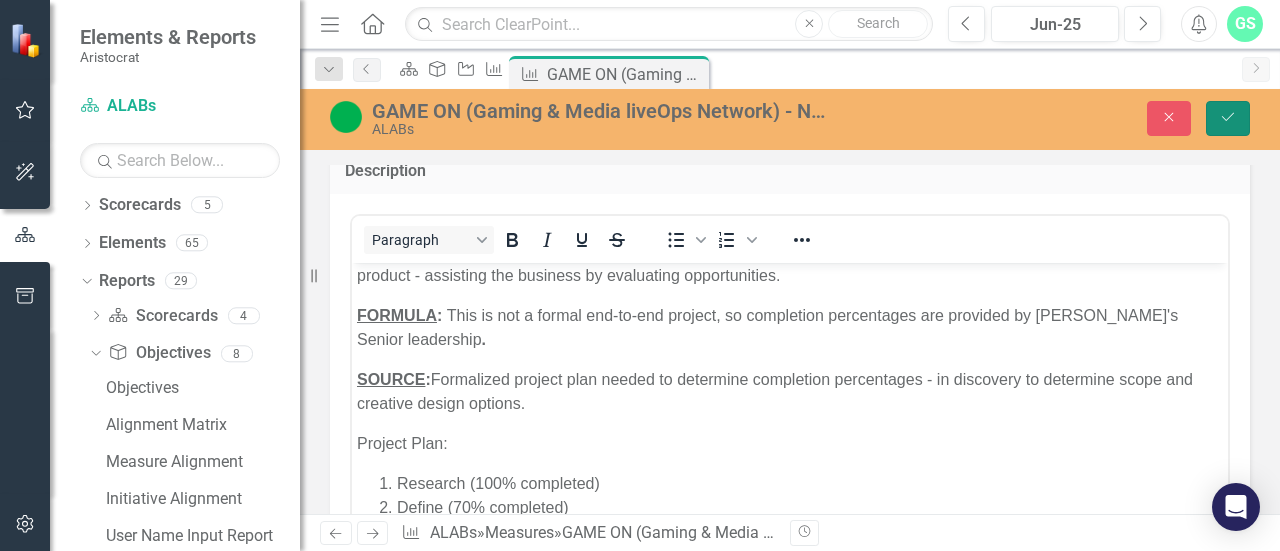 click on "Save" 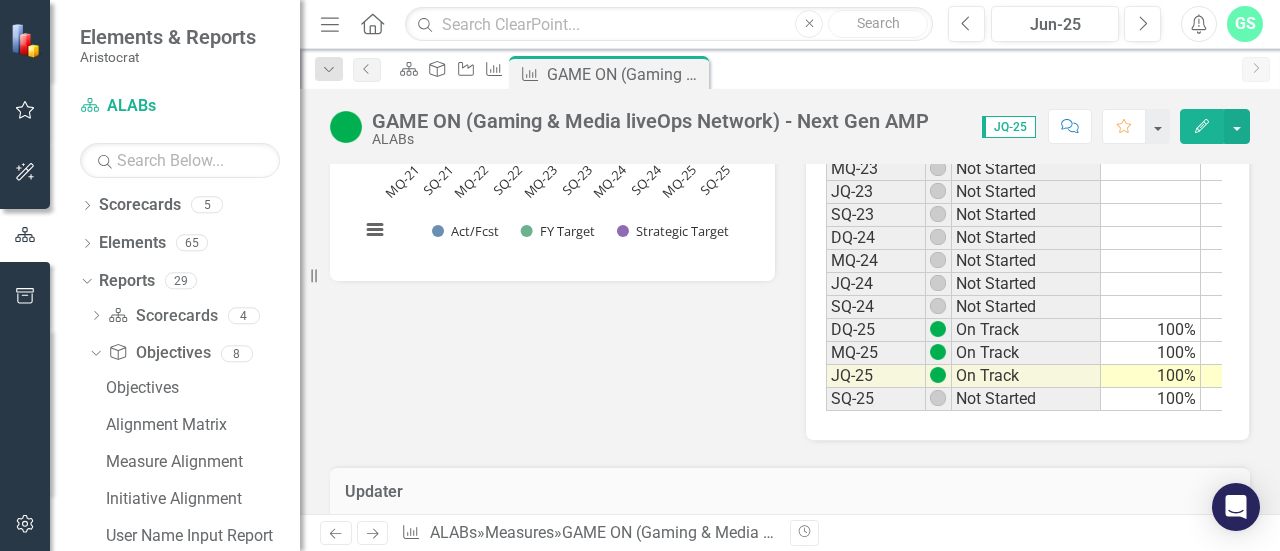 scroll, scrollTop: 1061, scrollLeft: 0, axis: vertical 